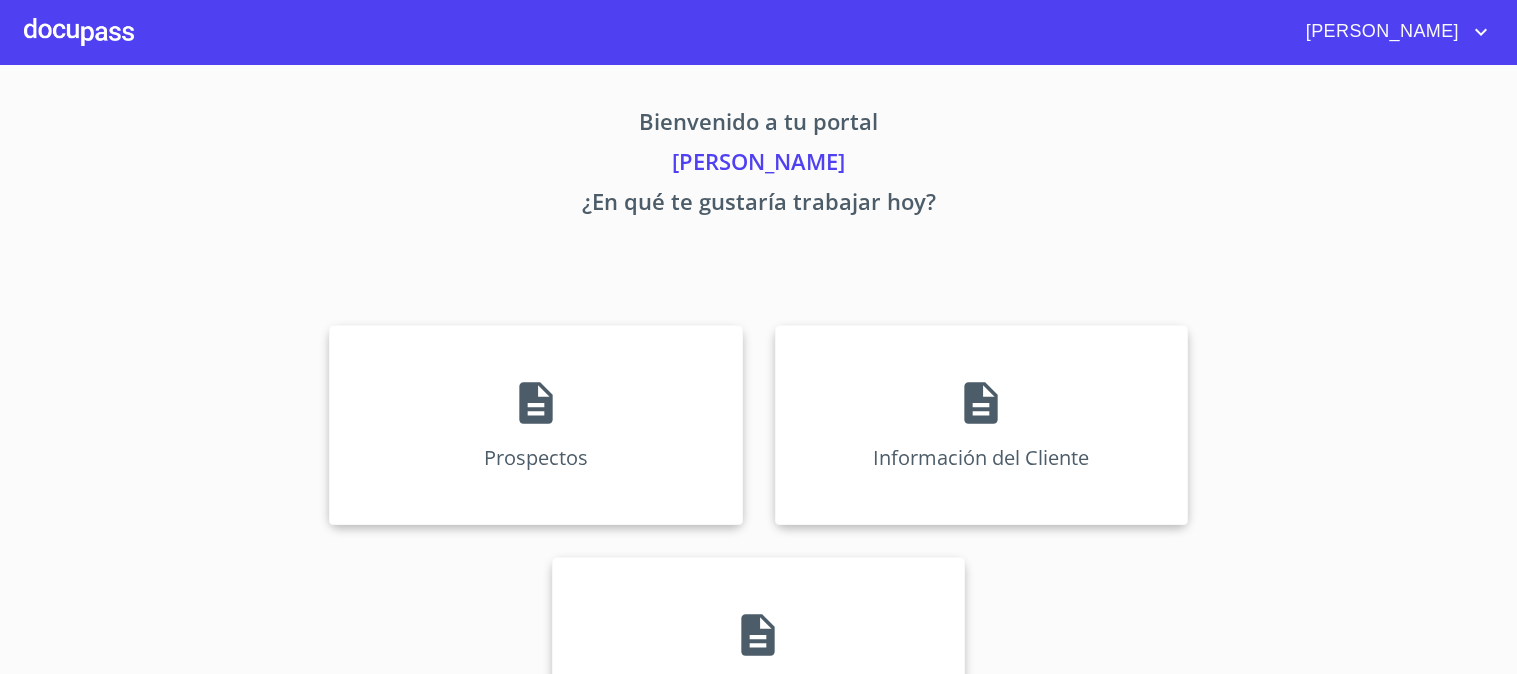 scroll, scrollTop: 0, scrollLeft: 0, axis: both 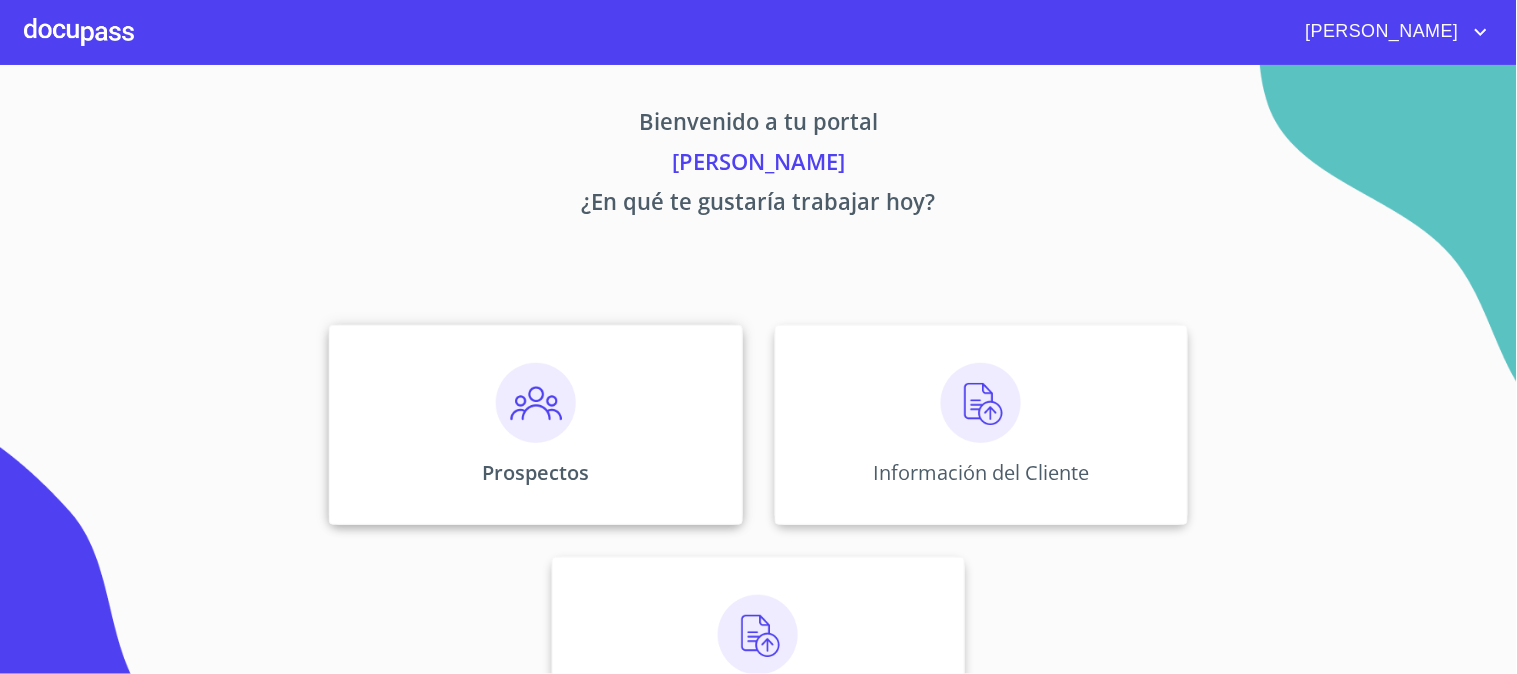 click at bounding box center [536, 403] 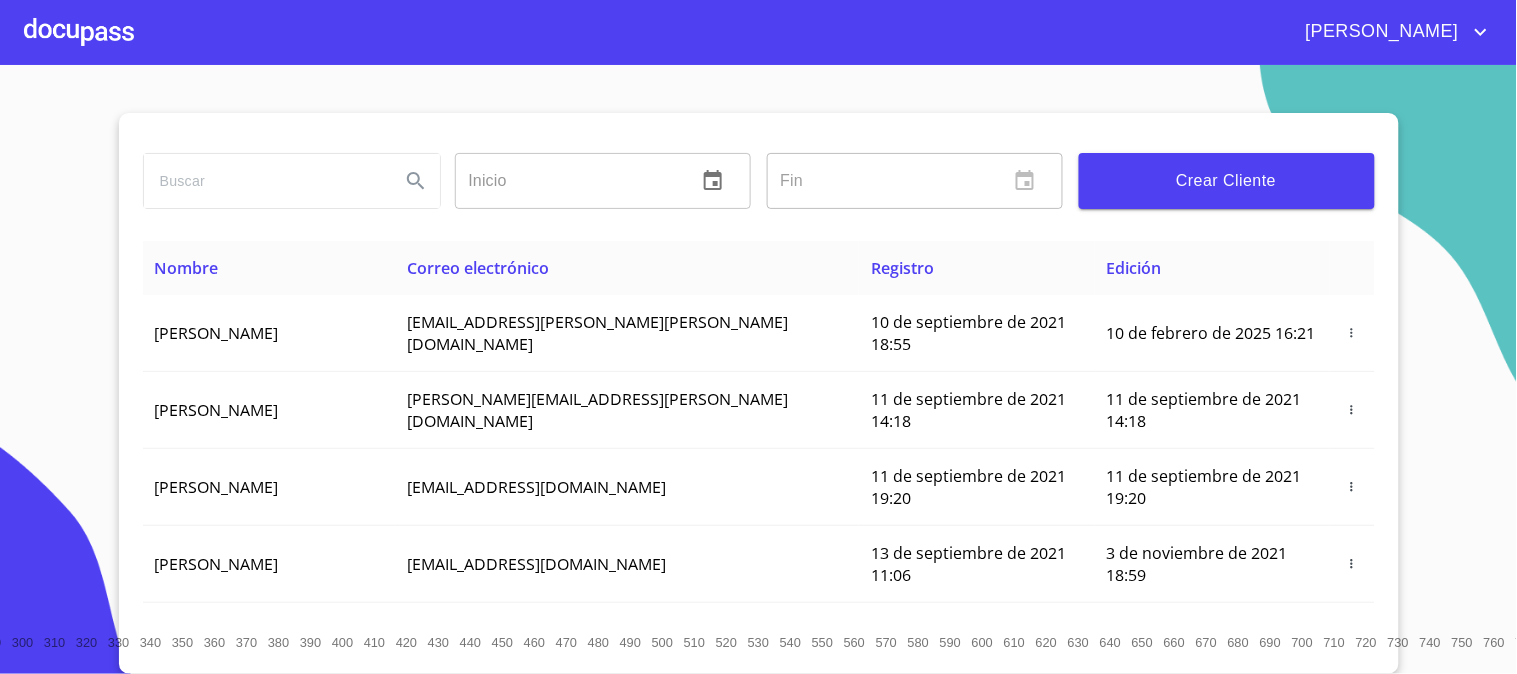 click on "Crear Cliente" at bounding box center (1227, 181) 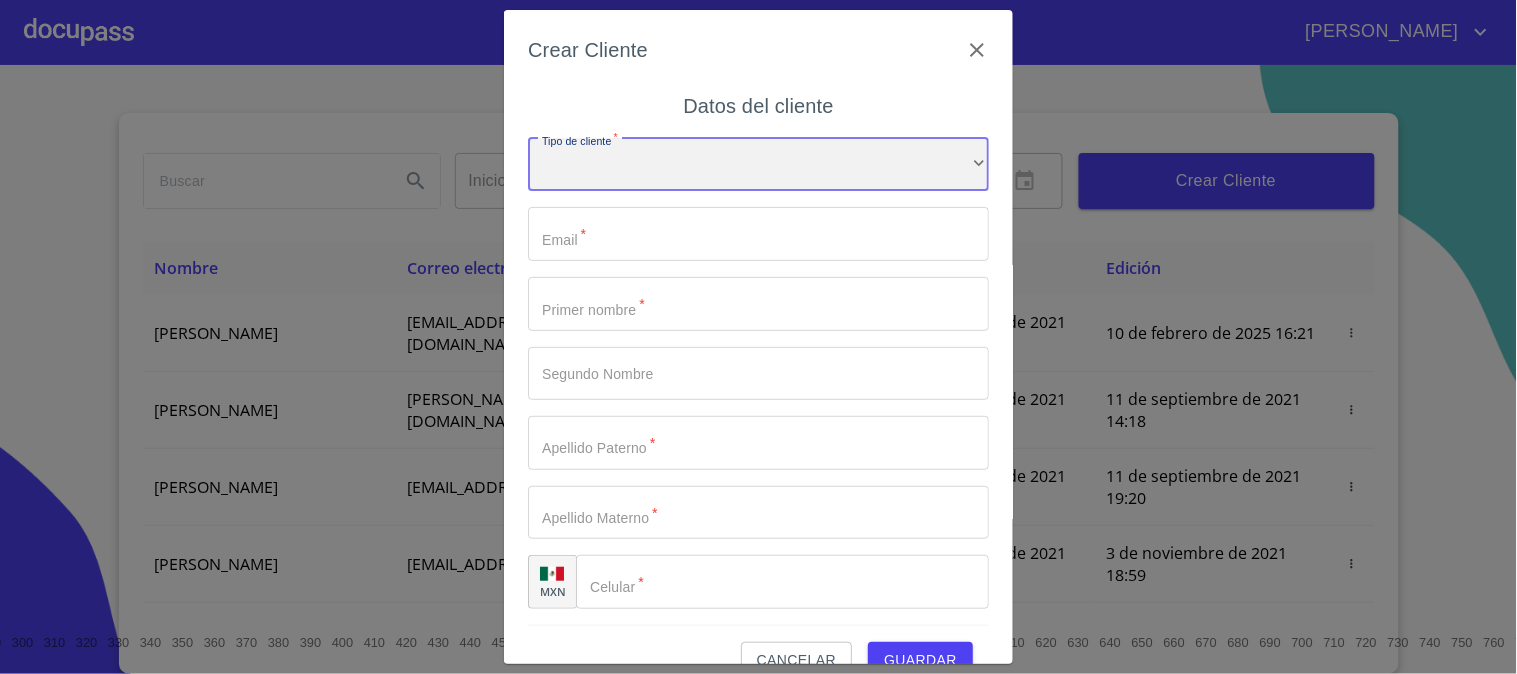 click on "​" at bounding box center (758, 165) 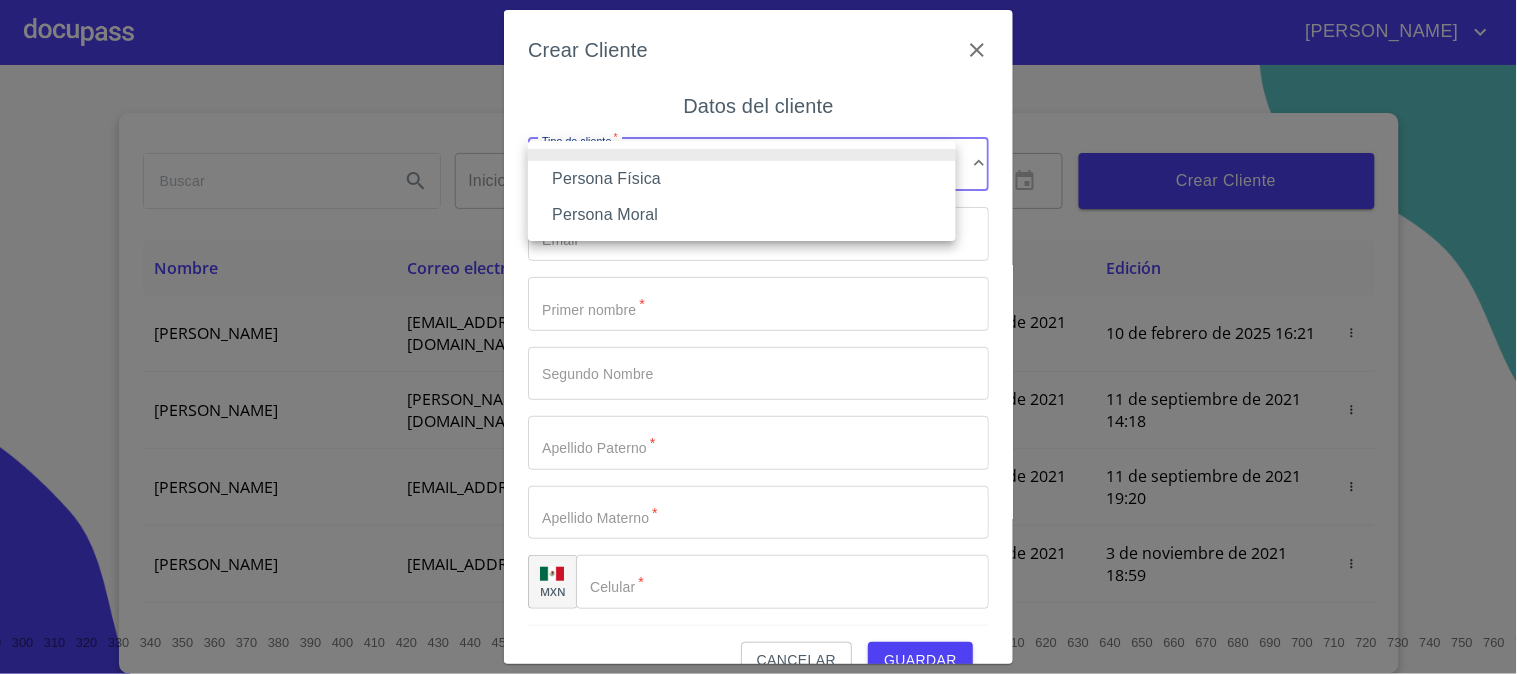 click on "Persona Física" at bounding box center (742, 179) 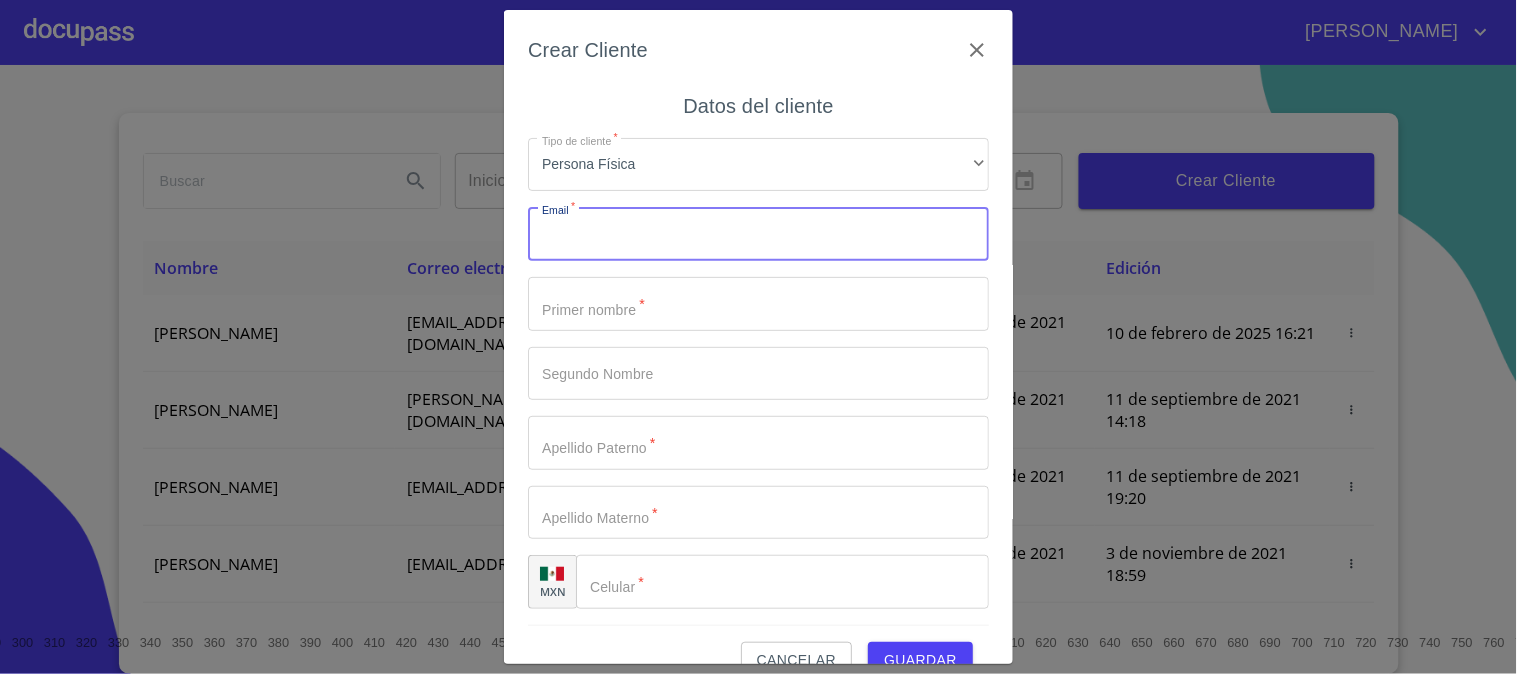 click on "Tipo de cliente   *" at bounding box center (758, 234) 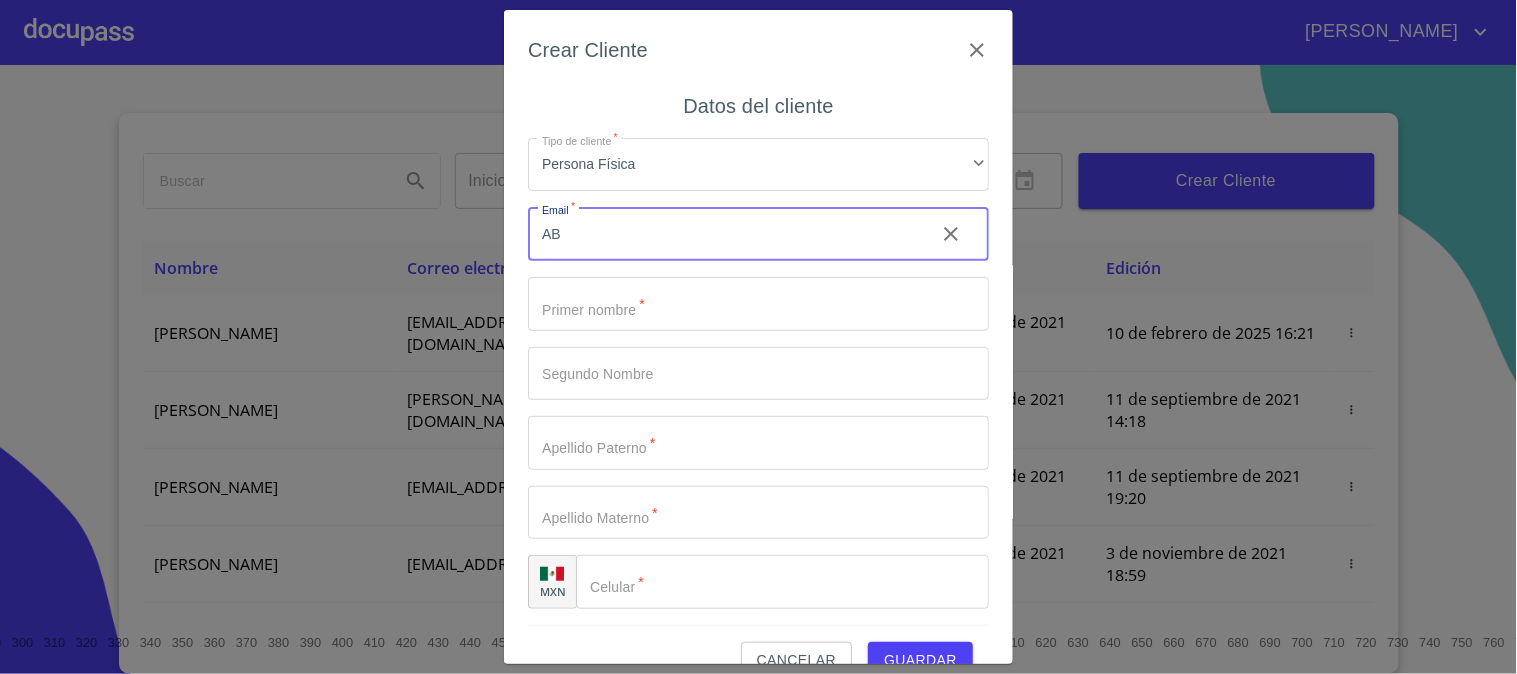 type on "A" 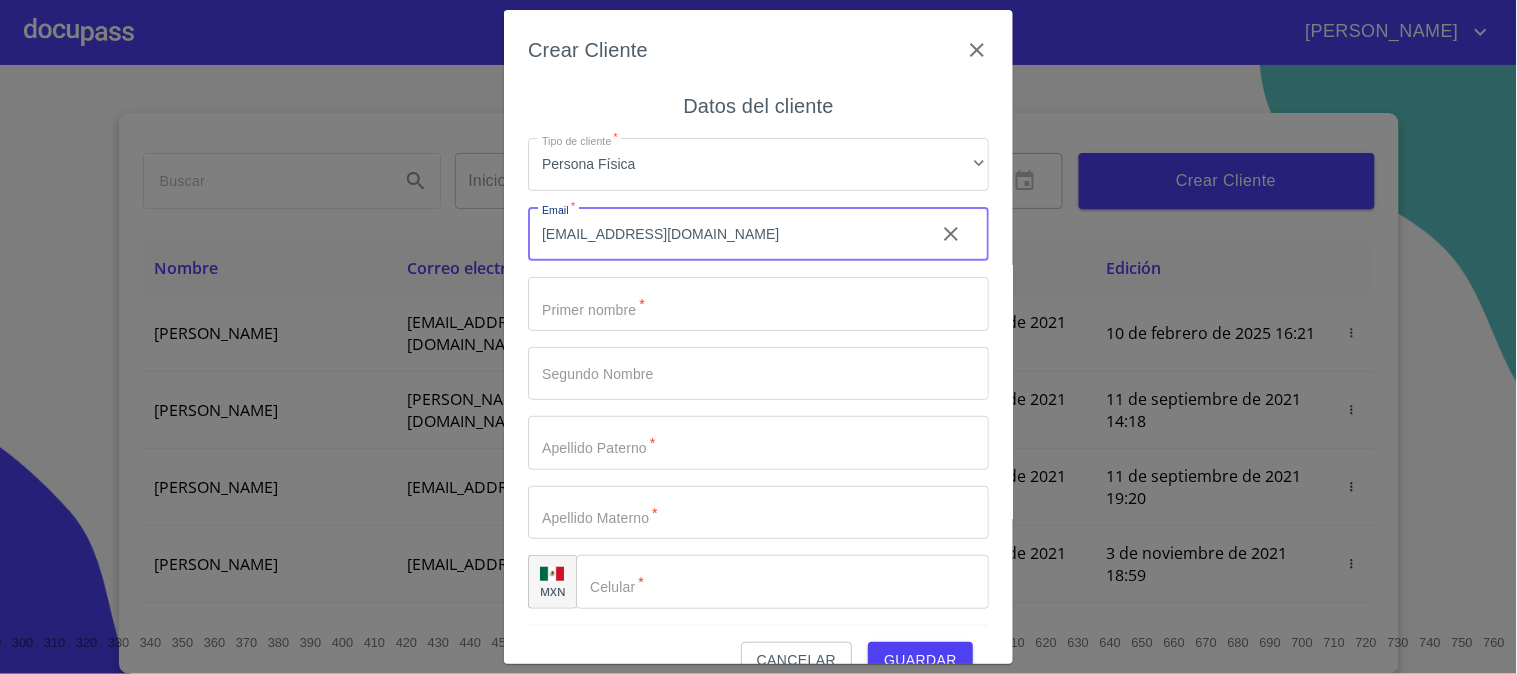 type on "[EMAIL_ADDRESS][DOMAIN_NAME]" 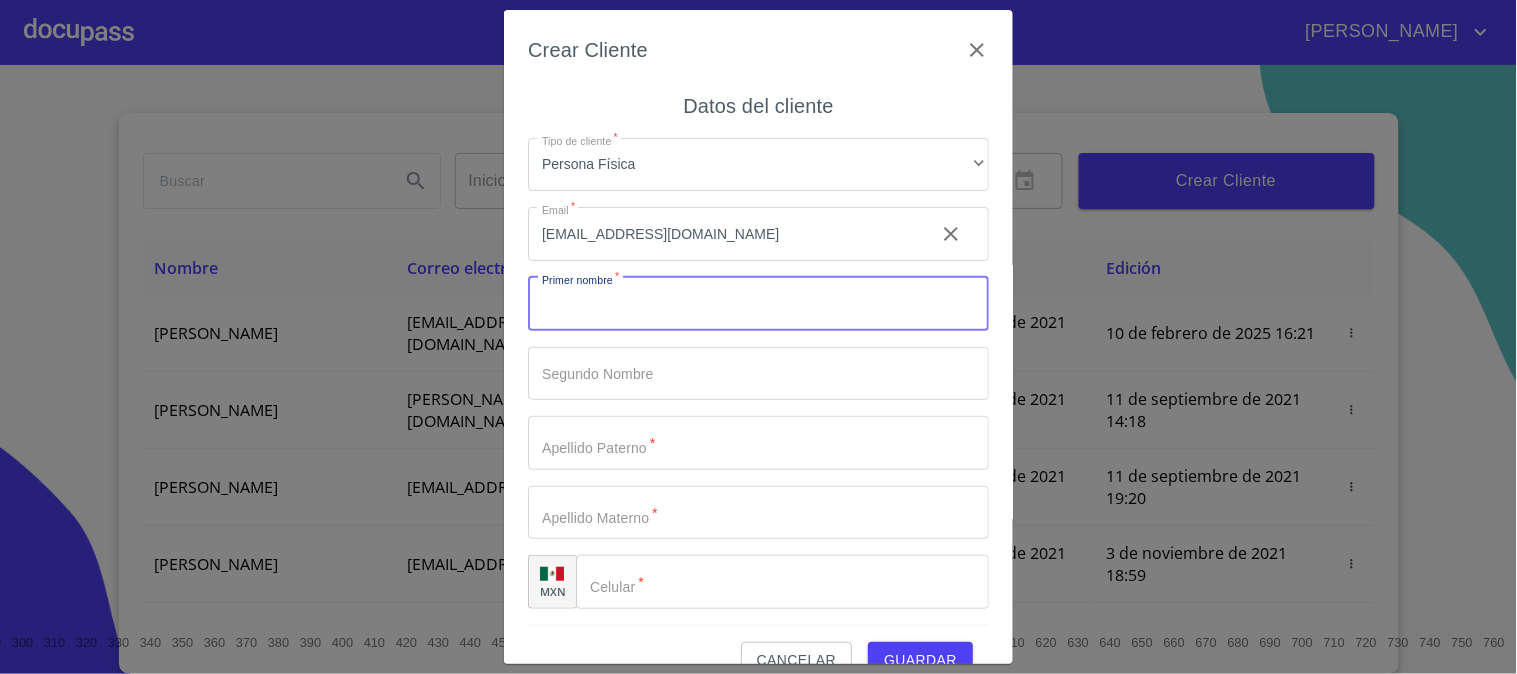 click on "Tipo de cliente   *" at bounding box center [758, 304] 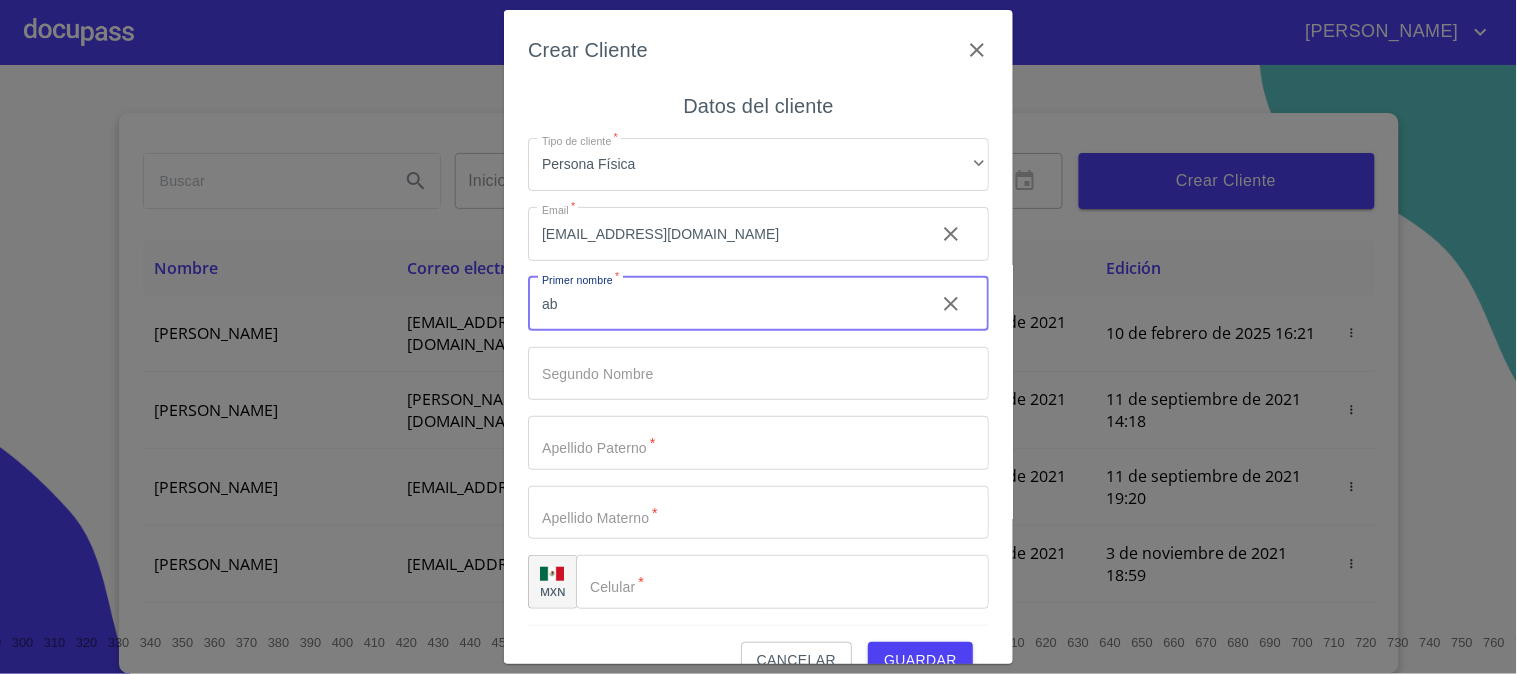 type on "a" 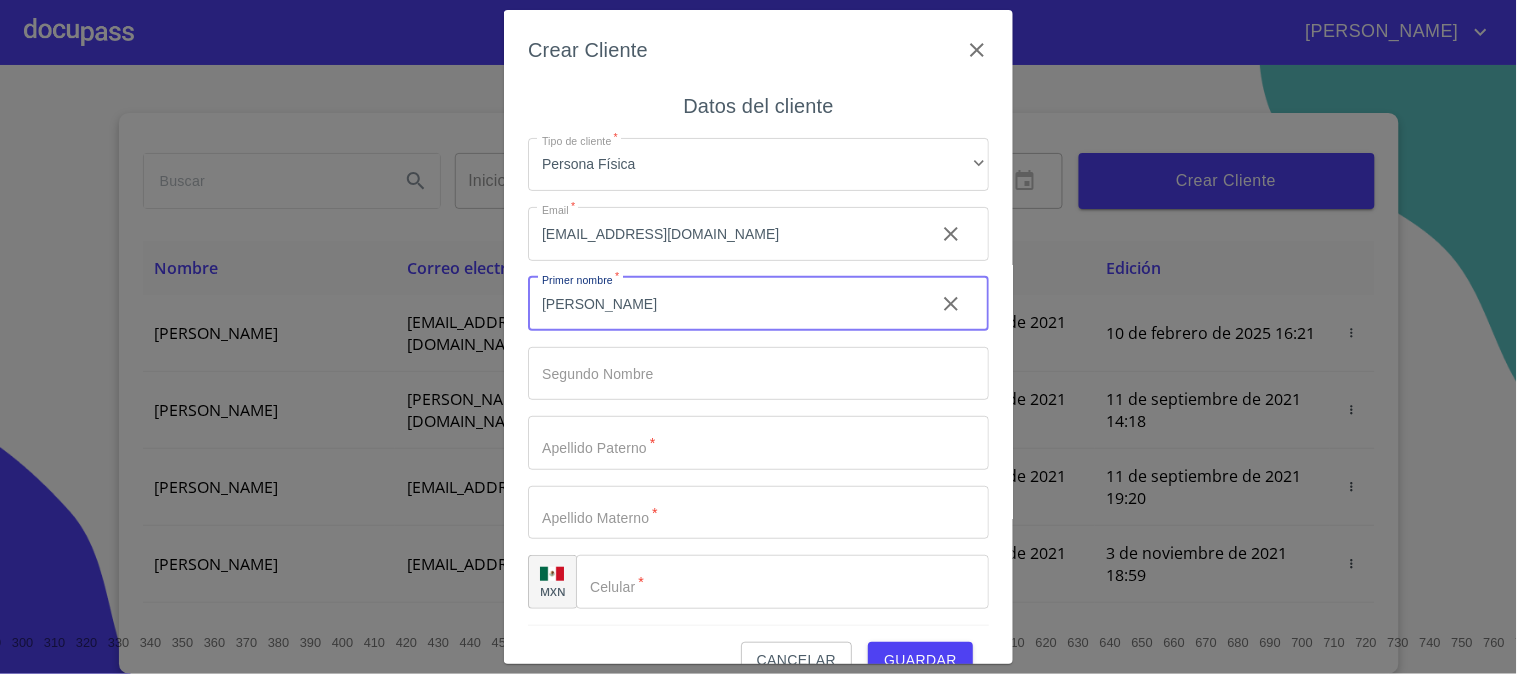 type on "[PERSON_NAME]" 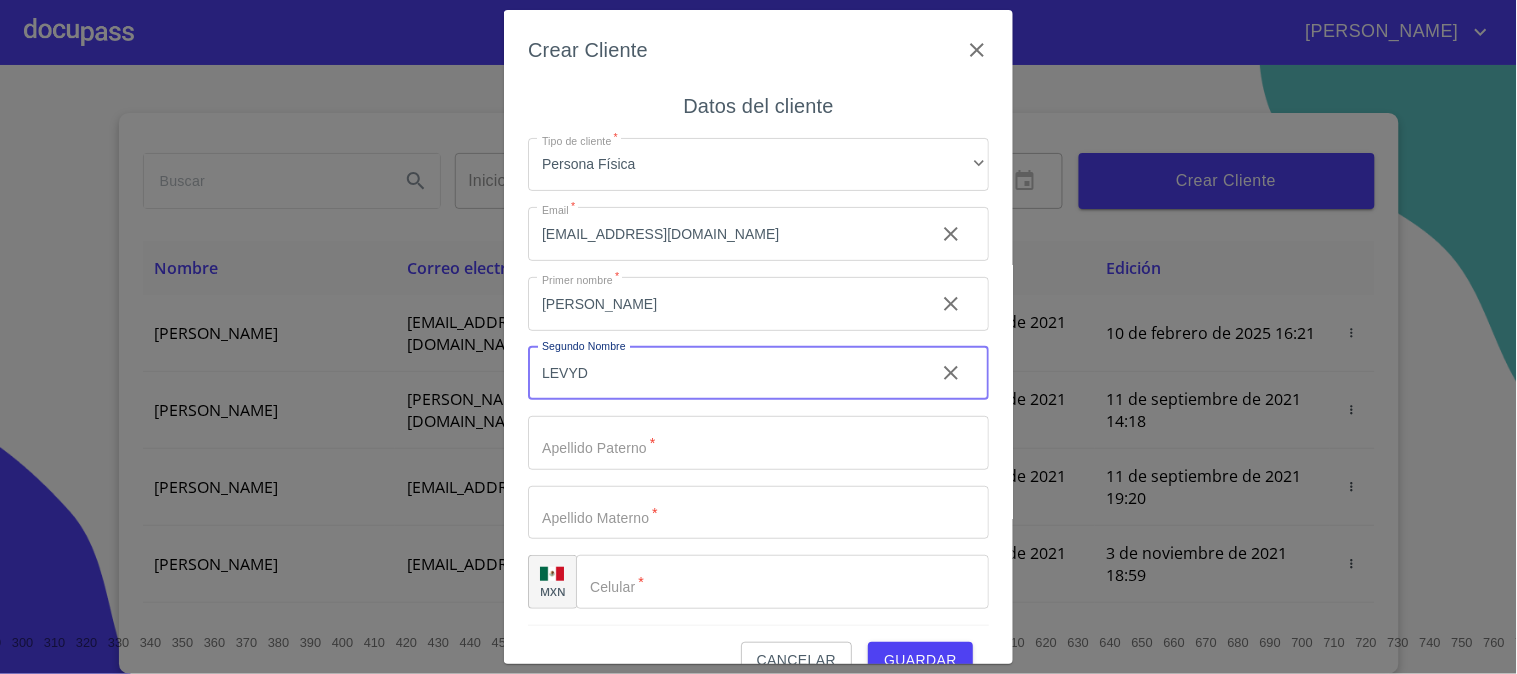 type on "LEVYD" 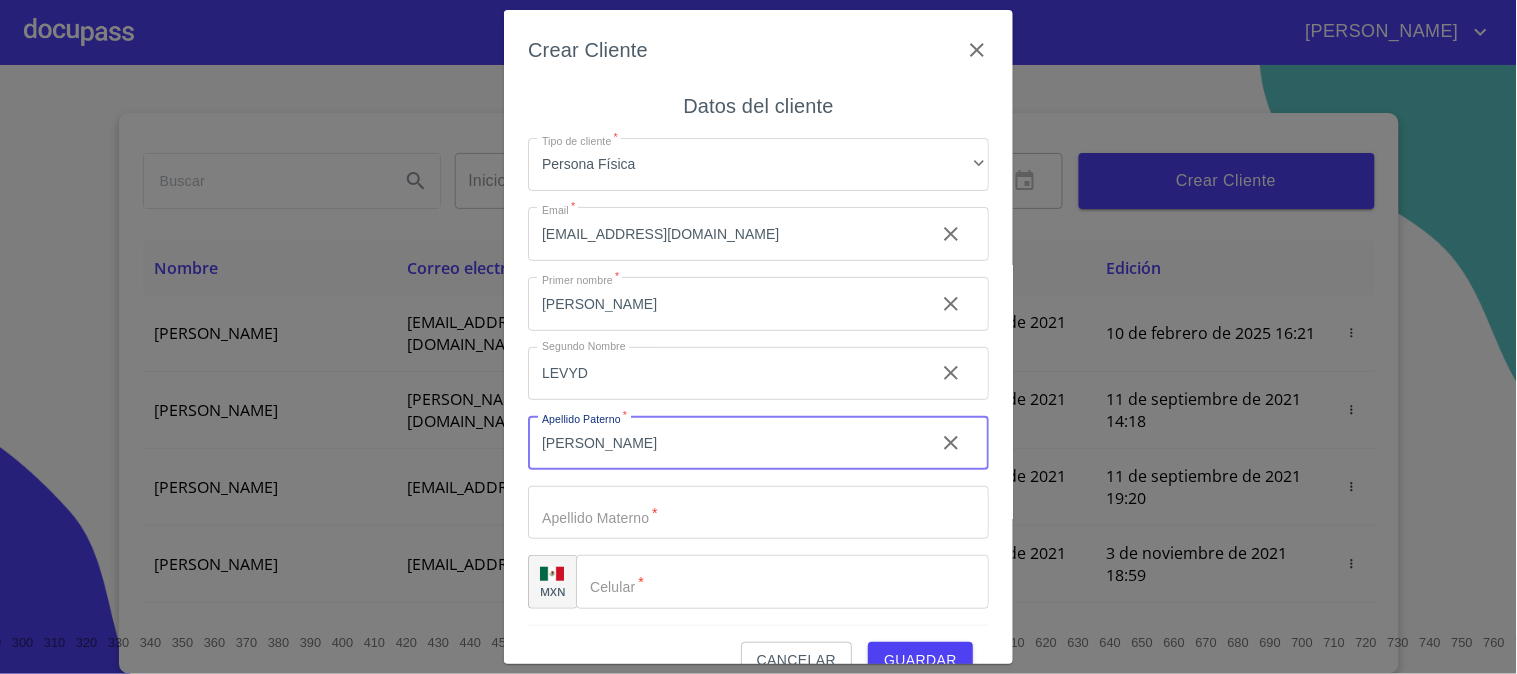 type on "[PERSON_NAME]" 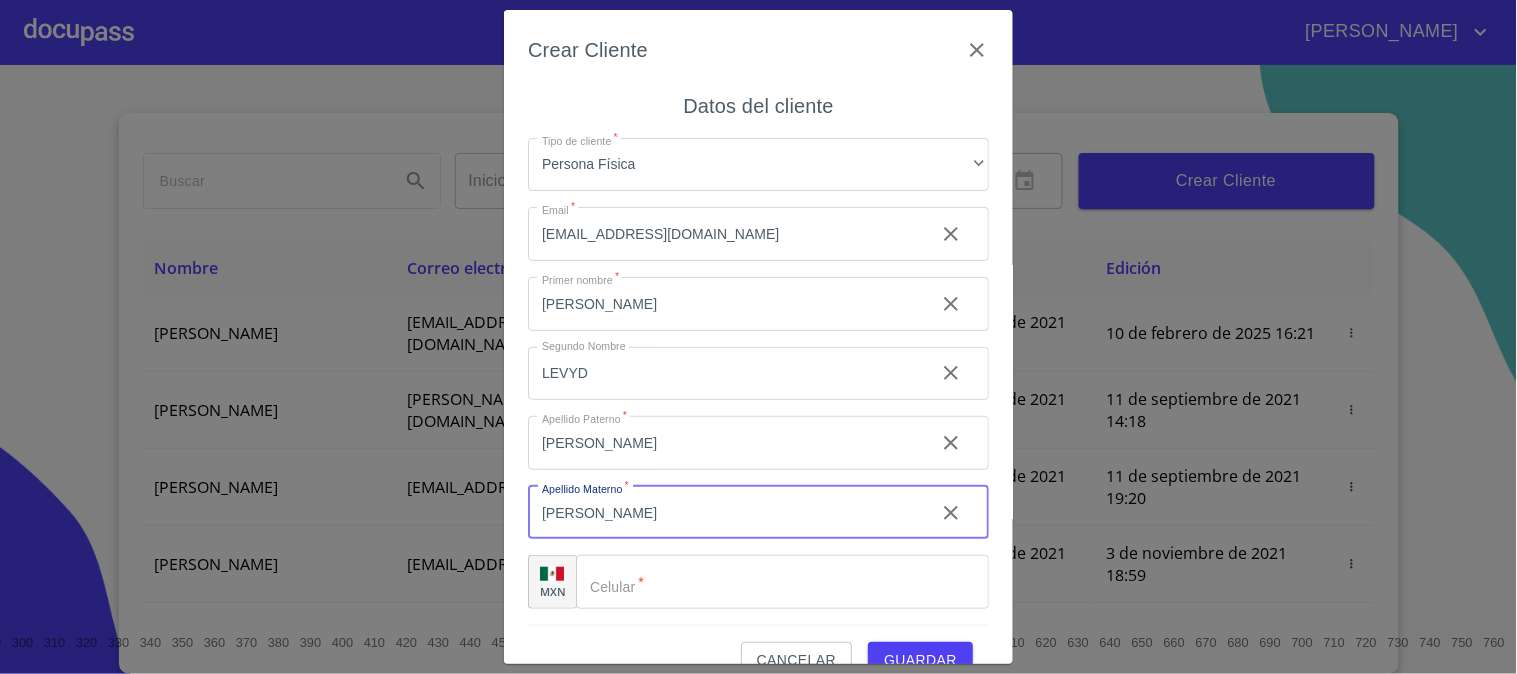 type on "[PERSON_NAME]" 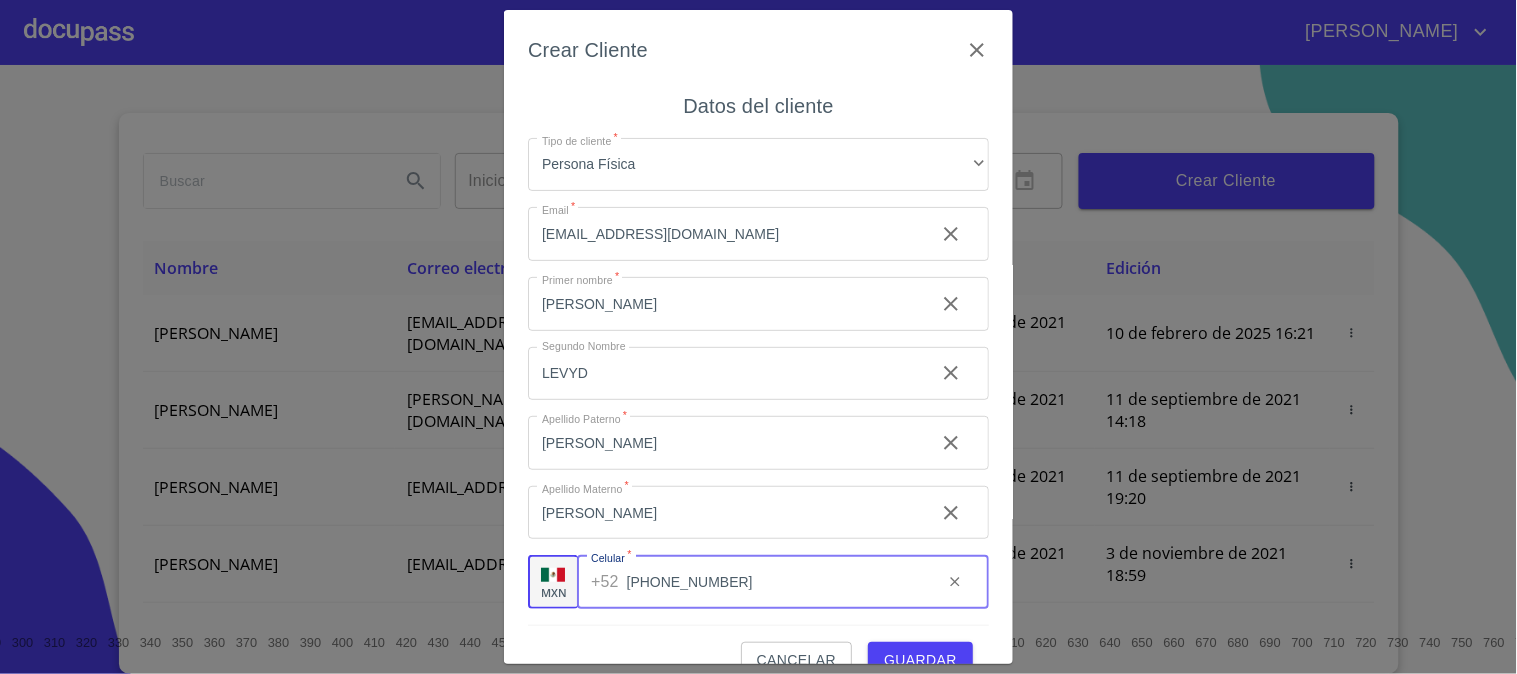 scroll, scrollTop: 38, scrollLeft: 0, axis: vertical 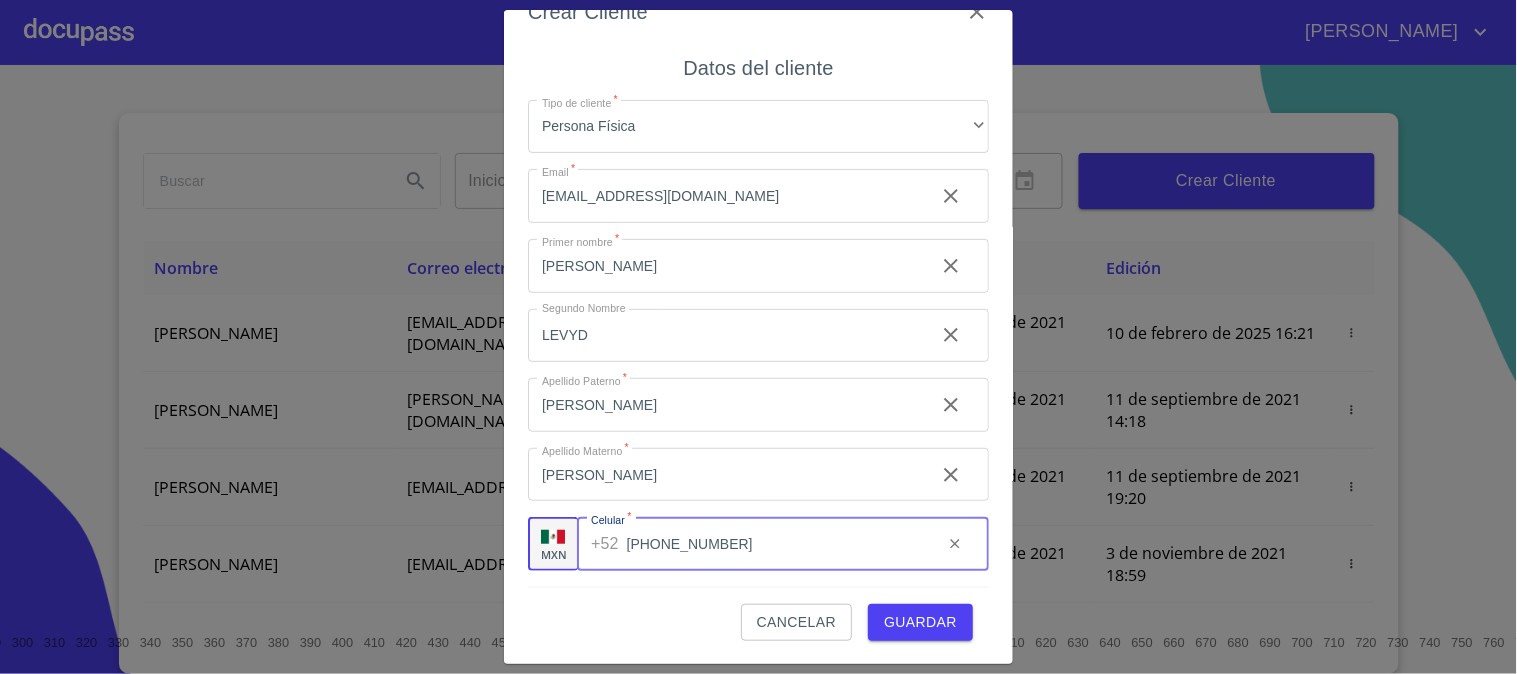 type on "[PHONE_NUMBER]" 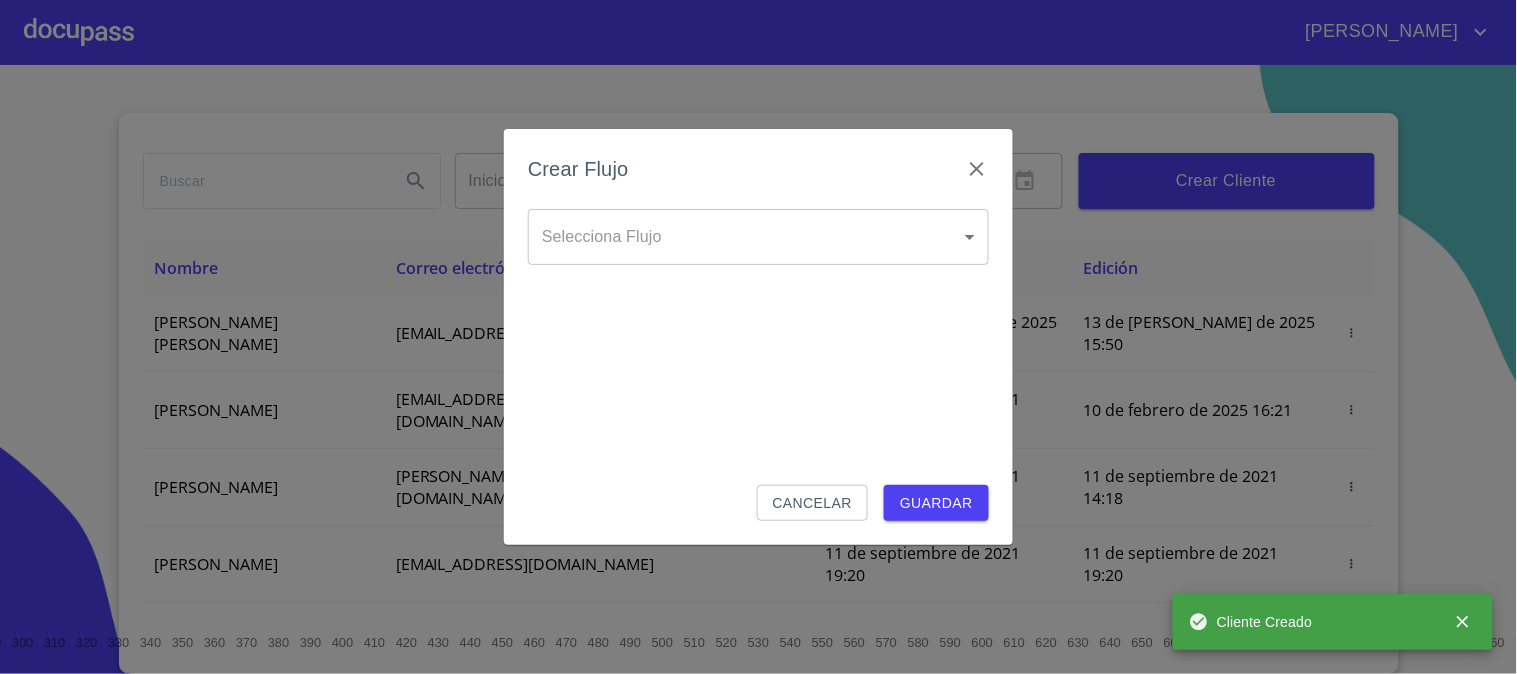 click on "[PERSON_NAME] ​ Fin ​ Crear Cliente Nombre   Correo electrónico   Registro   Edición     [PERSON_NAME] LEVYD [PERSON_NAME] [PERSON_NAME][EMAIL_ADDRESS][DOMAIN_NAME] 13 de [PERSON_NAME] de 2025 15:50 13 de [PERSON_NAME] de 2025 15:50 [PERSON_NAME] GROVER [EMAIL_ADDRESS][PERSON_NAME][PERSON_NAME][DOMAIN_NAME] 10 de septiembre de 2021 18:55 10 de febrero de 2025 16:21 [PERSON_NAME] CELIS  [EMAIL_ADDRESS][PERSON_NAME][DOMAIN_NAME] 11 de septiembre de 2021 14:18 11 de septiembre de 2021 14:18 [PERSON_NAME] [PERSON_NAME][EMAIL_ADDRESS][DOMAIN_NAME] 11 de septiembre de 2021 19:20 11 de septiembre de 2021 19:20 [PERSON_NAME] [EMAIL_ADDRESS][DOMAIN_NAME] 13 de septiembre de 2021 11:06 3 de noviembre de 2021 18:59 [PERSON_NAME] [EMAIL_ADDRESS][DOMAIN_NAME] 14 de septiembre de 2021 12:26 14 de septiembre de 2021 12:26 [PERSON_NAME] [EMAIL_ADDRESS][DOMAIN_NAME] 14 de septiembre de 2021 16:35 14 de septiembre de 2021 16:35 [PERSON_NAME] [EMAIL_ADDRESS][DOMAIN_NAME] 14 de septiembre de 2021 18:24 14 de septiembre de 2021 18:24 [PERSON_NAME]  [EMAIL_ADDRESS][DOMAIN_NAME] 15 de septiembre de 2021 13:18 [PERSON_NAME] [PERSON_NAME] 1" at bounding box center [758, 337] 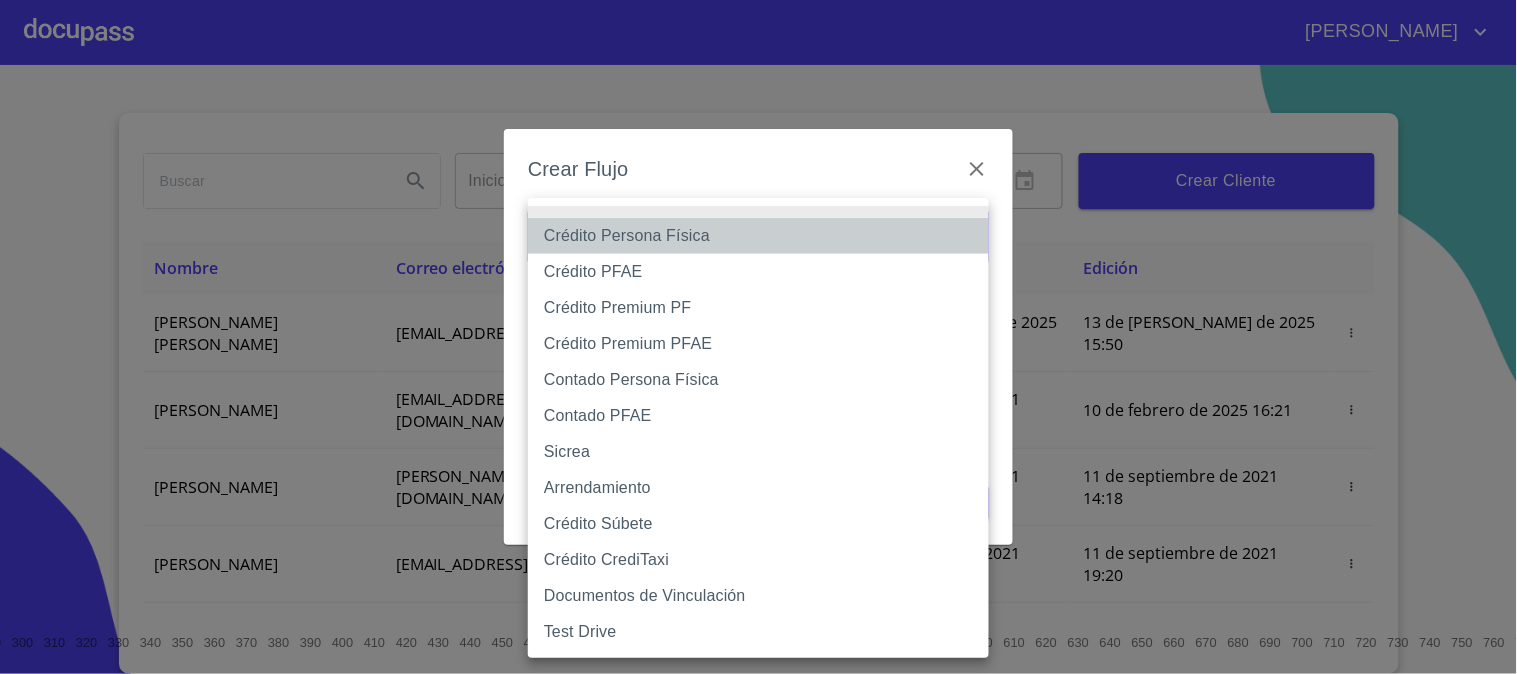 click on "Crédito Persona Física" at bounding box center (758, 236) 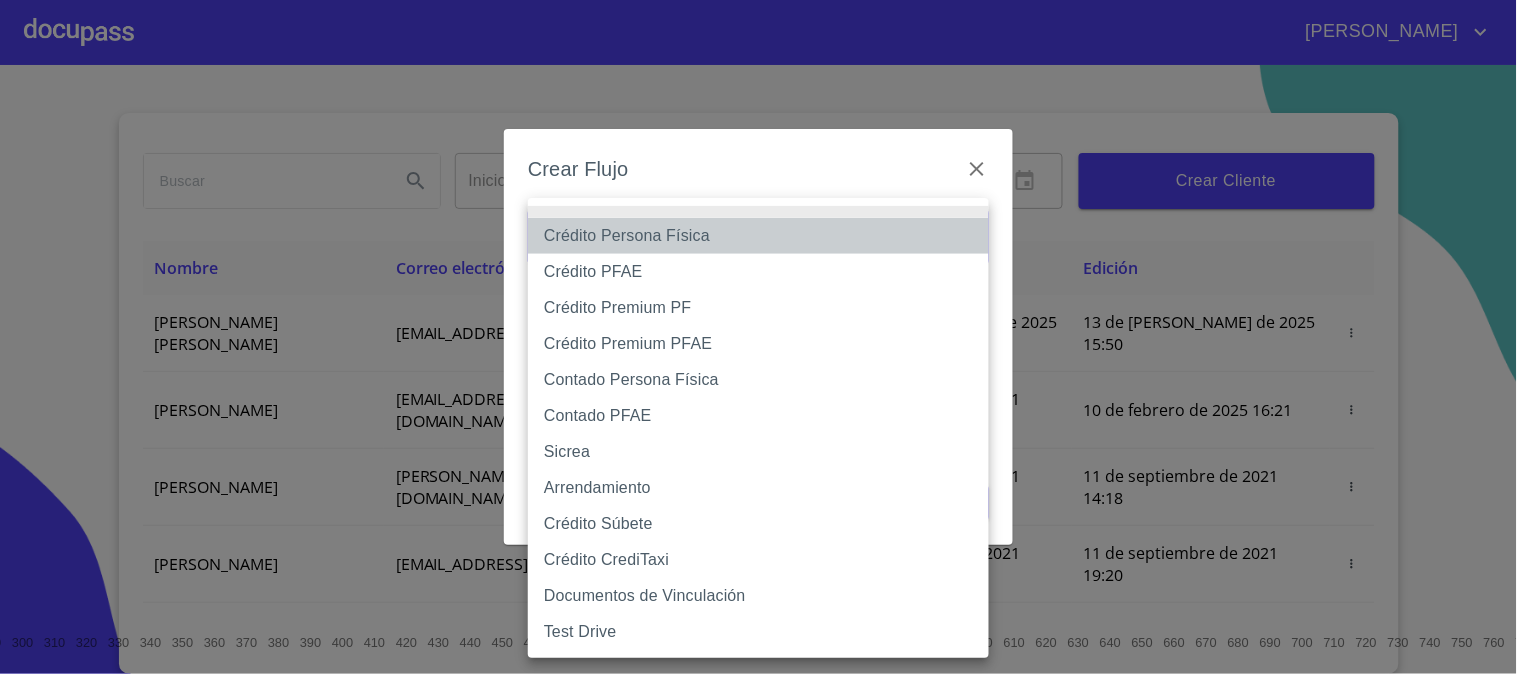 type on "6009fb3c7d1714eb8809aa97" 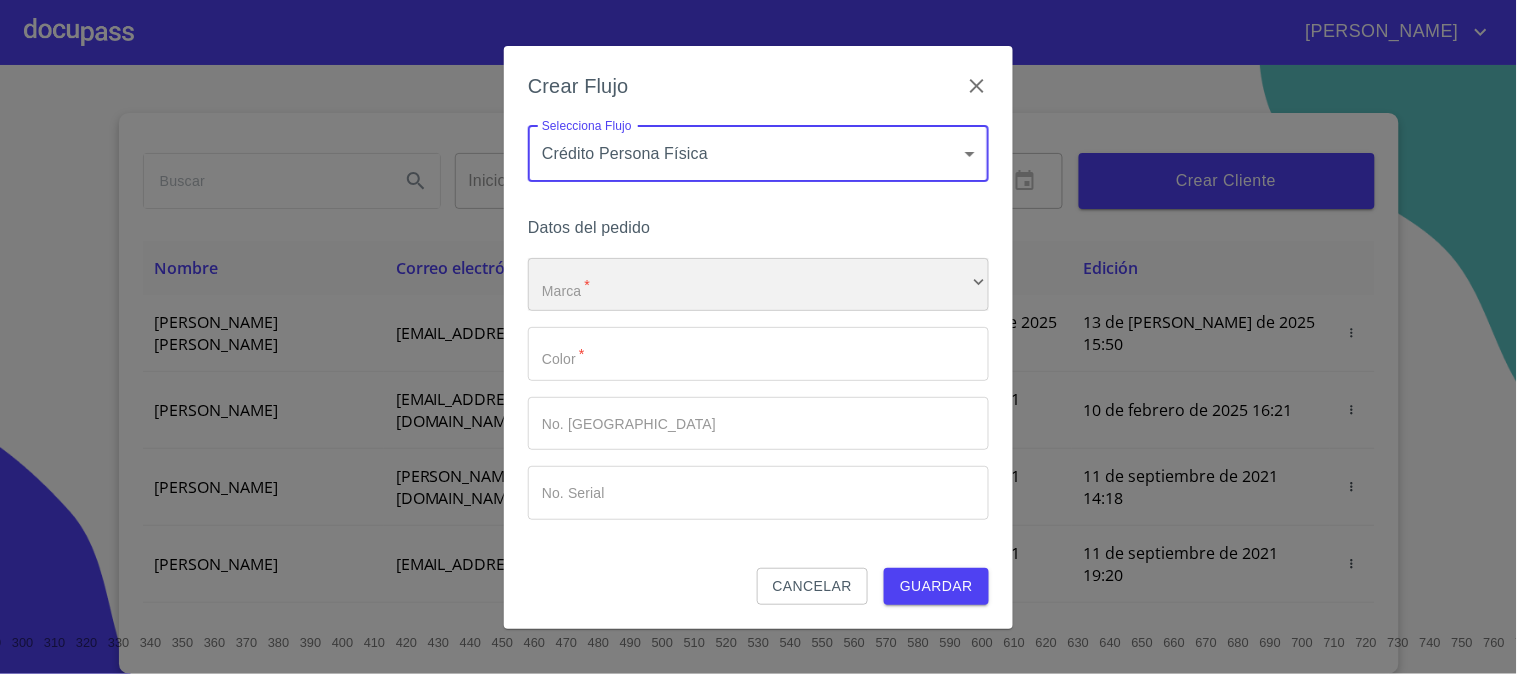 click on "​" at bounding box center (758, 285) 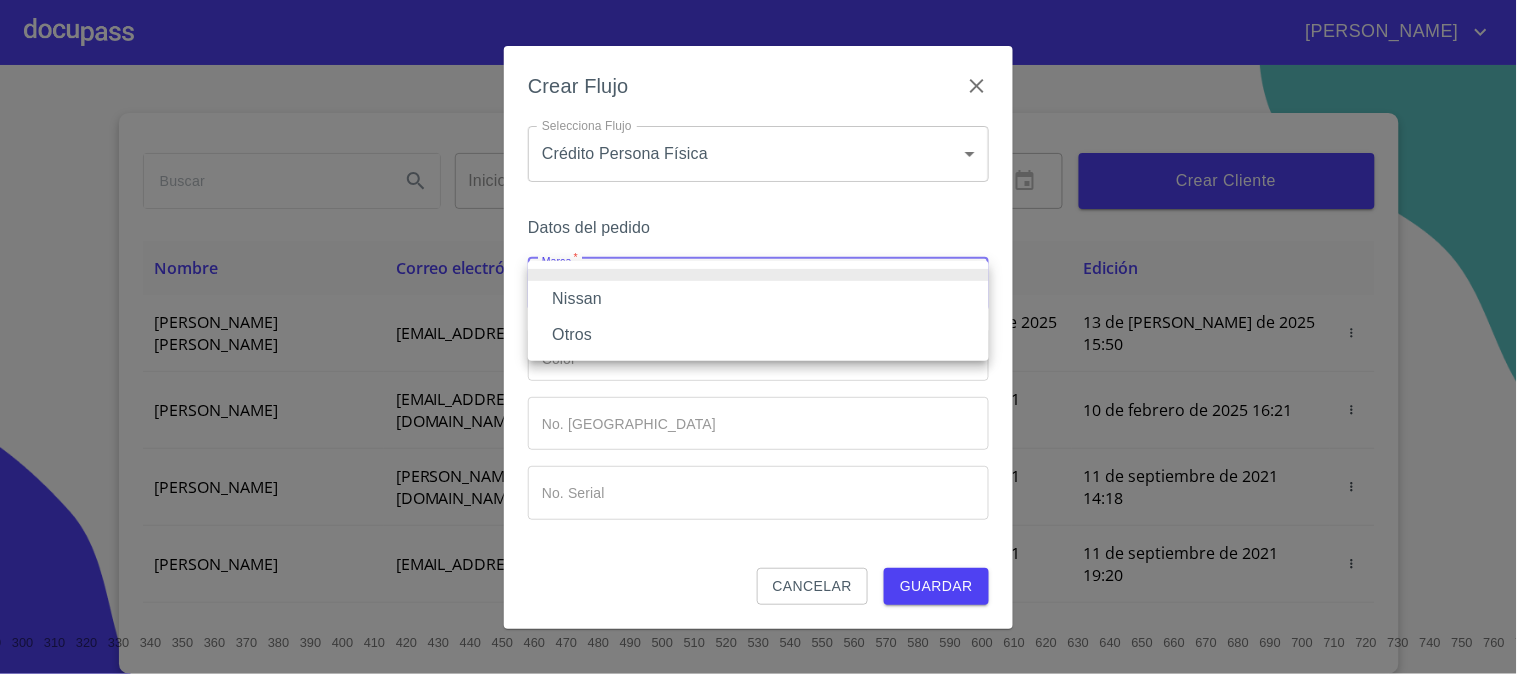 click on "Nissan" at bounding box center [758, 299] 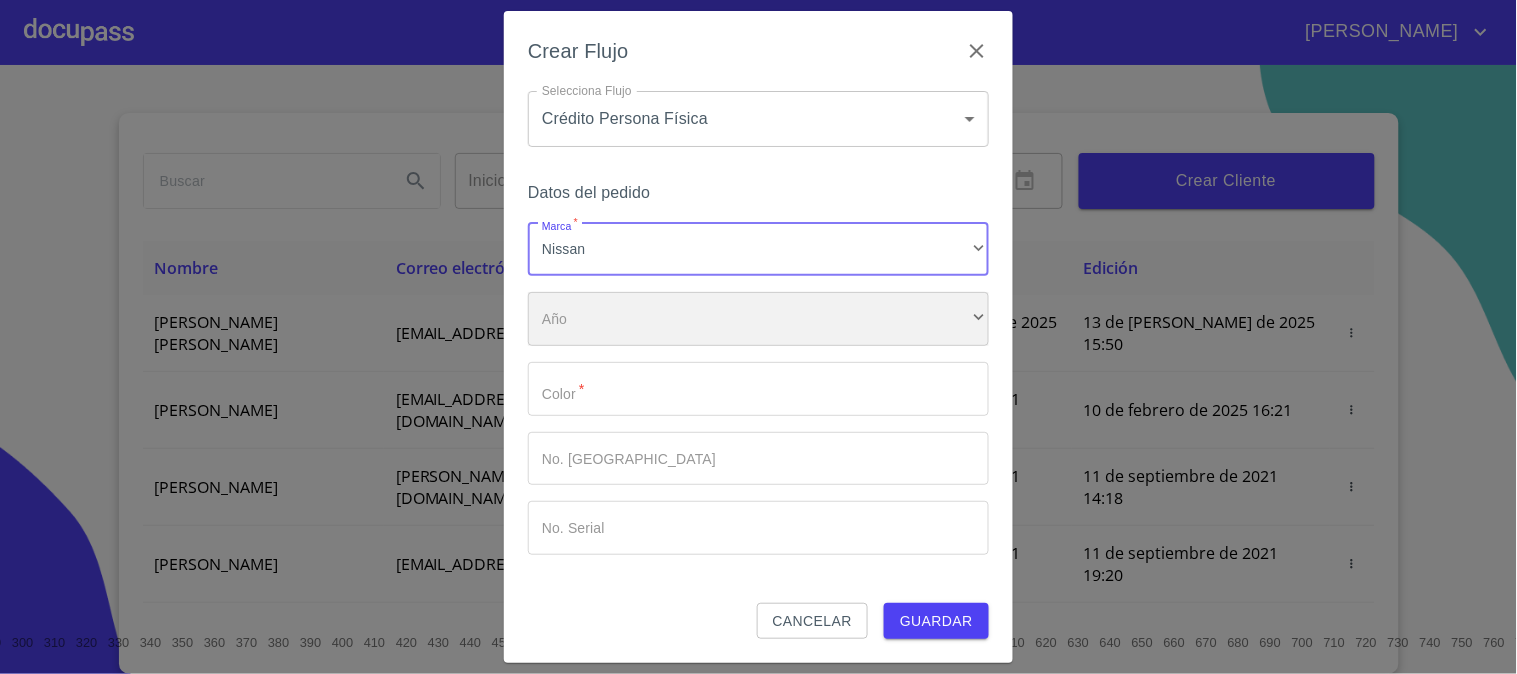 click on "​" at bounding box center (758, 319) 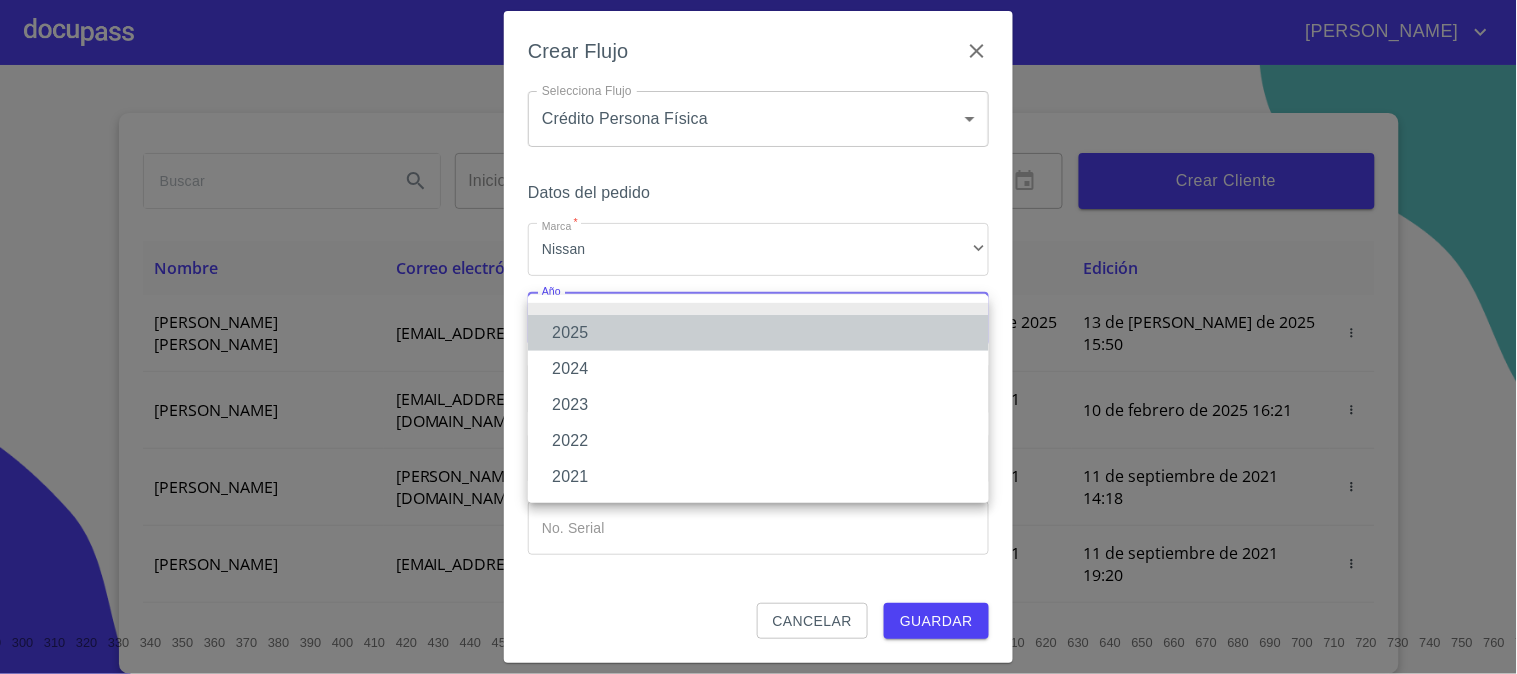 click on "2025" at bounding box center (758, 333) 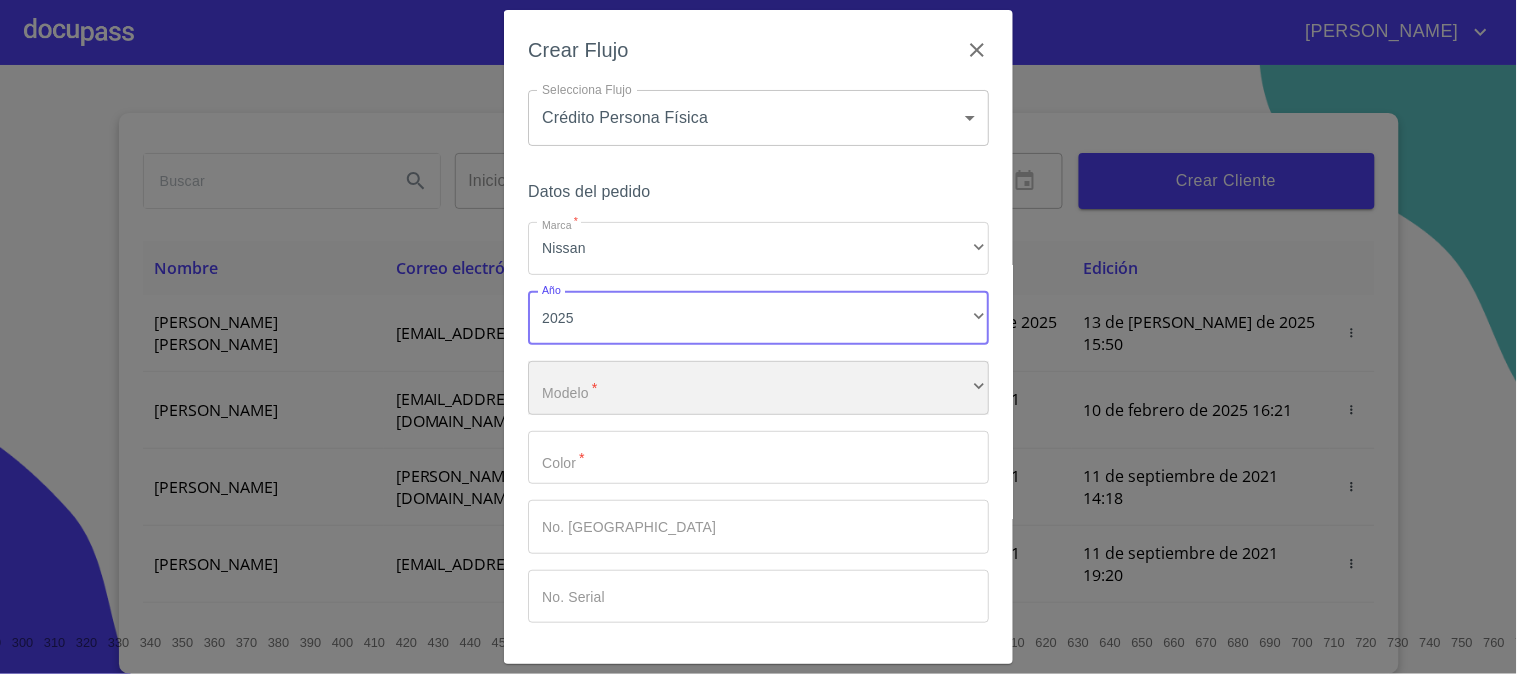 click on "​" at bounding box center [758, 388] 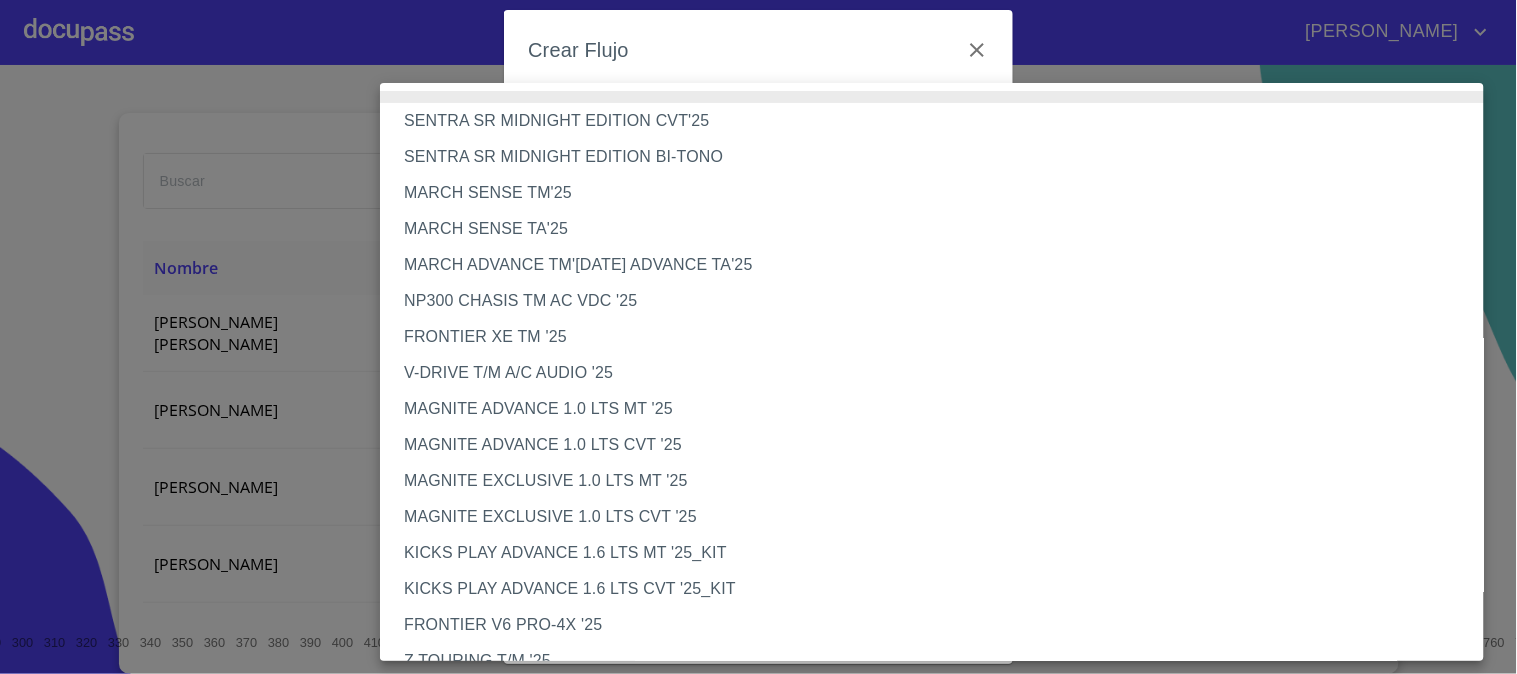 click on "V-DRIVE T/M A/C AUDIO '25" at bounding box center [940, 373] 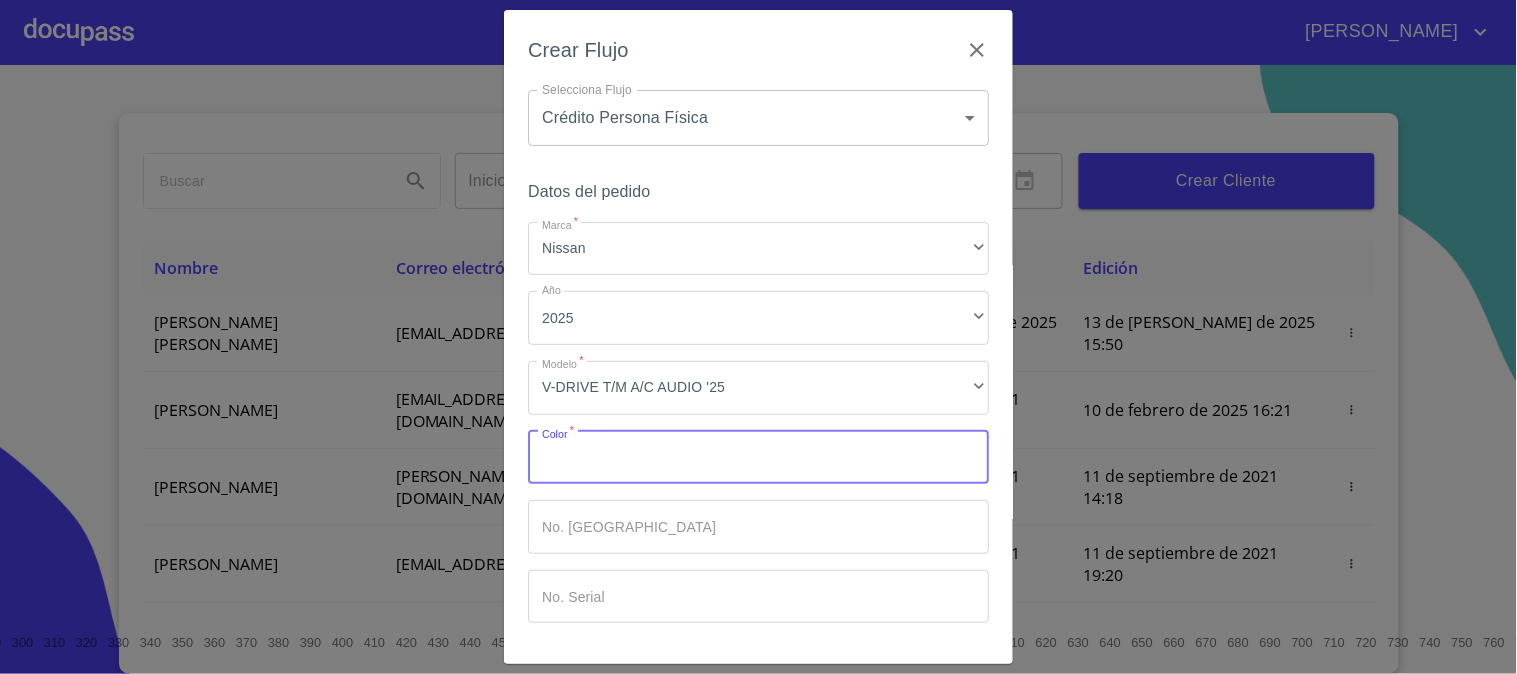 click on "Marca   *" at bounding box center (758, 458) 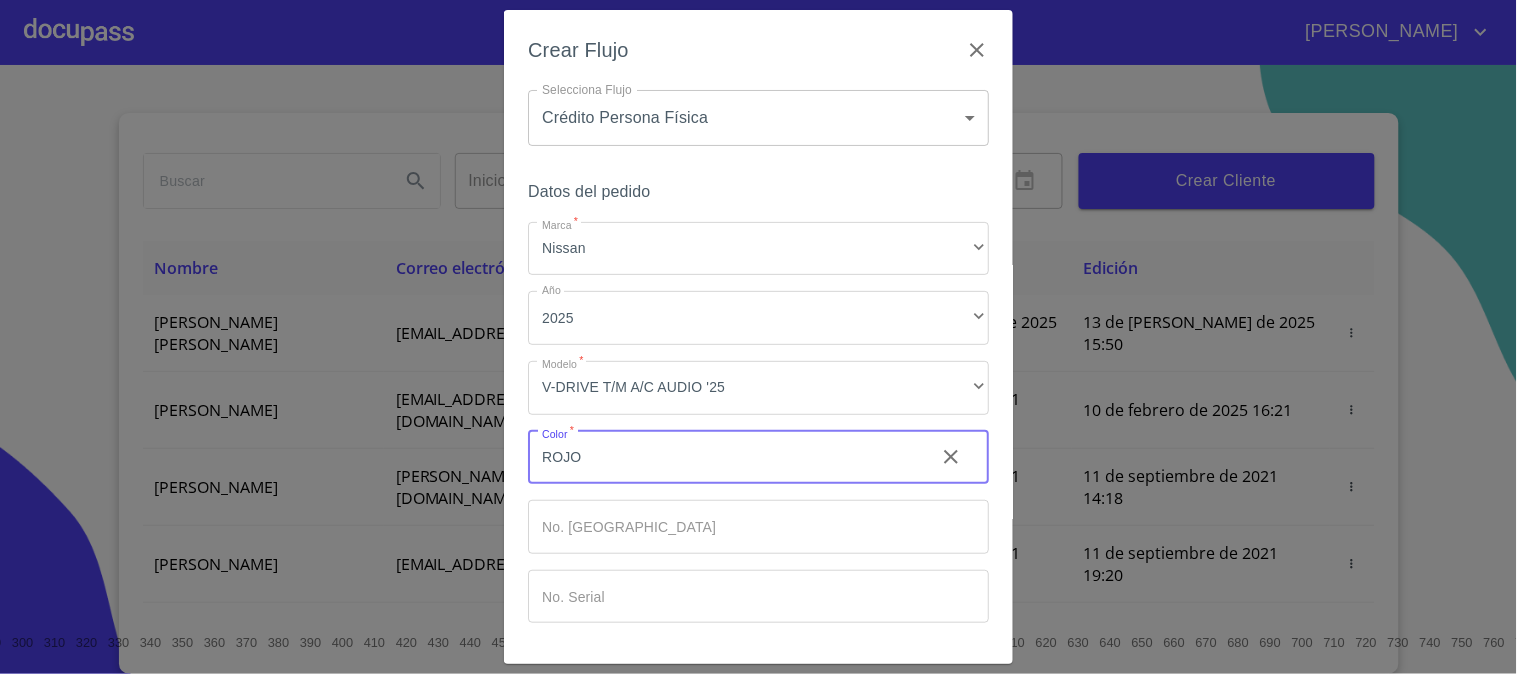 scroll, scrollTop: 67, scrollLeft: 0, axis: vertical 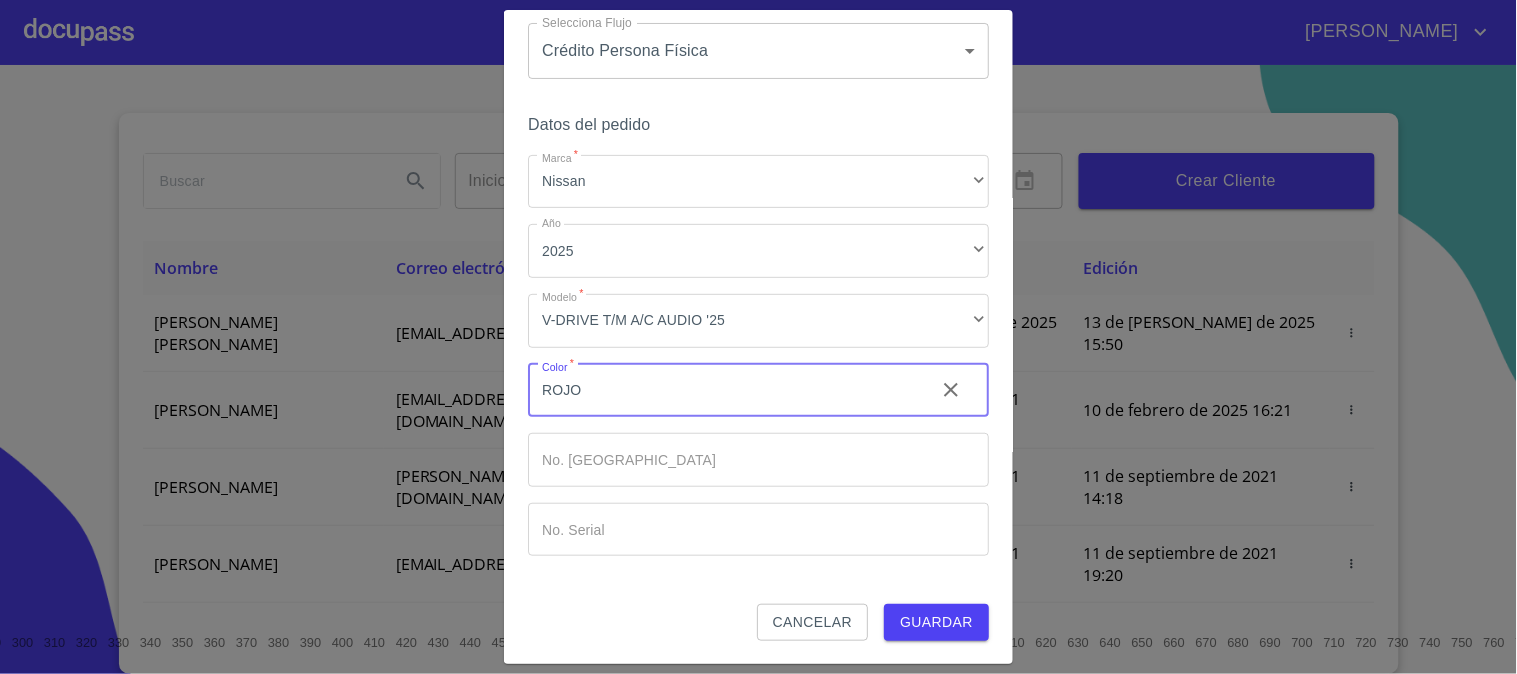 type on "ROJO" 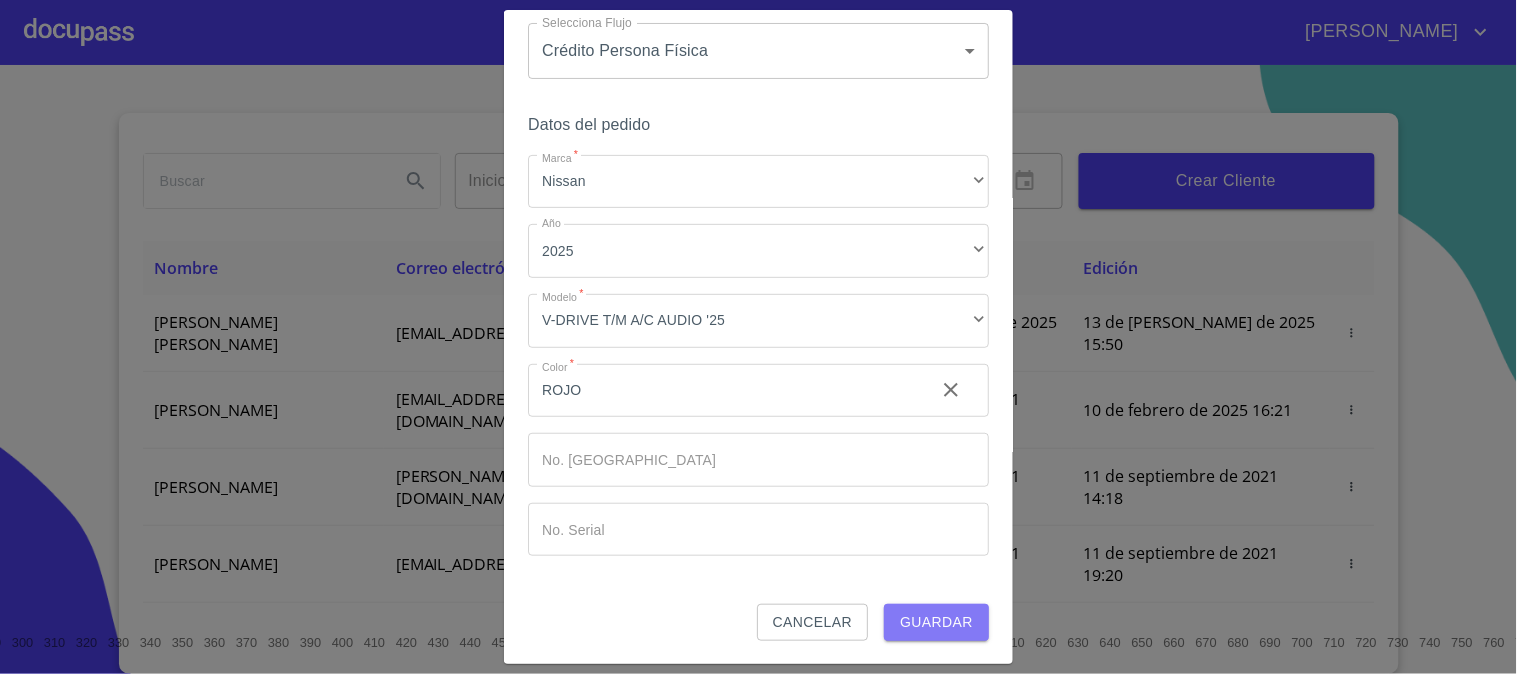 click on "Guardar" at bounding box center (936, 622) 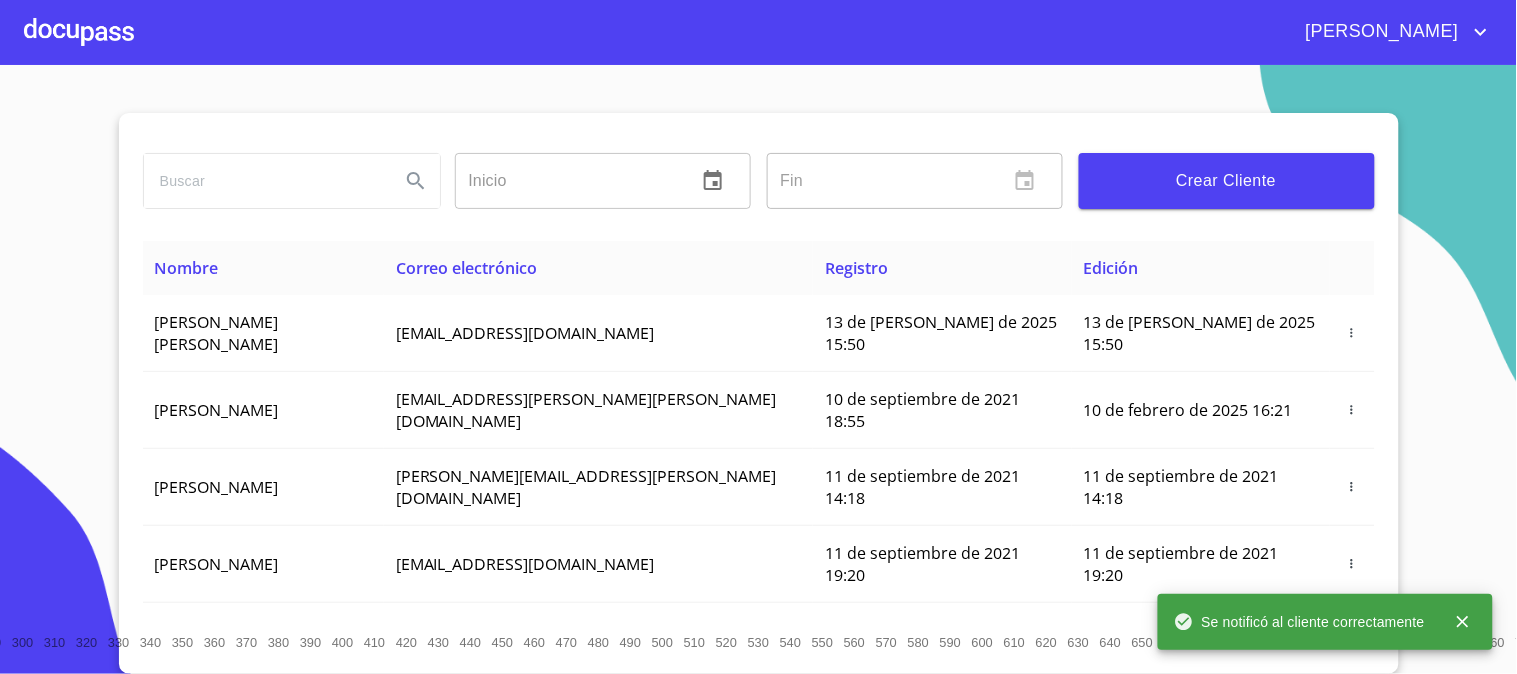 click at bounding box center [79, 32] 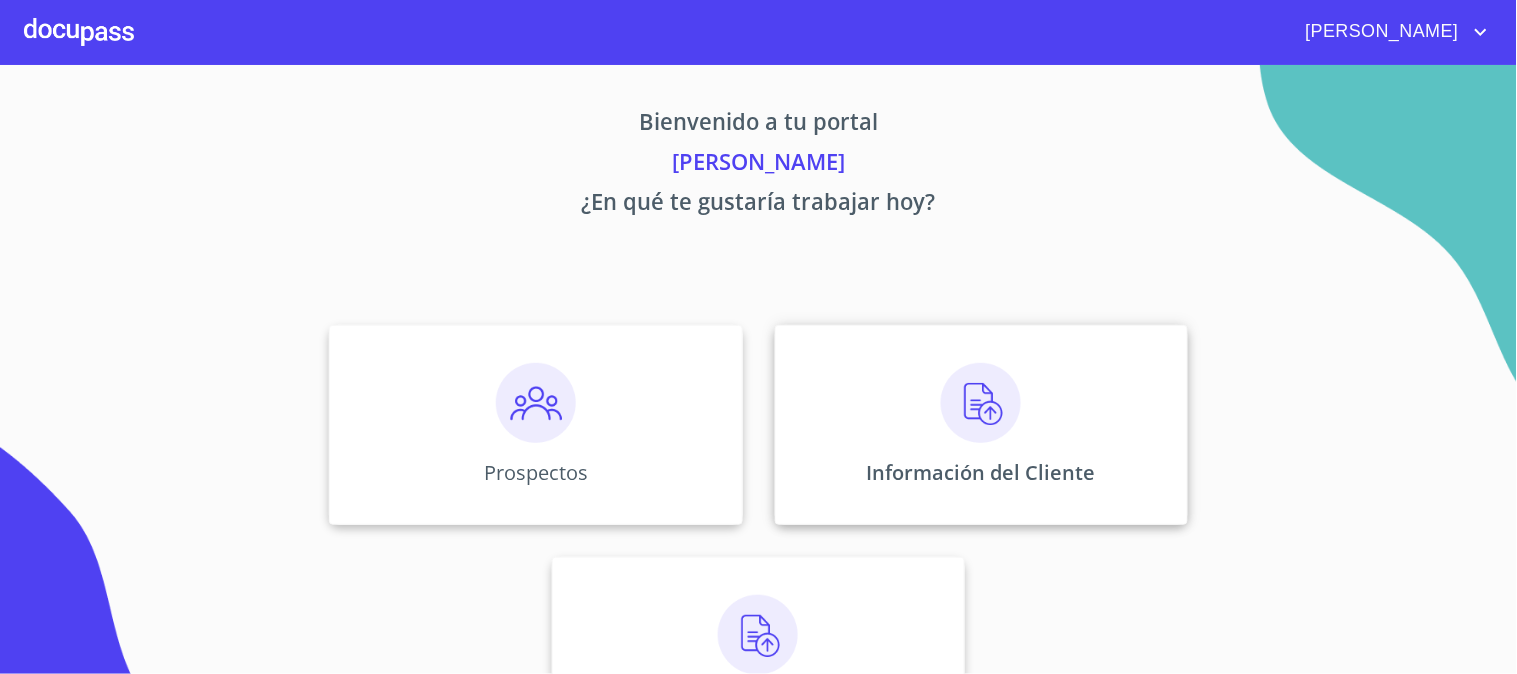 click at bounding box center [981, 403] 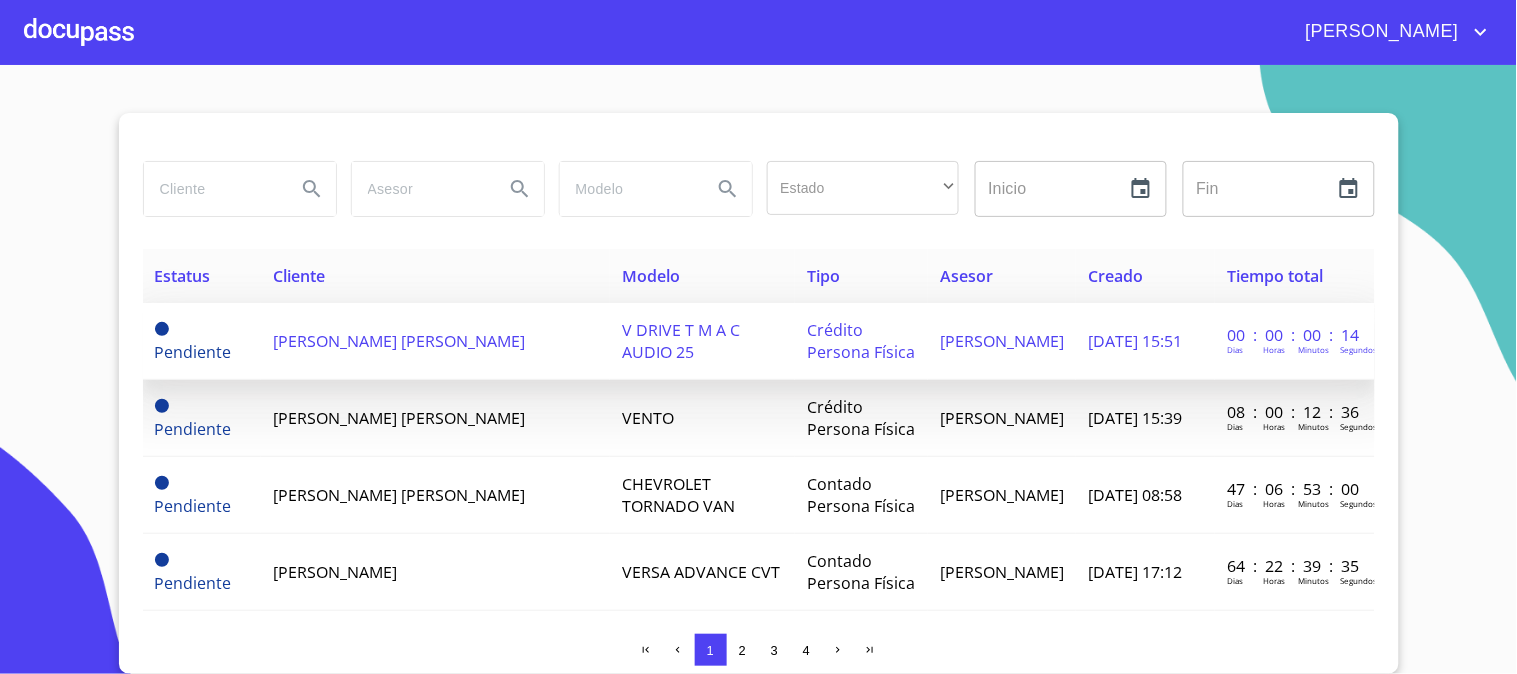 click on "[PERSON_NAME] [PERSON_NAME]" at bounding box center [399, 341] 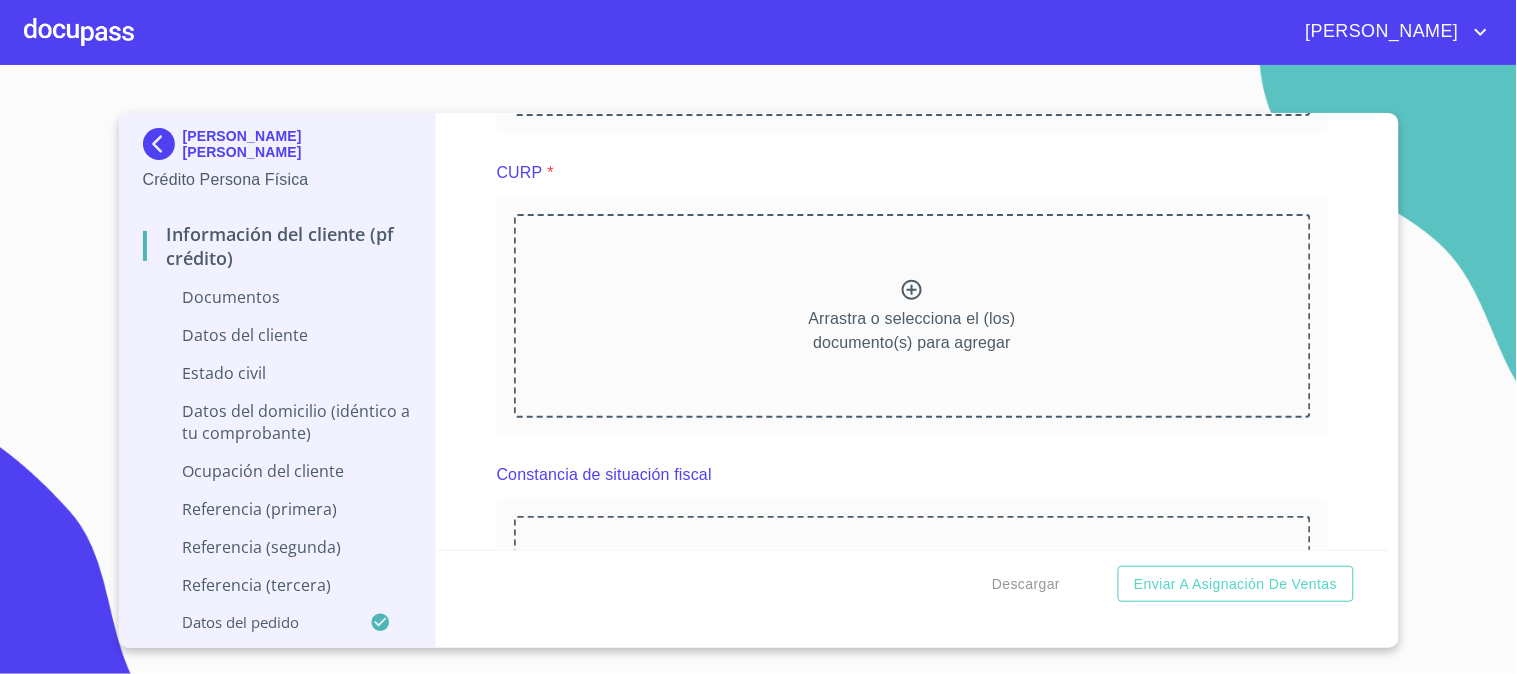 scroll, scrollTop: 1777, scrollLeft: 0, axis: vertical 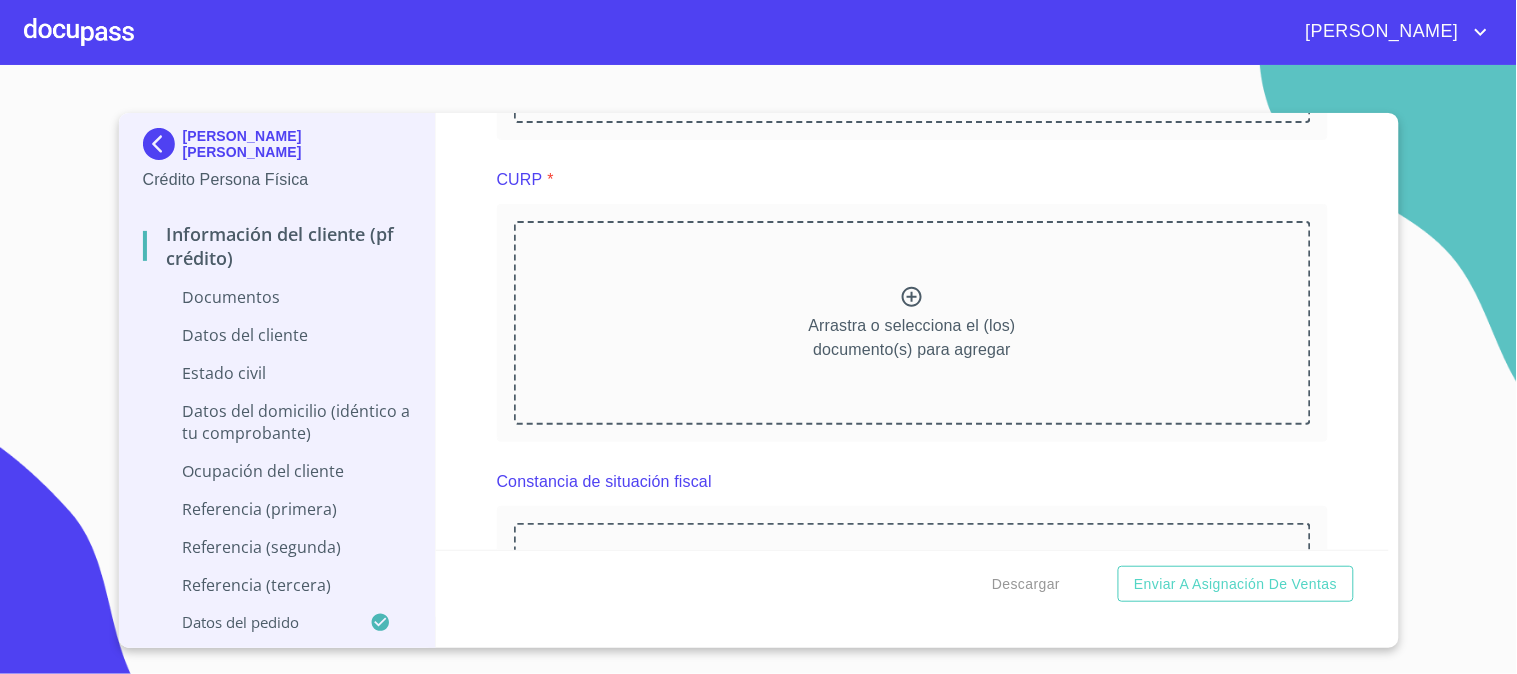 click 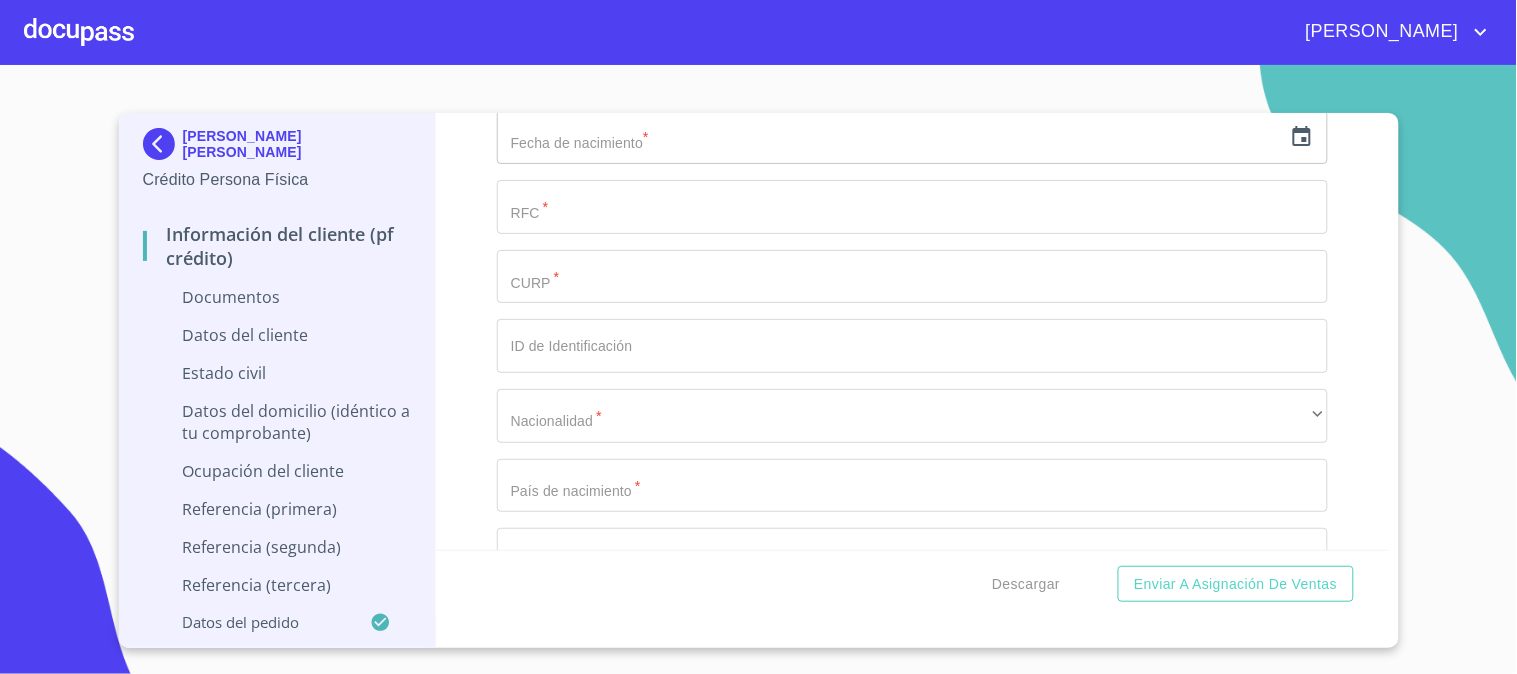 scroll, scrollTop: 3111, scrollLeft: 0, axis: vertical 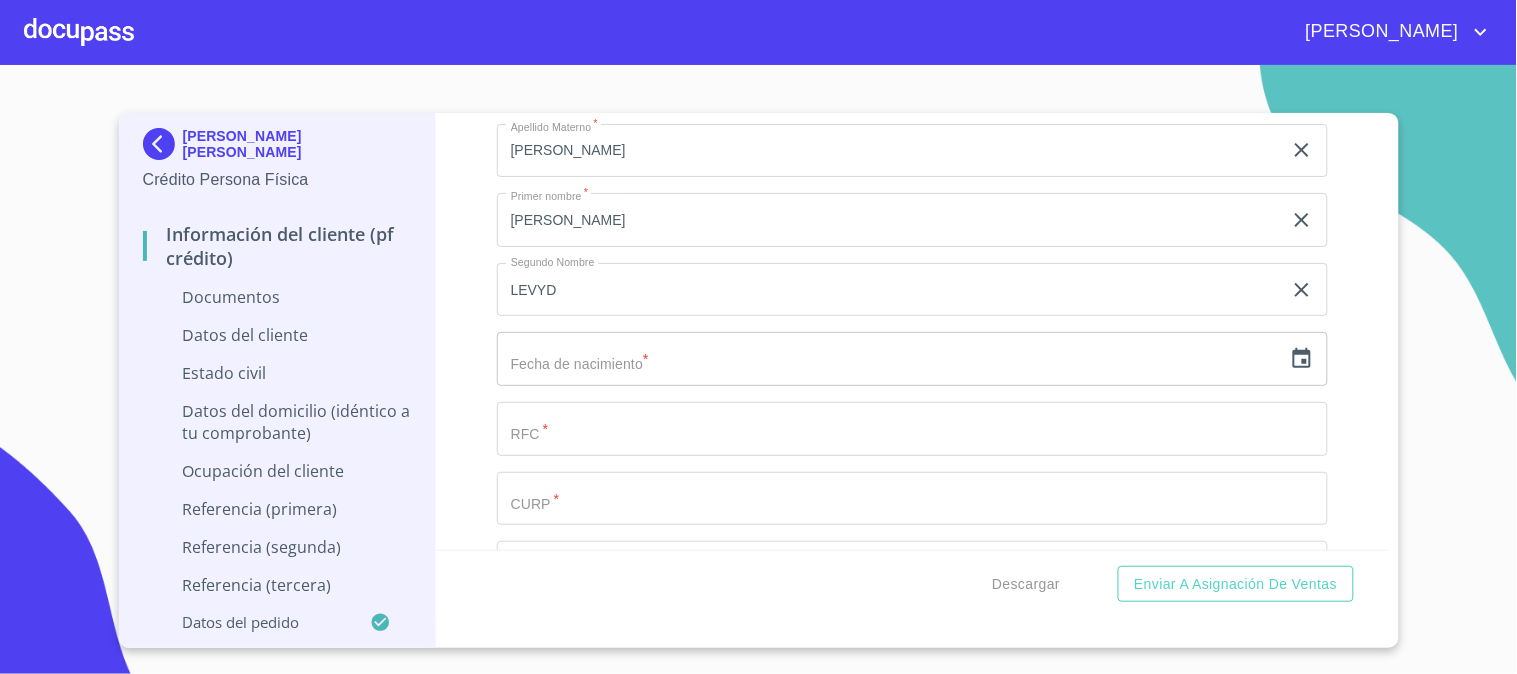 click at bounding box center [889, 359] 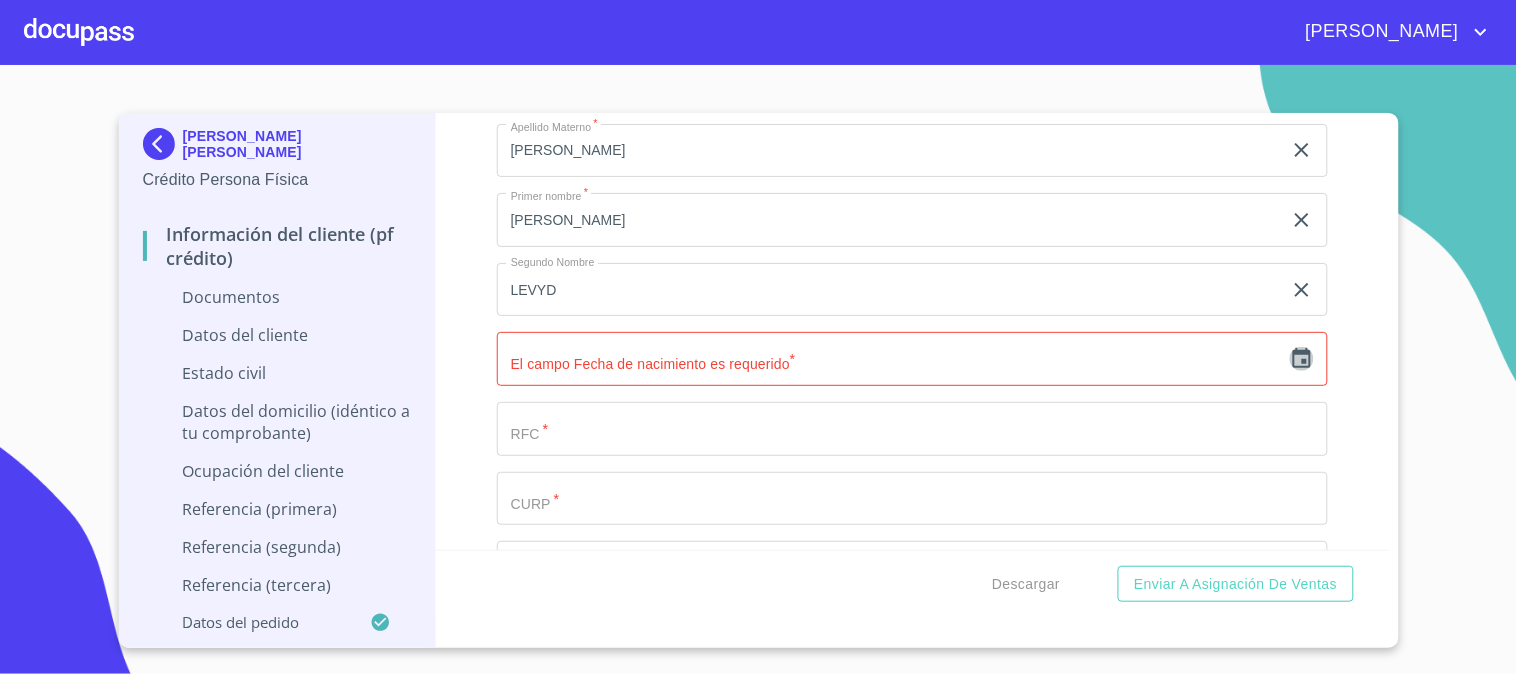 click 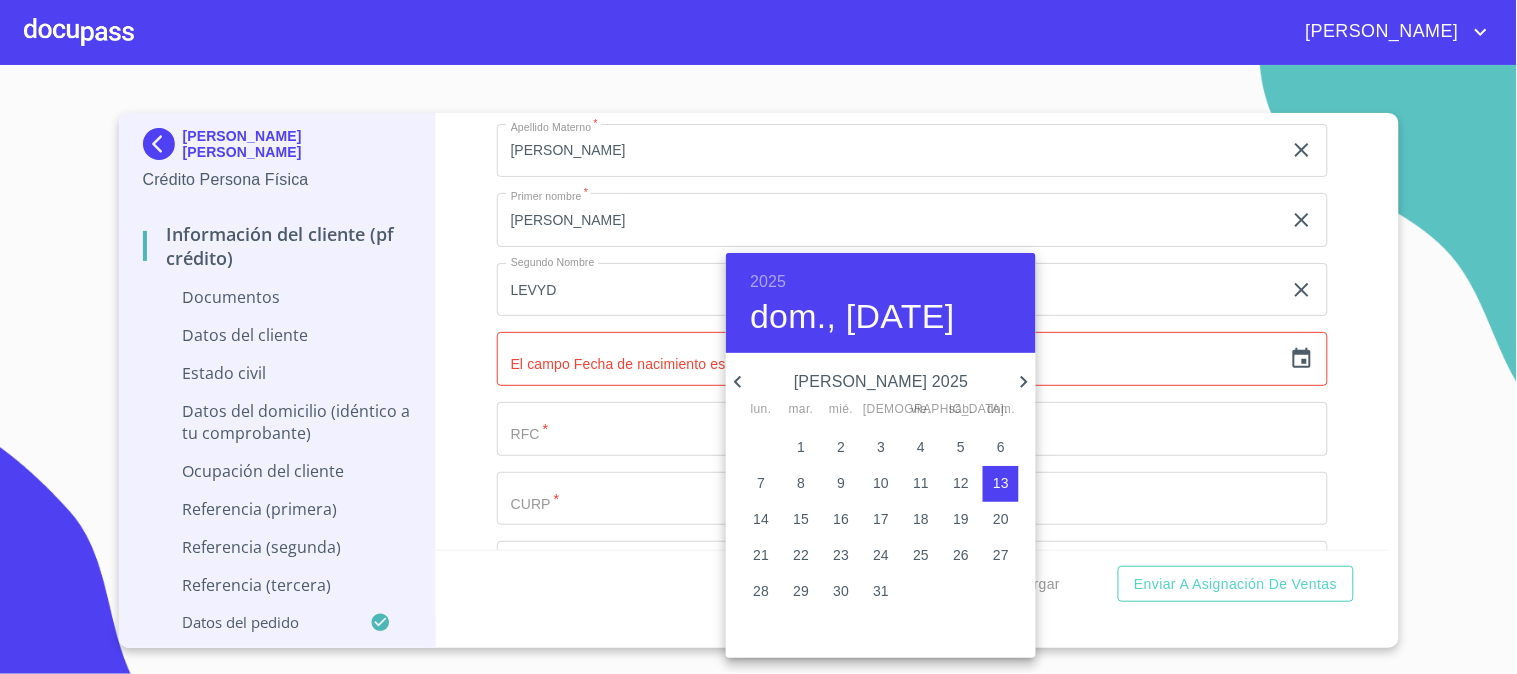 click on "2025" at bounding box center [768, 282] 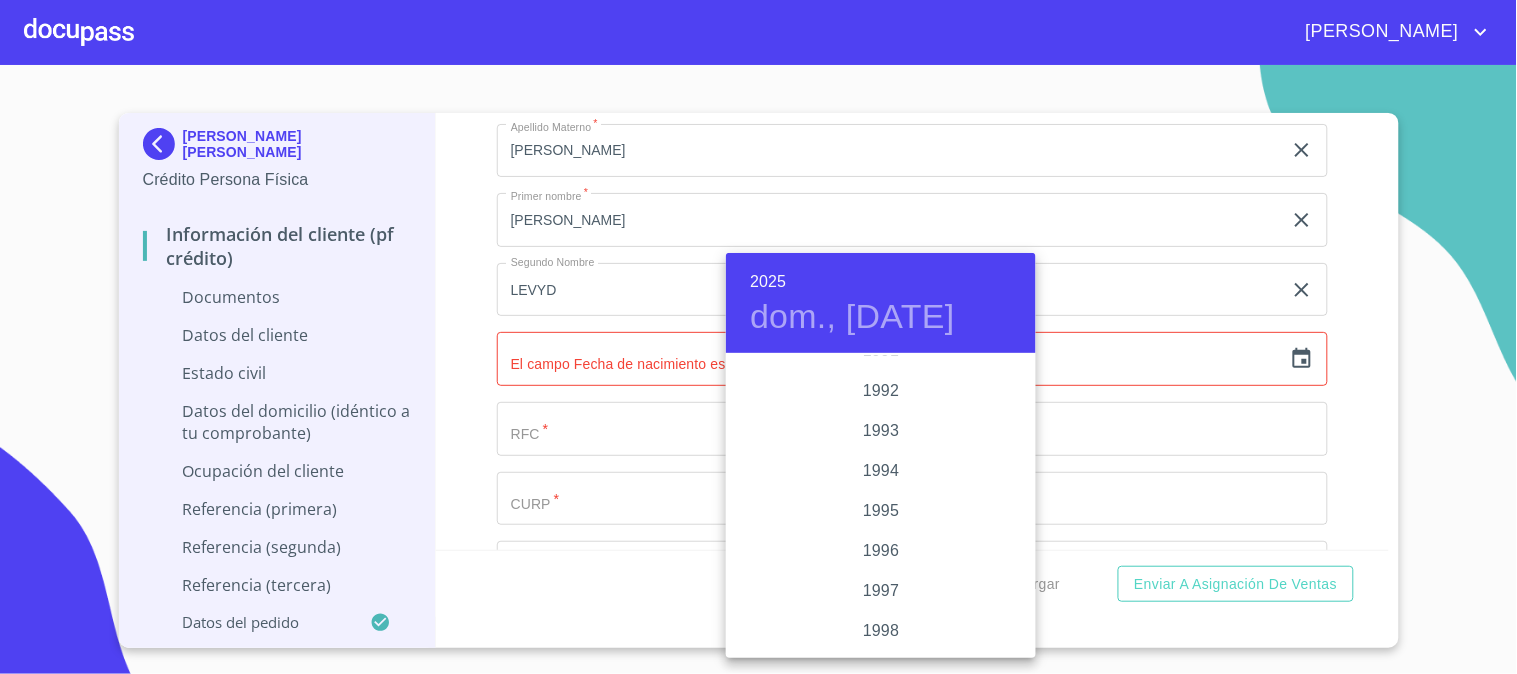 scroll, scrollTop: 2657, scrollLeft: 0, axis: vertical 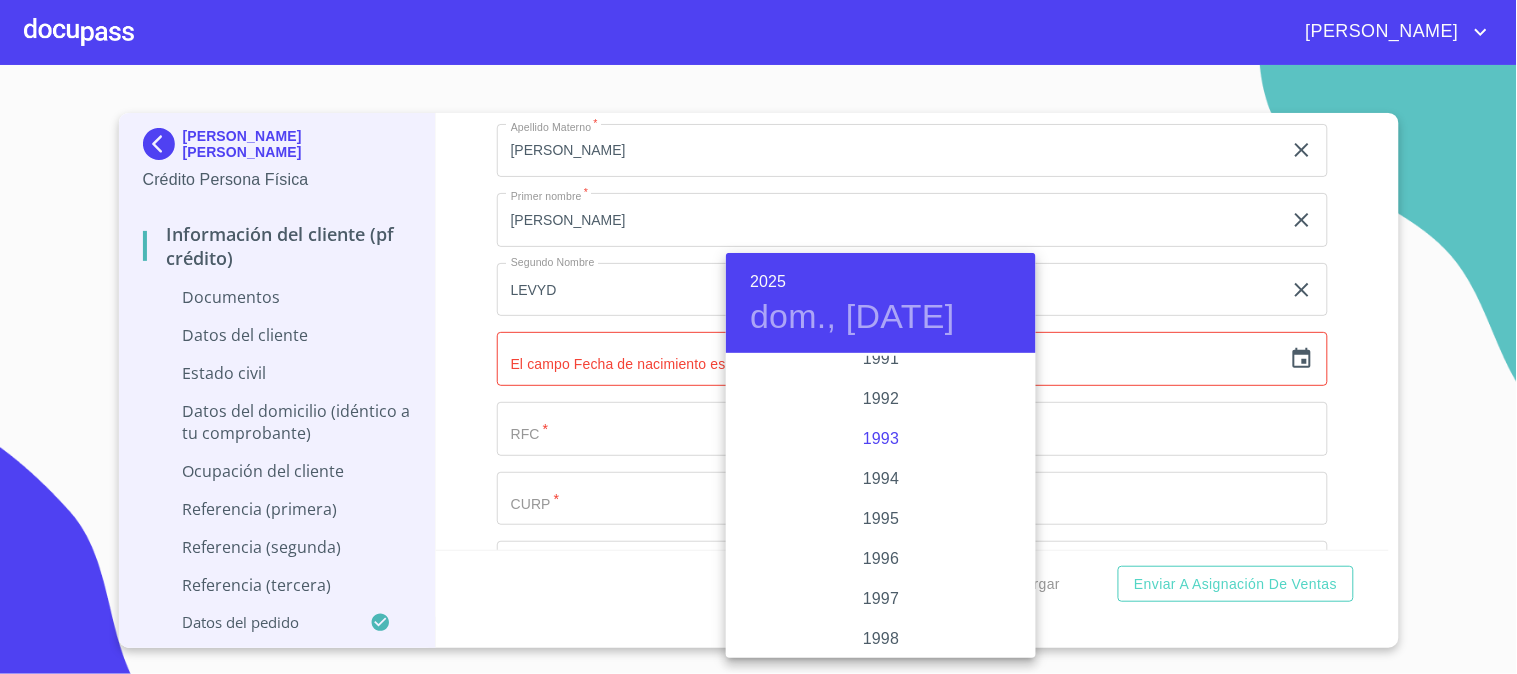 click on "1993" at bounding box center [881, 439] 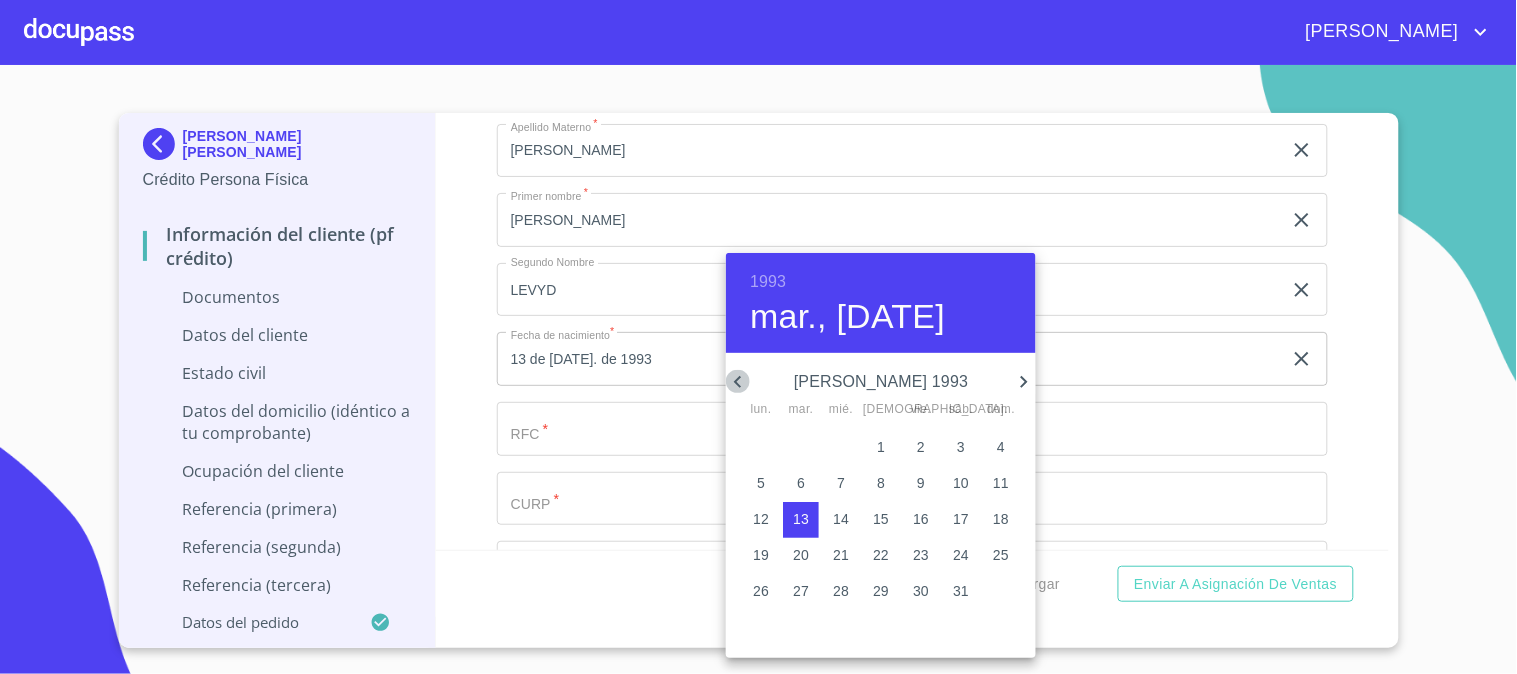 click 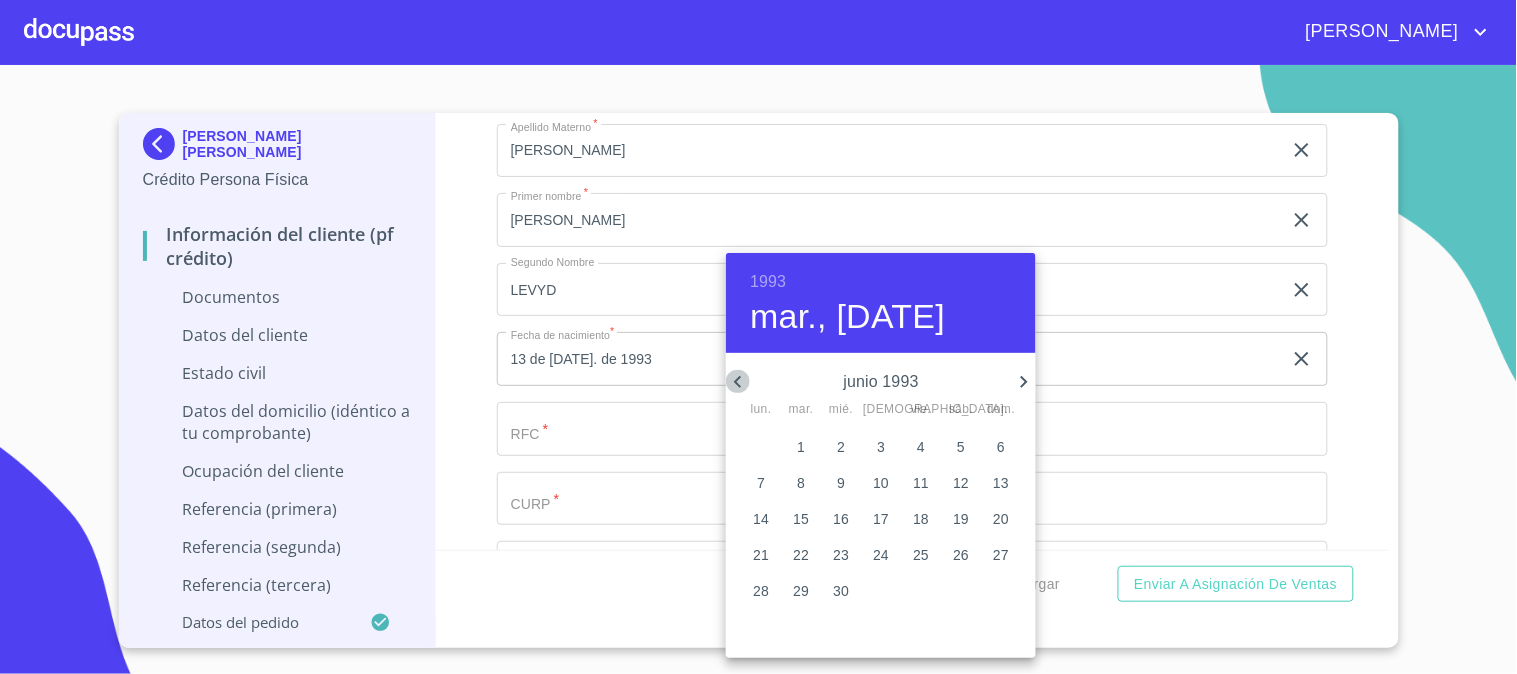 click 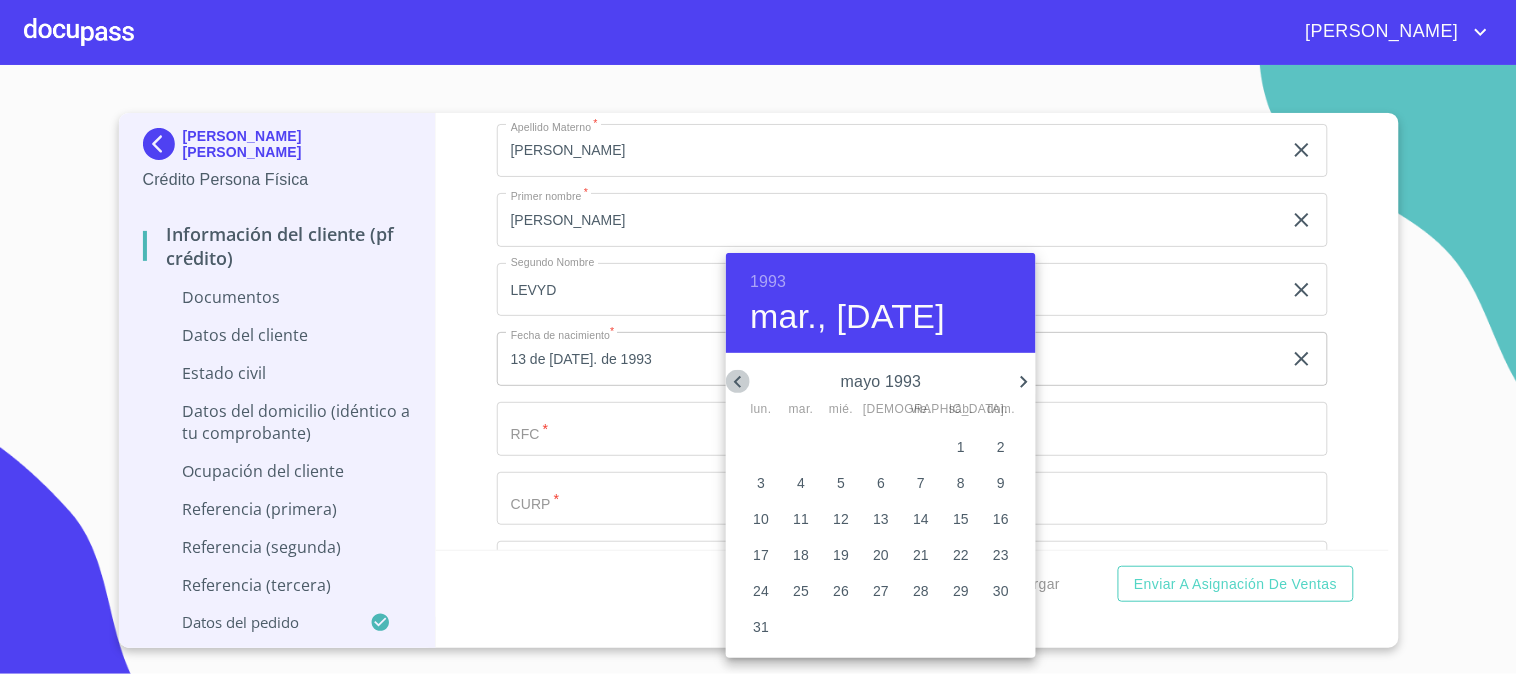 click 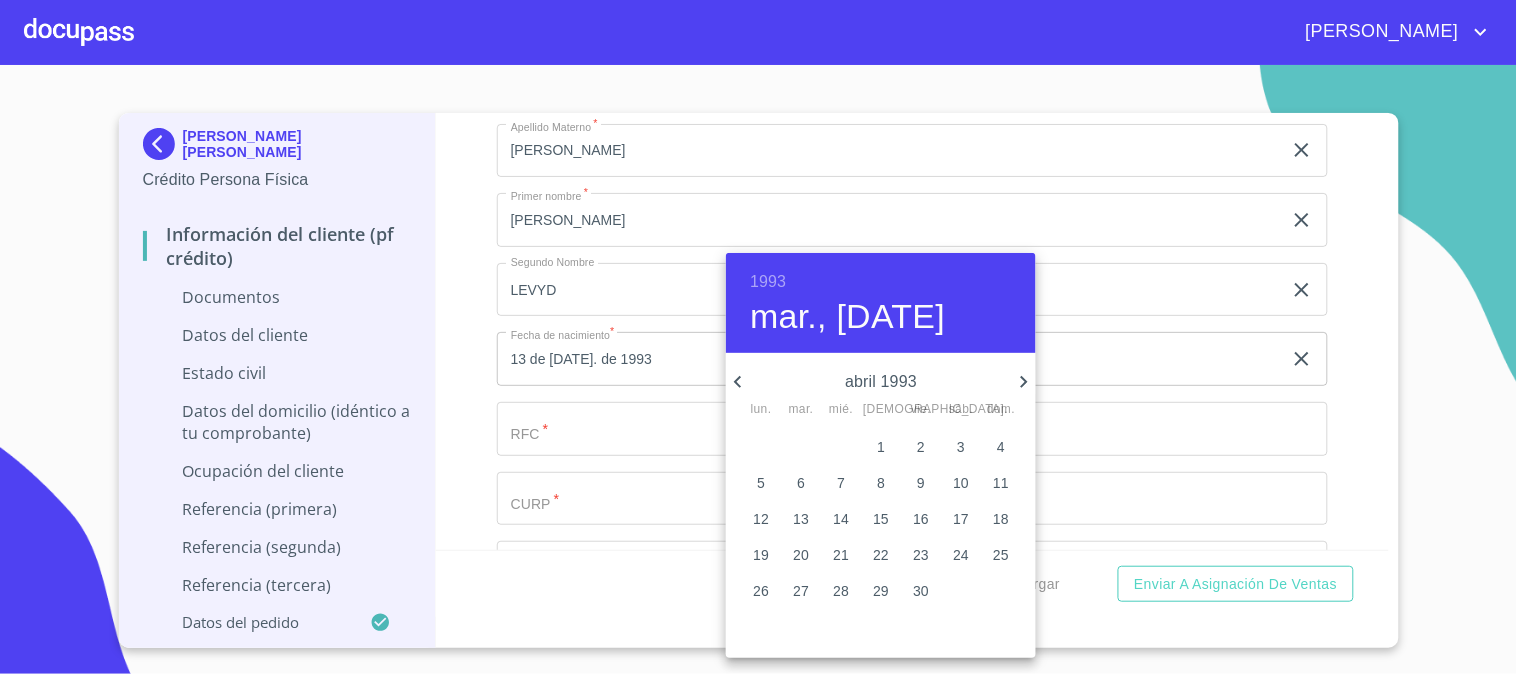 click 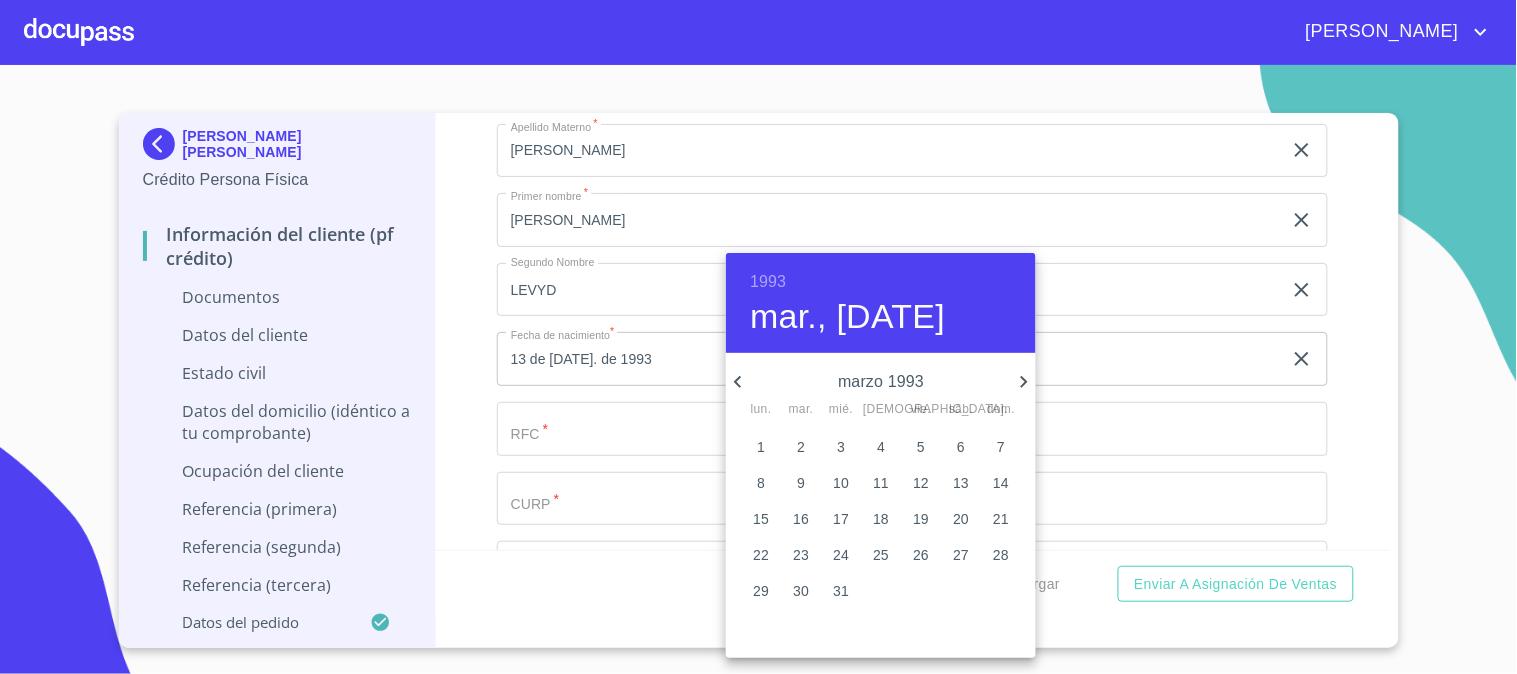 click 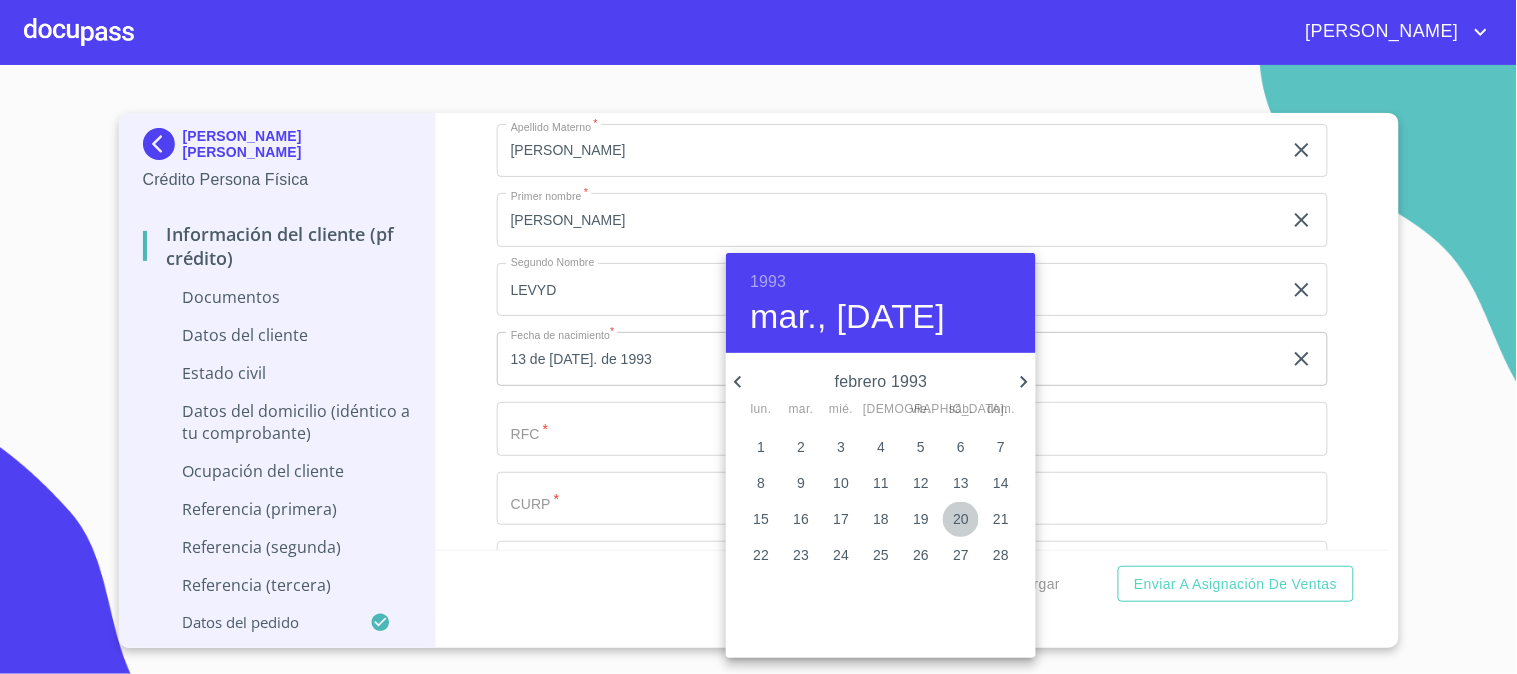 click on "20" at bounding box center (961, 519) 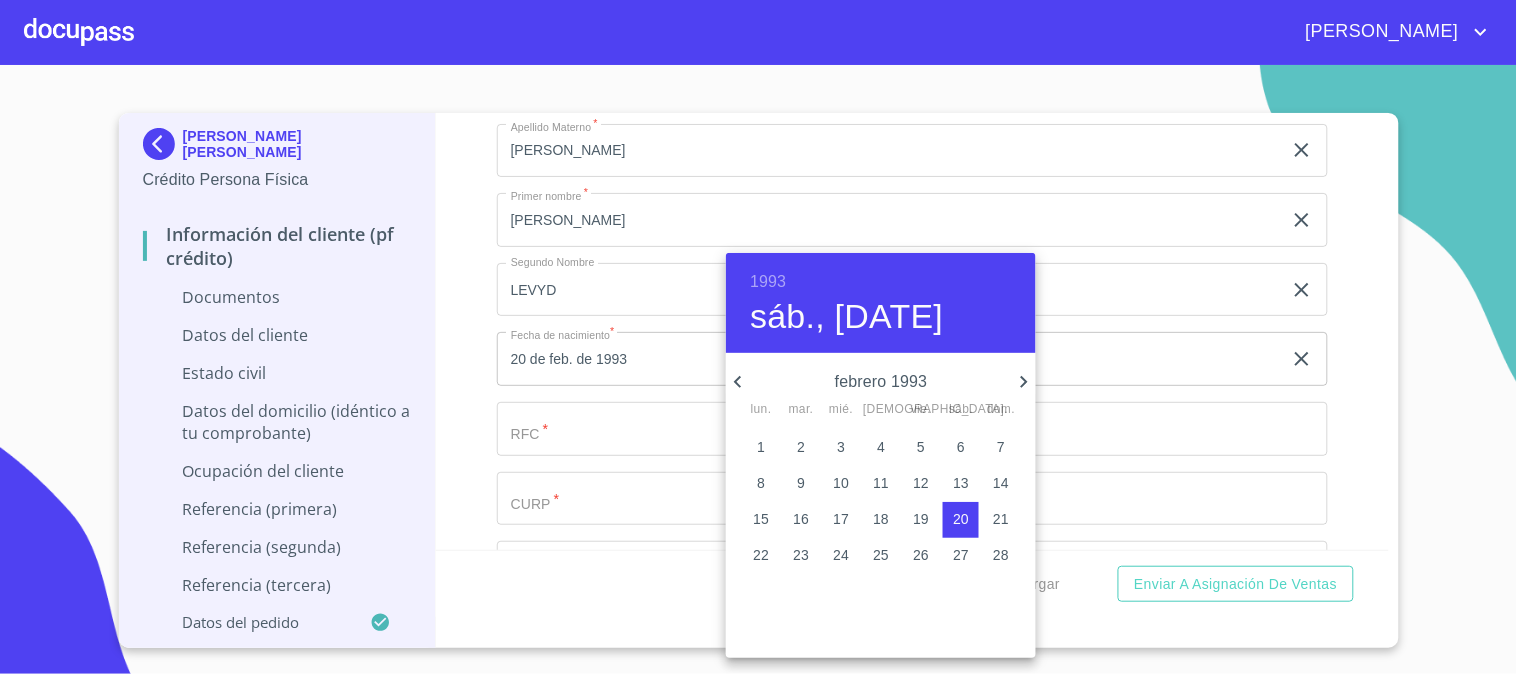 click at bounding box center (758, 337) 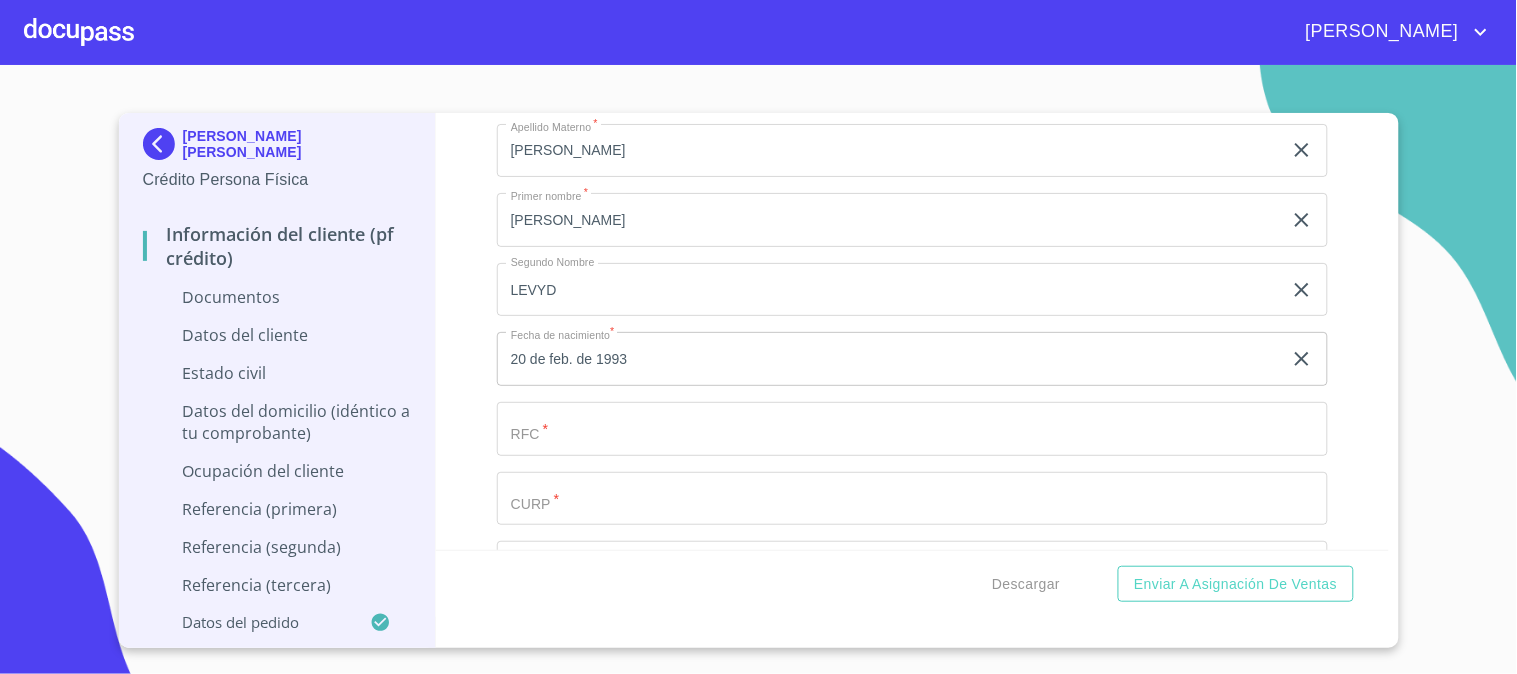 click on "Documento de identificación.   *" at bounding box center (889, 81) 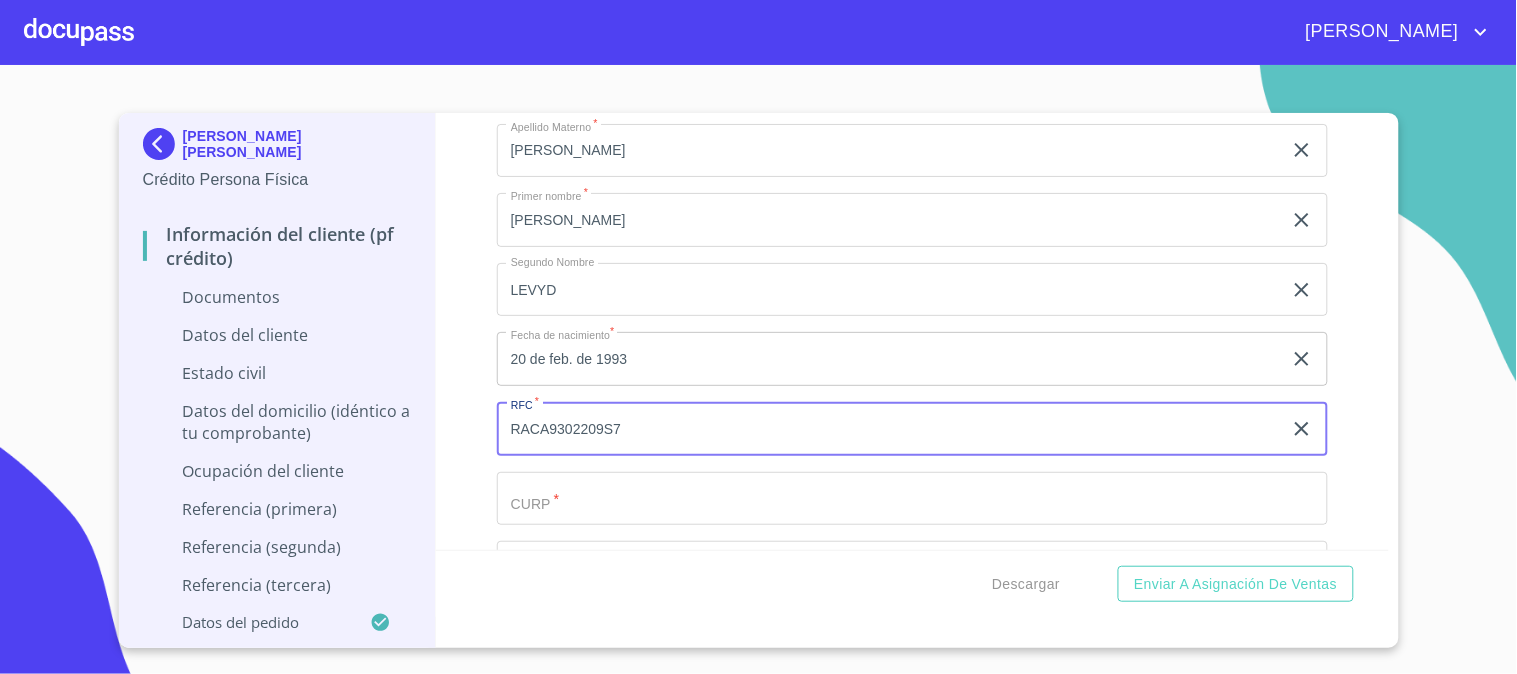 type on "RACA9302209S7" 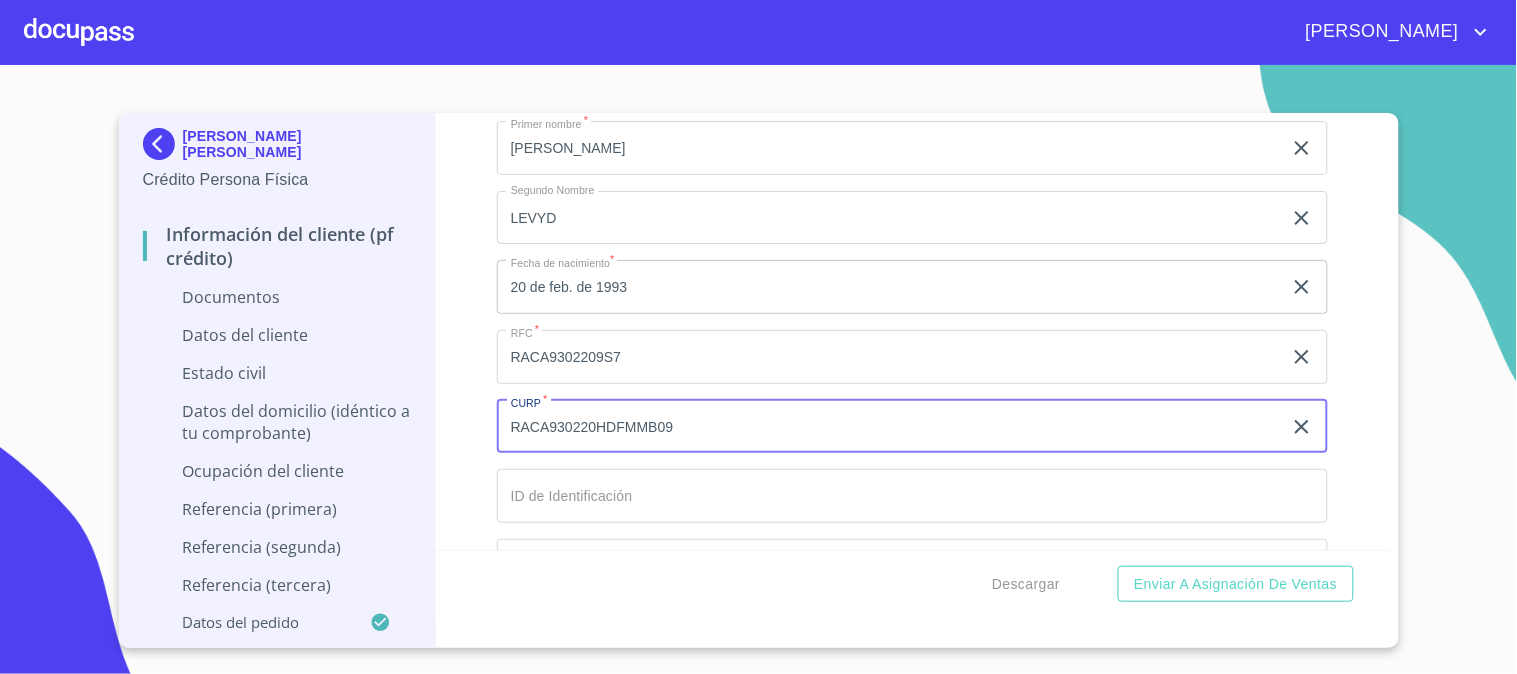 scroll, scrollTop: 3222, scrollLeft: 0, axis: vertical 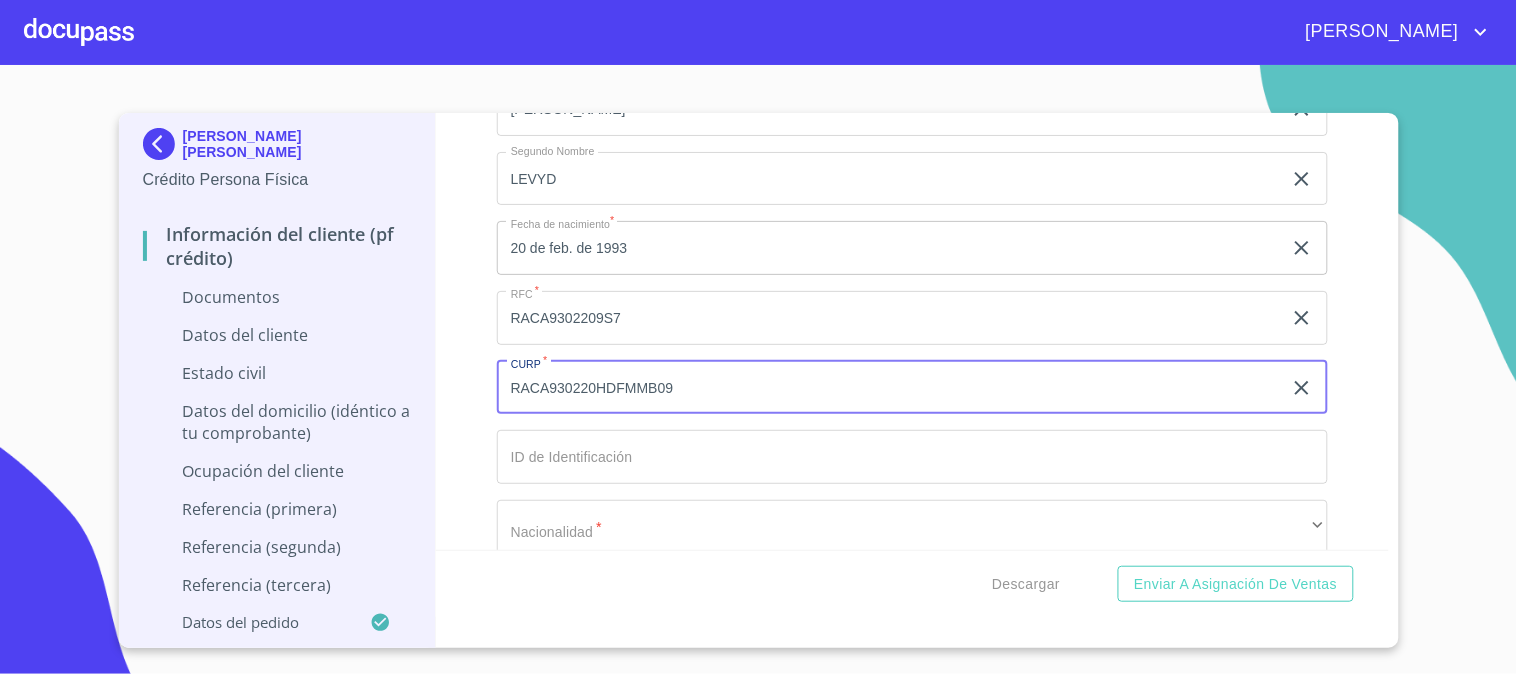 type on "RACA930220HDFMMB09" 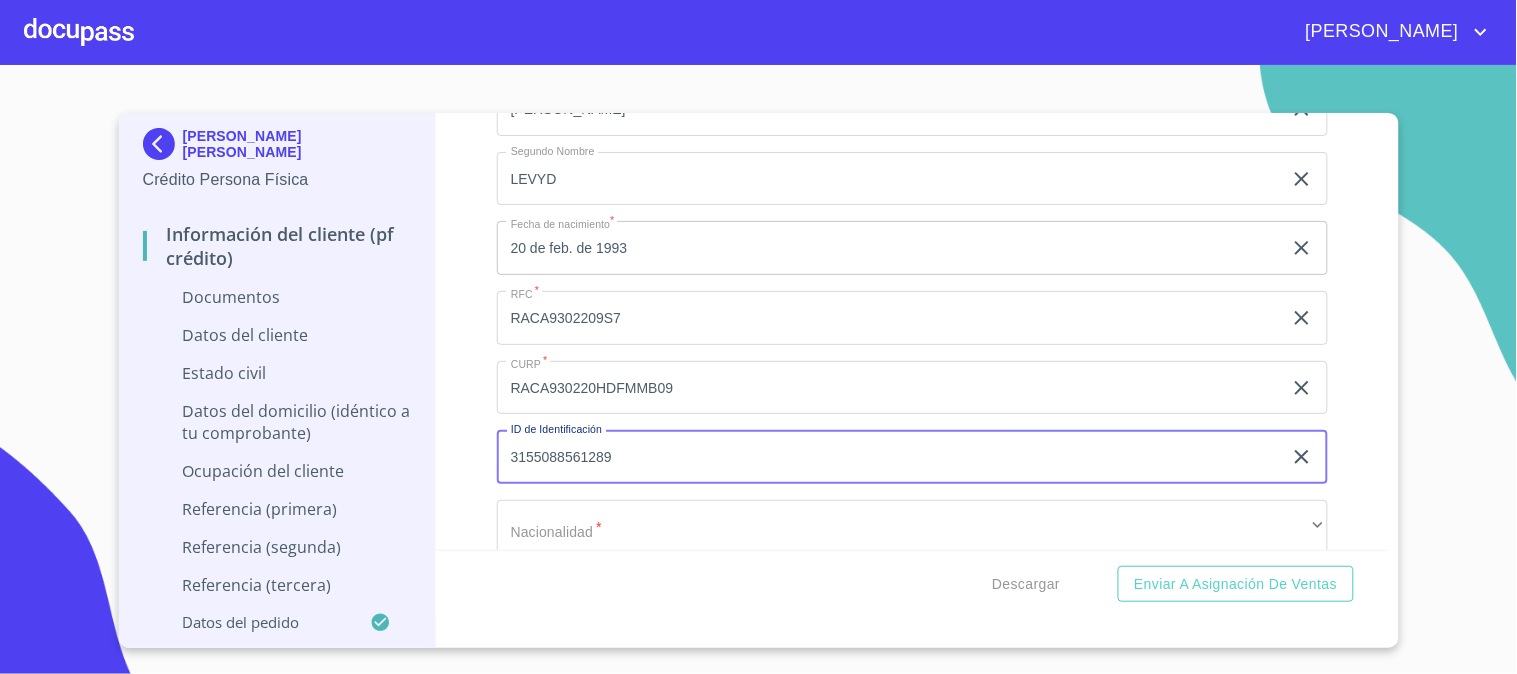 type on "3155088561289" 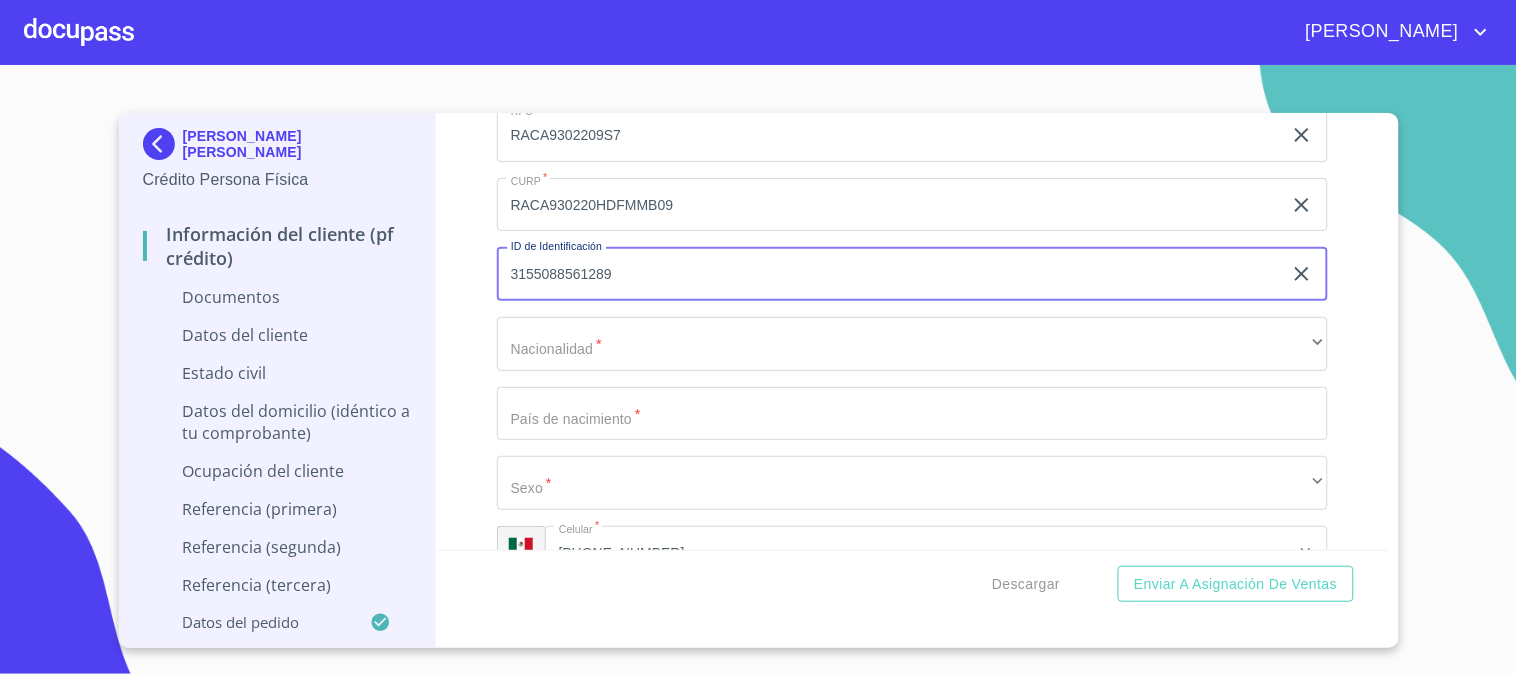 scroll, scrollTop: 3444, scrollLeft: 0, axis: vertical 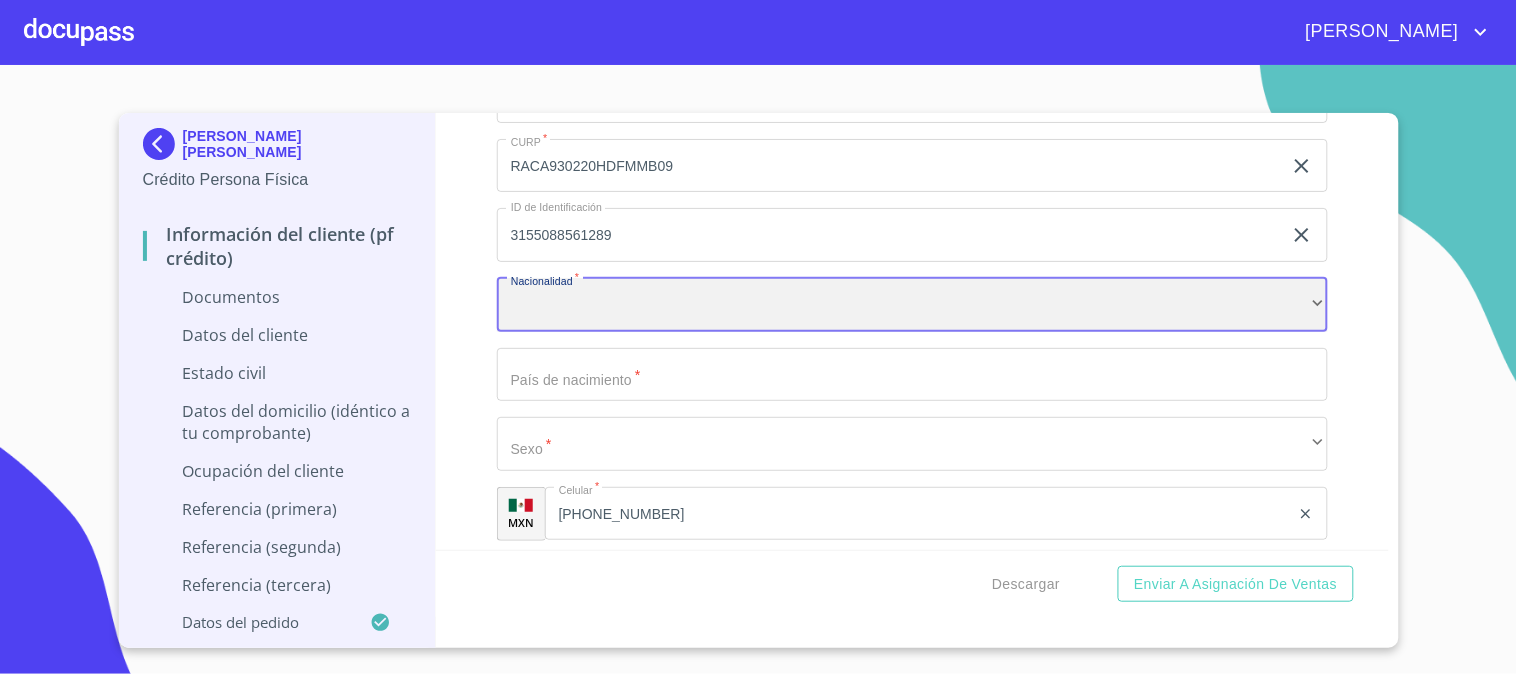 click on "​" at bounding box center [912, 305] 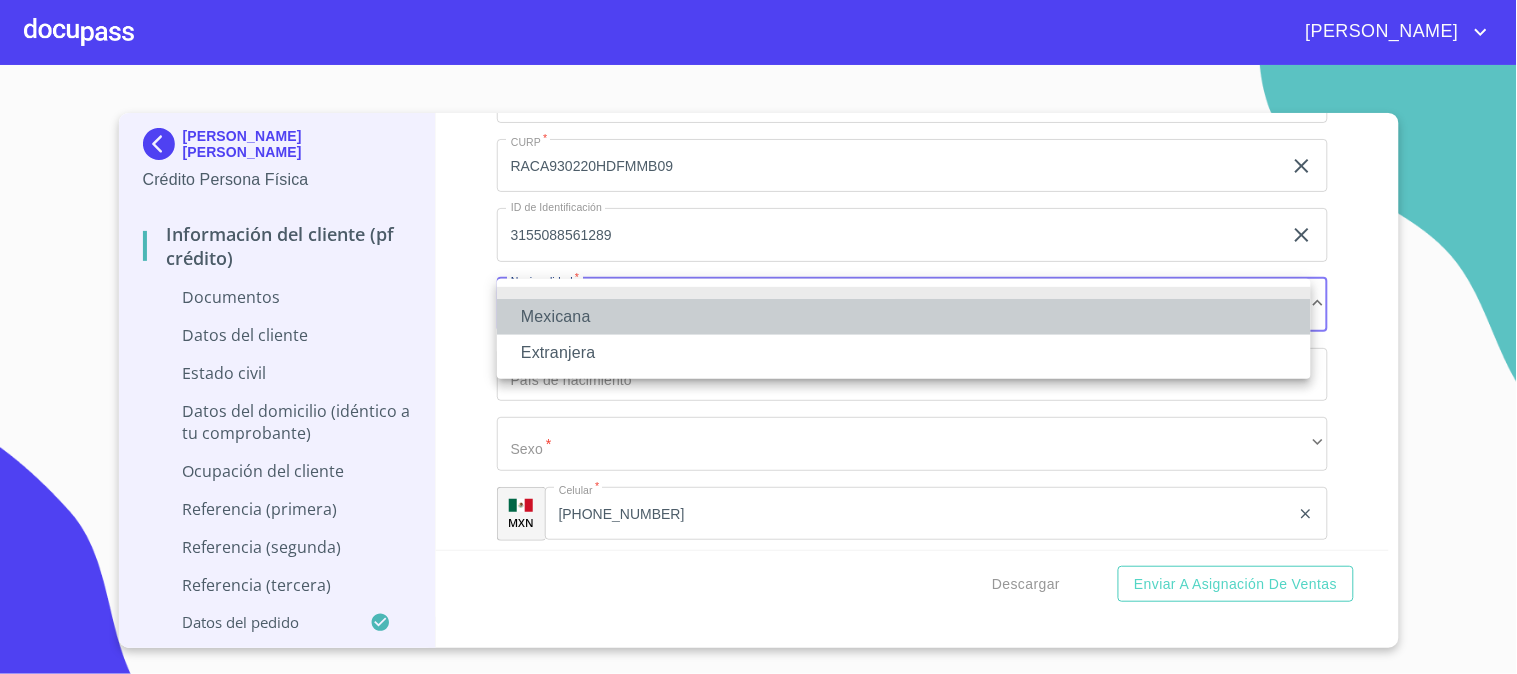 click on "Mexicana" at bounding box center (904, 317) 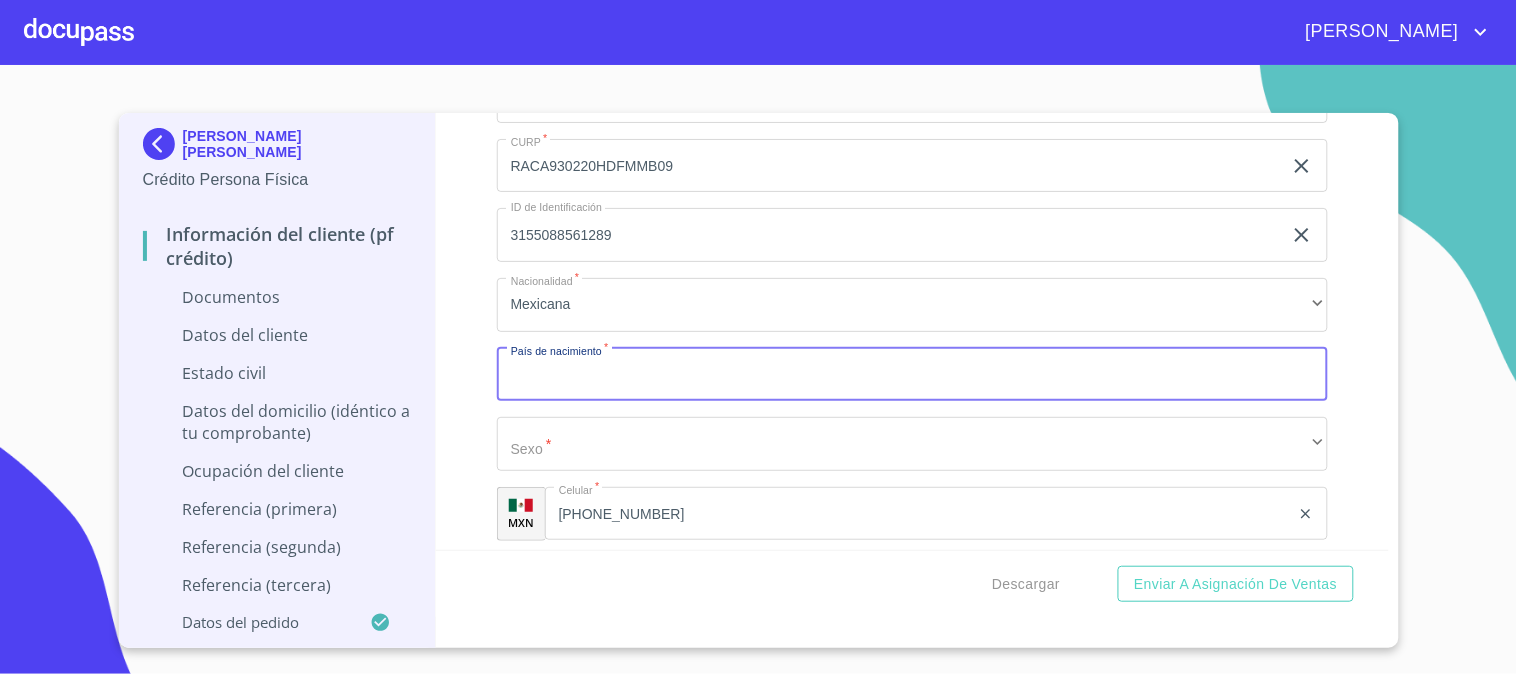 click on "Documento de identificación.   *" at bounding box center (912, 375) 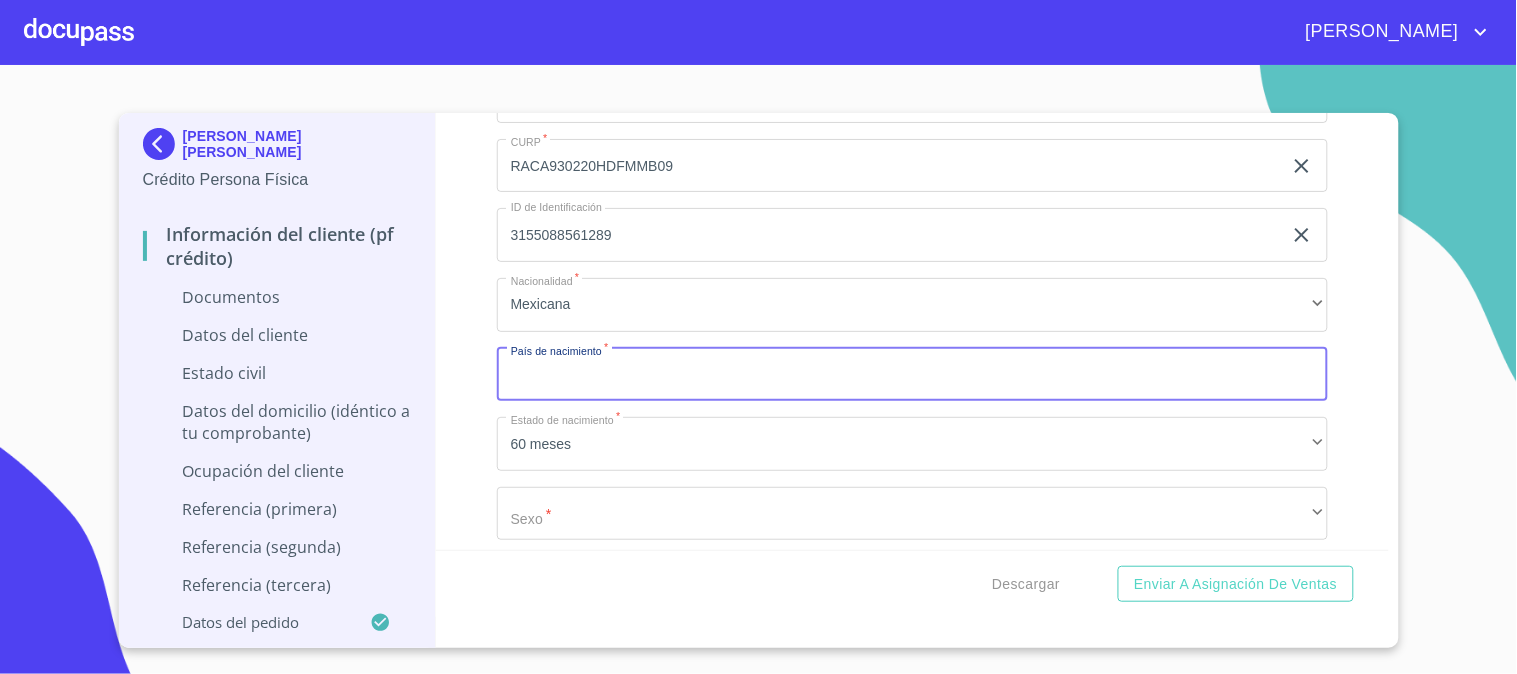 click on "Documento de identificación.   *" at bounding box center (912, 375) 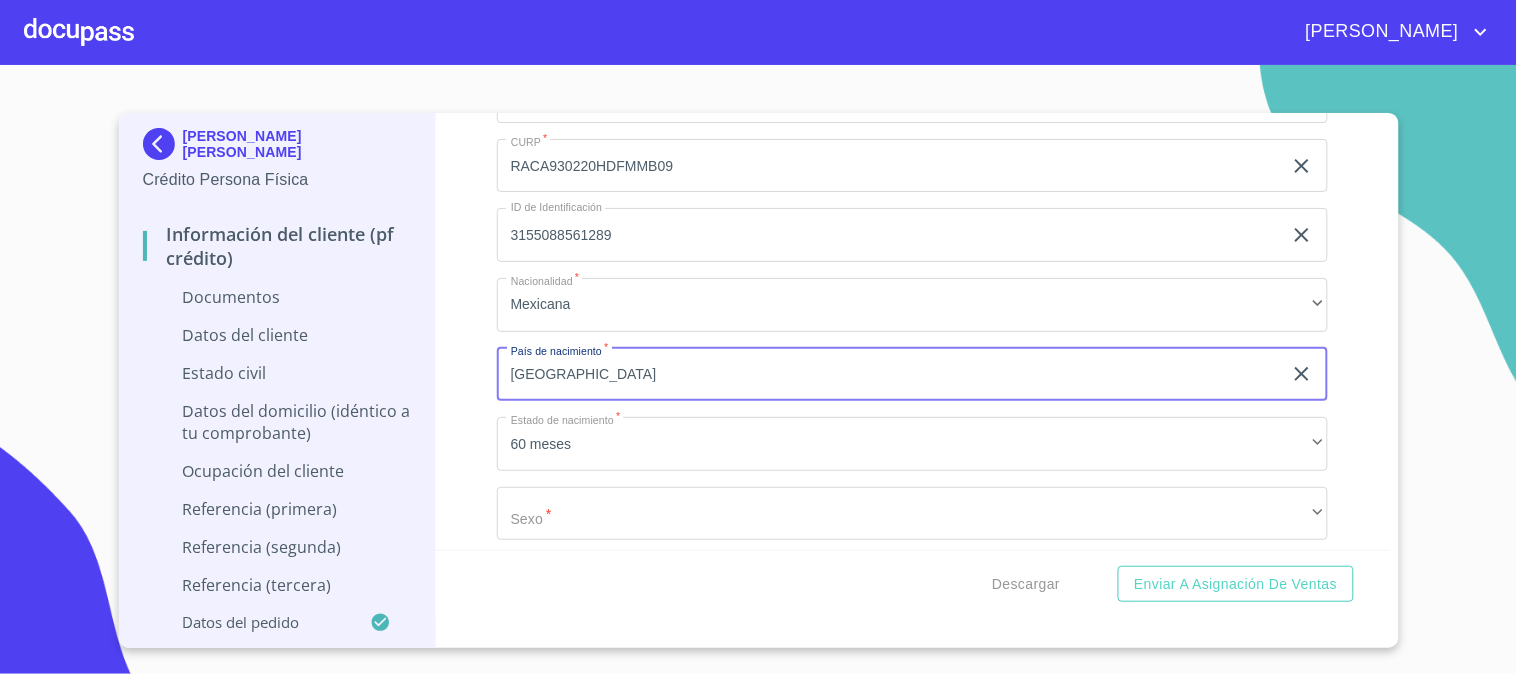 type on "[GEOGRAPHIC_DATA]" 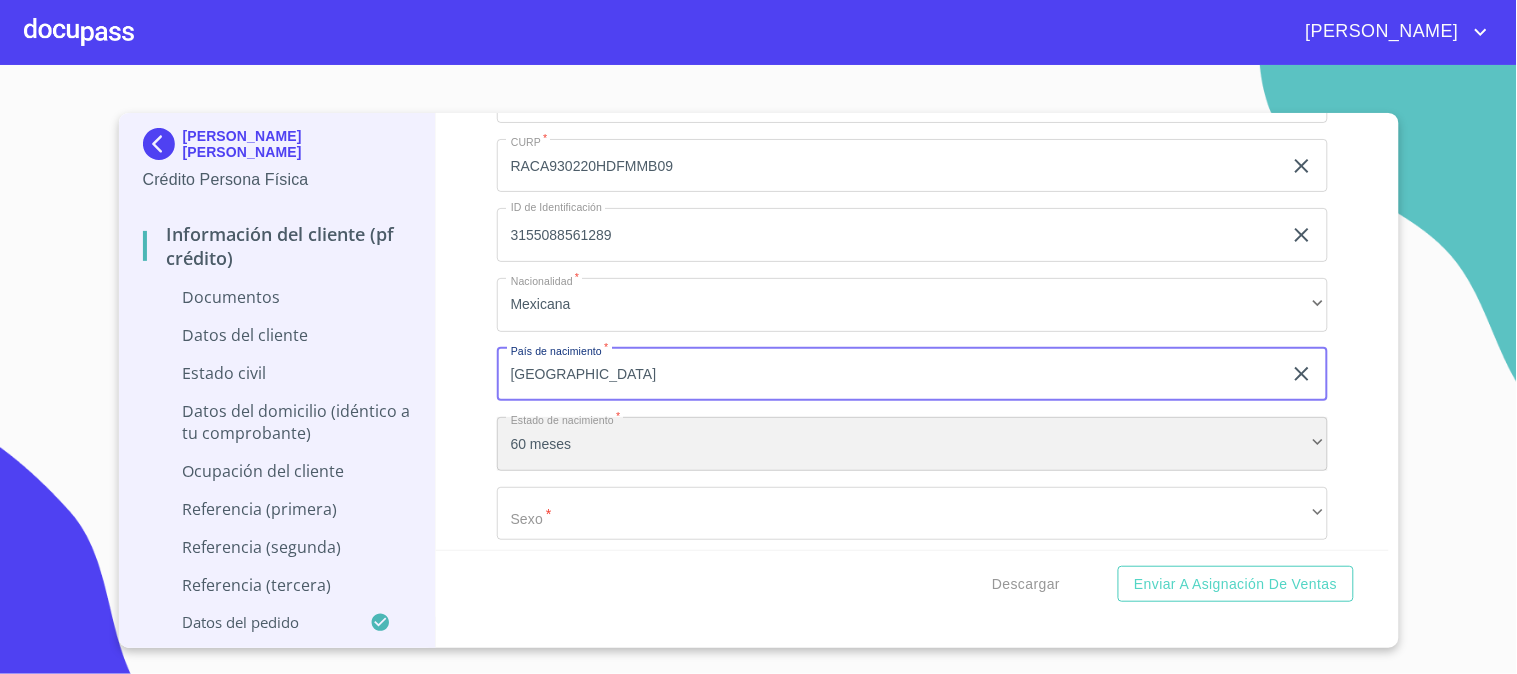 click on "60 meses" at bounding box center (912, 444) 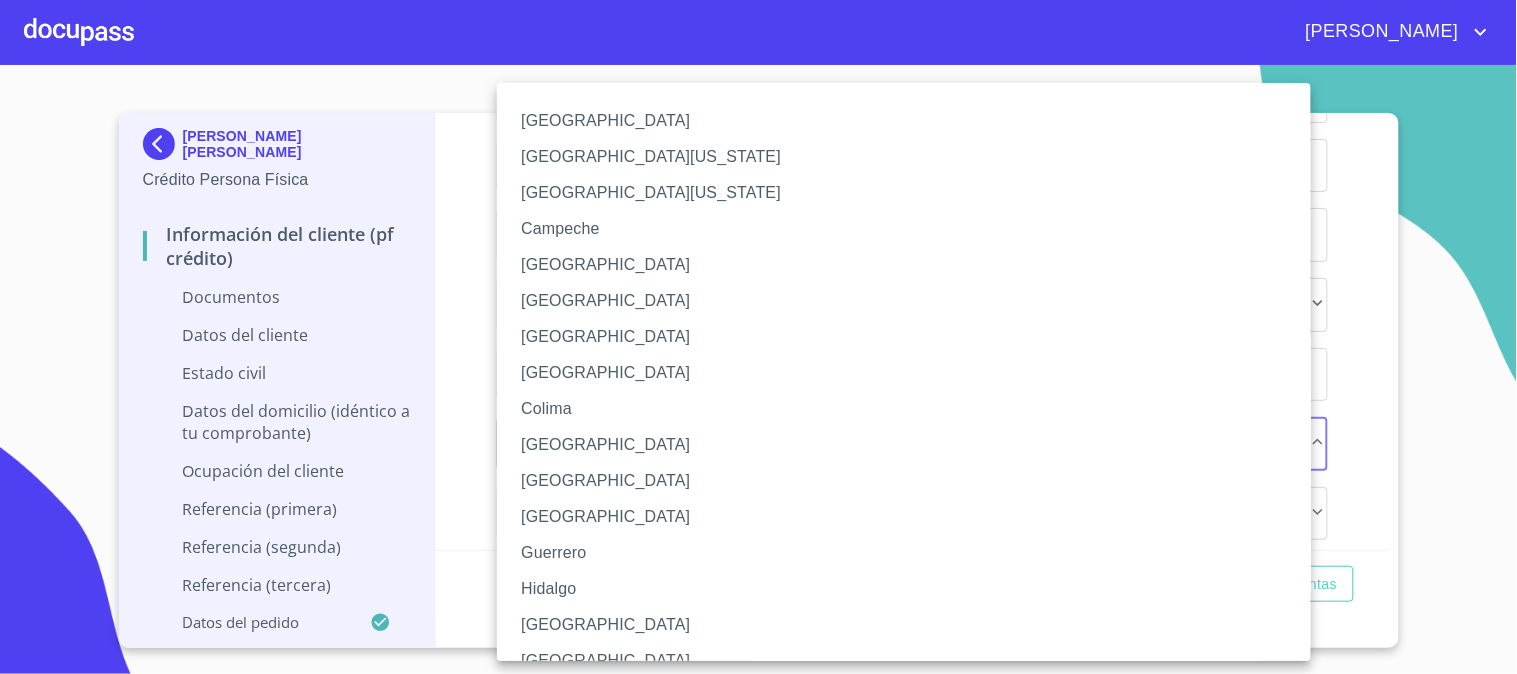 click at bounding box center [758, 337] 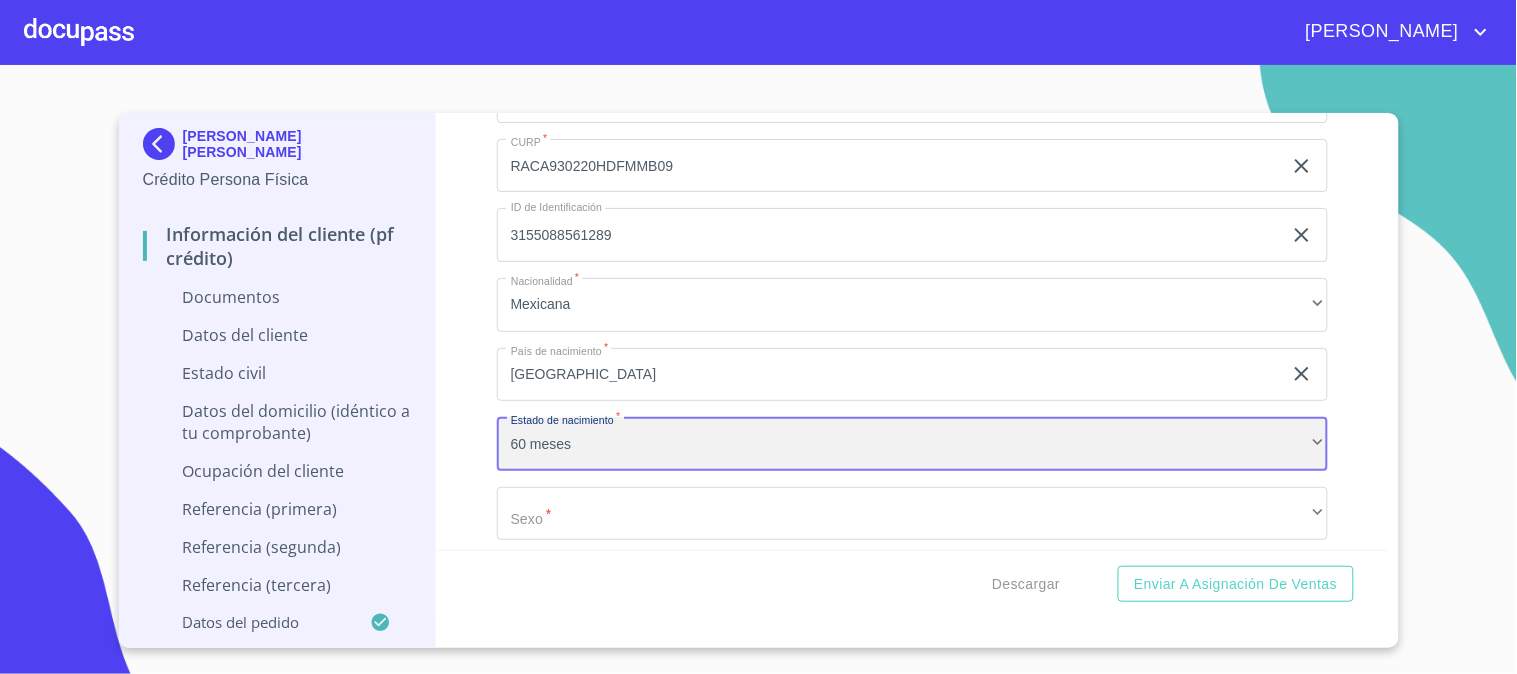 click on "60 meses" at bounding box center [912, 444] 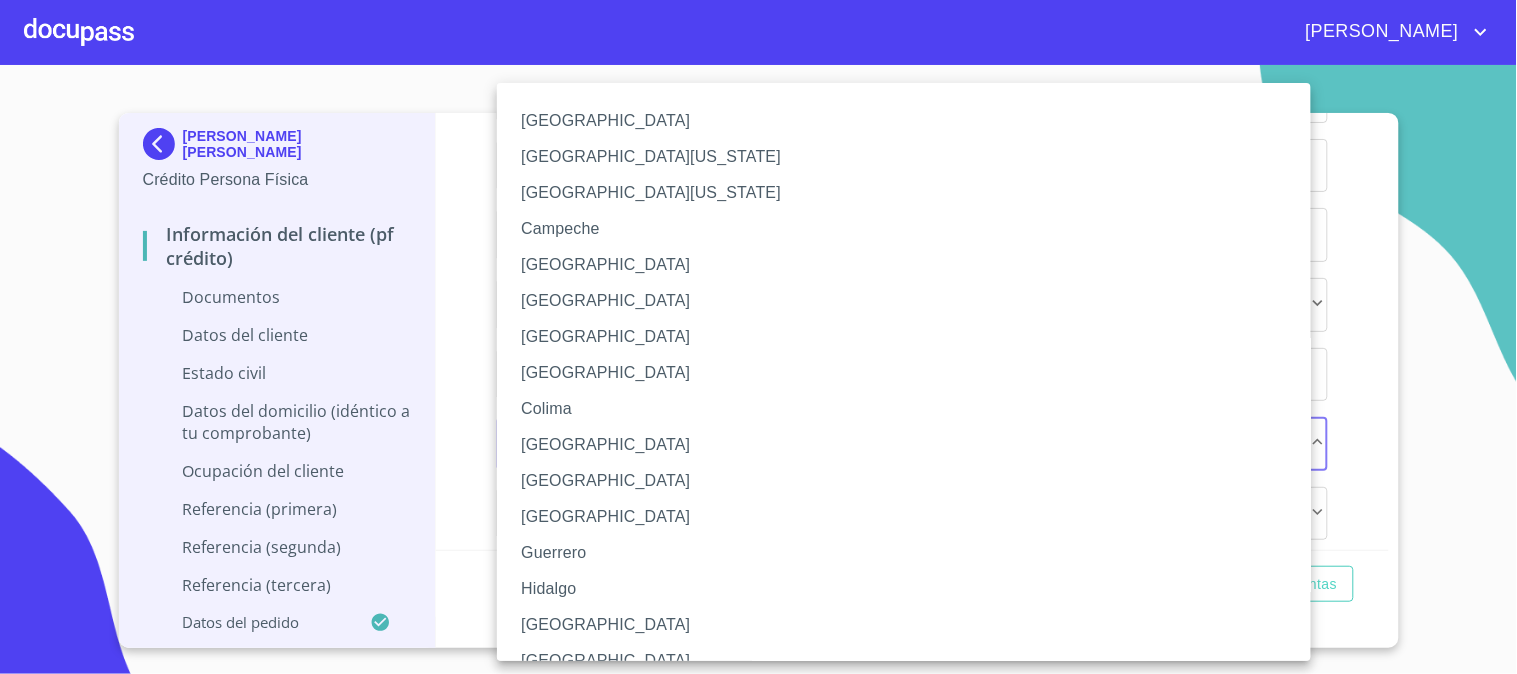 click at bounding box center [758, 337] 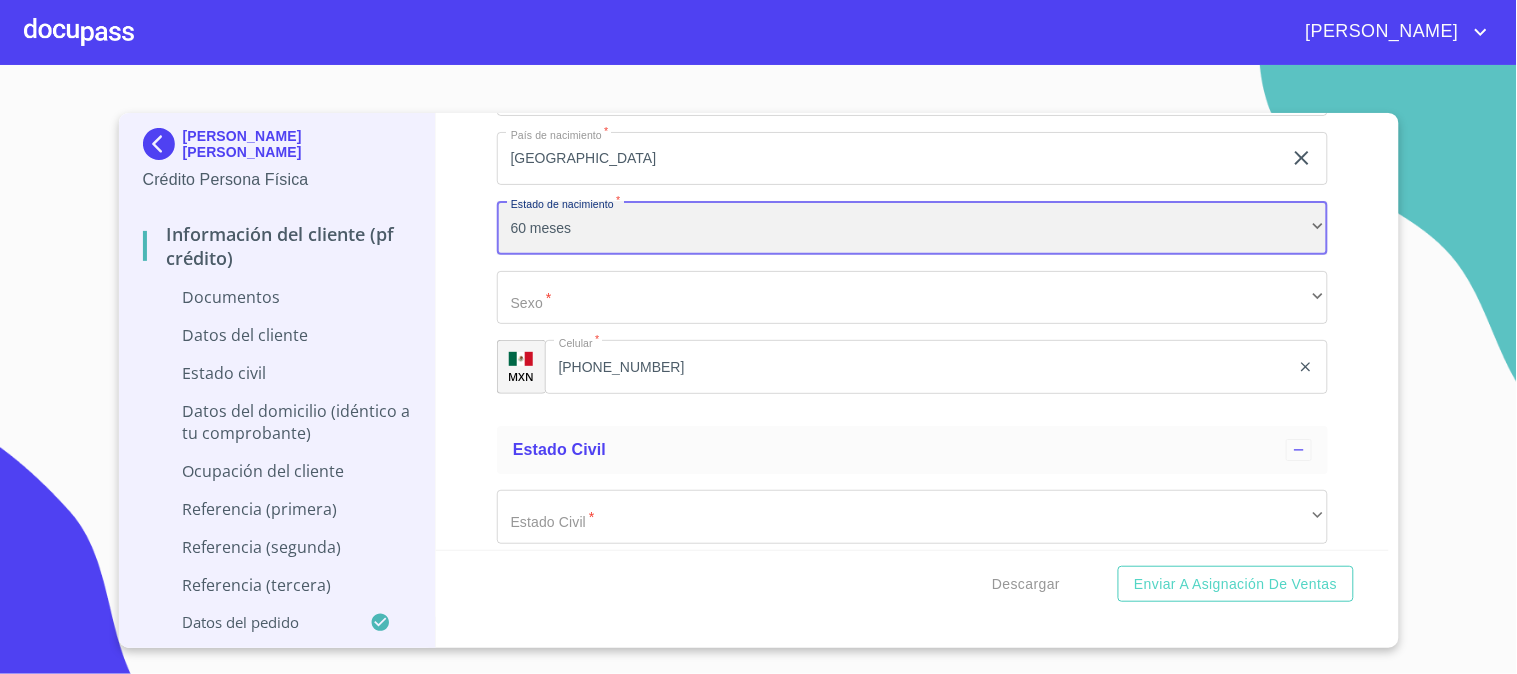 scroll, scrollTop: 3555, scrollLeft: 0, axis: vertical 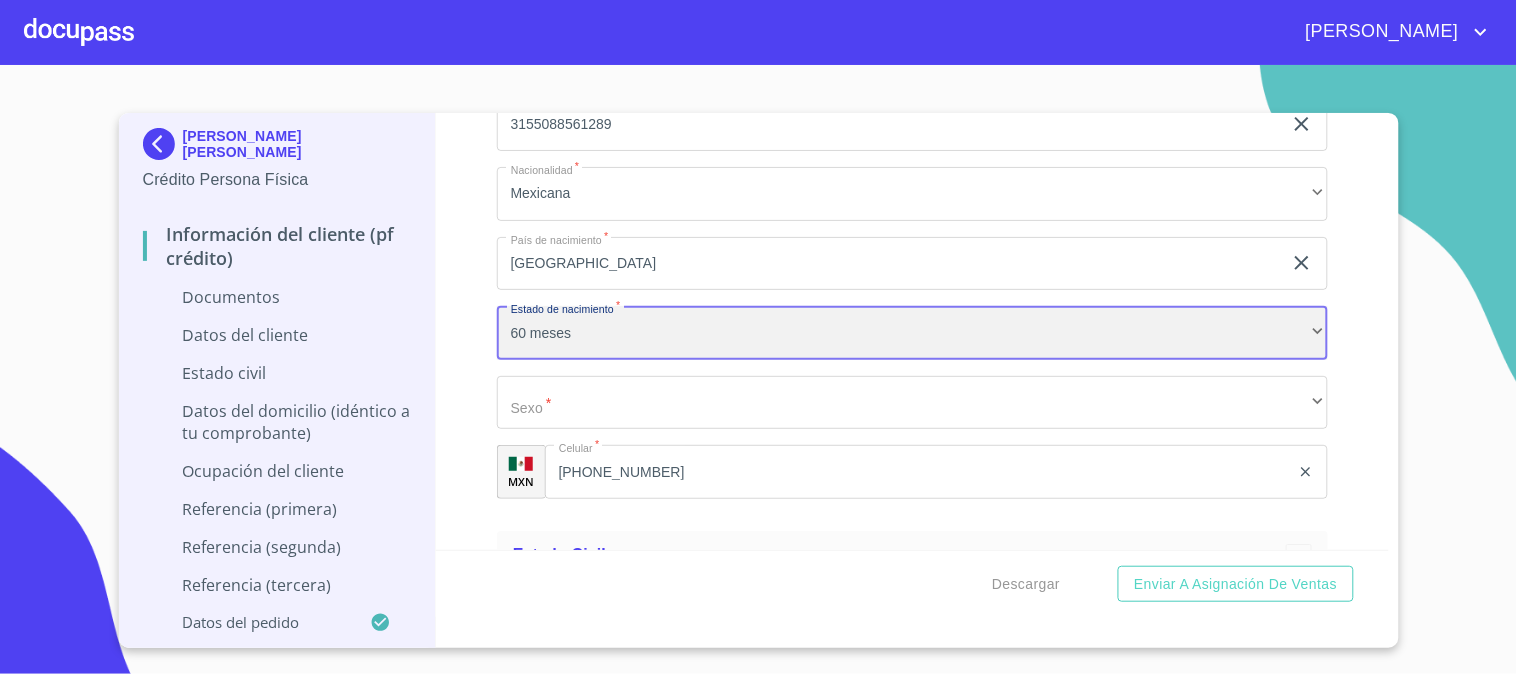 click on "60 meses" at bounding box center (912, 333) 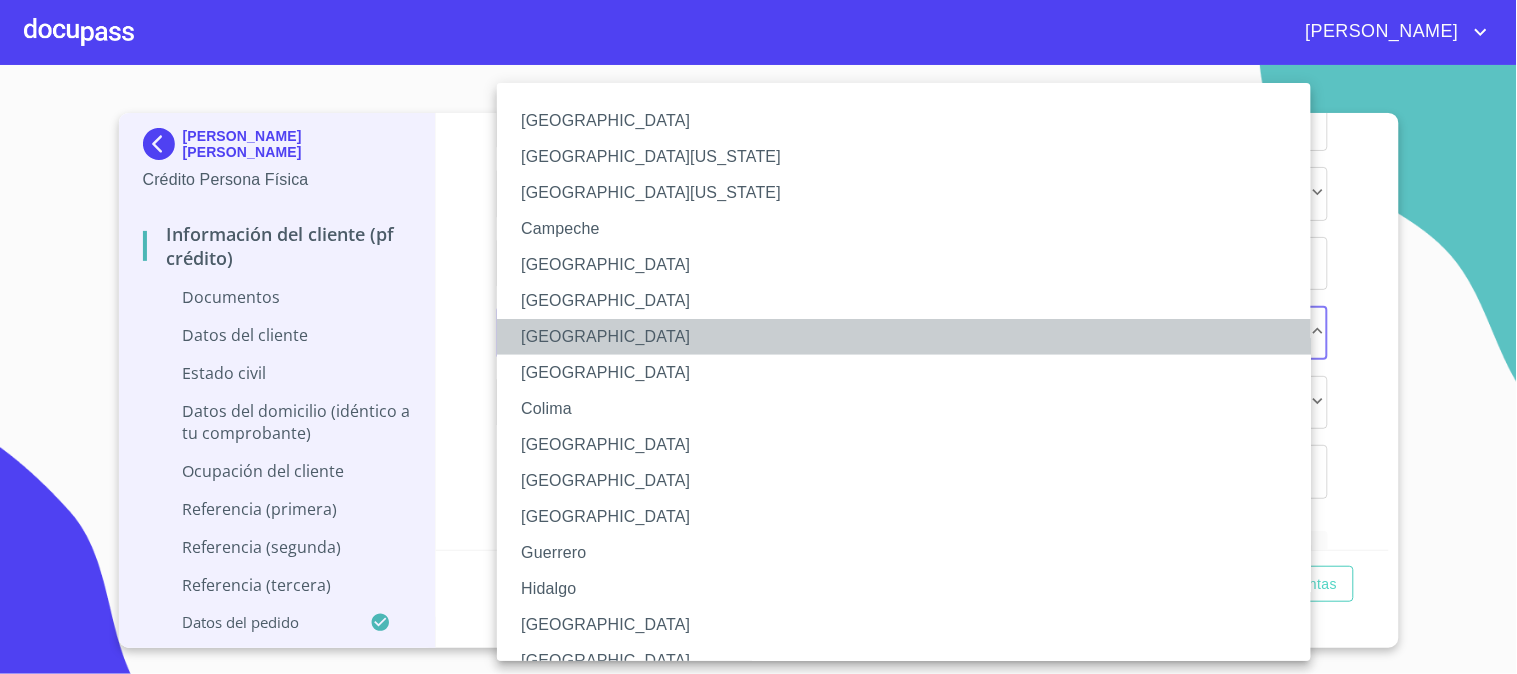 click on "[GEOGRAPHIC_DATA]" at bounding box center [912, 337] 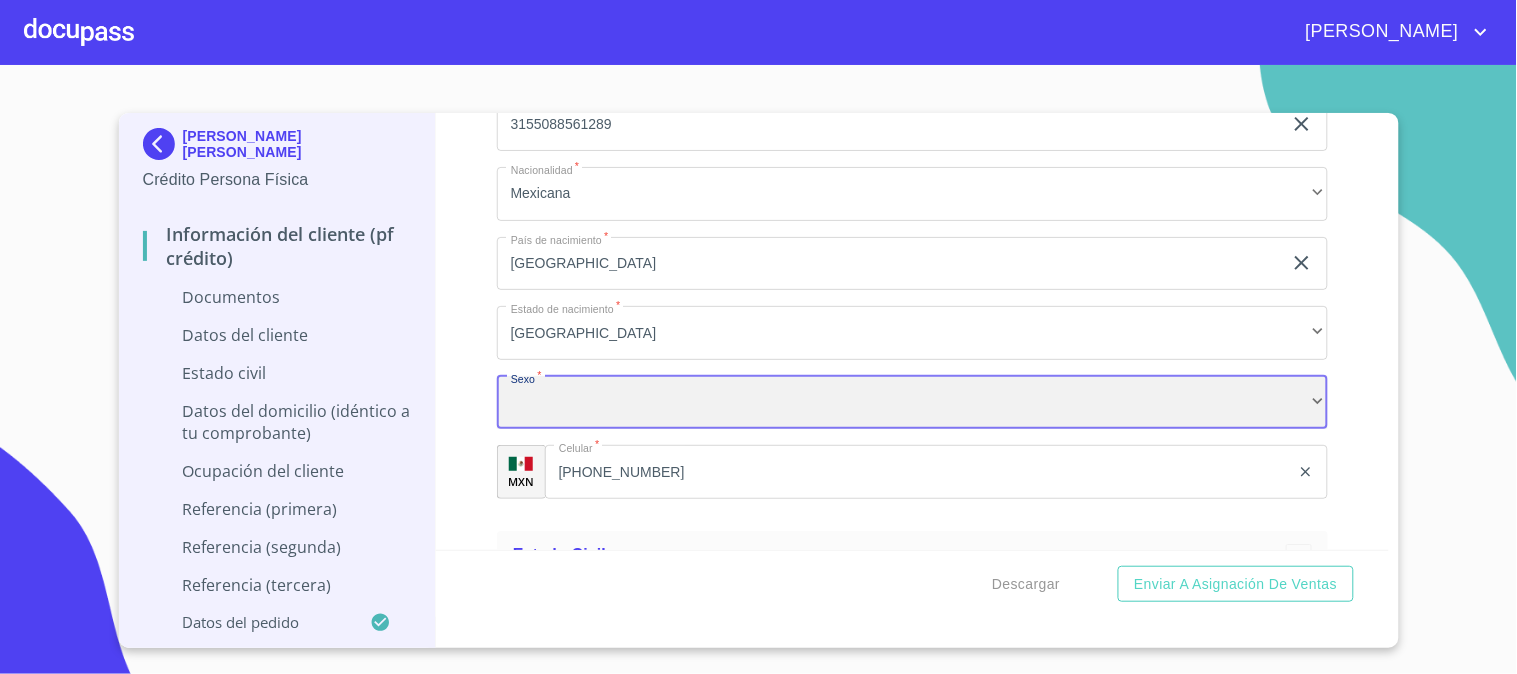 click on "​" at bounding box center (912, 403) 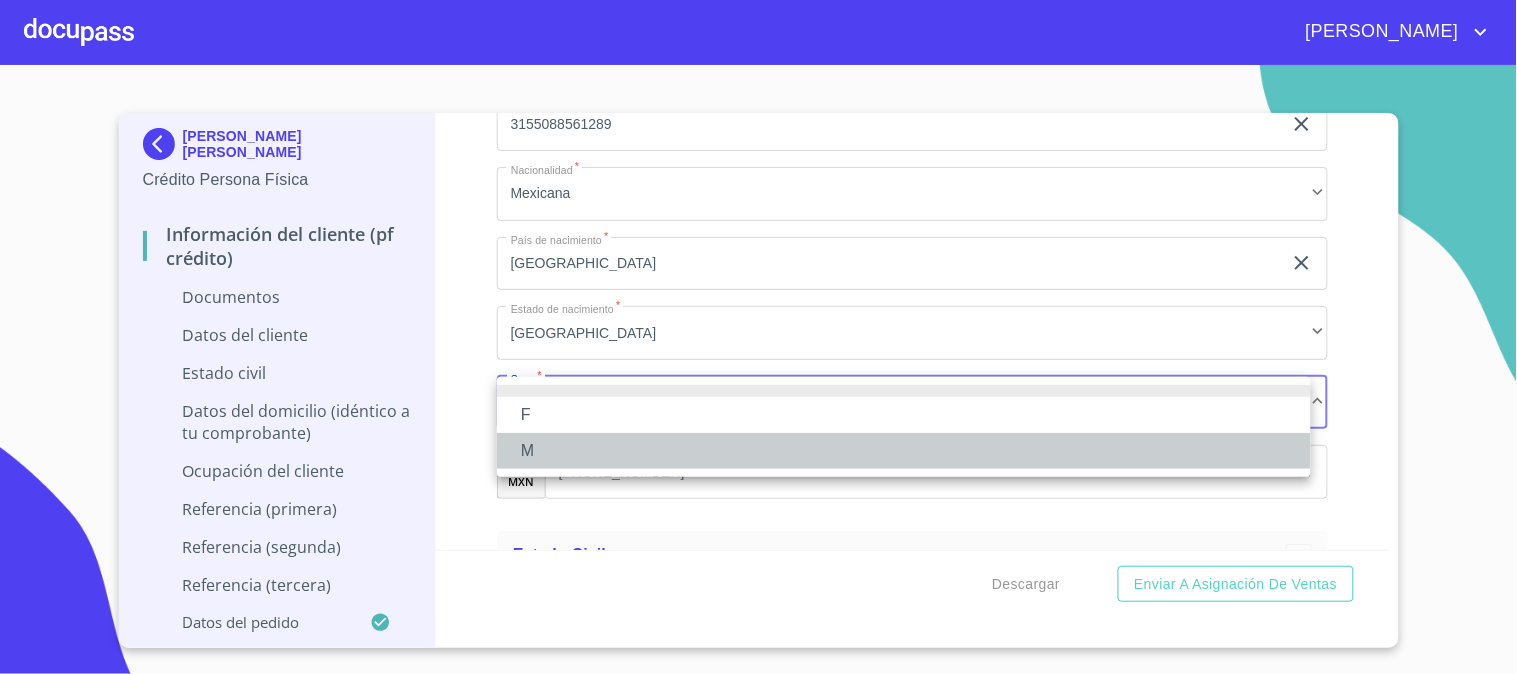 click on "M" at bounding box center [904, 451] 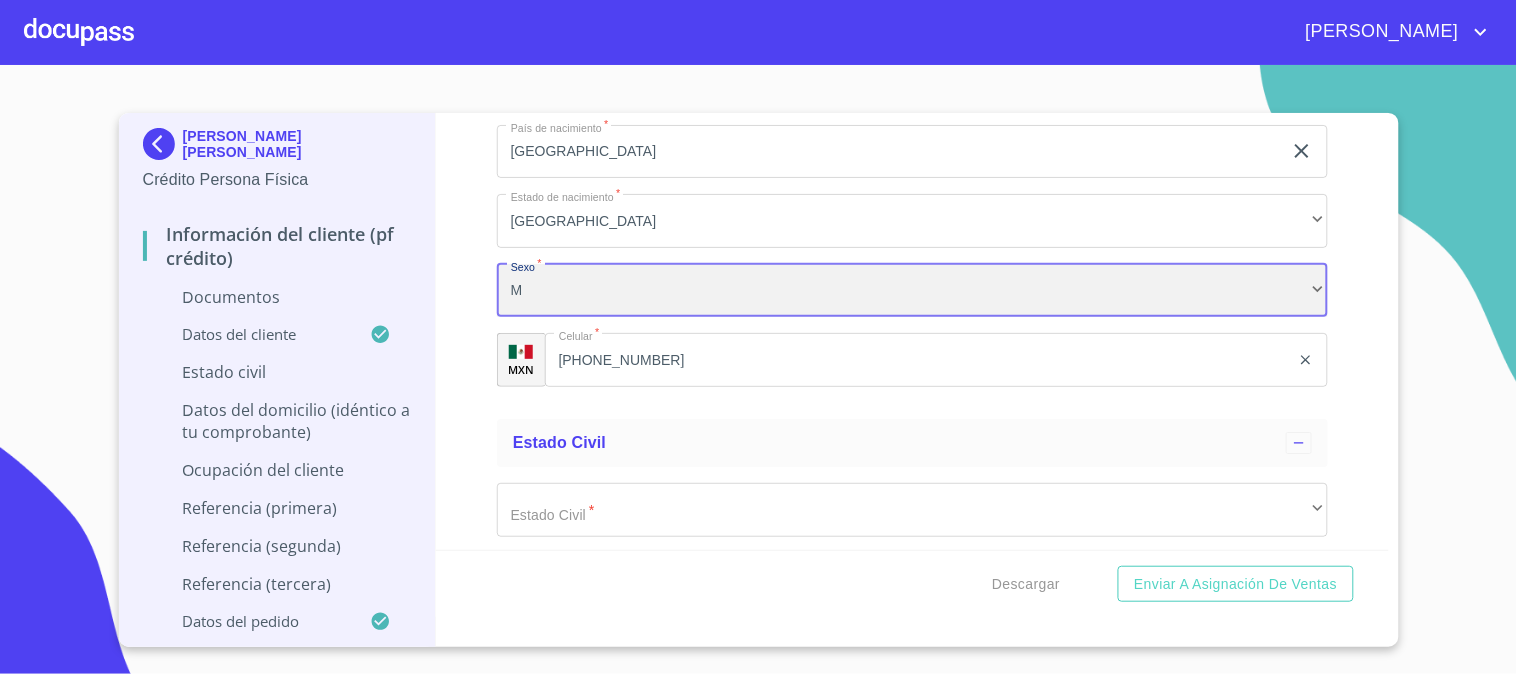 scroll, scrollTop: 3777, scrollLeft: 0, axis: vertical 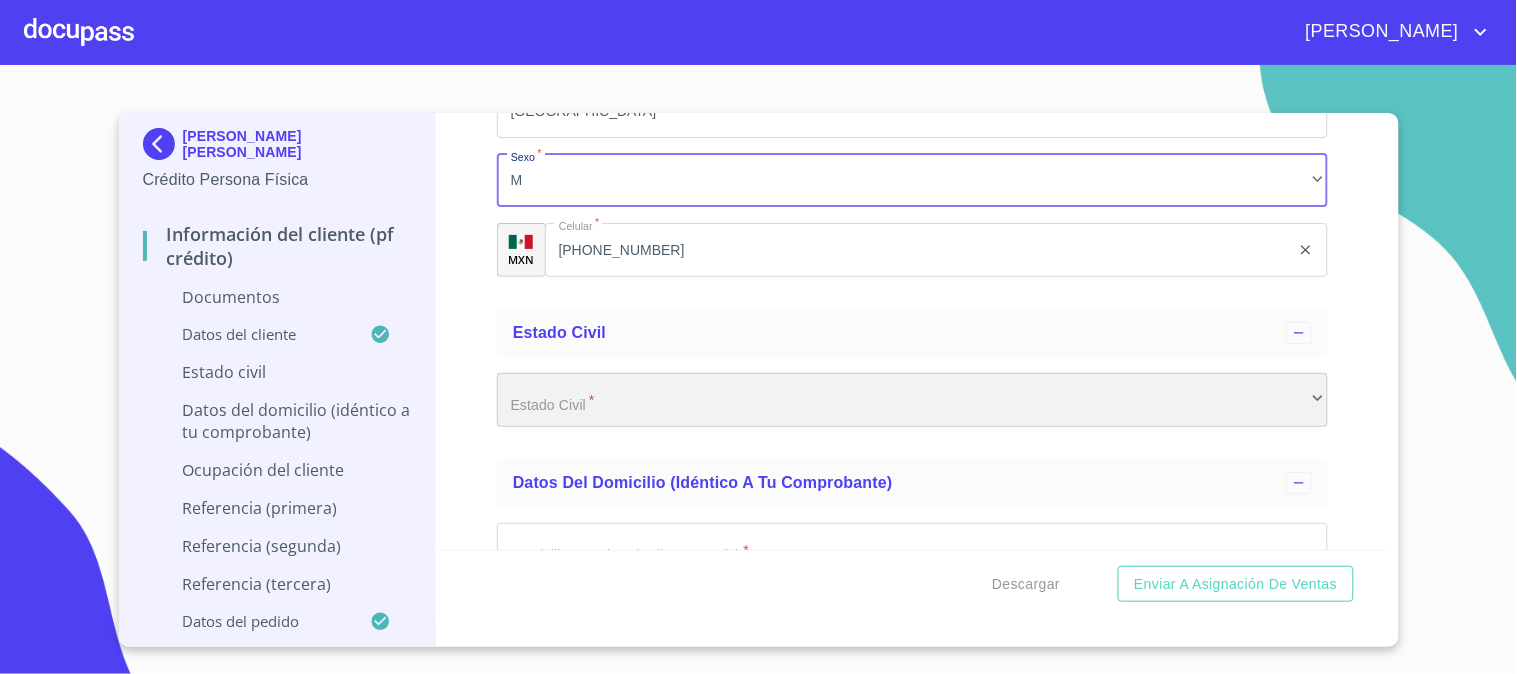 click on "​" at bounding box center [912, 400] 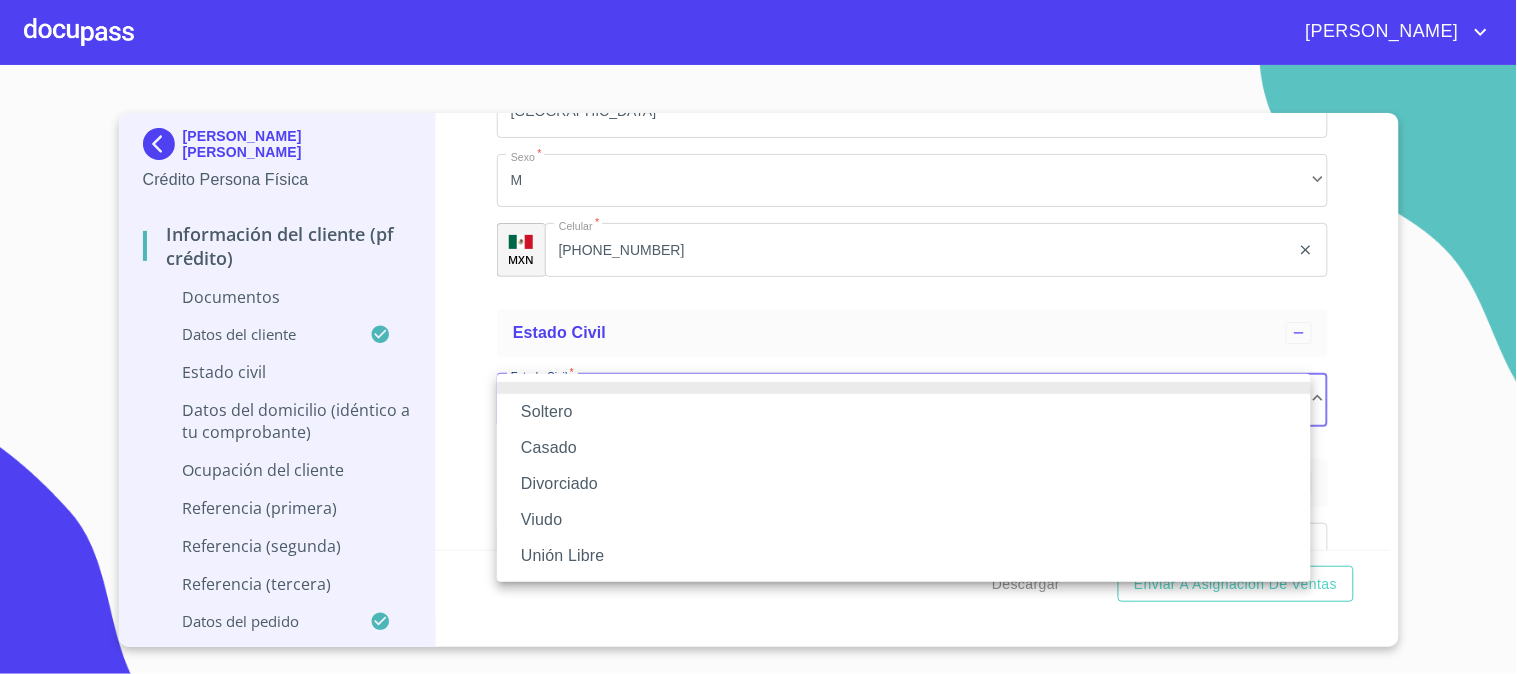 click on "Soltero" at bounding box center (904, 412) 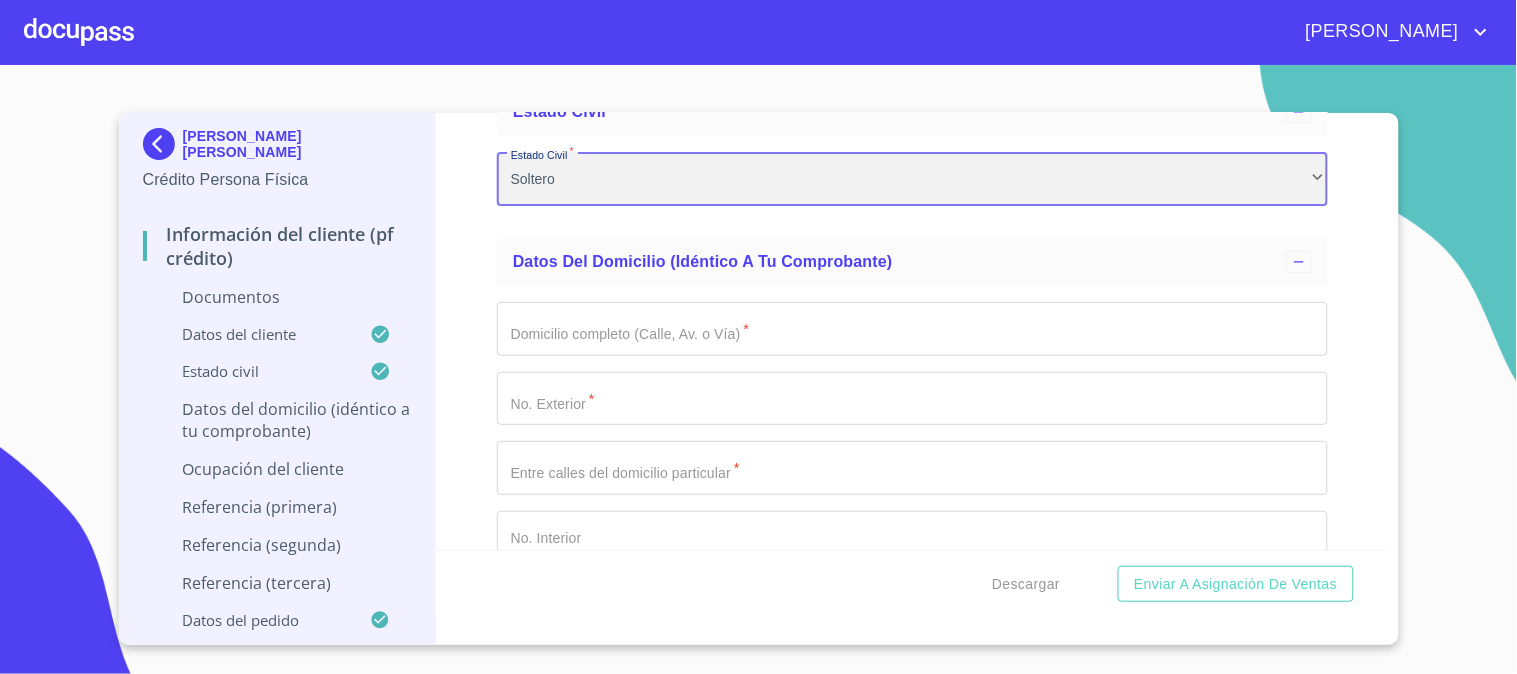 scroll, scrollTop: 4000, scrollLeft: 0, axis: vertical 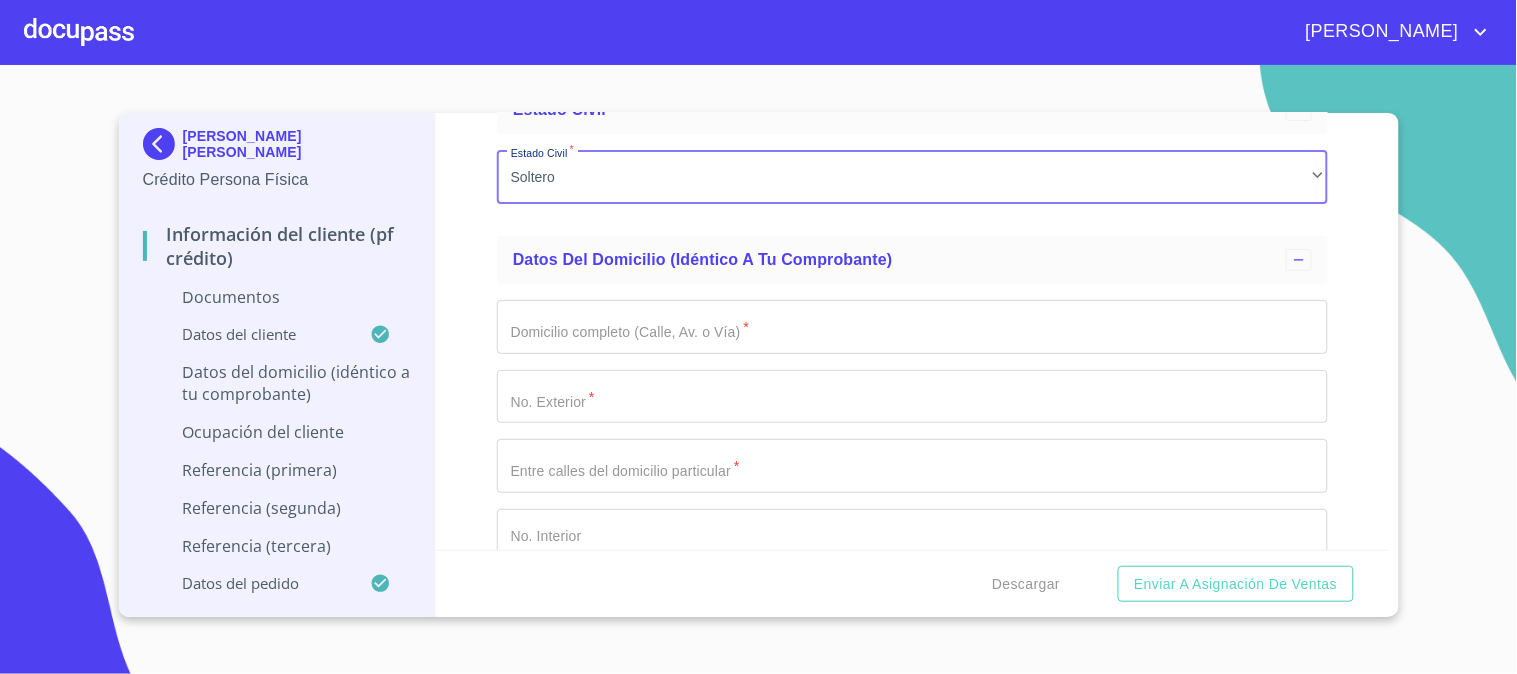click on "Documento de identificación.   *" at bounding box center (889, -808) 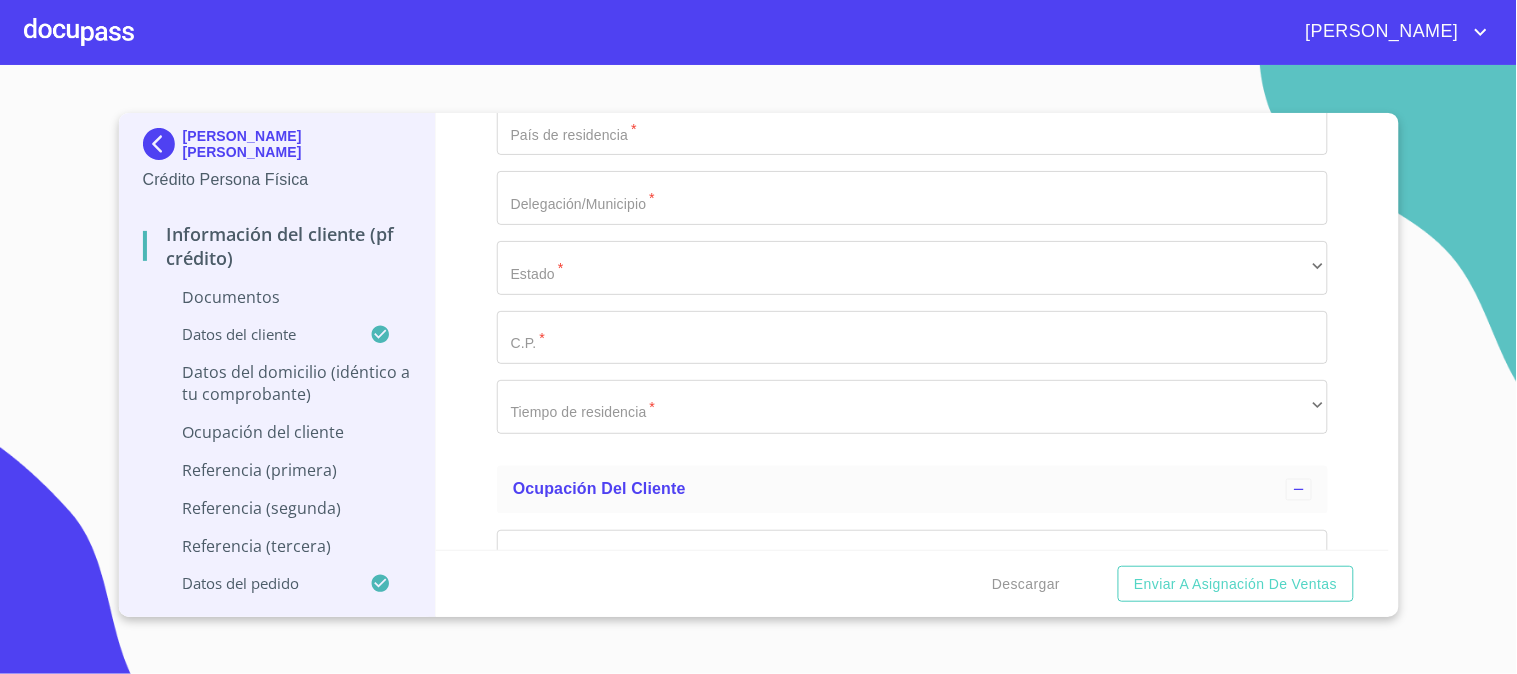 scroll, scrollTop: 4666, scrollLeft: 0, axis: vertical 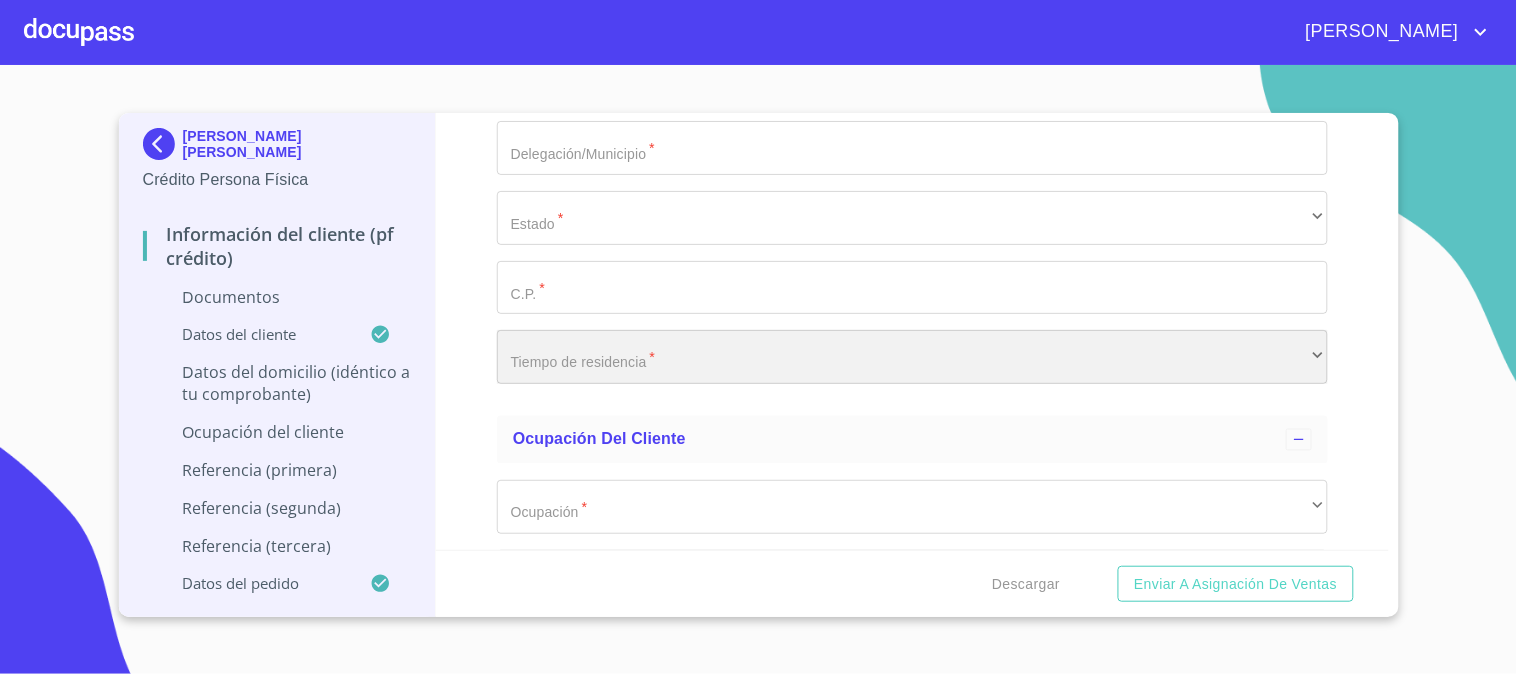 click on "​" at bounding box center [912, 357] 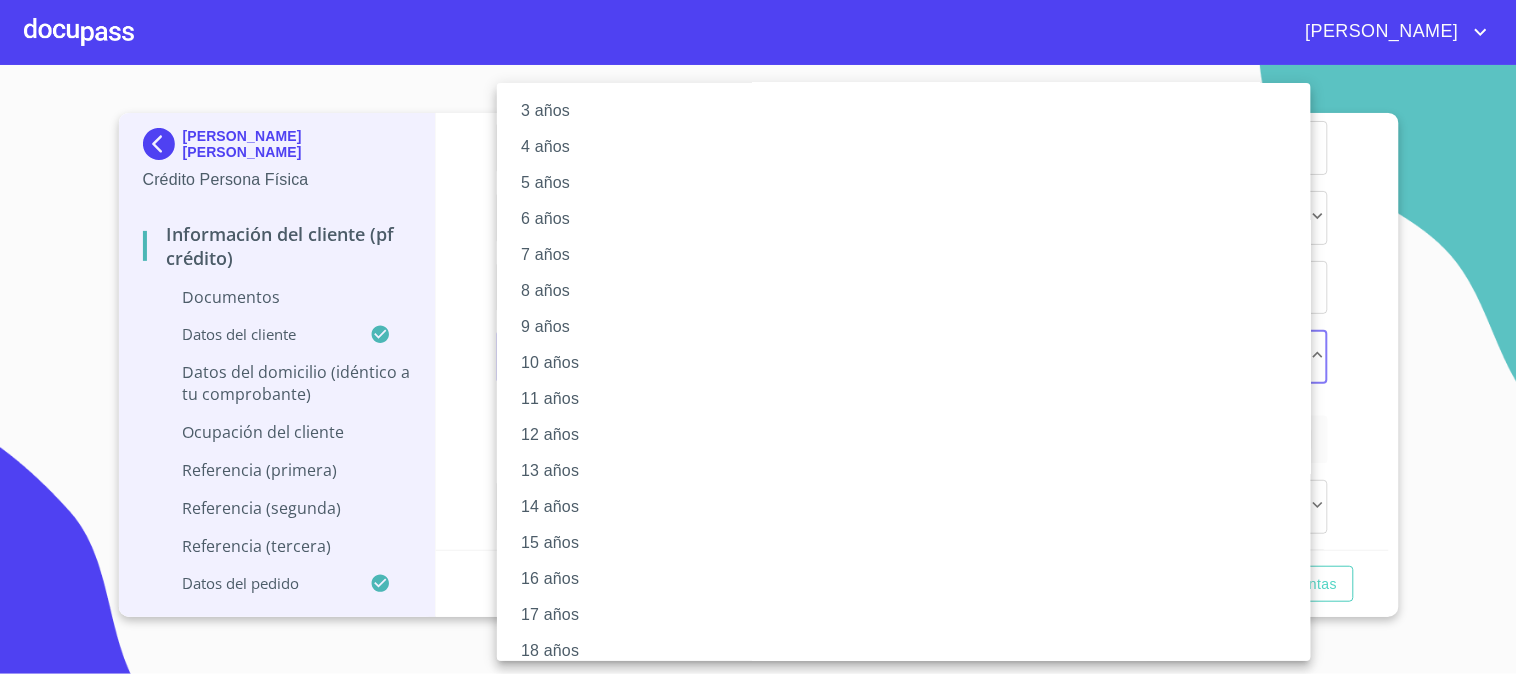 scroll, scrollTop: 204, scrollLeft: 0, axis: vertical 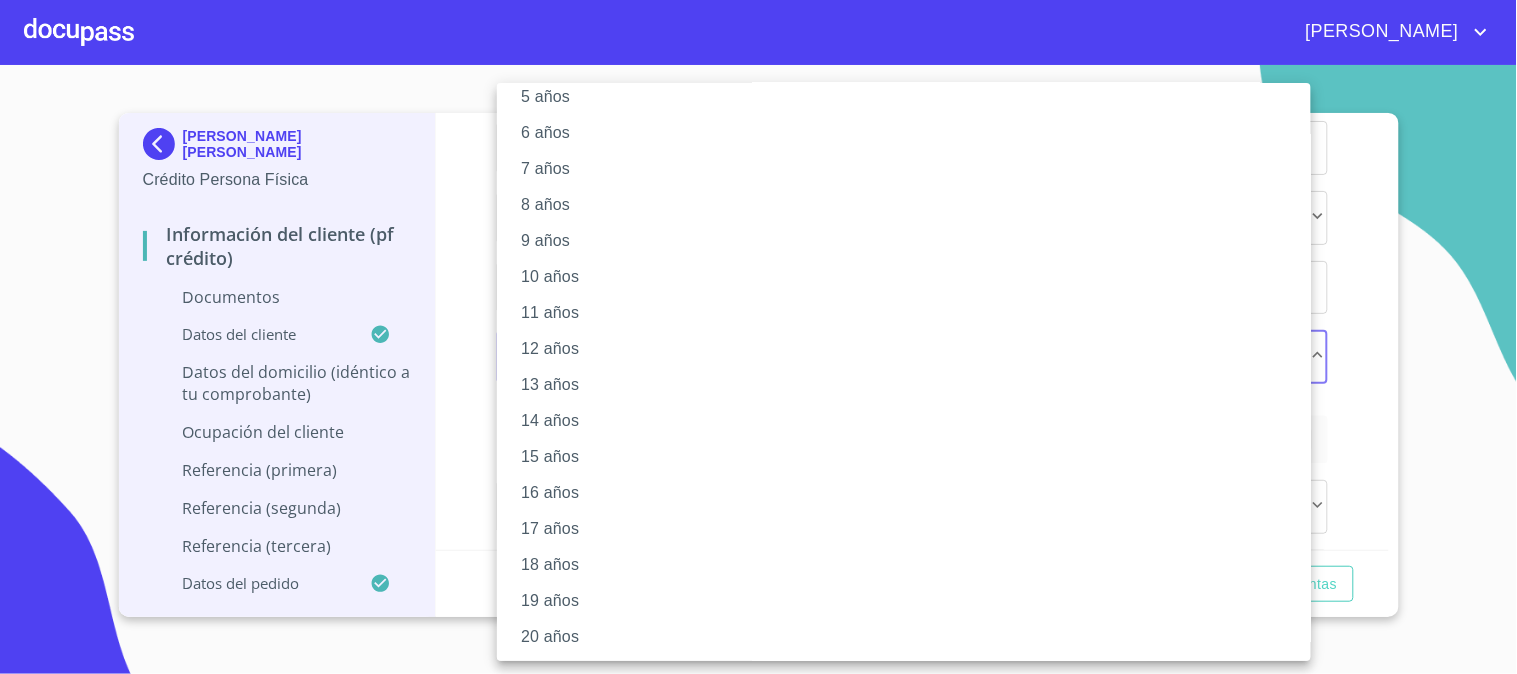 click on "20 años" at bounding box center (912, 637) 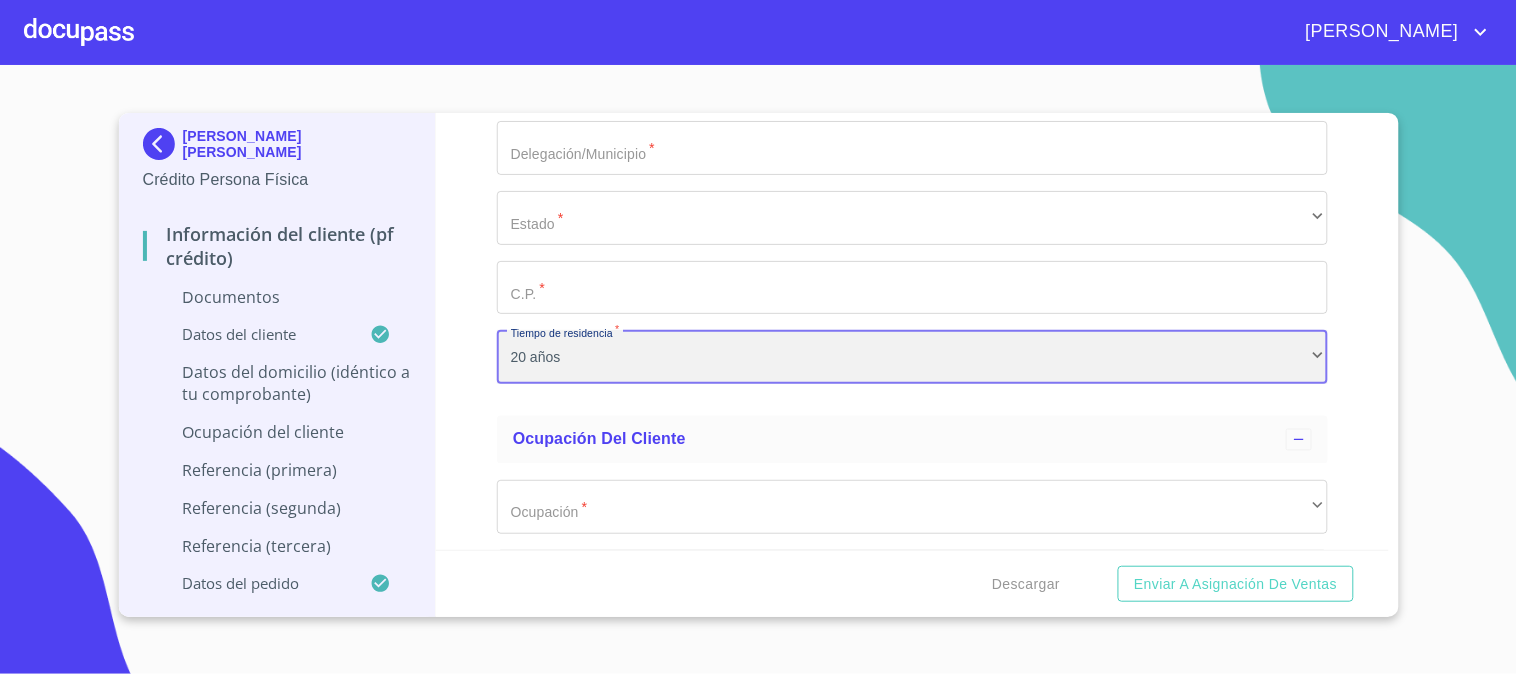 scroll, scrollTop: 203, scrollLeft: 0, axis: vertical 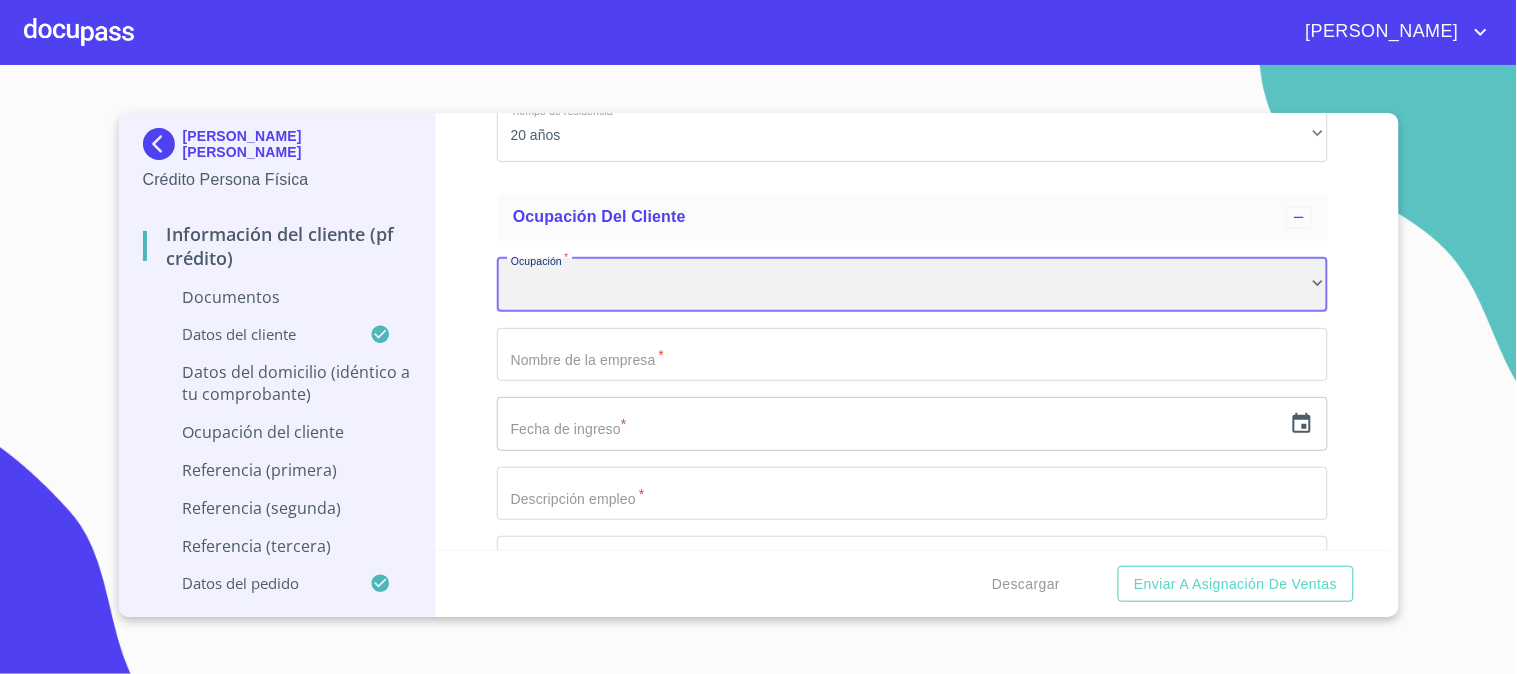 click on "​" at bounding box center [912, 285] 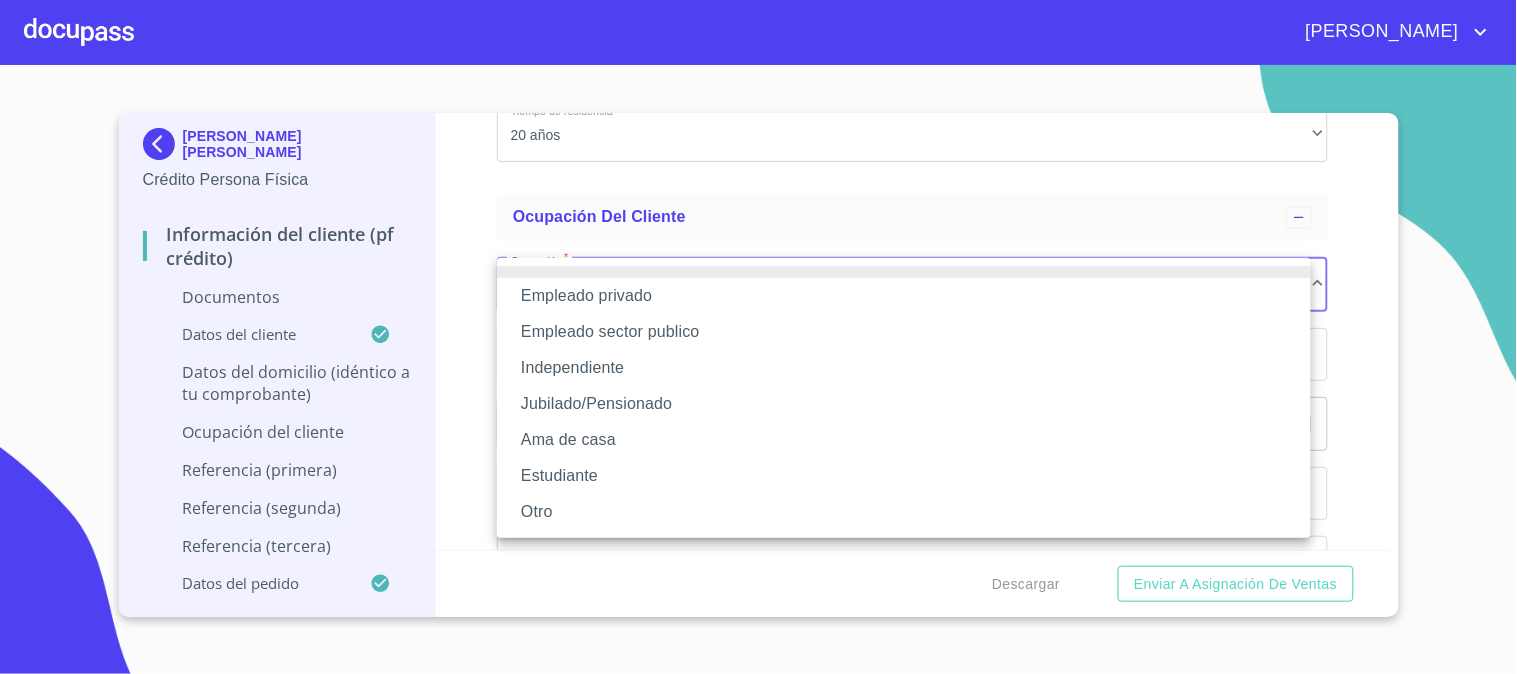 click on "Empleado privado" at bounding box center [904, 296] 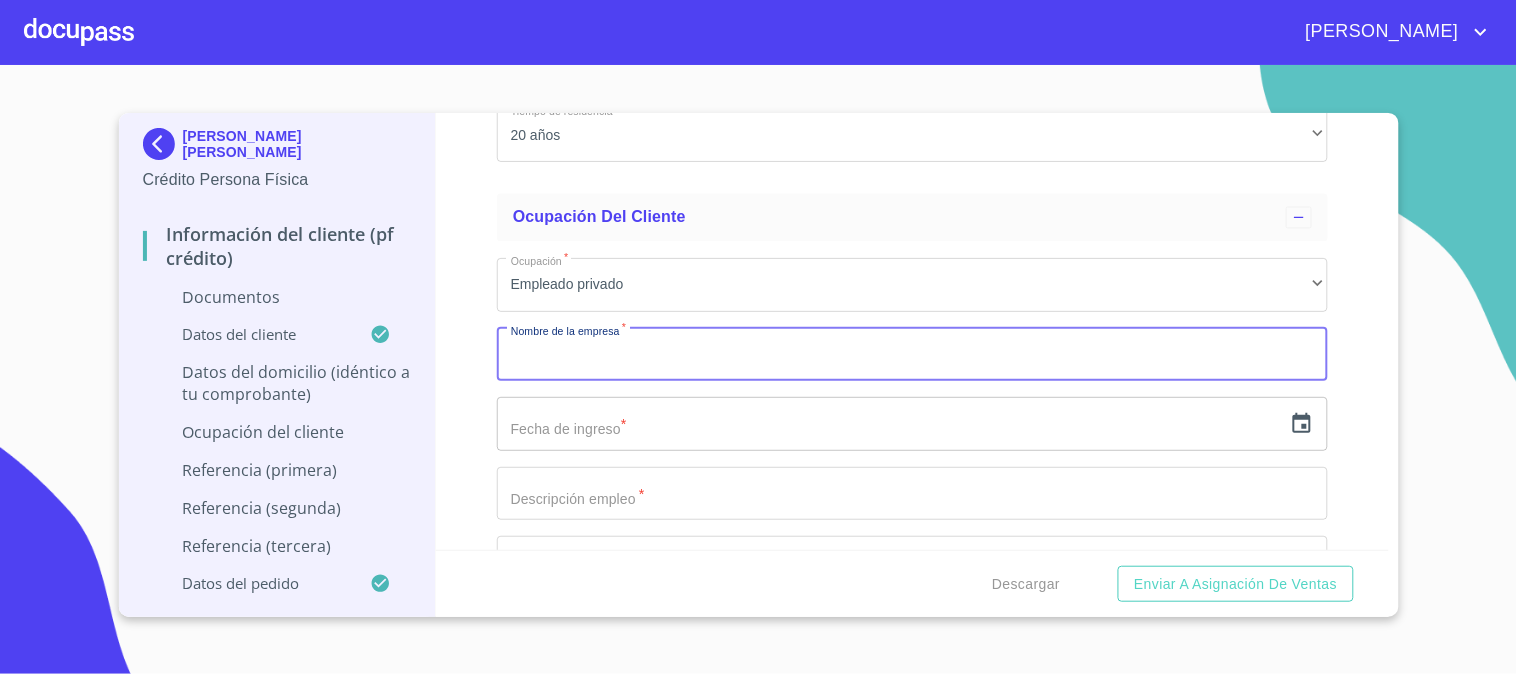 click on "Documento de identificación.   *" at bounding box center (912, 355) 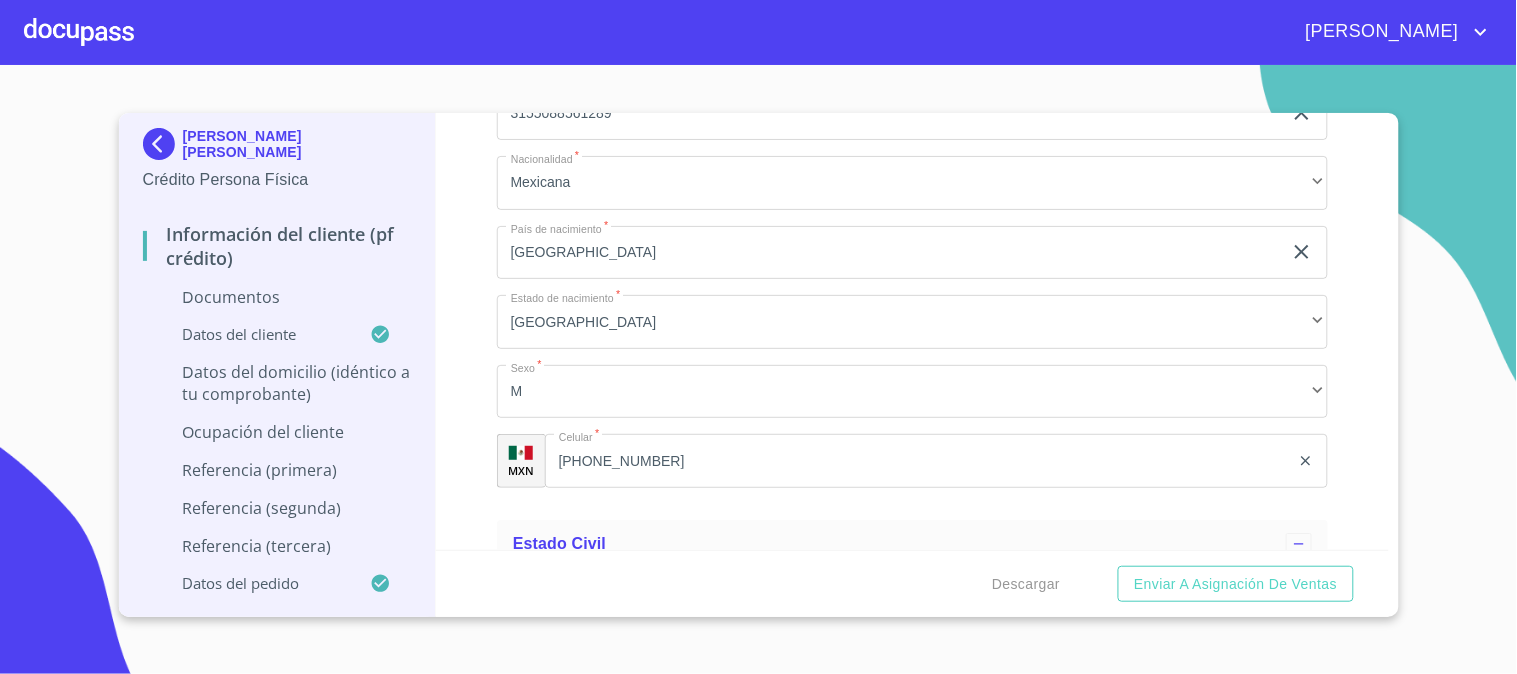 scroll, scrollTop: 3555, scrollLeft: 0, axis: vertical 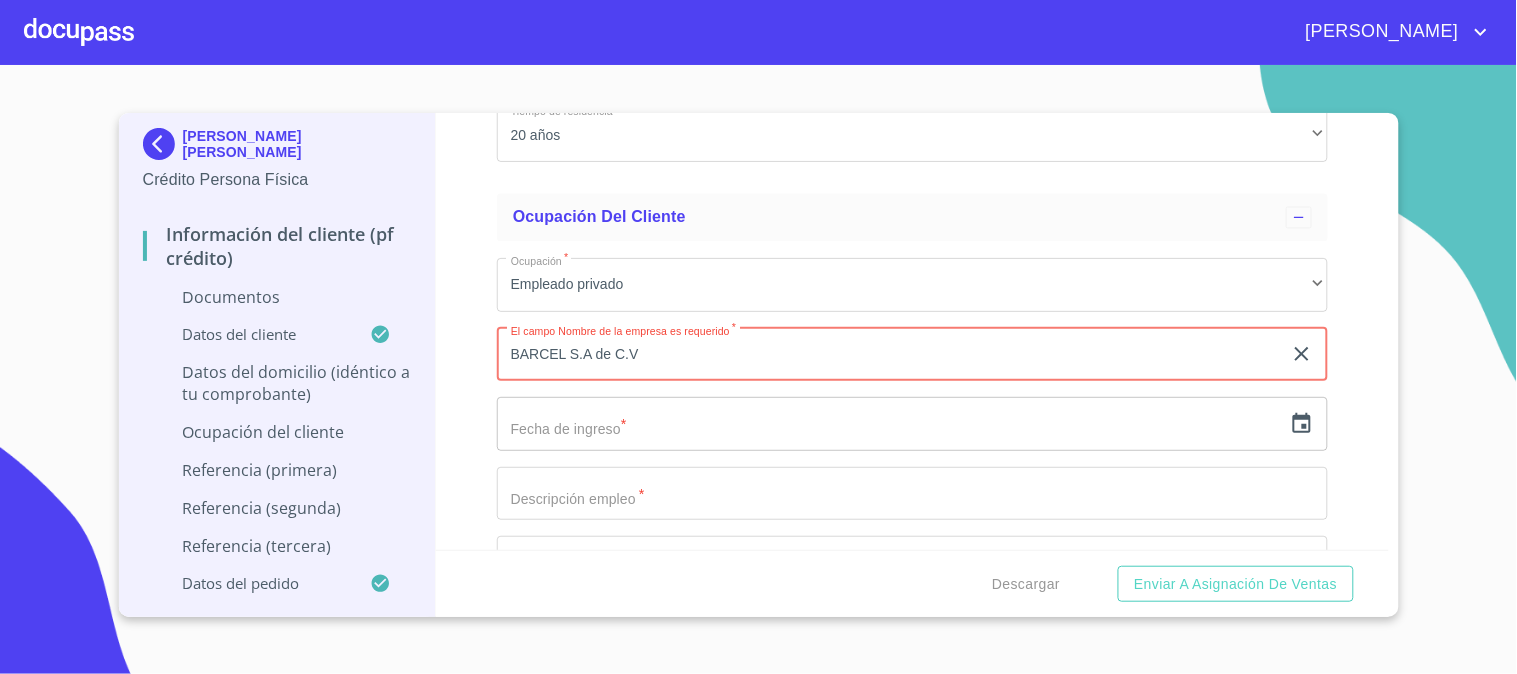 type on "BARCEL S.A de C.V" 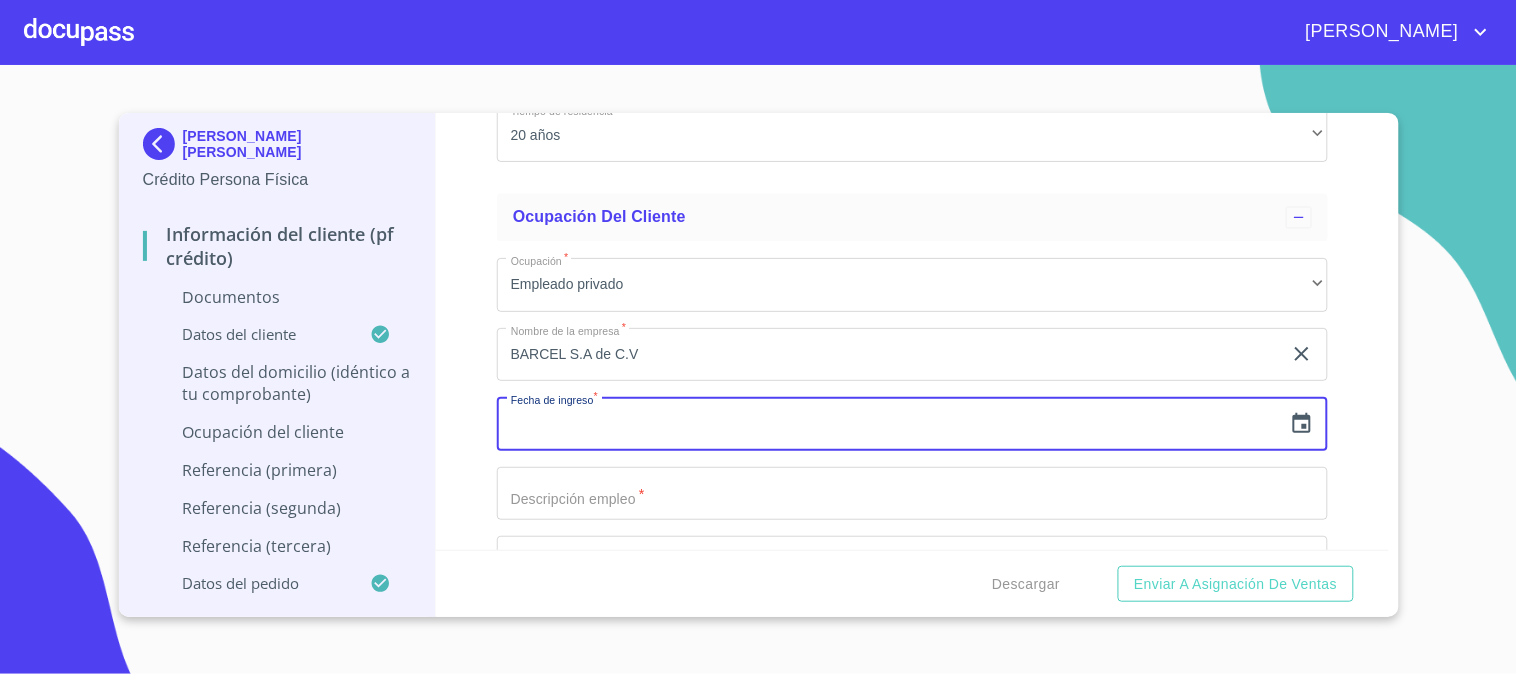 click 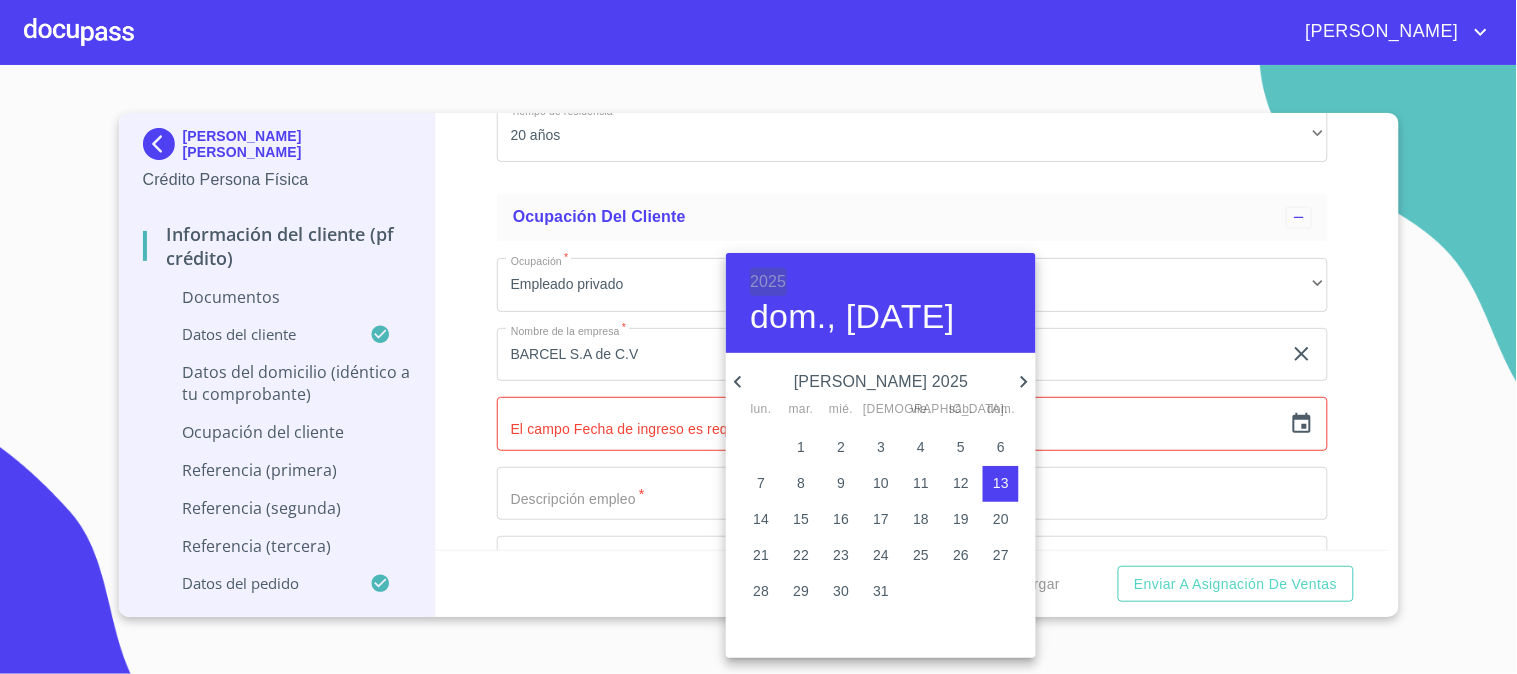 click on "2025" at bounding box center [768, 282] 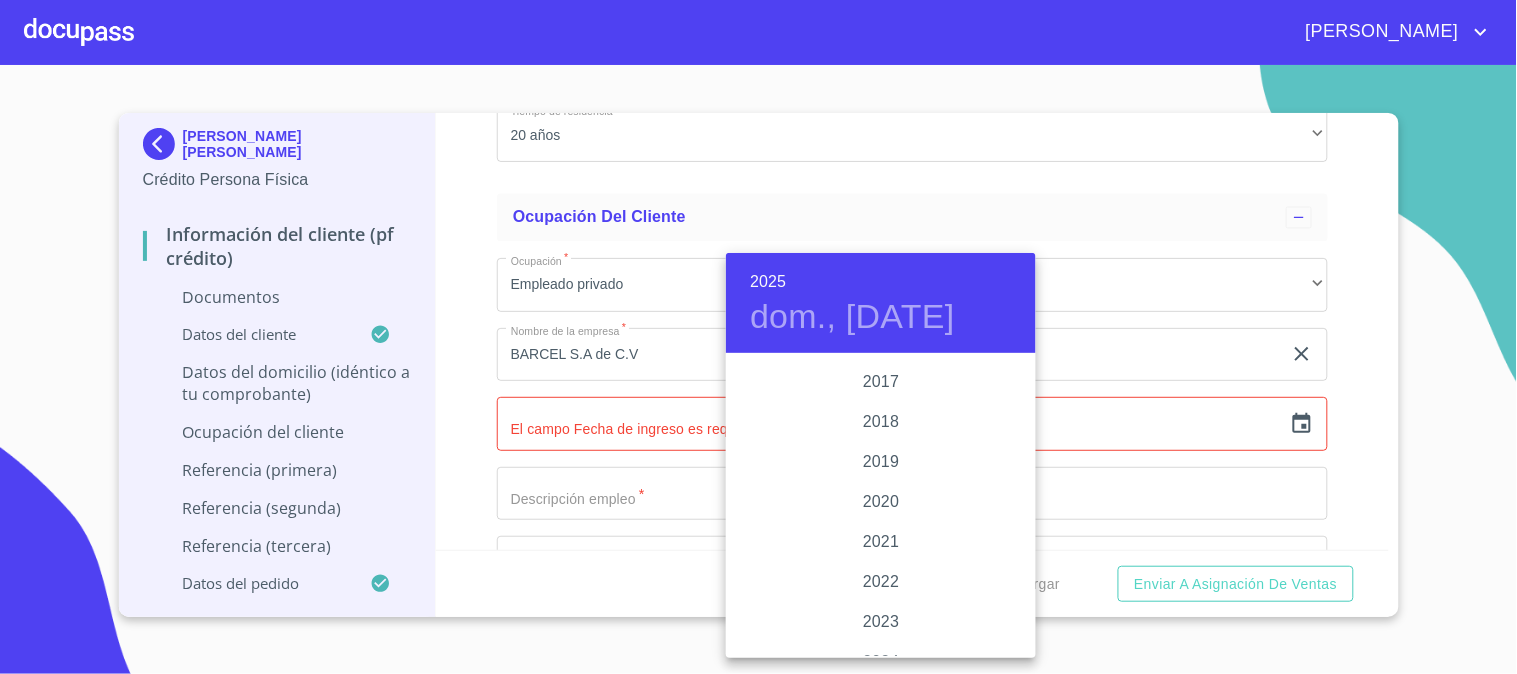 scroll, scrollTop: 3546, scrollLeft: 0, axis: vertical 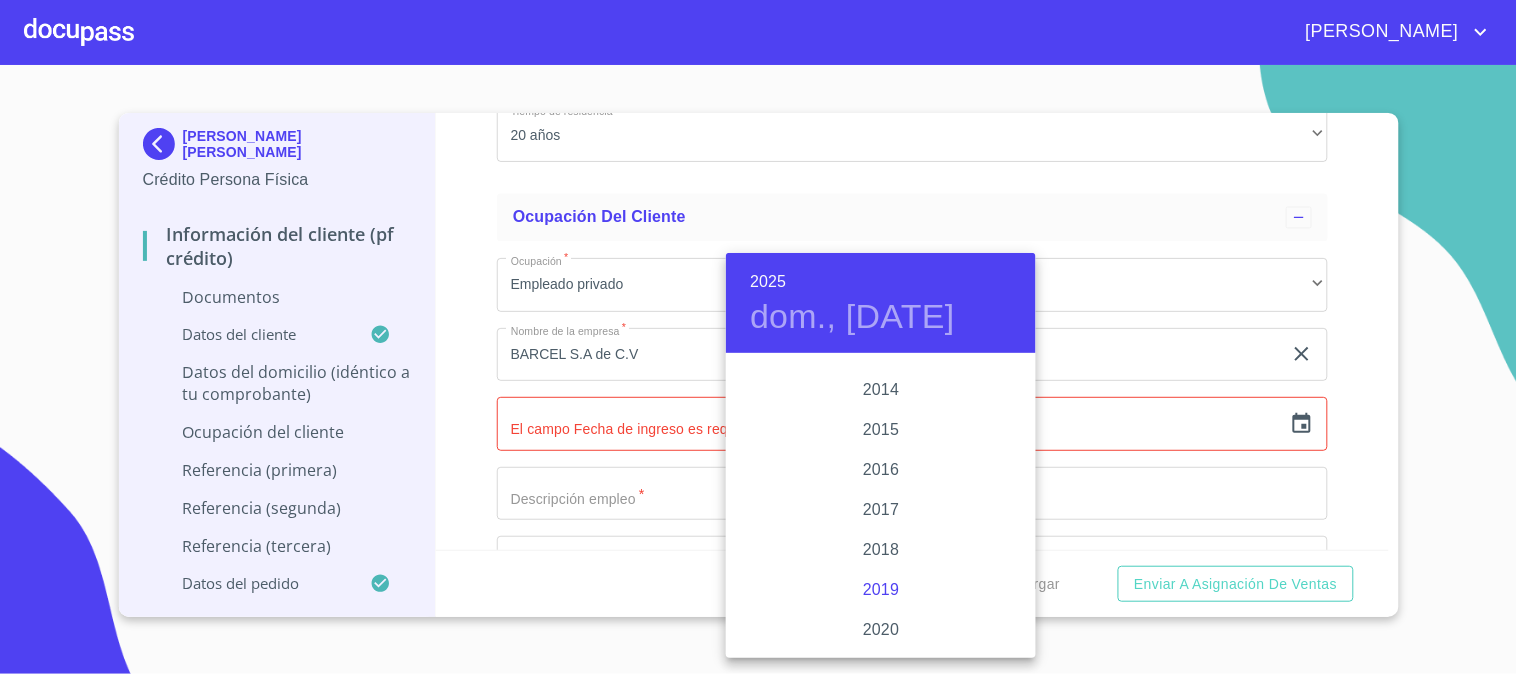 click on "2019" at bounding box center (881, 590) 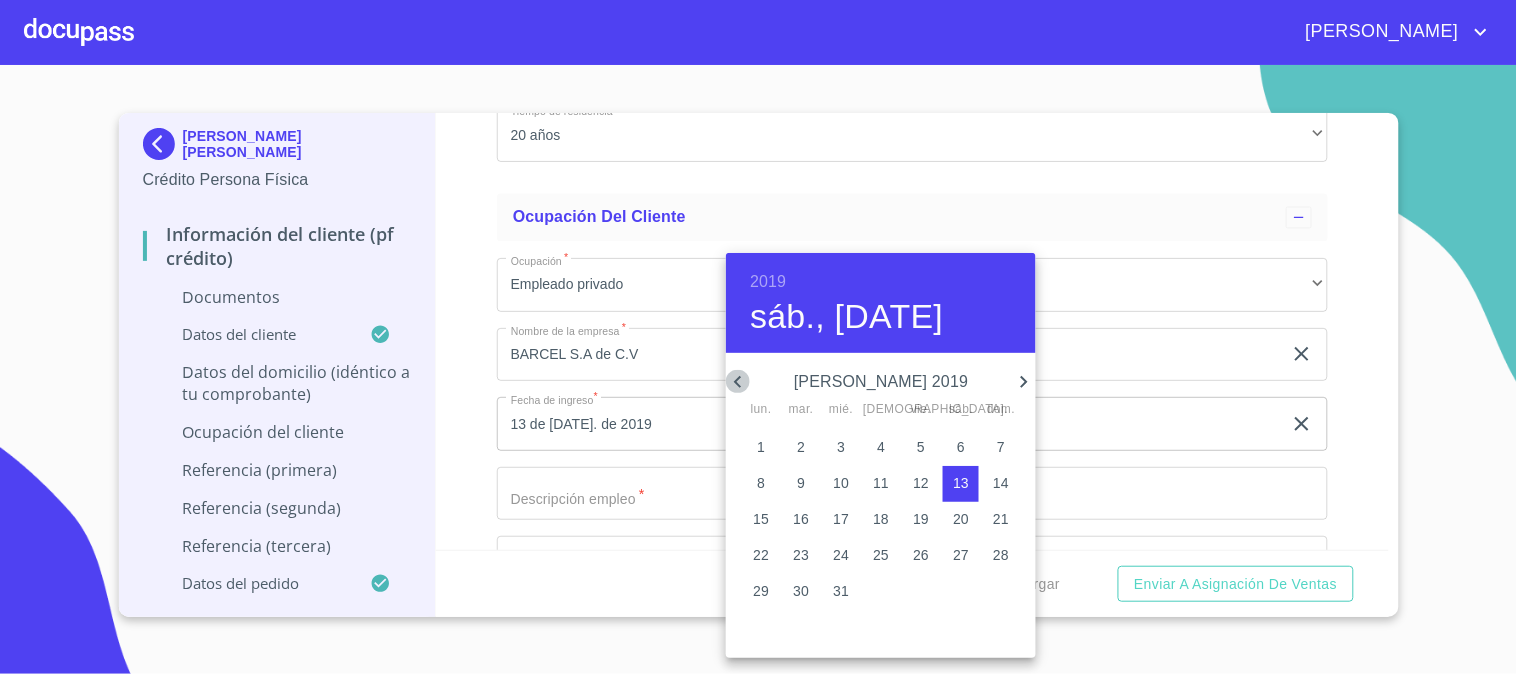 click 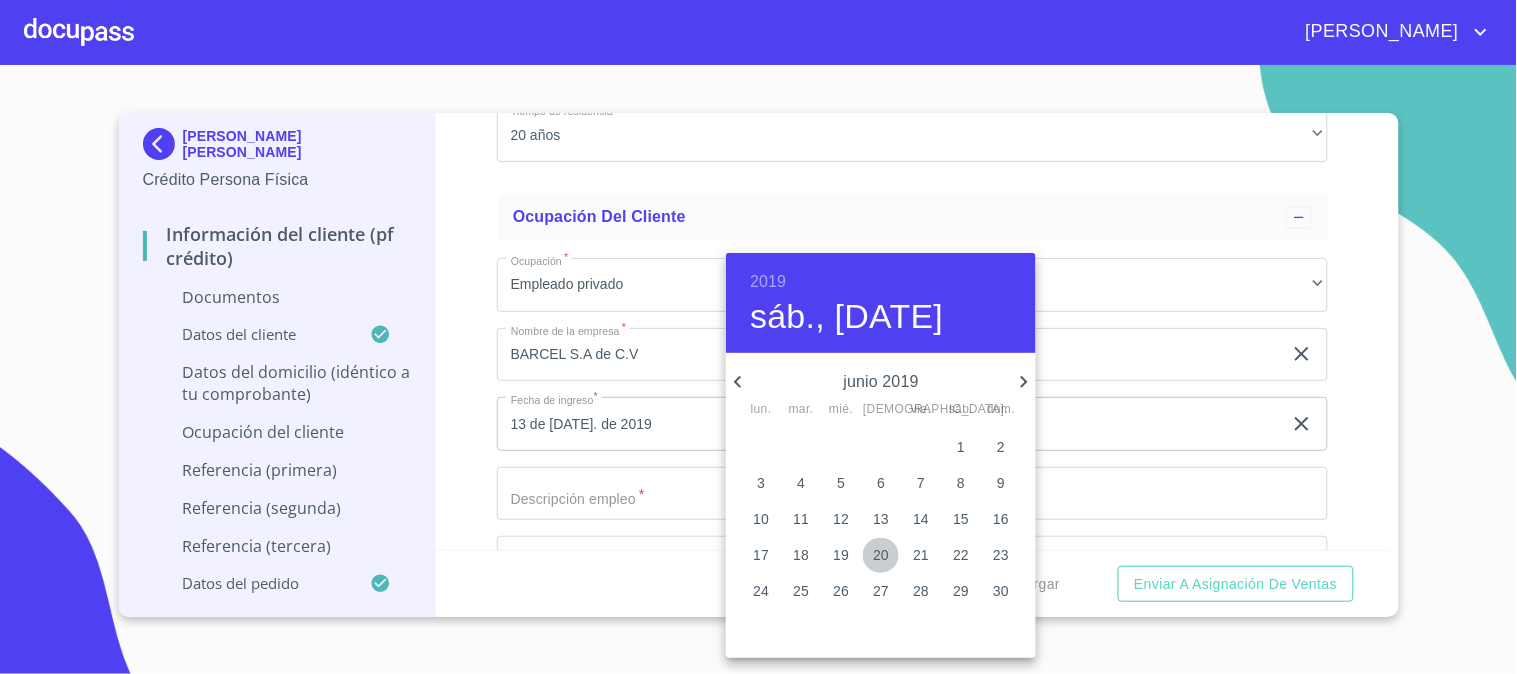 click on "20" at bounding box center [881, 555] 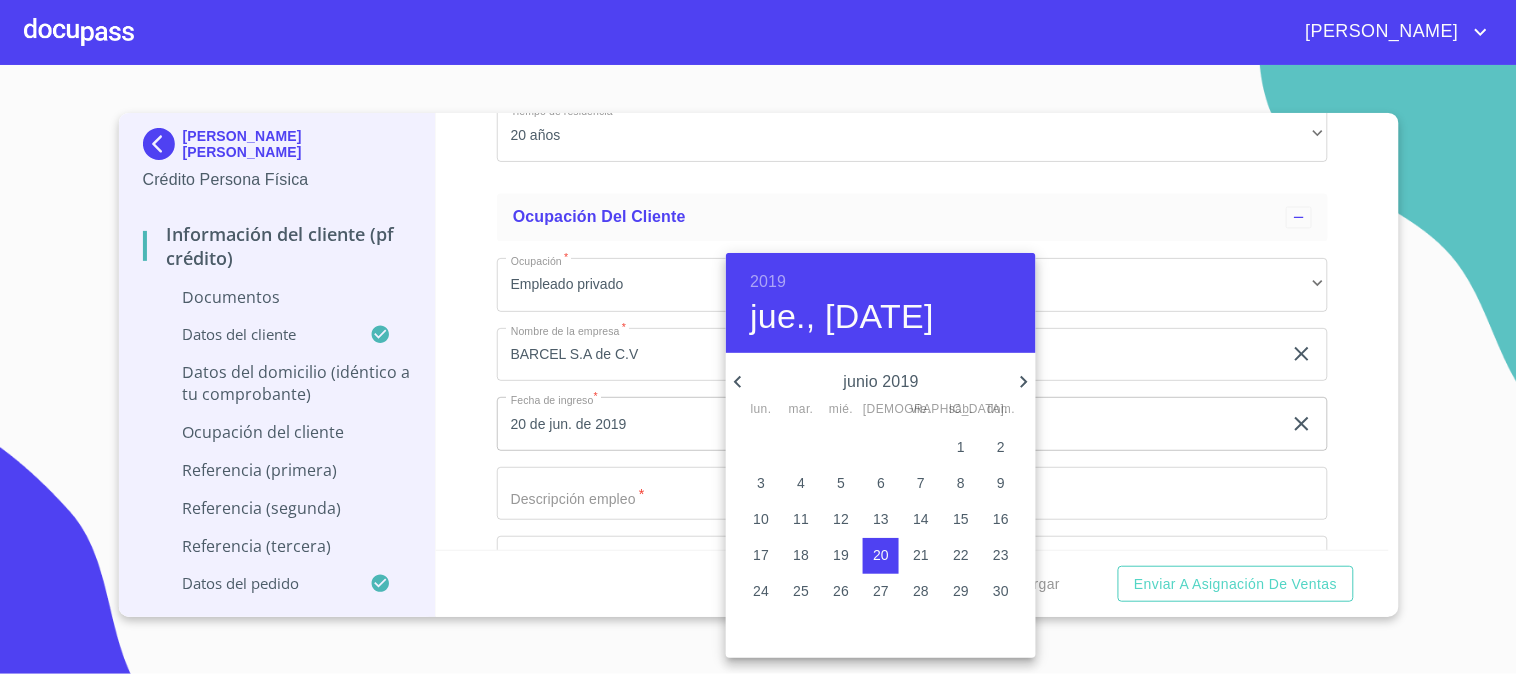 click at bounding box center (758, 337) 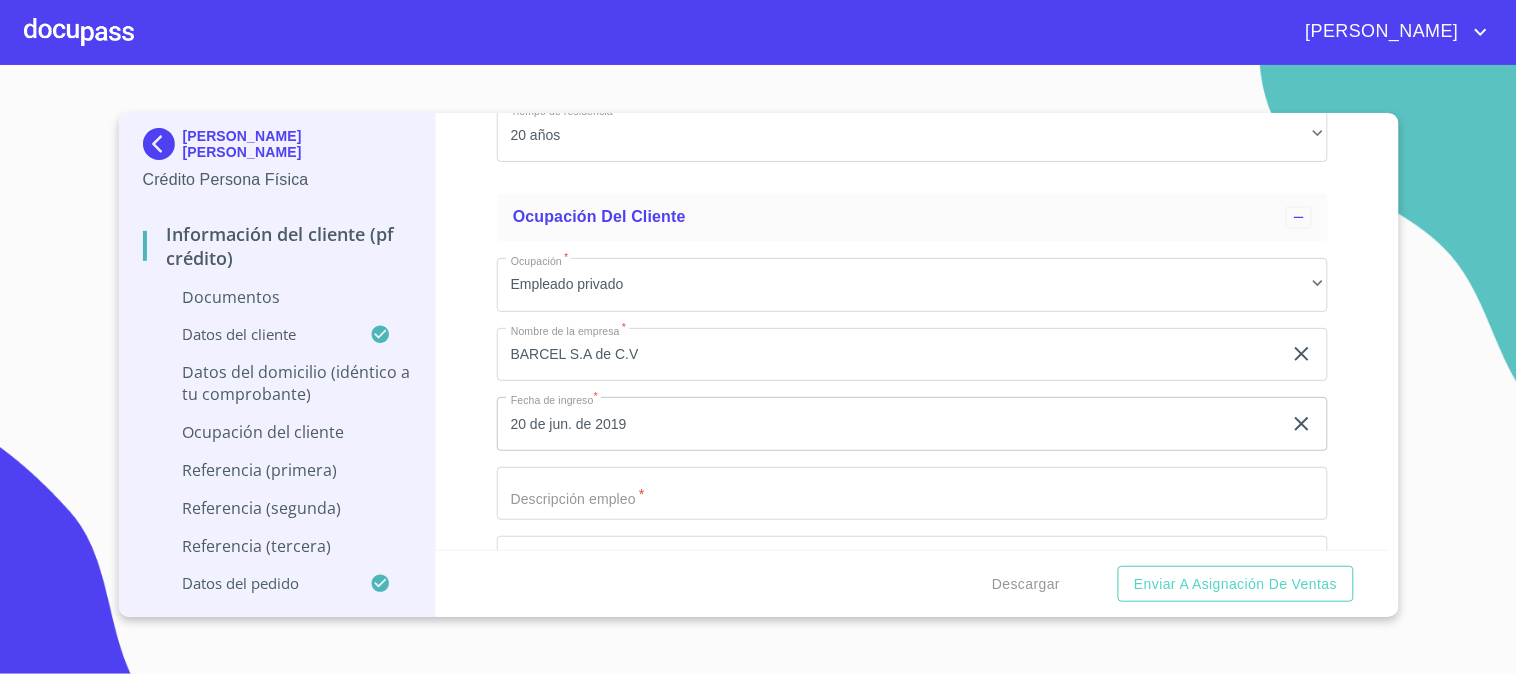 click on "Documento de identificación.   *" at bounding box center [889, -1696] 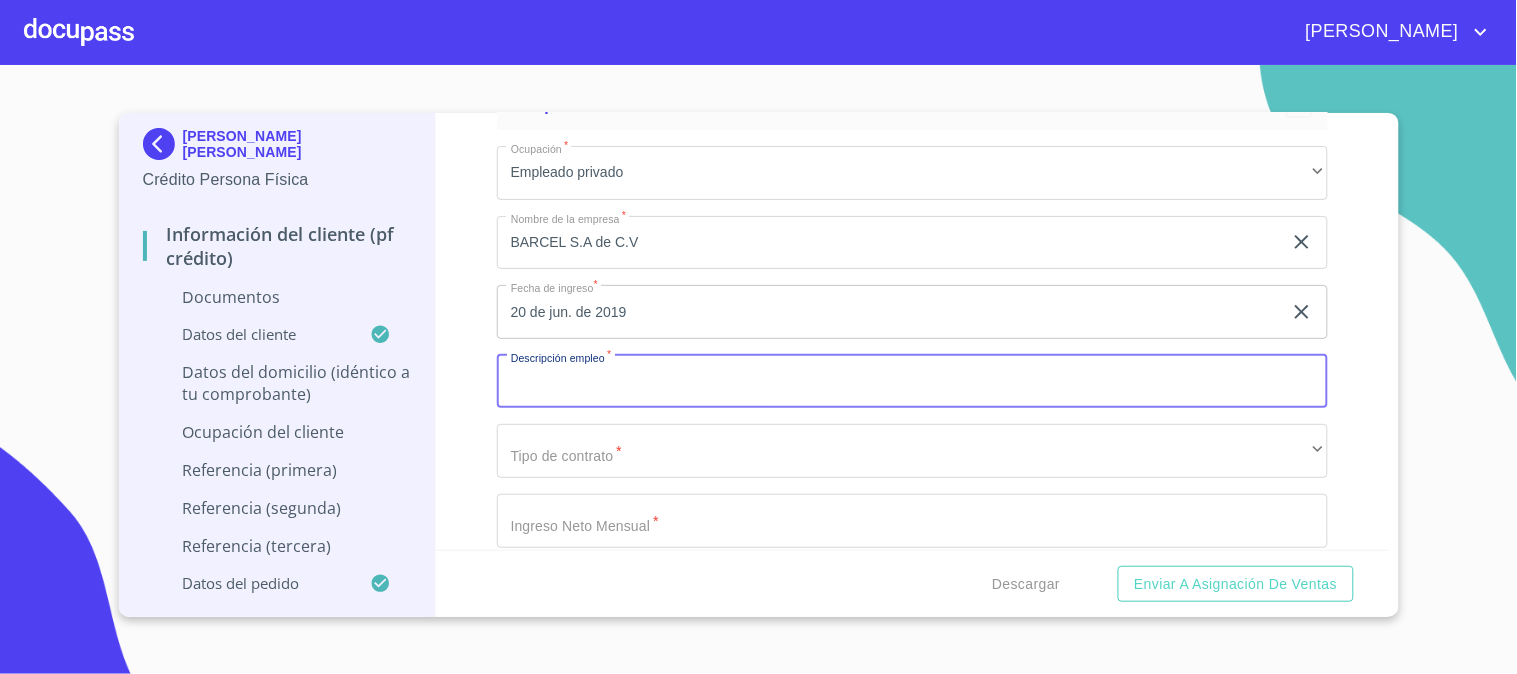 scroll, scrollTop: 5111, scrollLeft: 0, axis: vertical 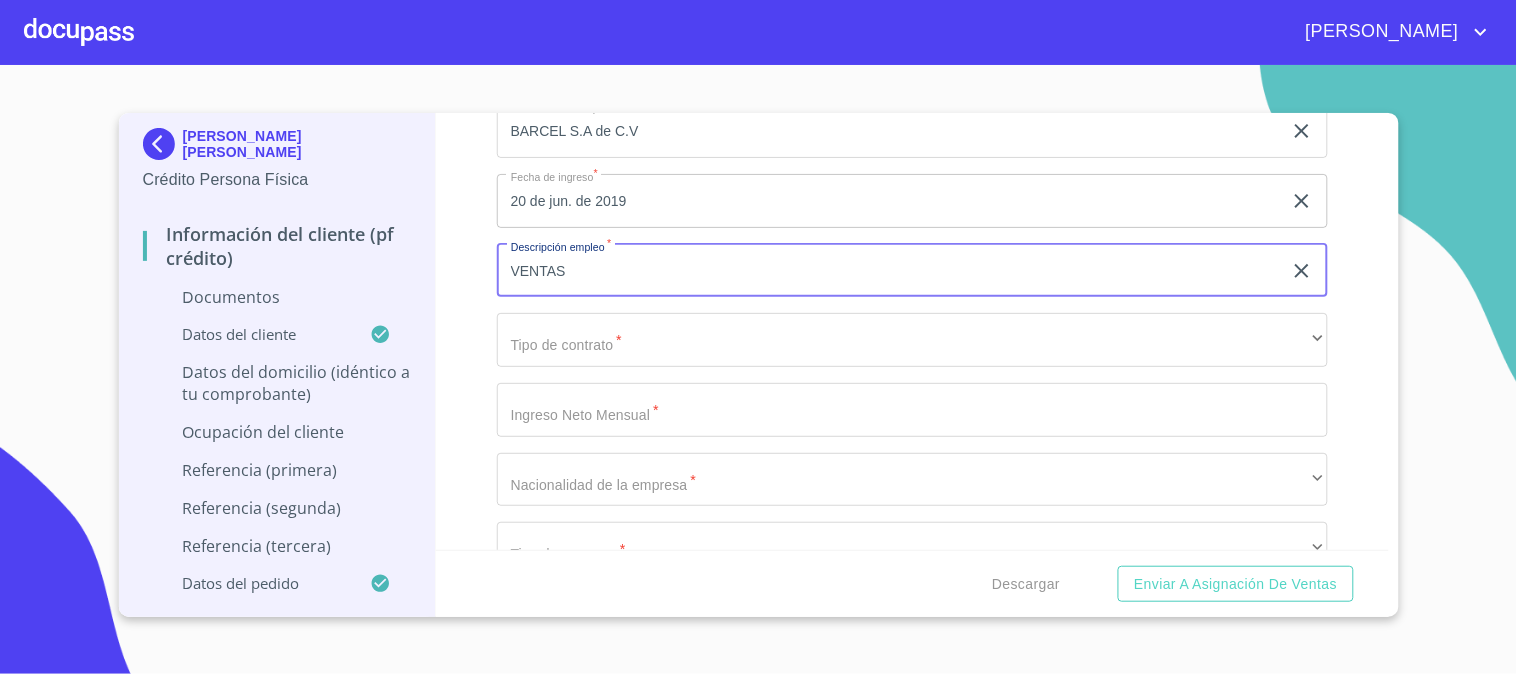 type on "VENTAS" 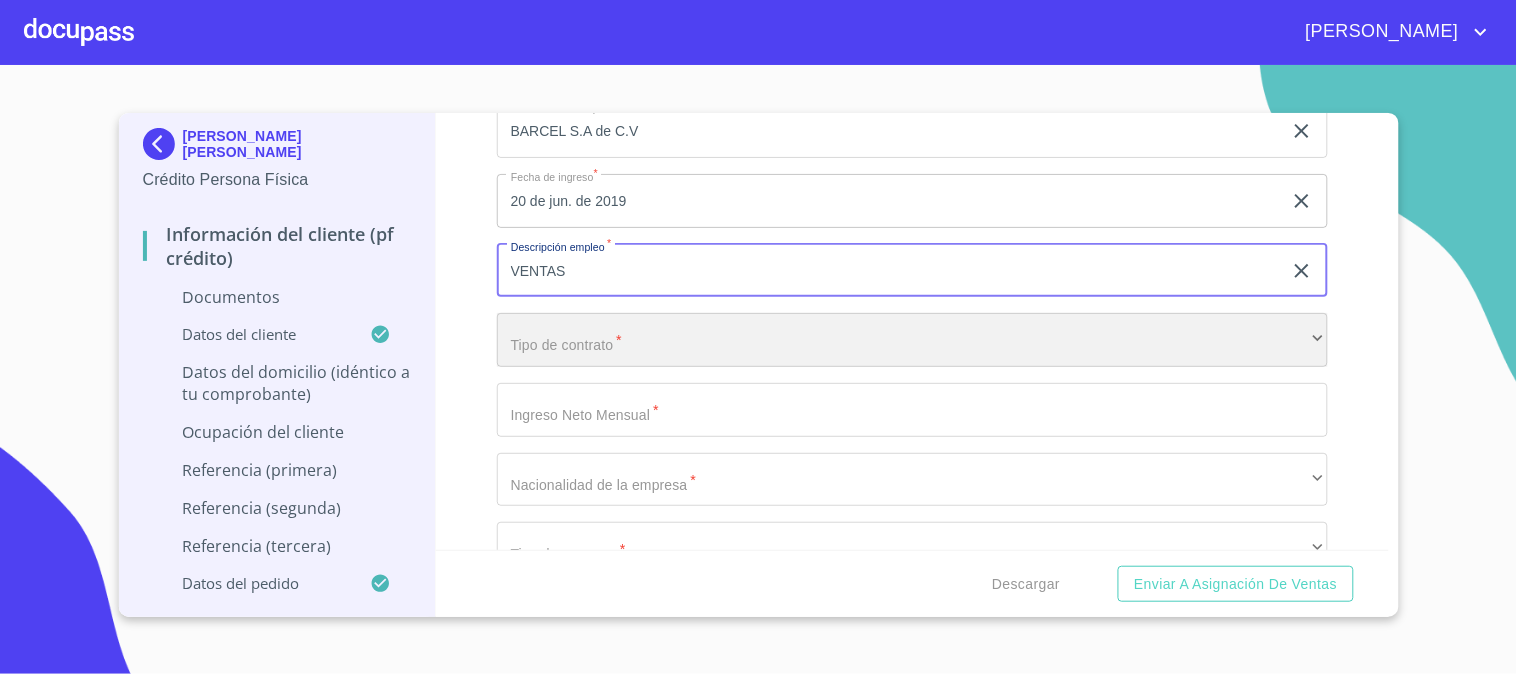 click on "​" at bounding box center (912, 340) 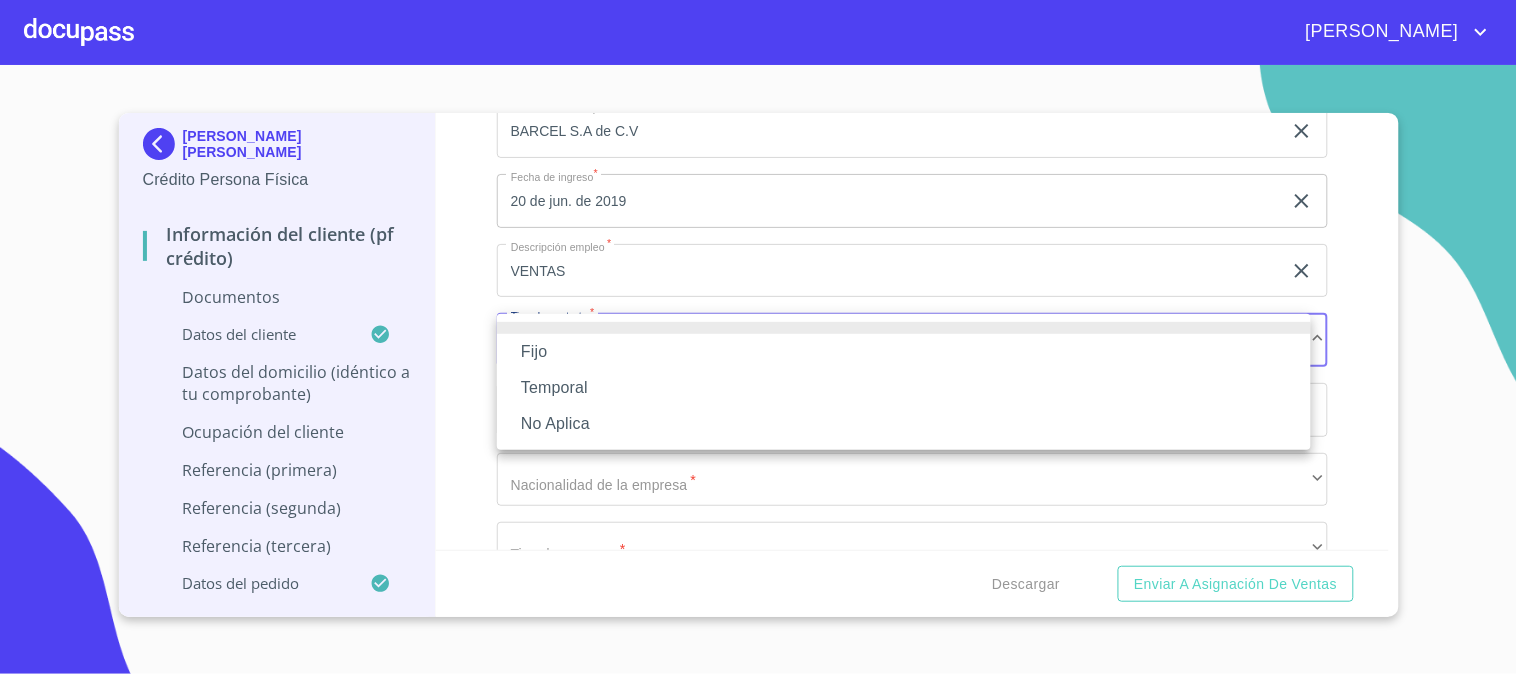 click on "Fijo" at bounding box center (904, 352) 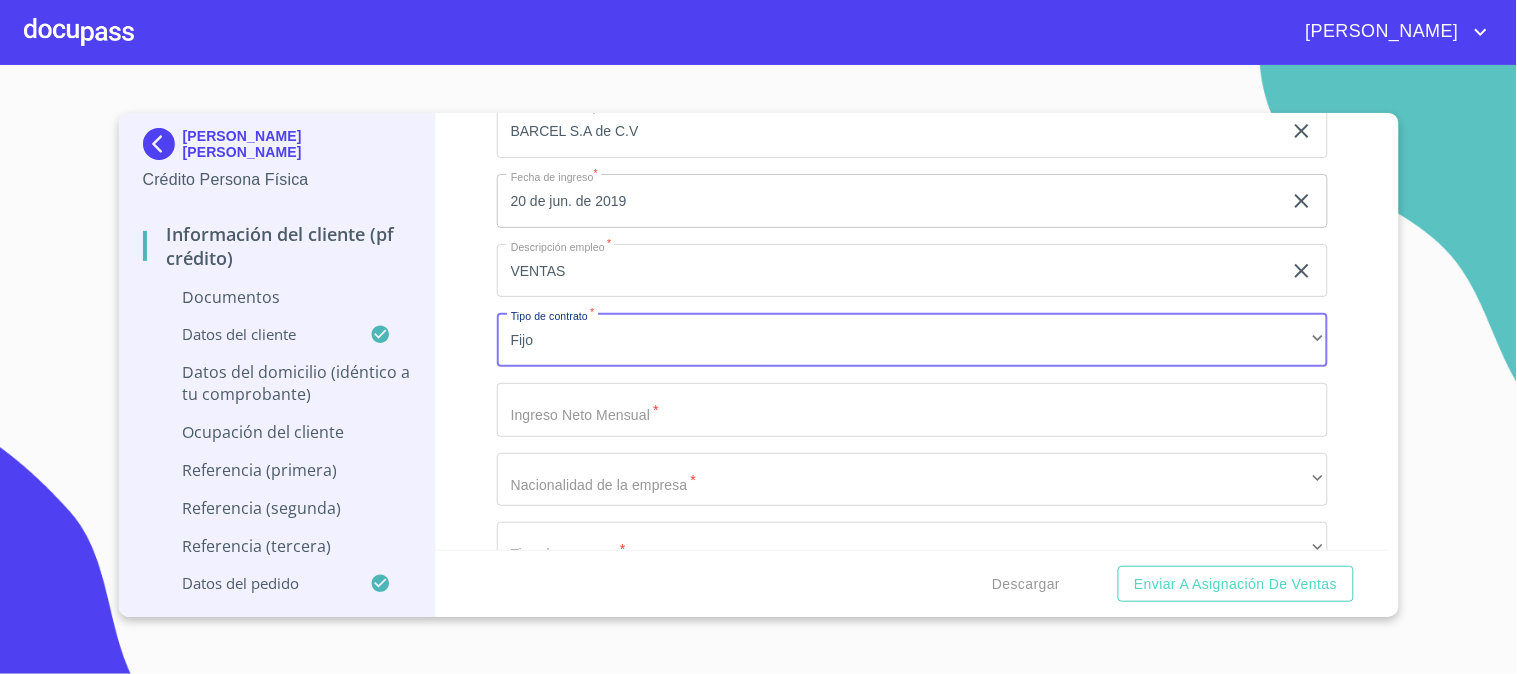 click on "Documento de identificación.   *" at bounding box center (889, -1919) 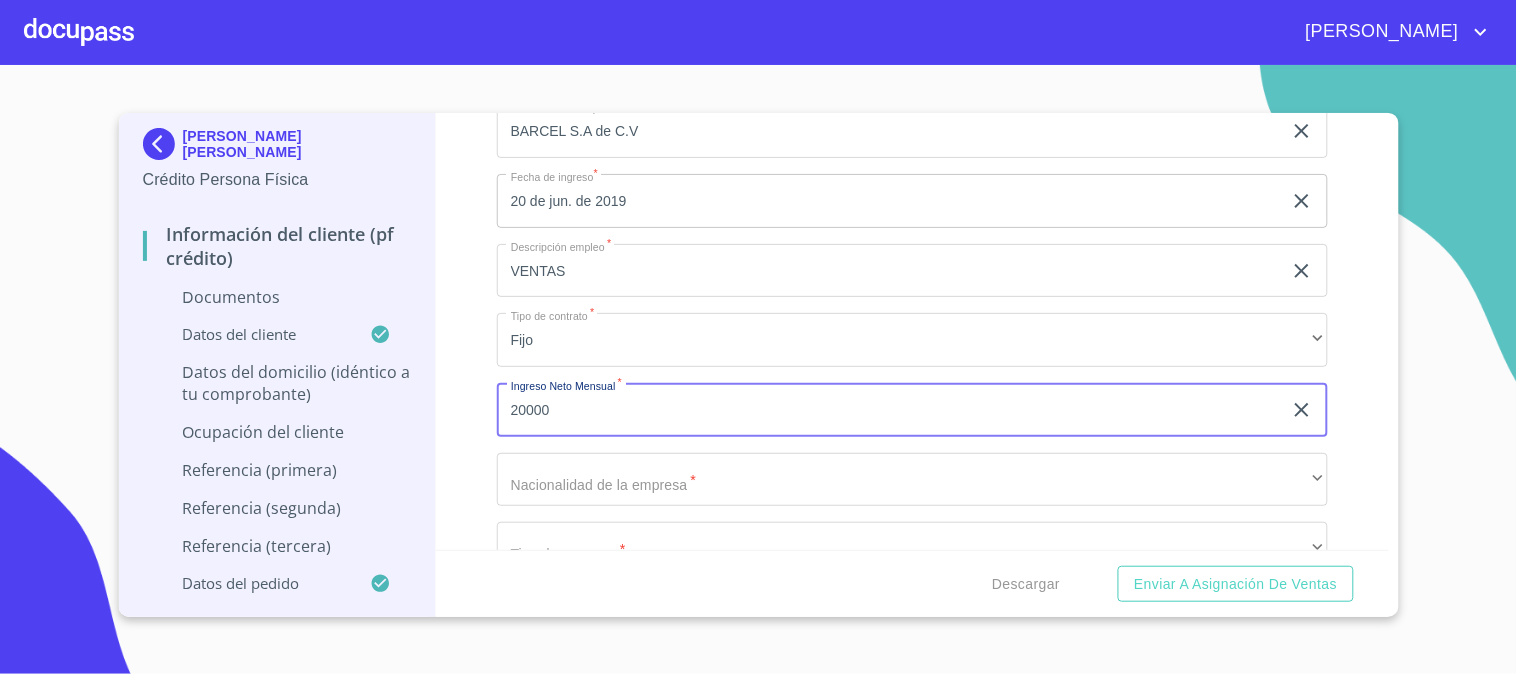 type on "20000" 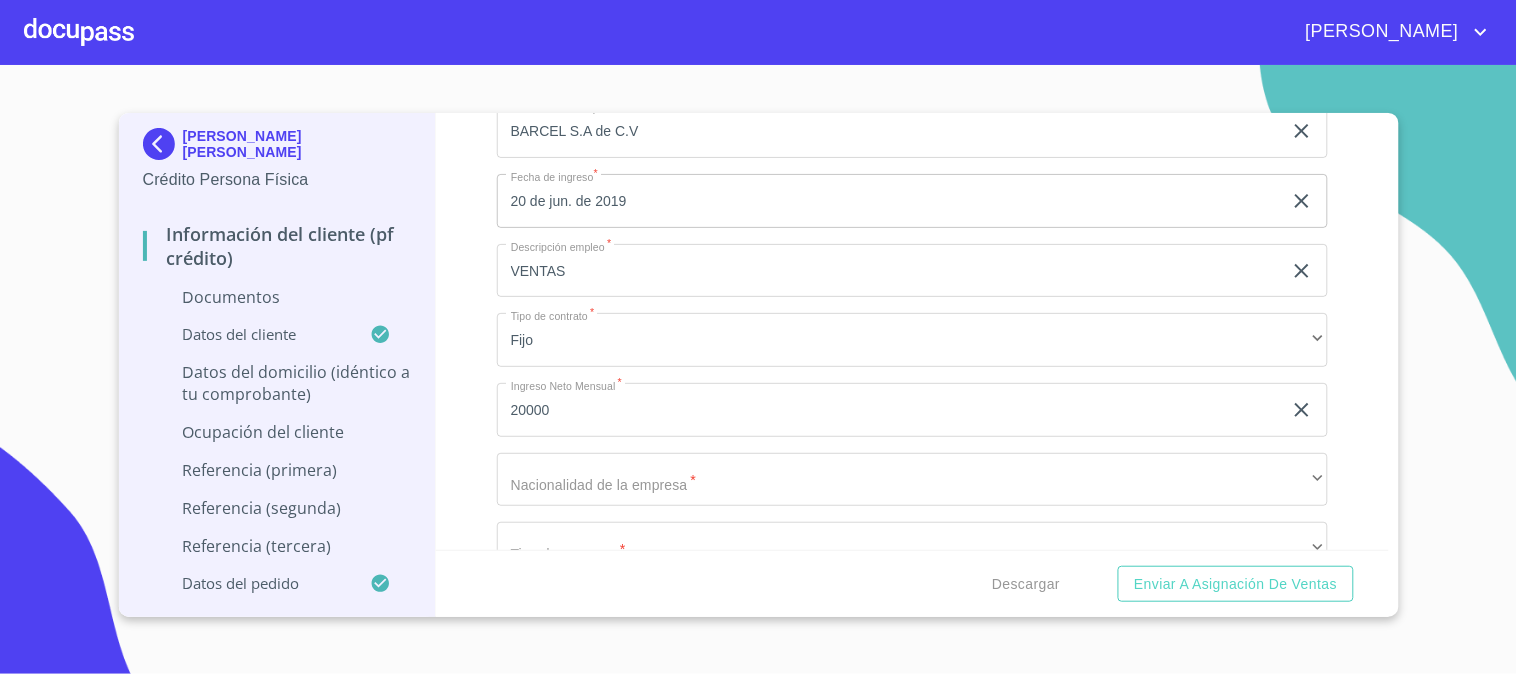 click on "Información del cliente (PF crédito)   Documentos Documento de identificación.   * INE ​ Identificación Oficial * Arrastra o selecciona el (los) documento(s) para agregar Comprobante de Domicilio * Arrastra o selecciona el (los) documento(s) para agregar Fuente de ingresos   * Independiente/Dueño de negocio/Persona Moral ​ Comprobante de Ingresos mes 1 * Arrastra o selecciona el (los) documento(s) para agregar Comprobante de Ingresos mes 2 * Arrastra o selecciona el (los) documento(s) para agregar Comprobante de Ingresos mes 3 * Arrastra o selecciona el (los) documento(s) para agregar CURP * CURP [PERSON_NAME] de situación fiscal Arrastra o selecciona el (los) documento(s) para agregar Datos del cliente Apellido [PERSON_NAME]   * [PERSON_NAME] ​ Apellido Materno   * [PERSON_NAME] ​ Primer nombre   * [PERSON_NAME] ​ [PERSON_NAME] Nombre LEVYD ​ Fecha de nacimiento * 20 de feb. de [DEMOGRAPHIC_DATA] ​ RFC   * RACA9302209S7 ​ CURP   * RACA930220HDFMMB09 ​ ID de Identificación 3155088561289 ​ Nacionalidad   * ​ *" at bounding box center (912, 331) 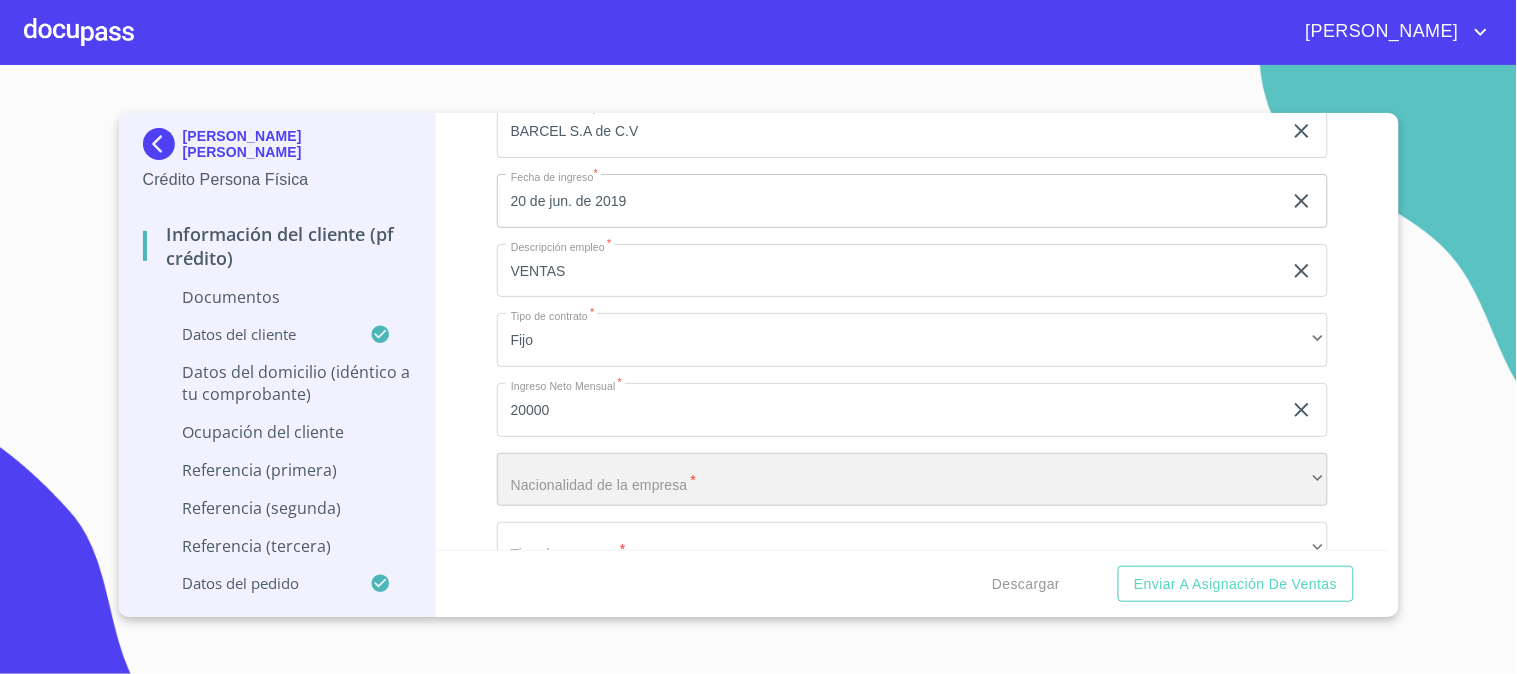 click on "​" at bounding box center (912, 480) 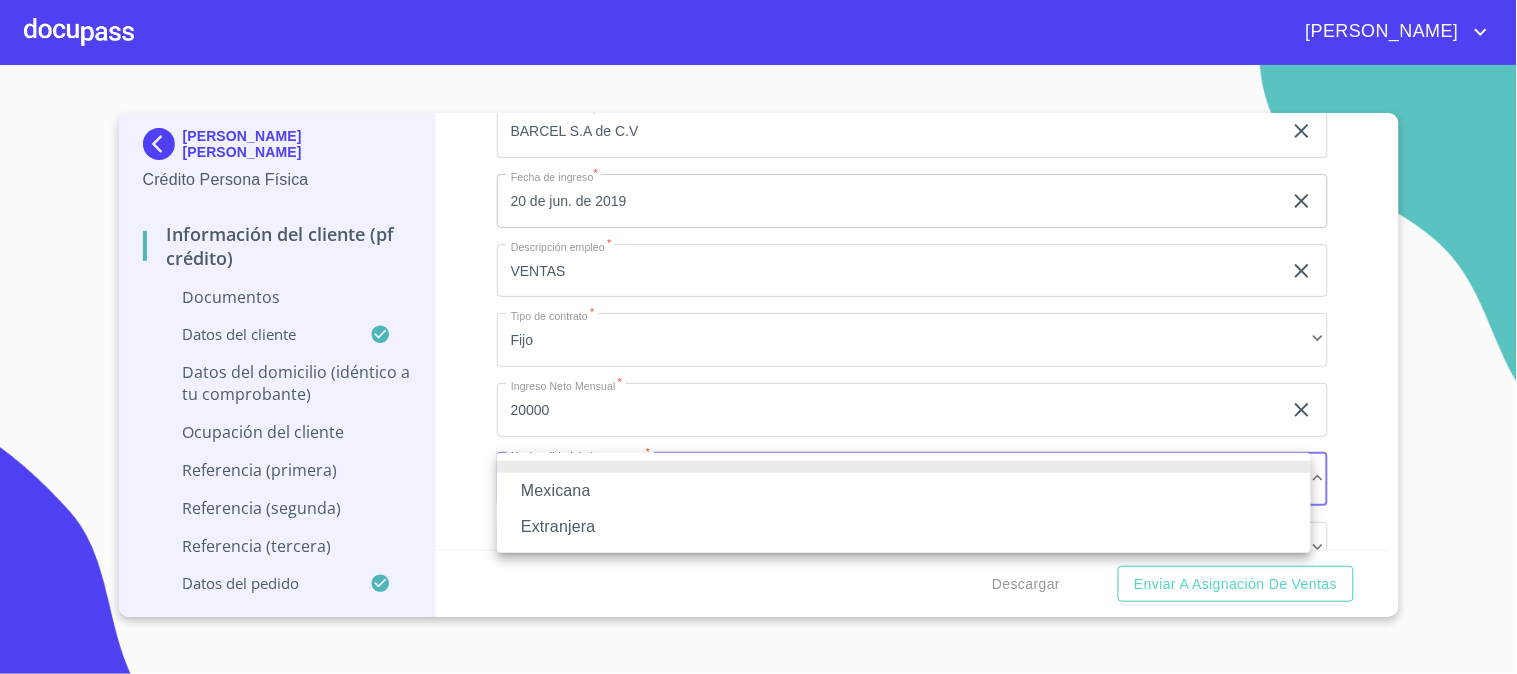click on "Mexicana" at bounding box center [904, 491] 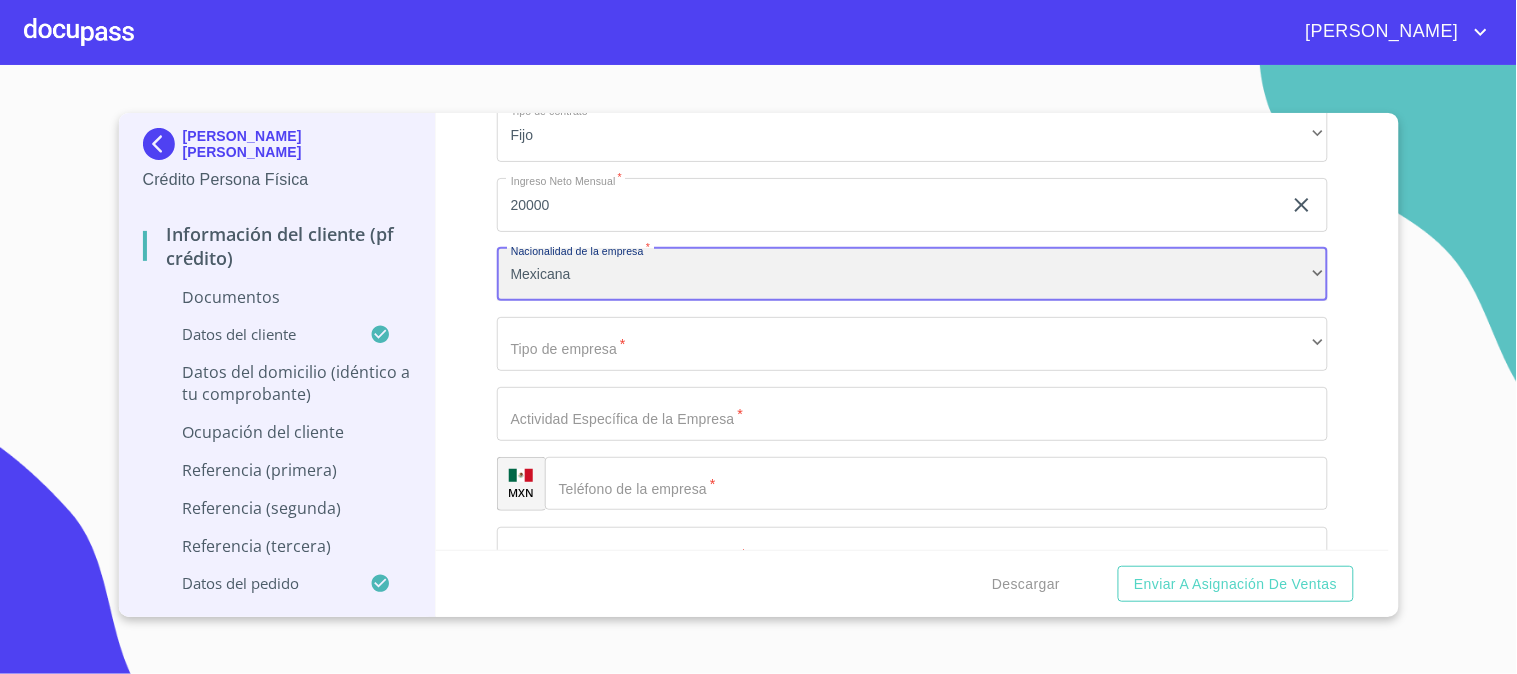 scroll, scrollTop: 5333, scrollLeft: 0, axis: vertical 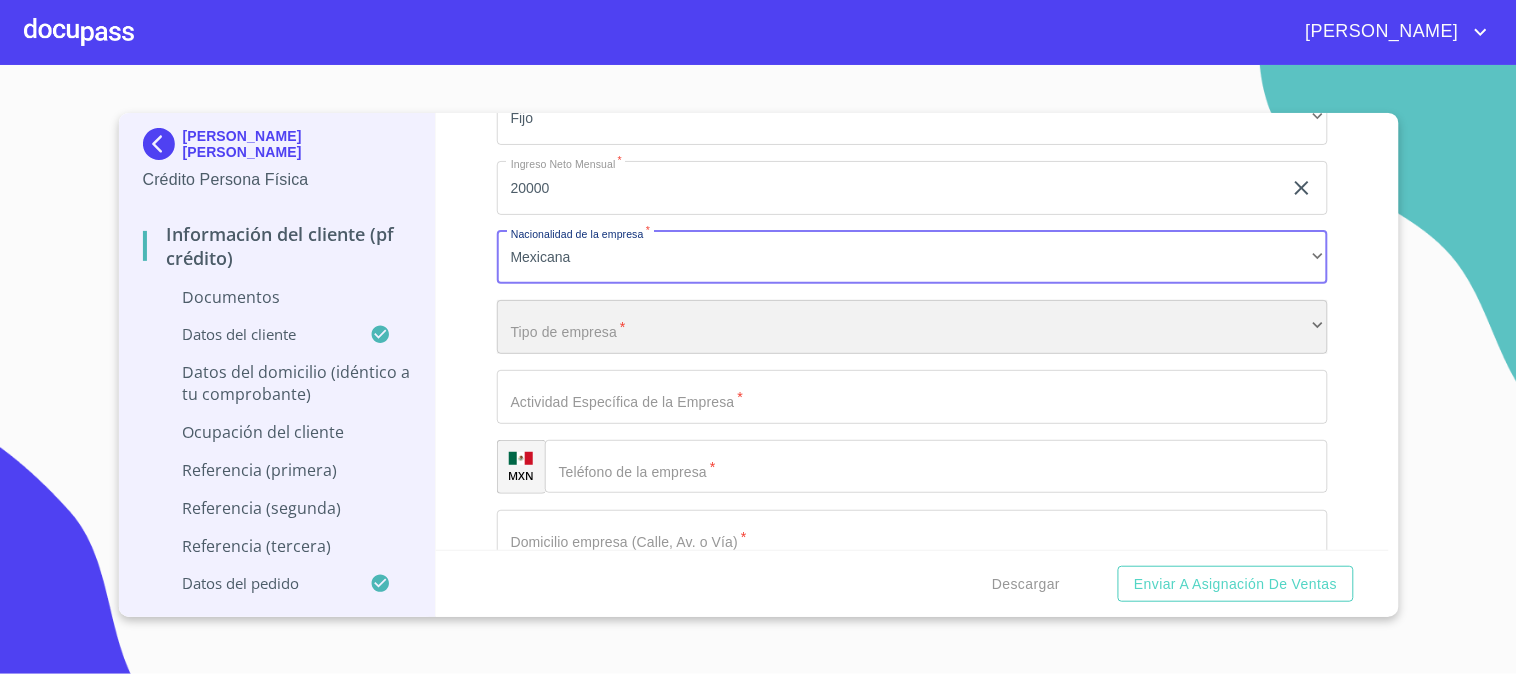 click on "​" at bounding box center [912, 327] 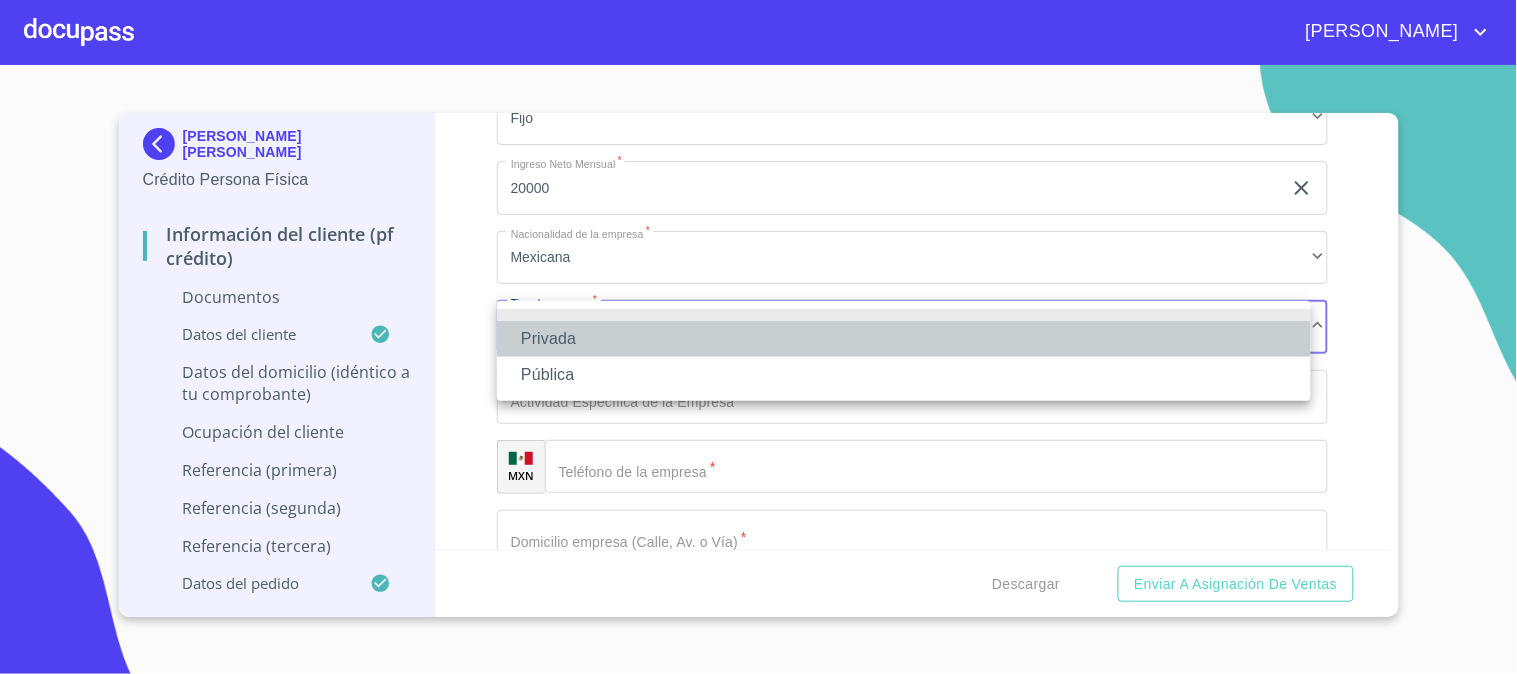 click on "Privada" at bounding box center [904, 339] 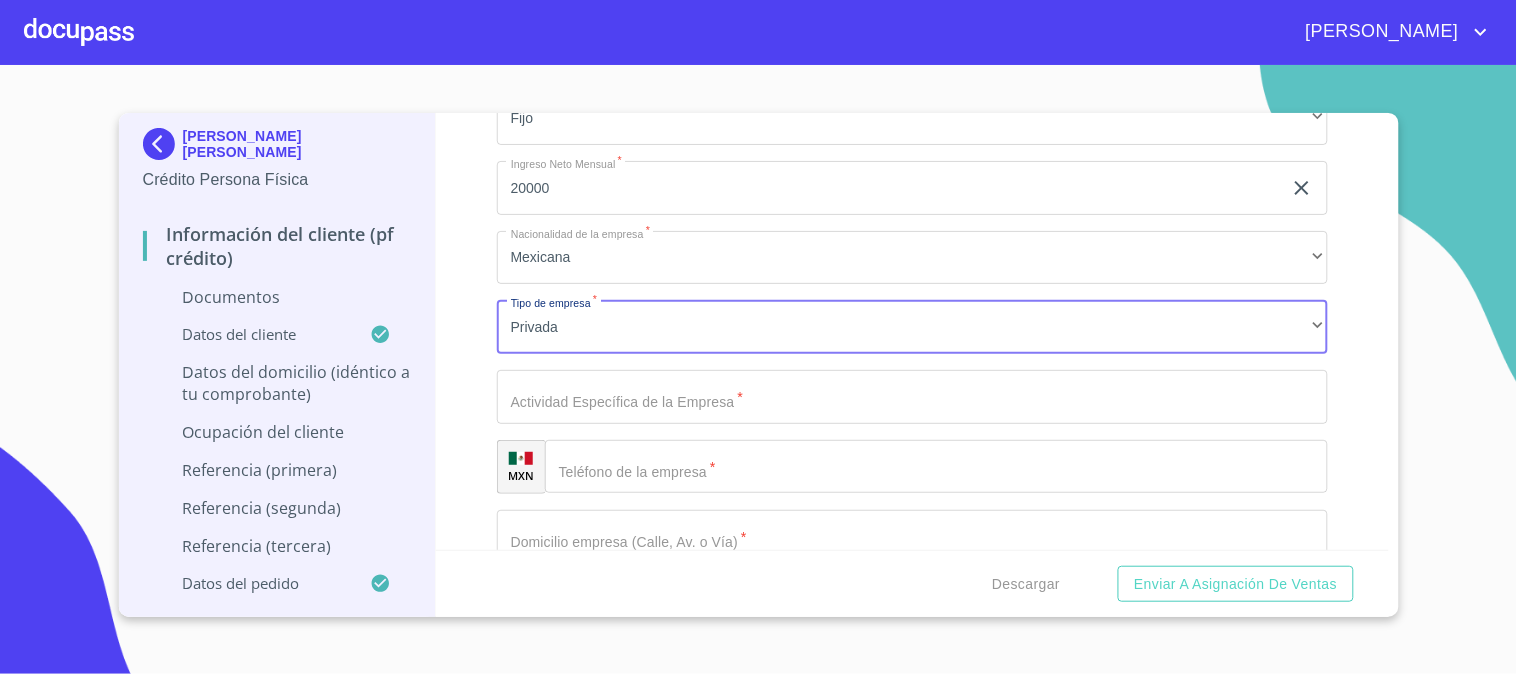 click on "Documento de identificación.   *" at bounding box center (889, -2141) 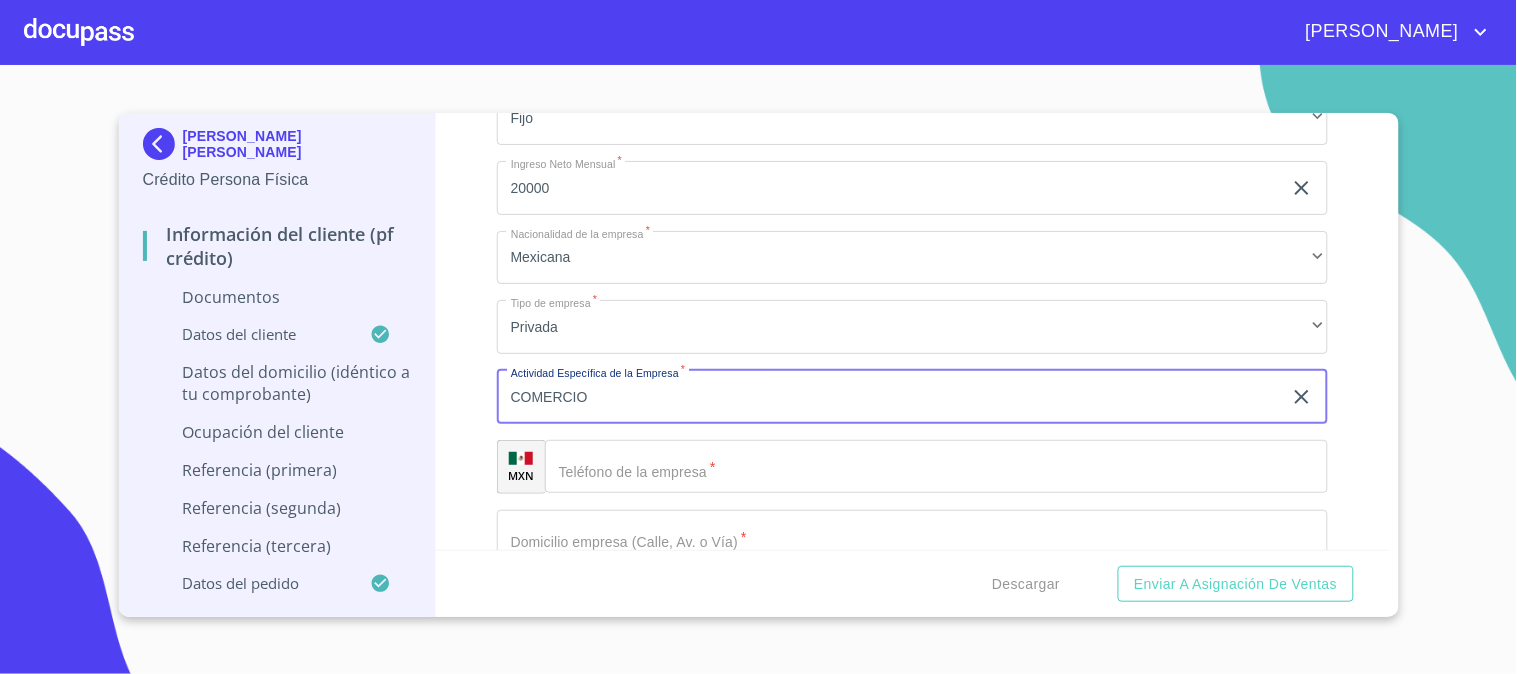 scroll, scrollTop: 5555, scrollLeft: 0, axis: vertical 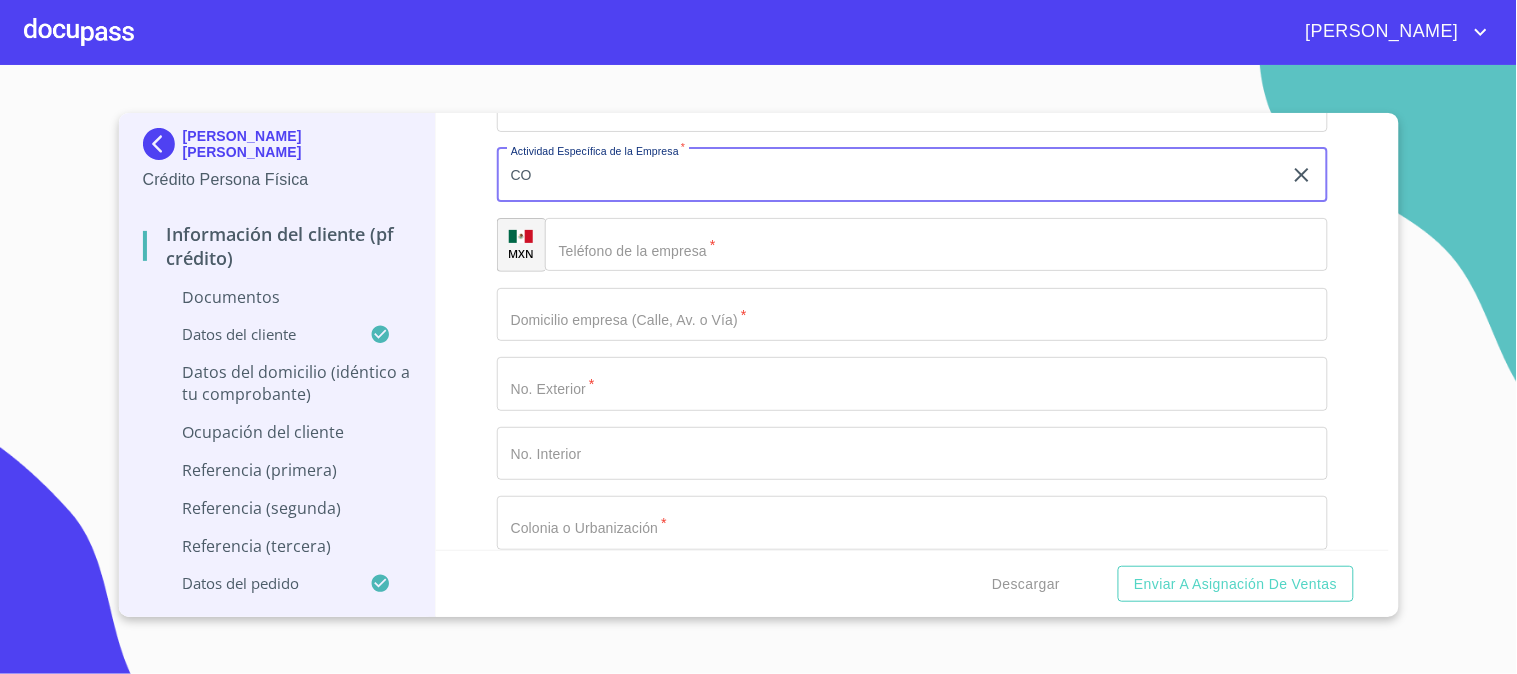 type on "C" 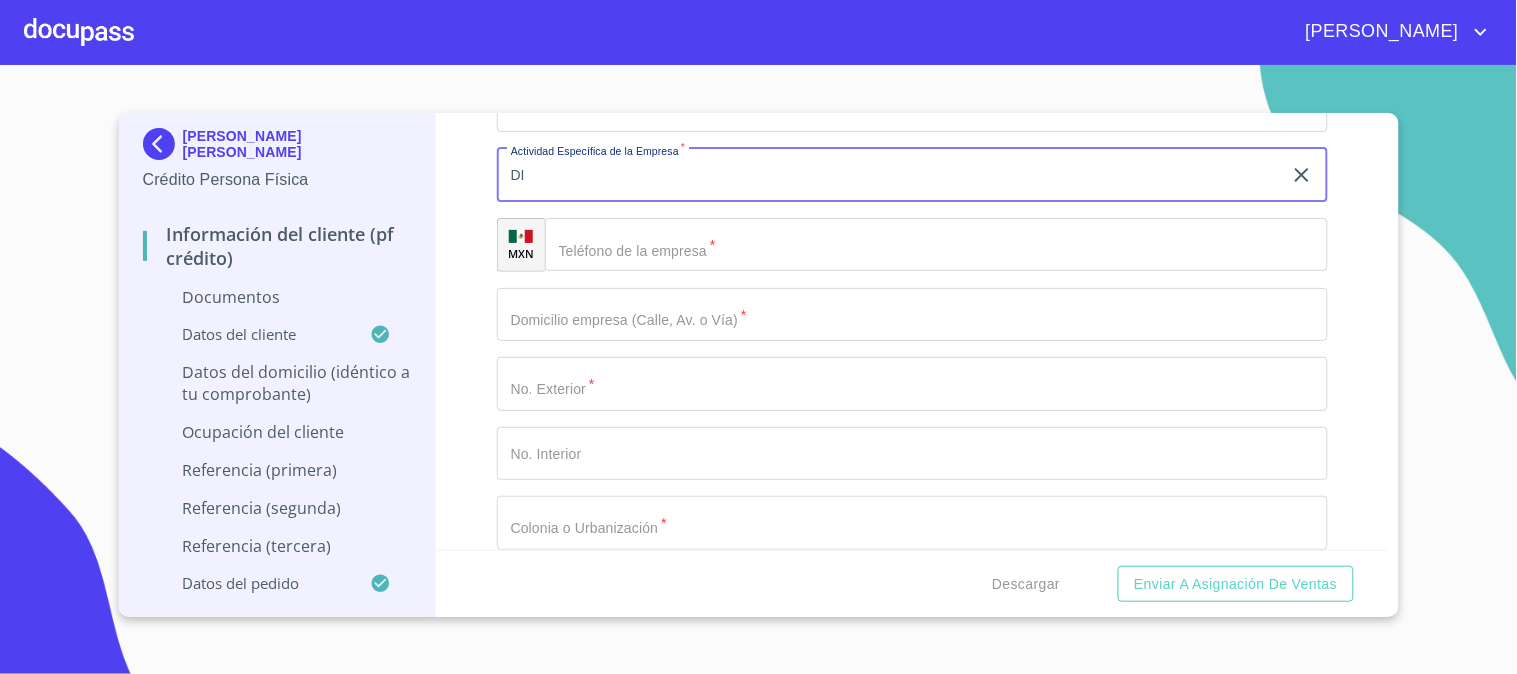 type on "D" 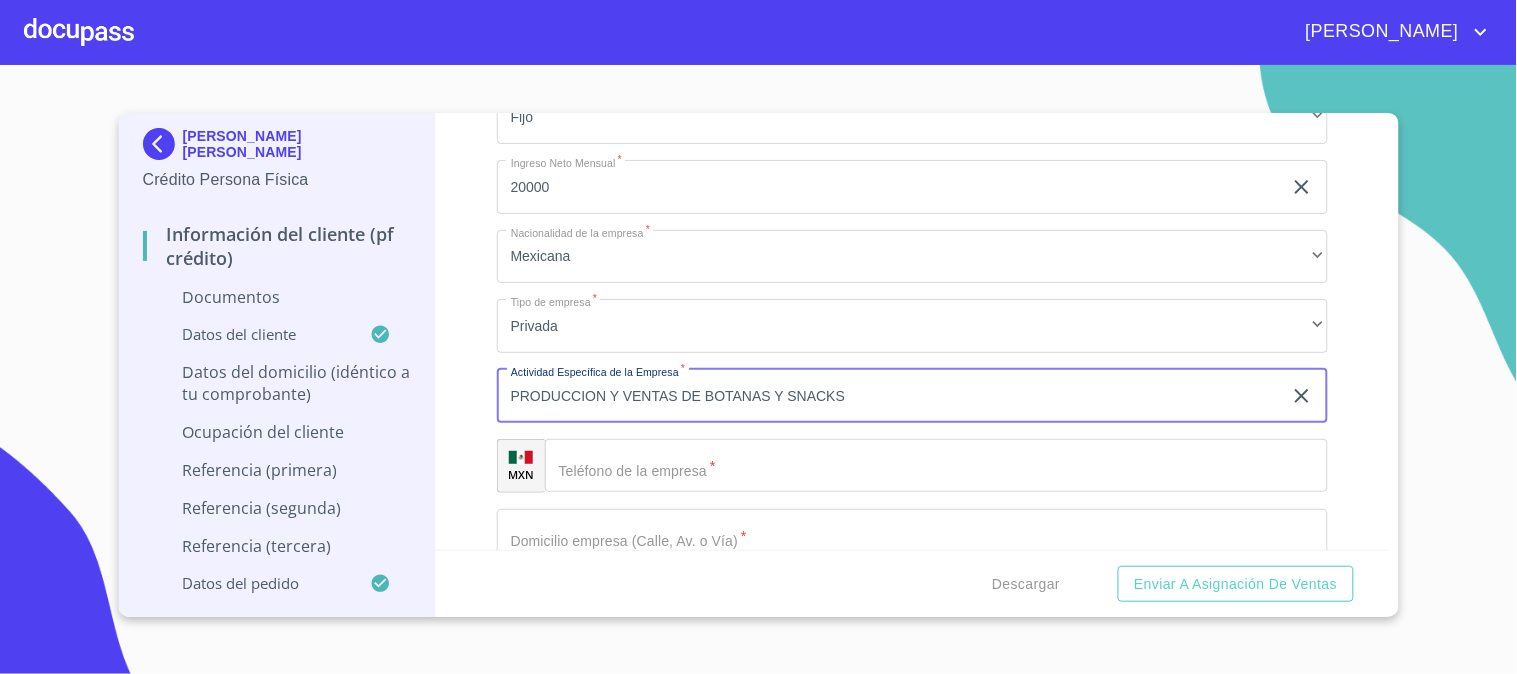 scroll, scrollTop: 5222, scrollLeft: 0, axis: vertical 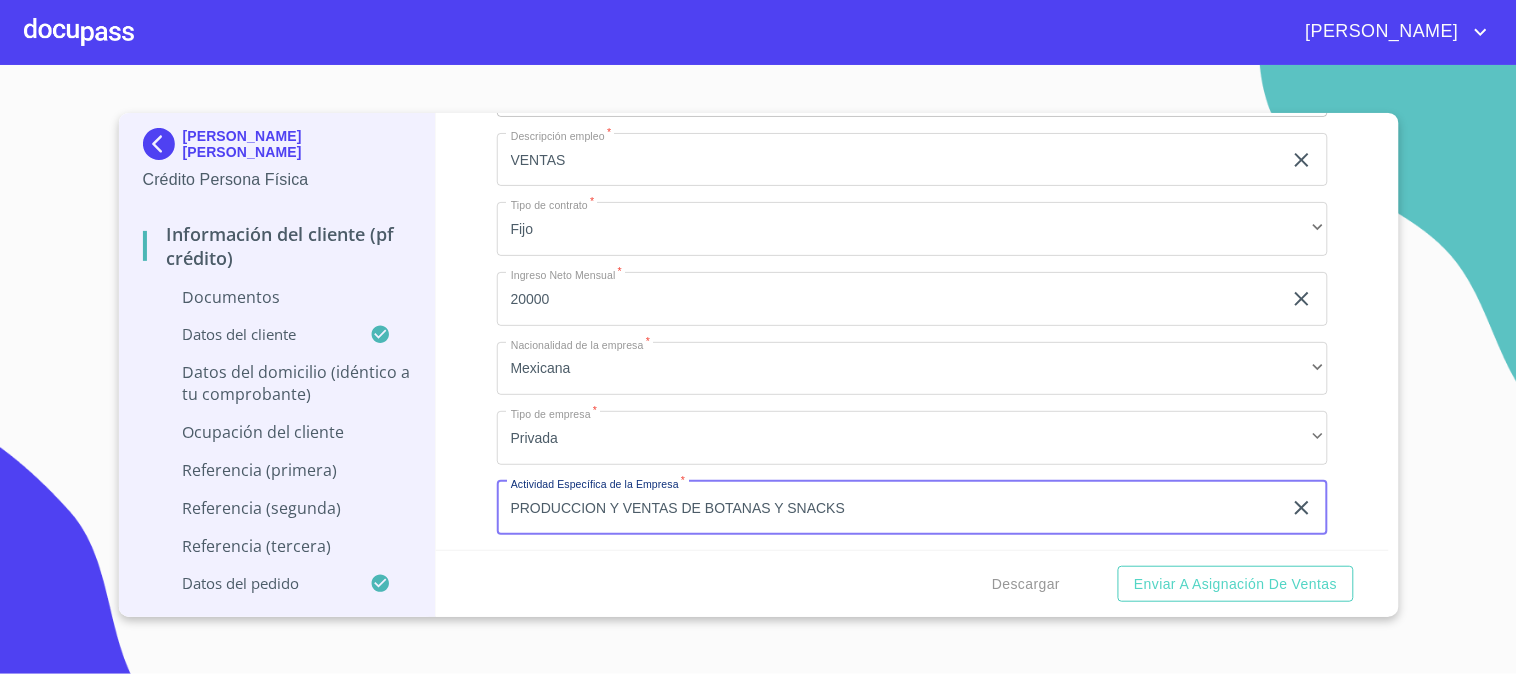 type on "PRODUCCION Y VENTAS DE BOTANAS Y SNACKS" 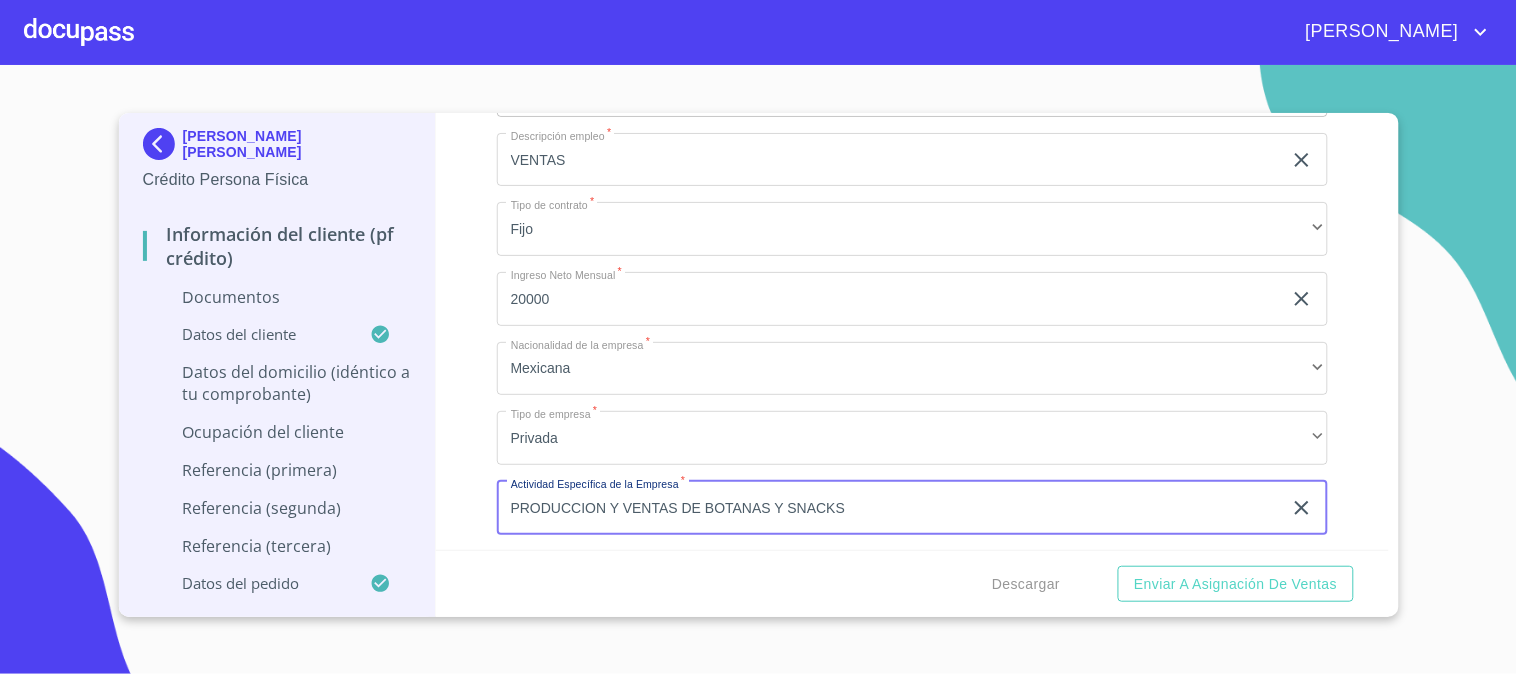 click on "Información del cliente (PF crédito)   Documentos Documento de identificación.   * INE ​ Identificación Oficial * Arrastra o selecciona el (los) documento(s) para agregar Comprobante de Domicilio * Arrastra o selecciona el (los) documento(s) para agregar Fuente de ingresos   * Independiente/Dueño de negocio/Persona Moral ​ Comprobante de Ingresos mes 1 * Arrastra o selecciona el (los) documento(s) para agregar Comprobante de Ingresos mes 2 * Arrastra o selecciona el (los) documento(s) para agregar Comprobante de Ingresos mes 3 * Arrastra o selecciona el (los) documento(s) para agregar CURP * CURP [PERSON_NAME] de situación fiscal Arrastra o selecciona el (los) documento(s) para agregar Datos del cliente Apellido [PERSON_NAME]   * [PERSON_NAME] ​ Apellido Materno   * [PERSON_NAME] ​ Primer nombre   * [PERSON_NAME] ​ [PERSON_NAME] Nombre LEVYD ​ Fecha de nacimiento * 20 de feb. de [DEMOGRAPHIC_DATA] ​ RFC   * RACA9302209S7 ​ CURP   * RACA930220HDFMMB09 ​ ID de Identificación 3155088561289 ​ Nacionalidad   * ​ *" at bounding box center (912, 331) 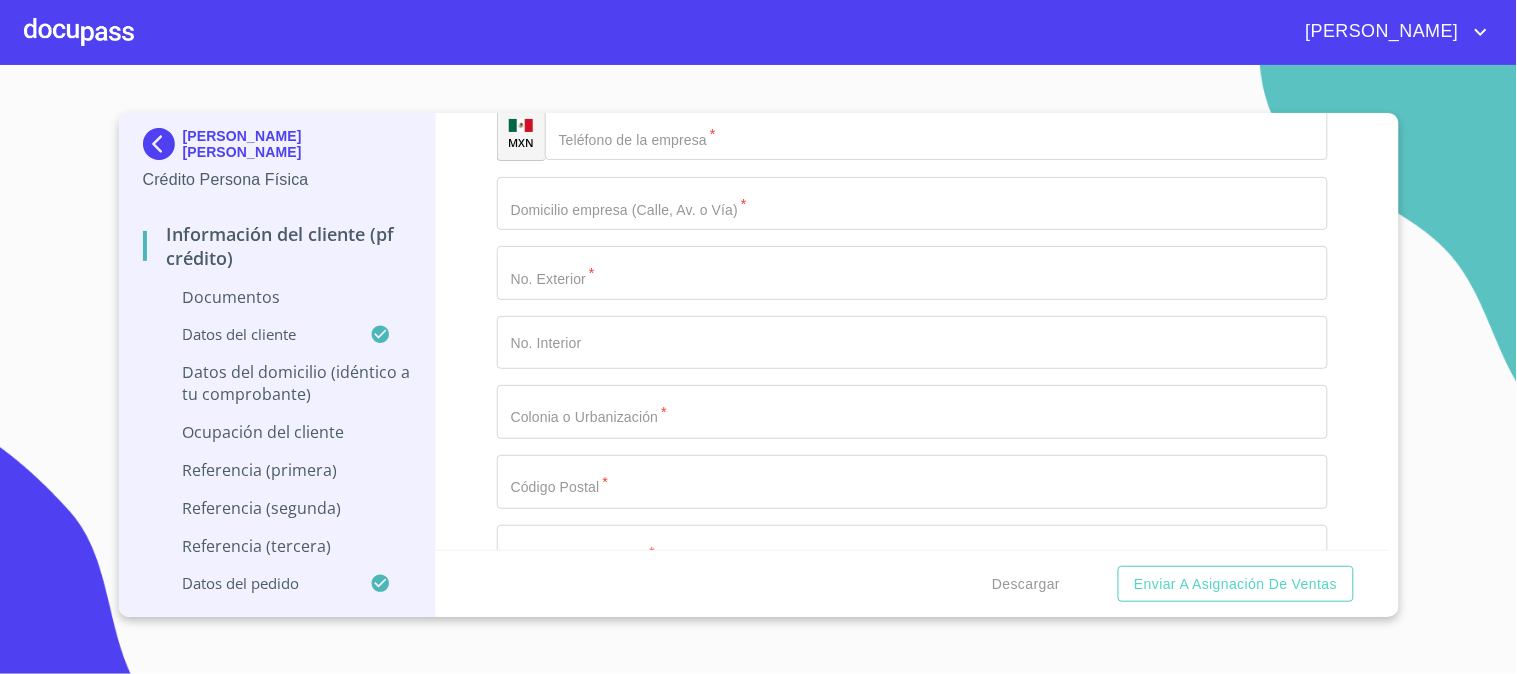 scroll, scrollTop: 5555, scrollLeft: 0, axis: vertical 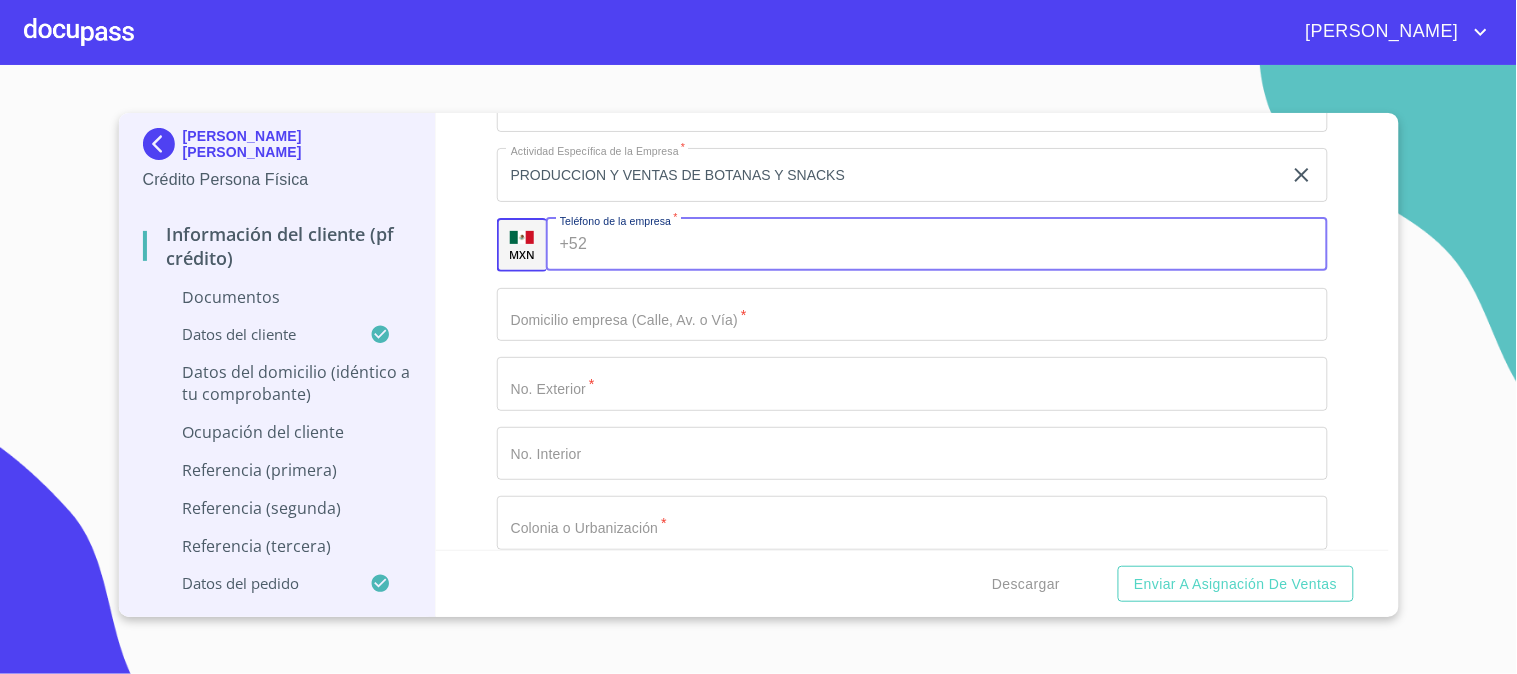 click on "Documento de identificación.   *" at bounding box center (961, 245) 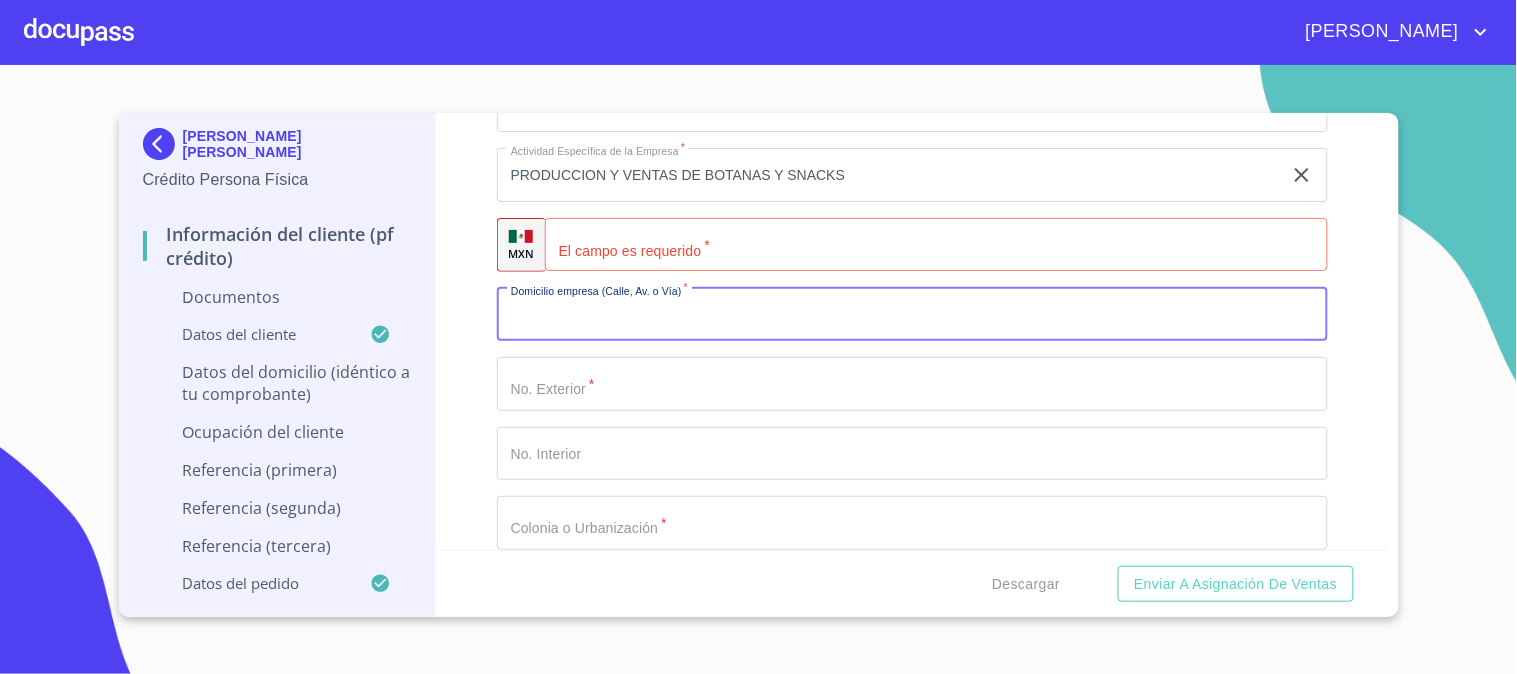 click on "Documento de identificación.   *" at bounding box center [912, 315] 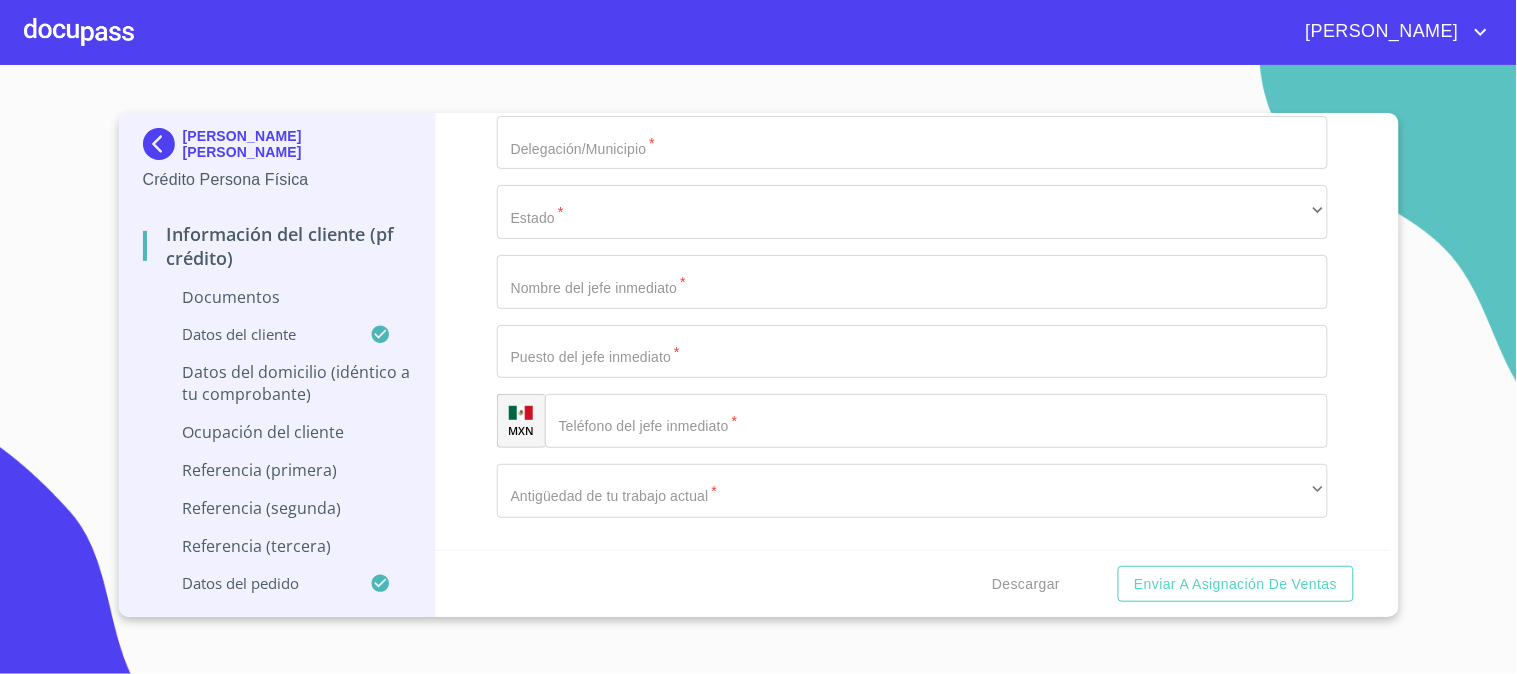scroll, scrollTop: 6111, scrollLeft: 0, axis: vertical 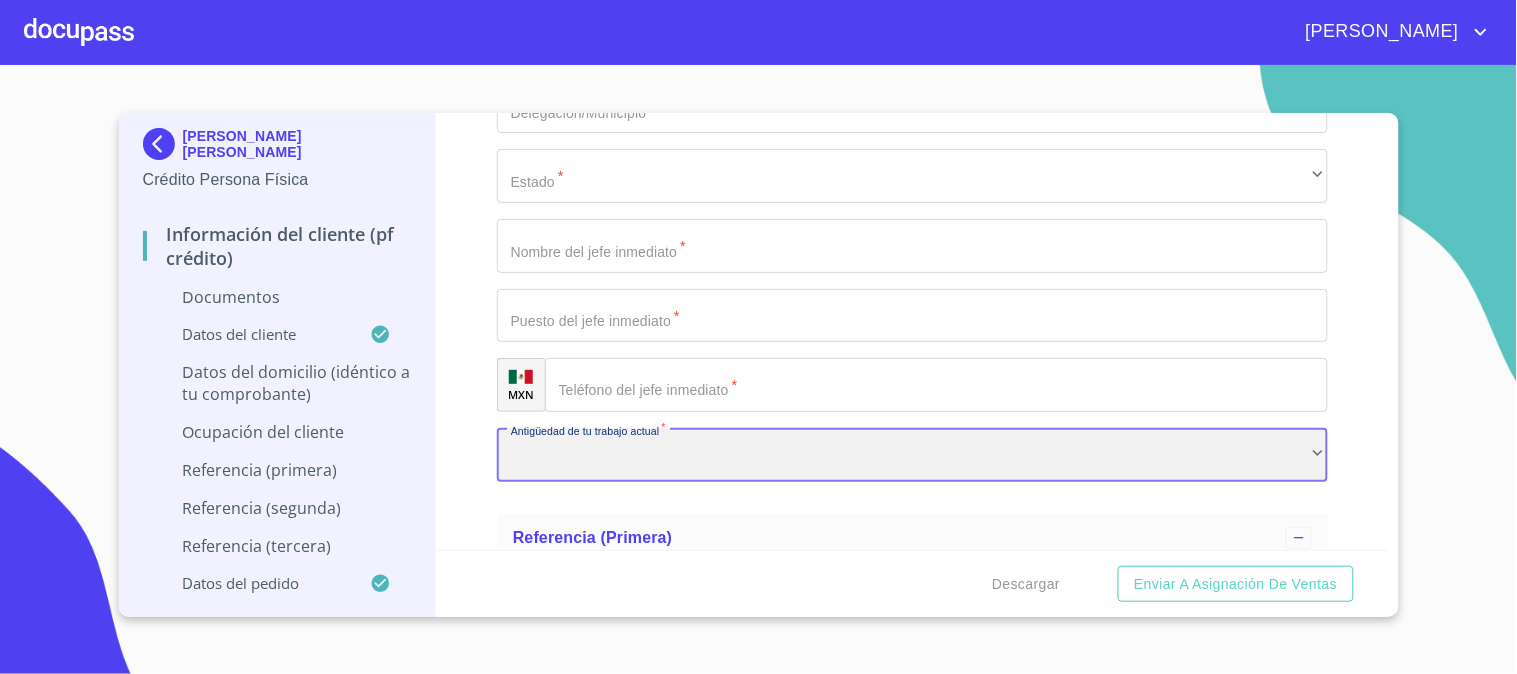 click on "​" at bounding box center [912, 455] 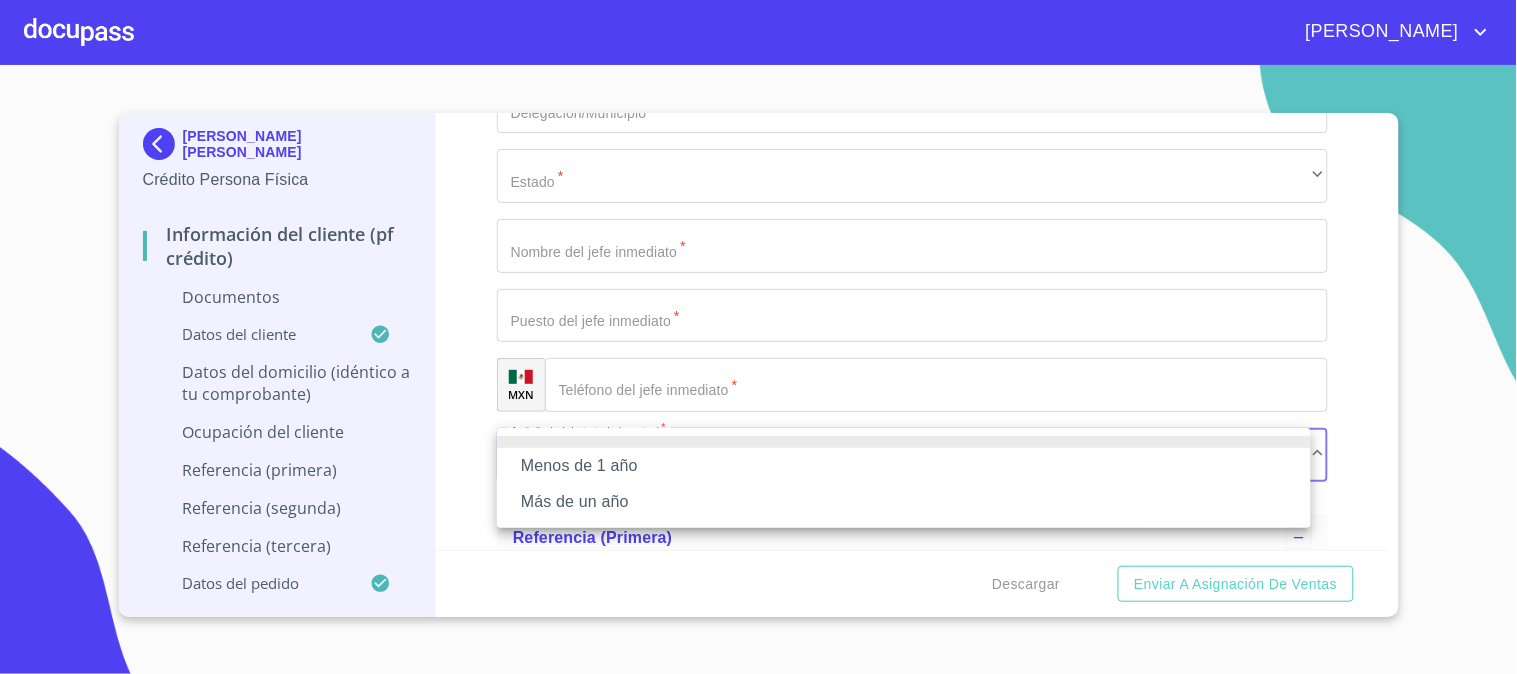 click on "Más de un año" at bounding box center (904, 502) 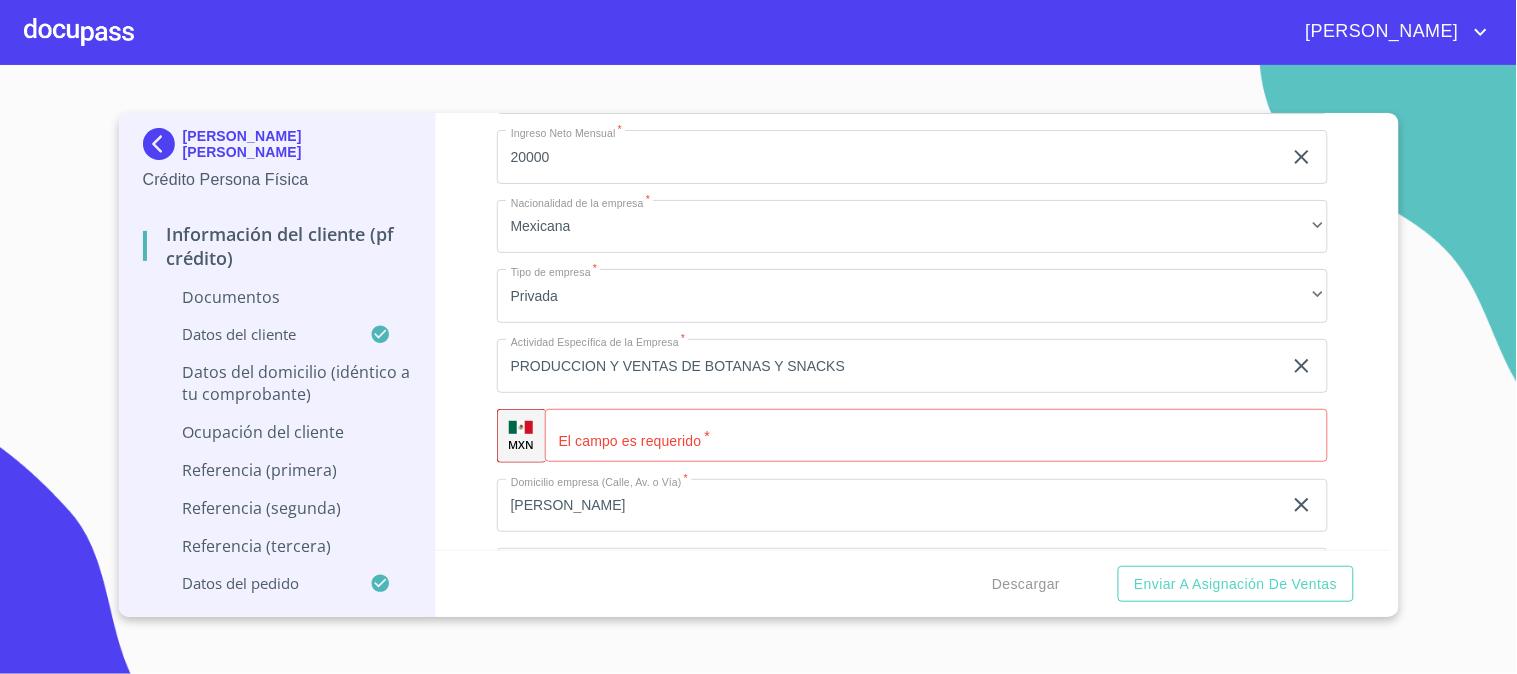 scroll, scrollTop: 5111, scrollLeft: 0, axis: vertical 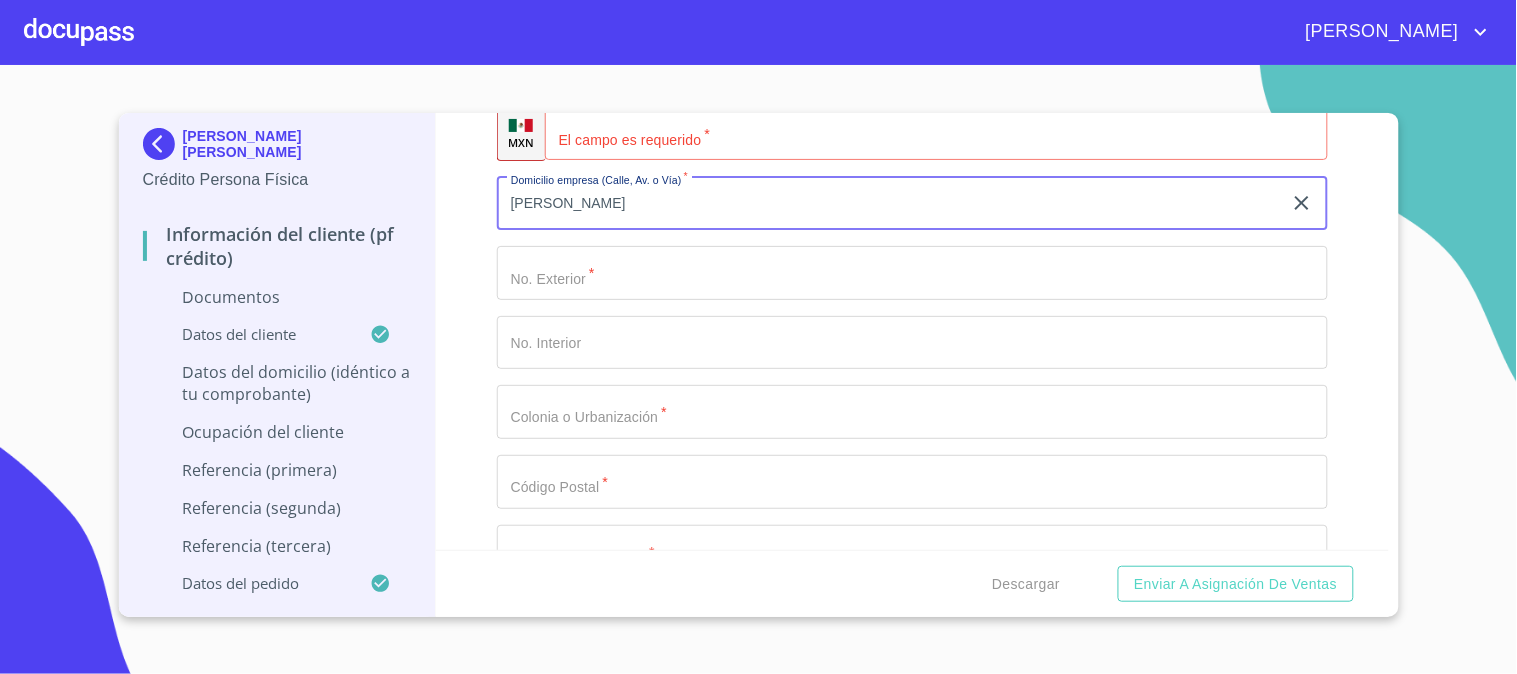 click on "[PERSON_NAME]" at bounding box center [889, 204] 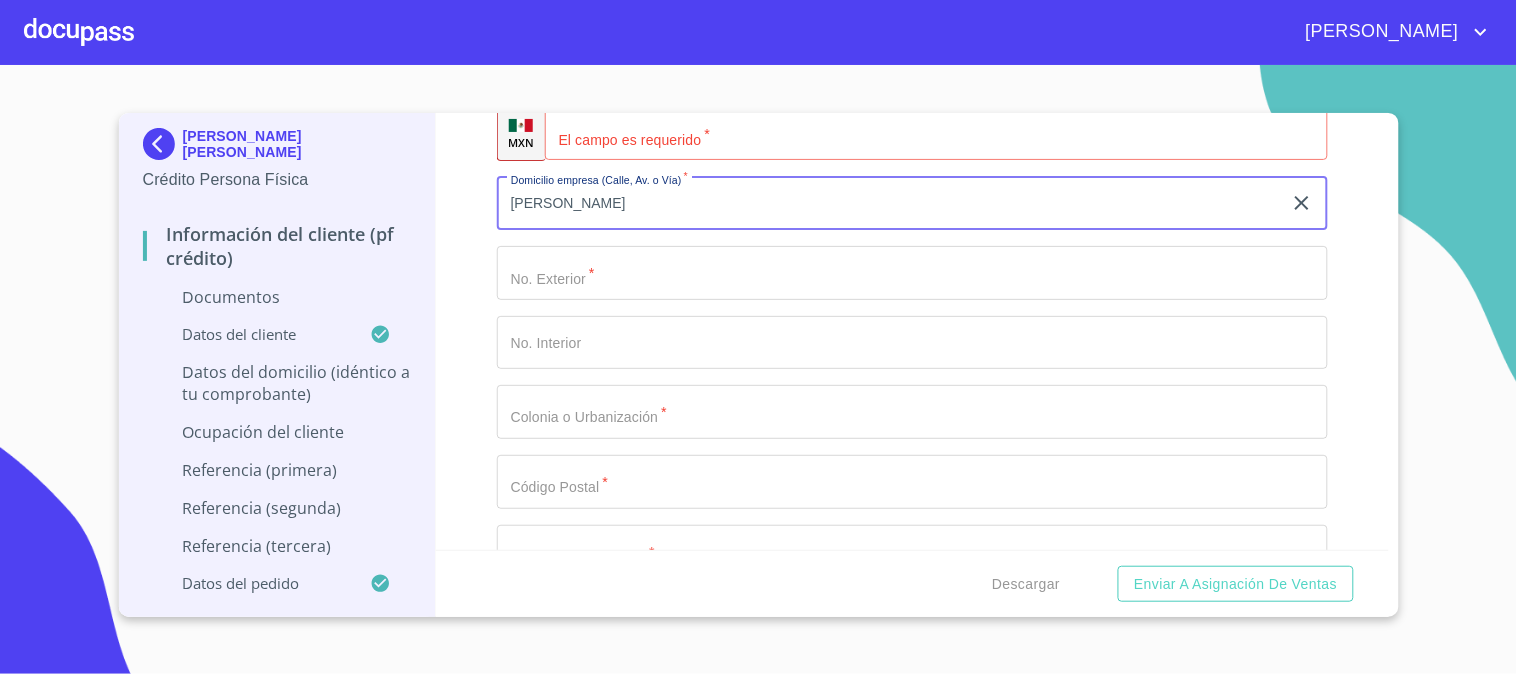 type on "[PERSON_NAME]" 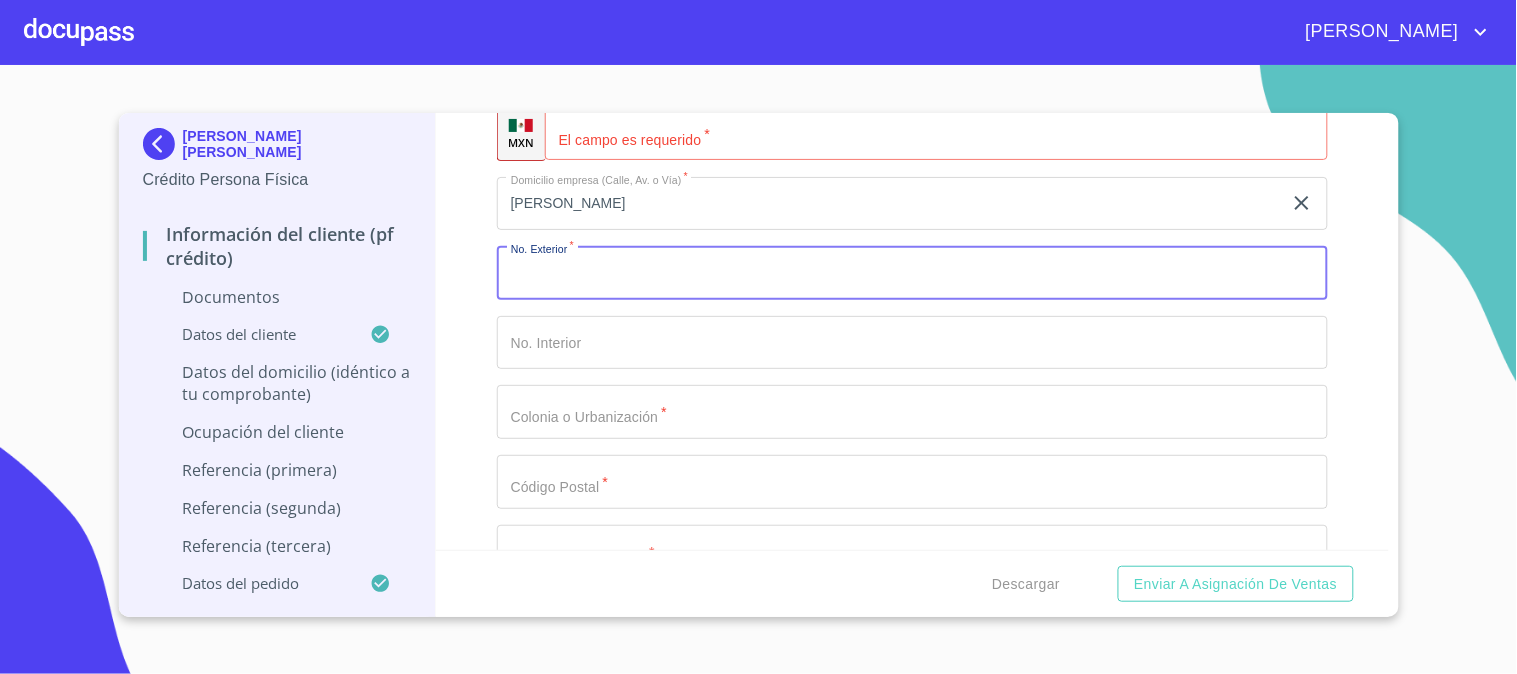 click on "Documento de identificación.   *" at bounding box center [912, 273] 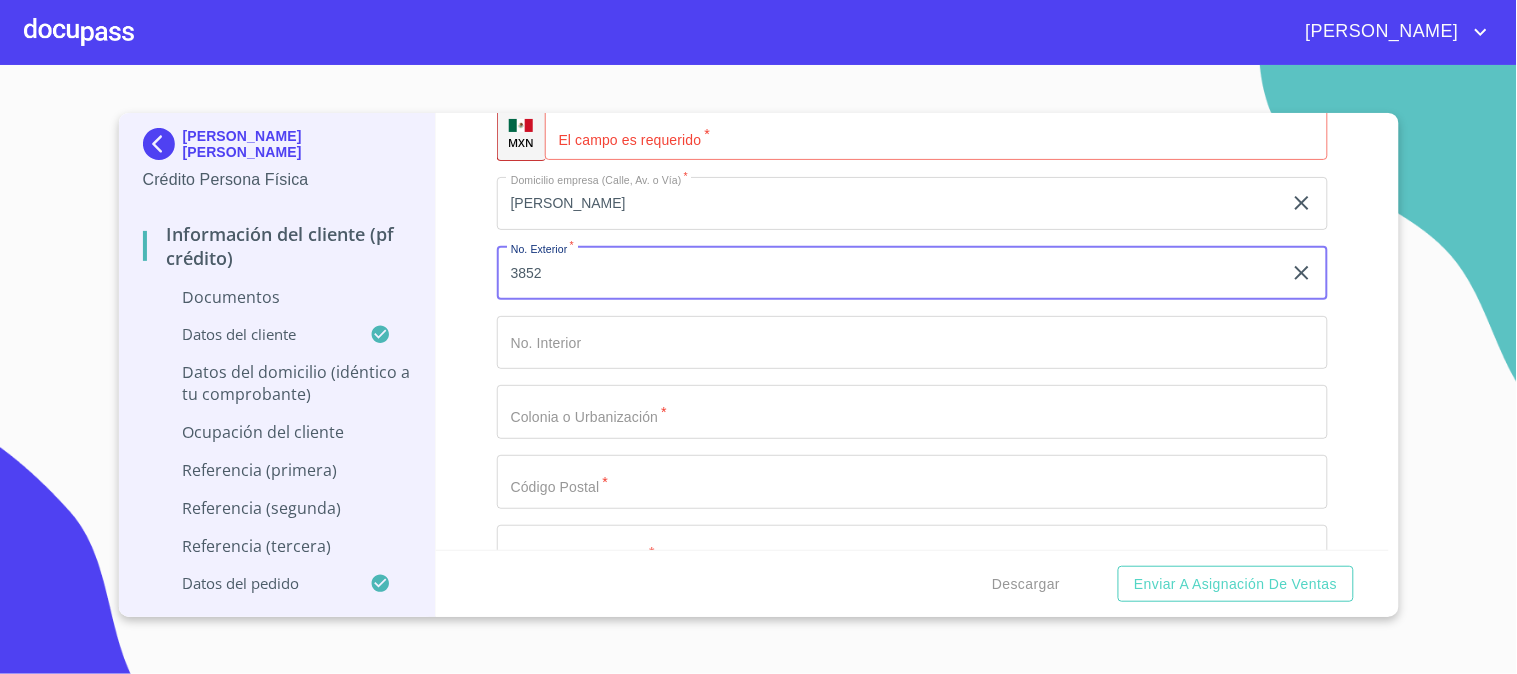 type on "3852" 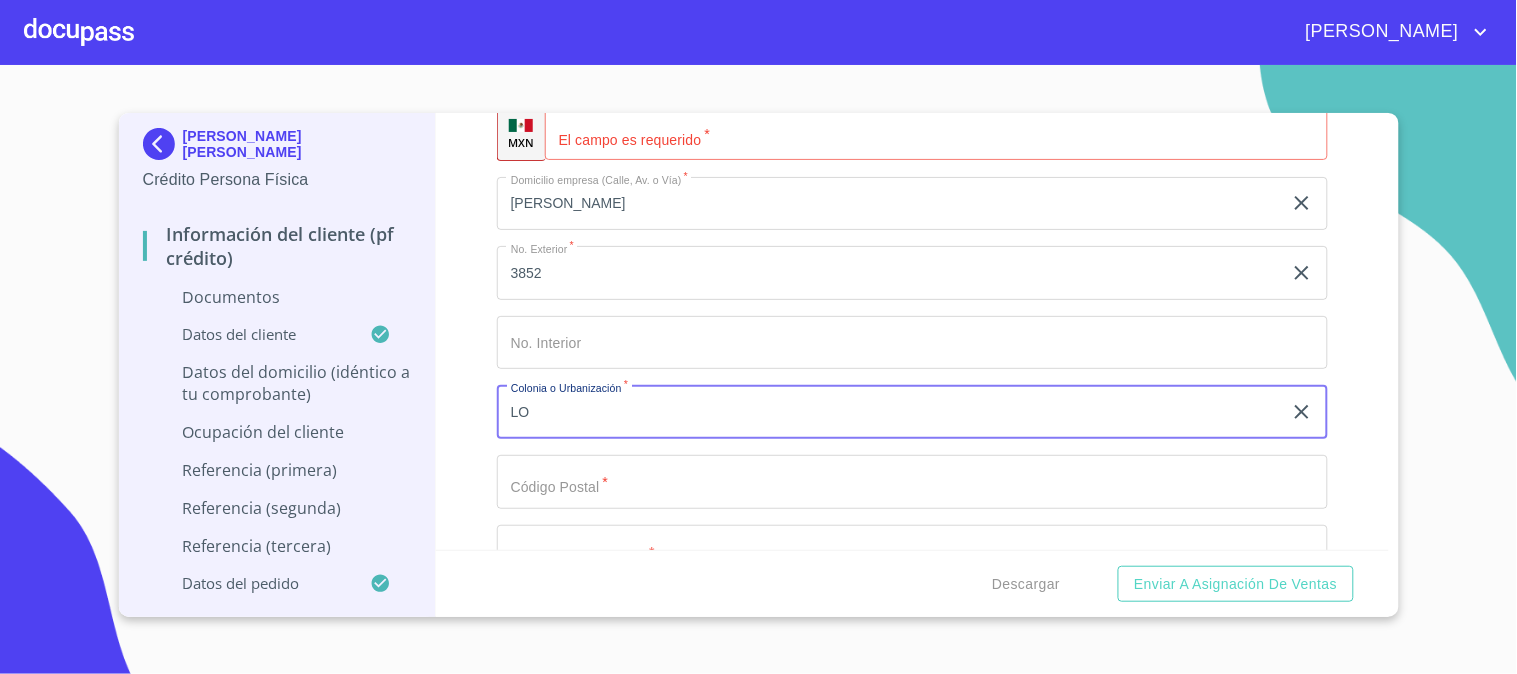 type on "L" 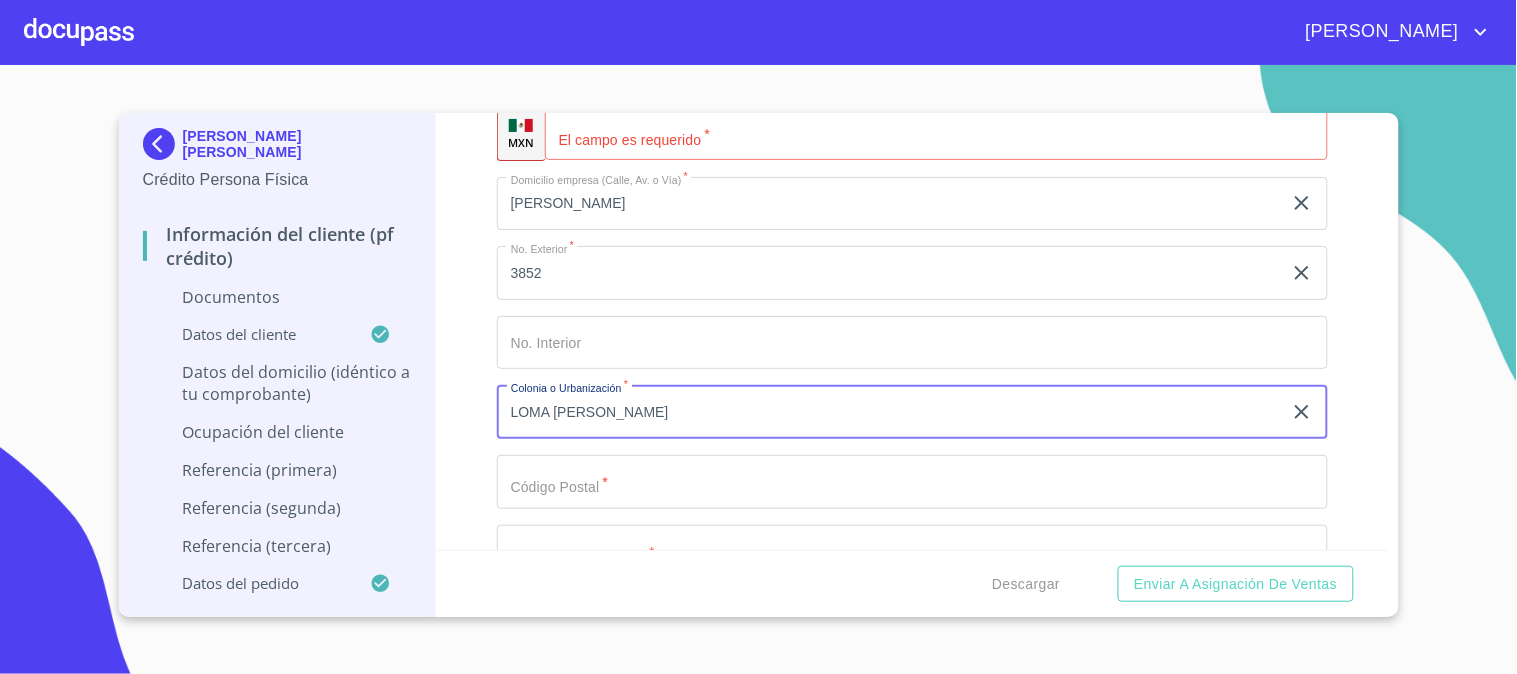 type on "LOMA [PERSON_NAME]" 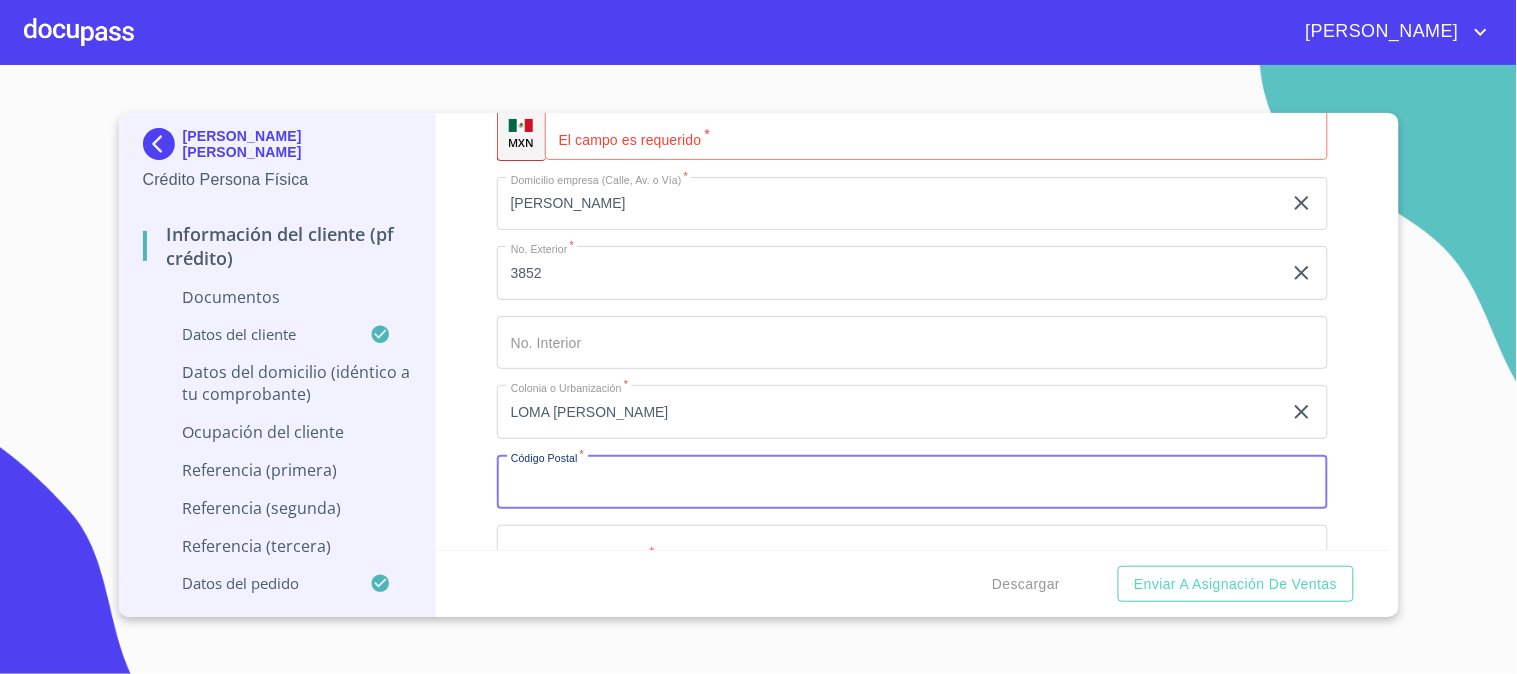 click on "Documento de identificación.   *" at bounding box center (912, 482) 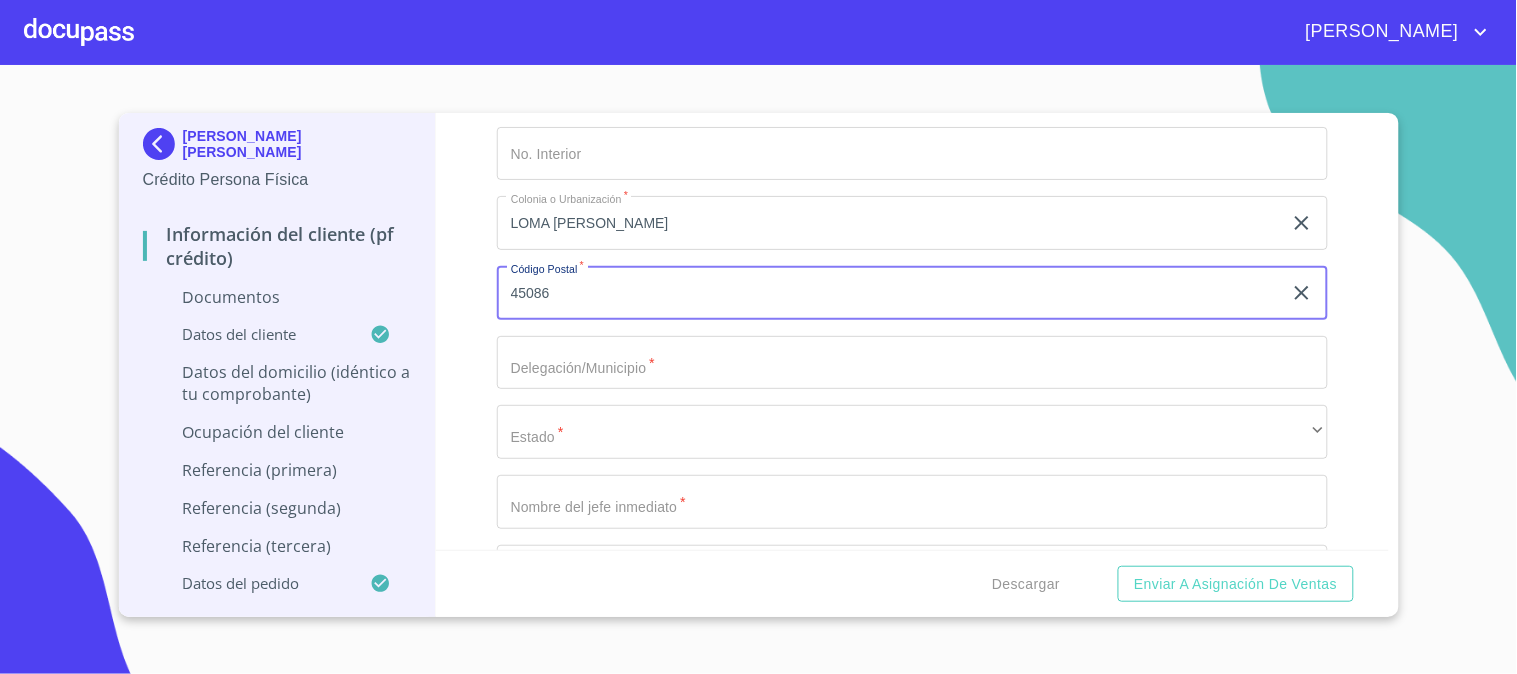 scroll, scrollTop: 5888, scrollLeft: 0, axis: vertical 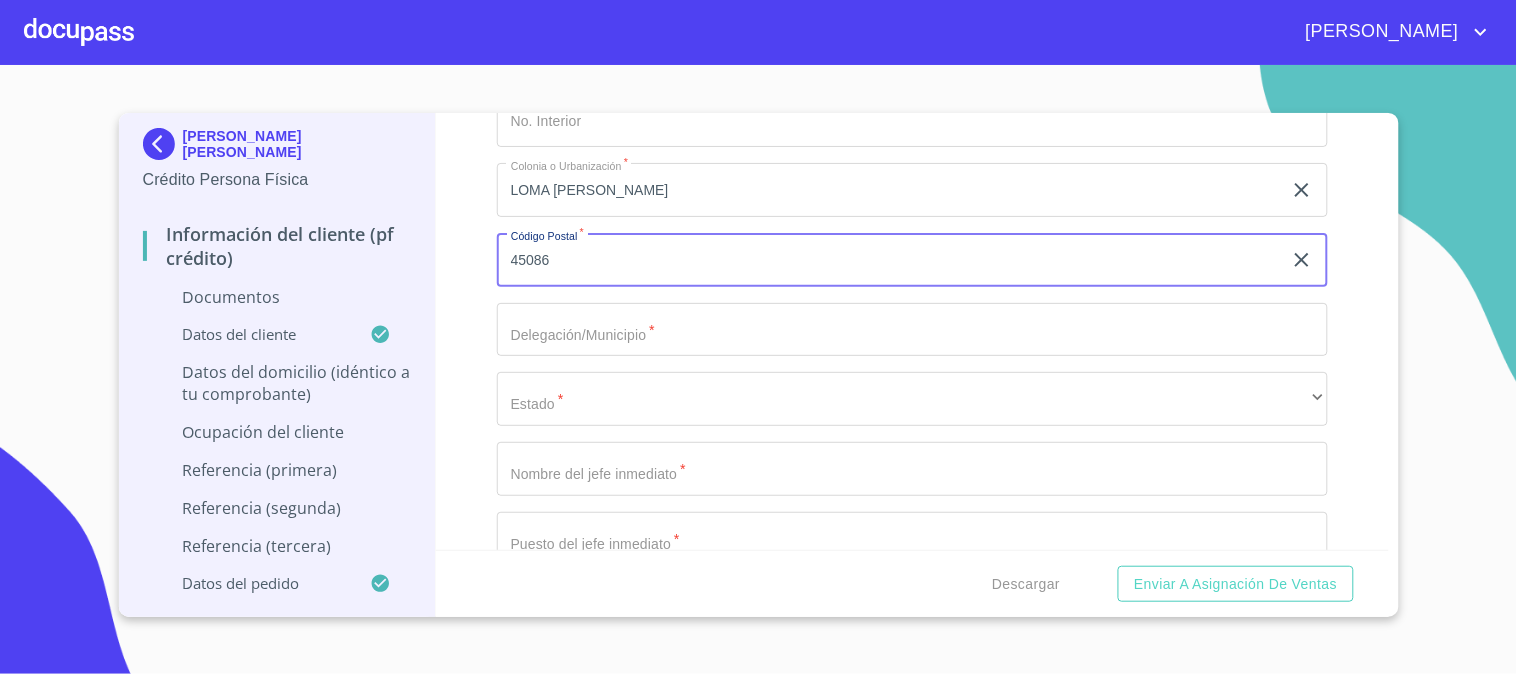 type on "45086" 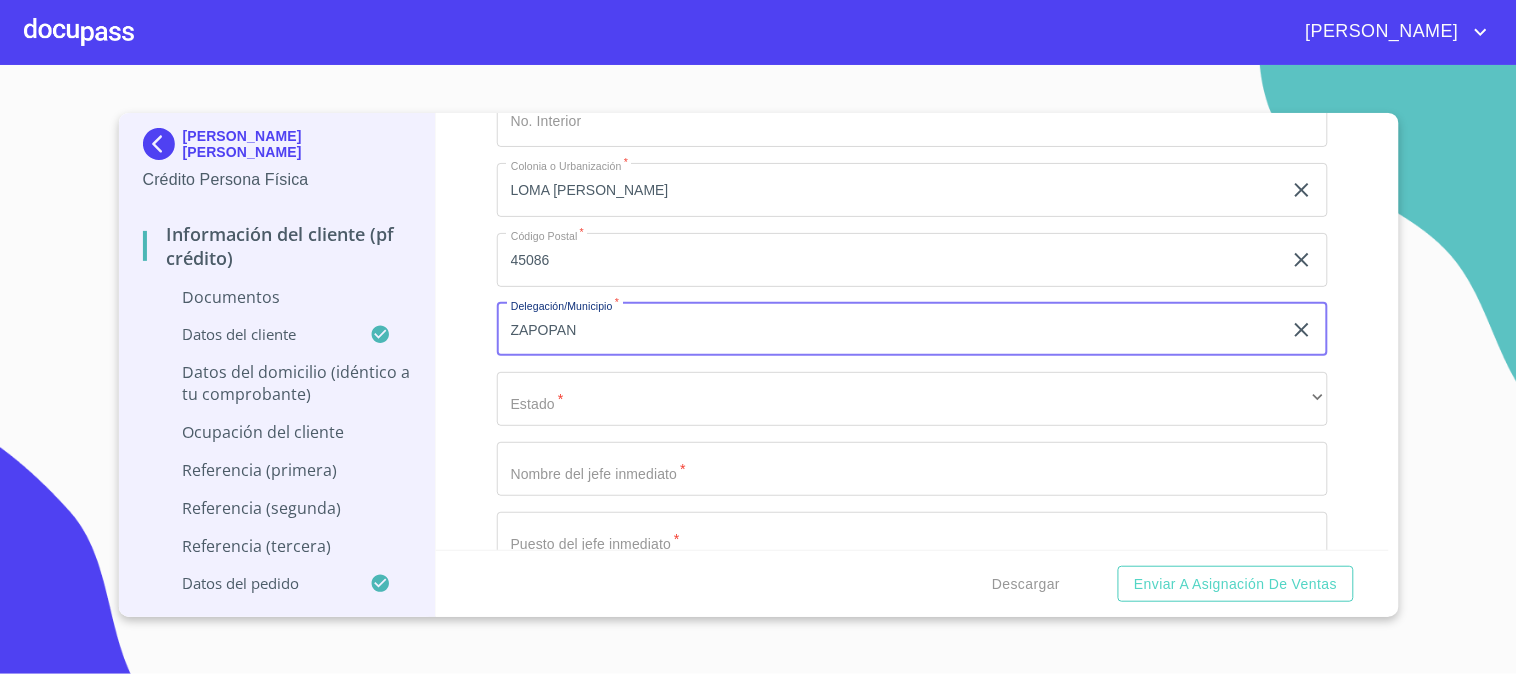 type on "ZAPOPAN" 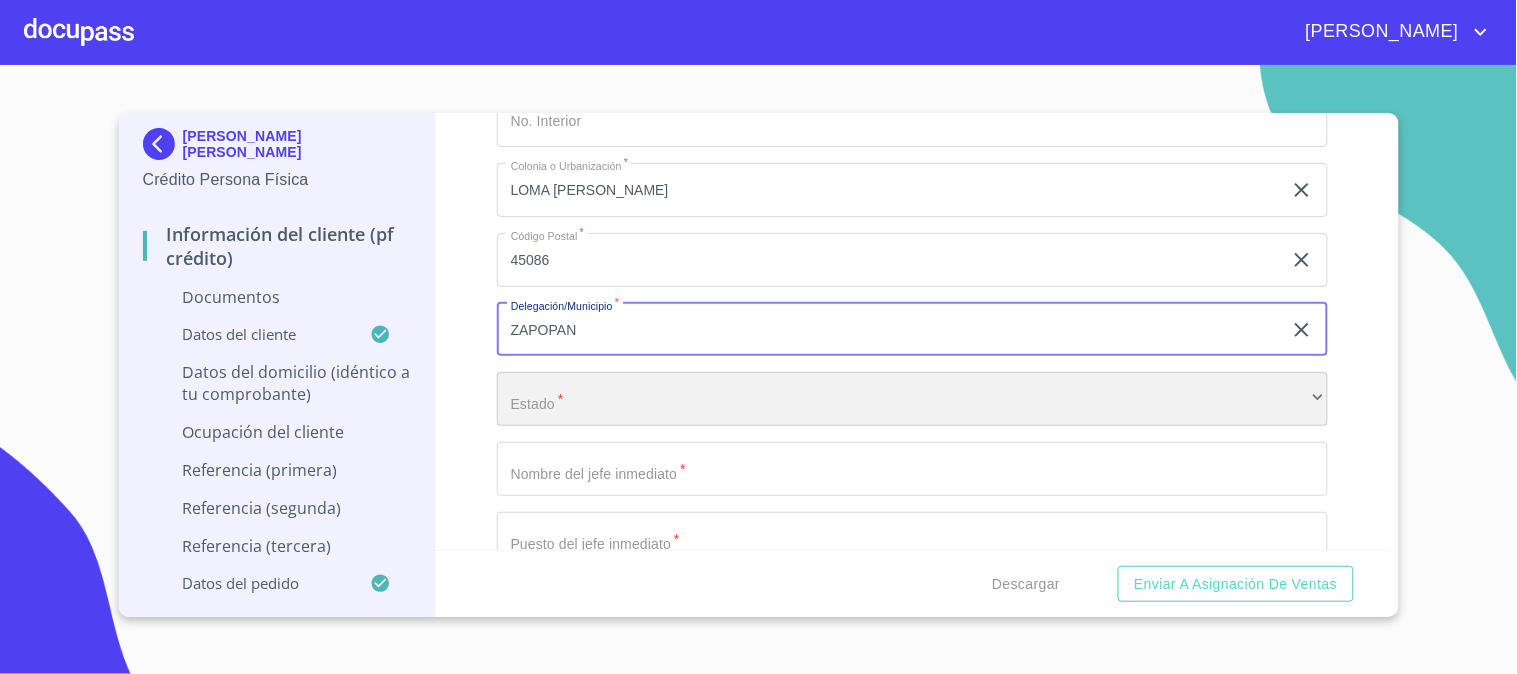 click on "​" at bounding box center (912, 399) 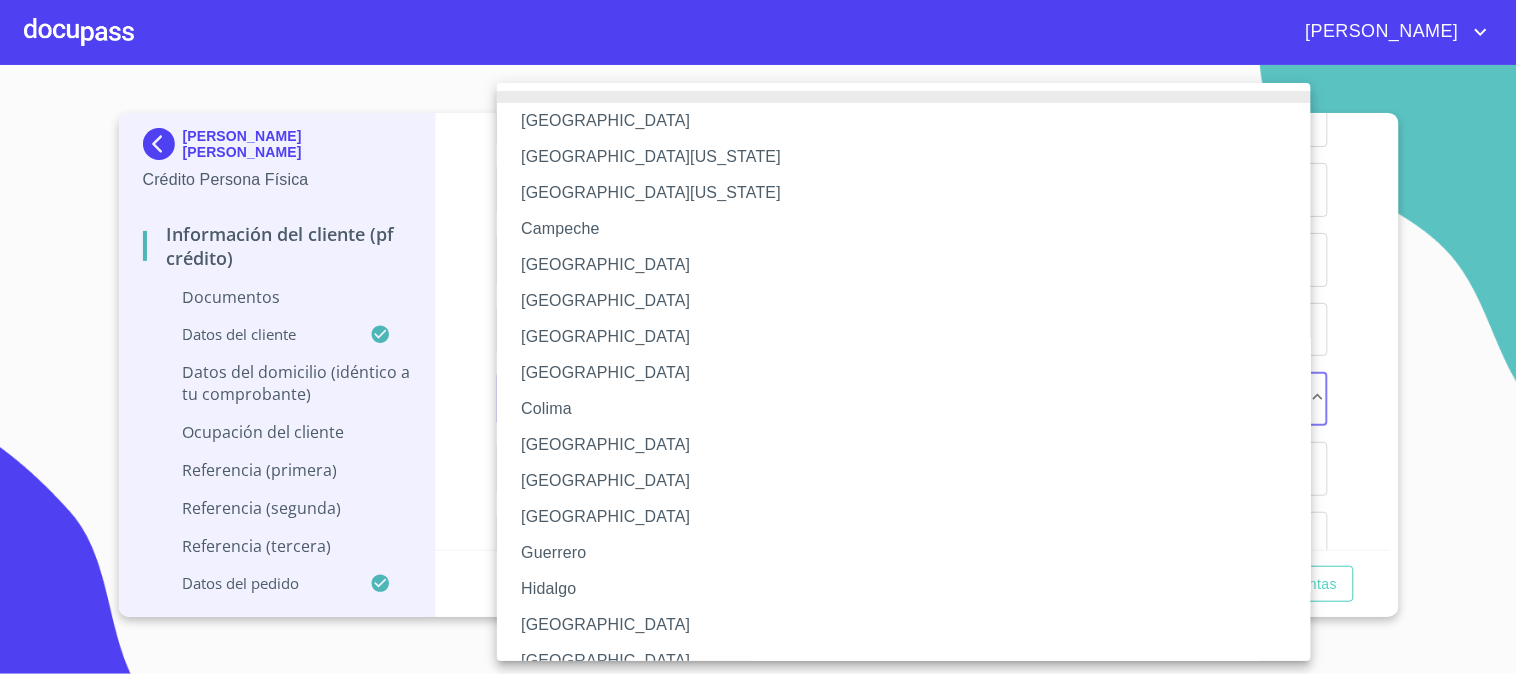 click on "[GEOGRAPHIC_DATA]" at bounding box center [912, 661] 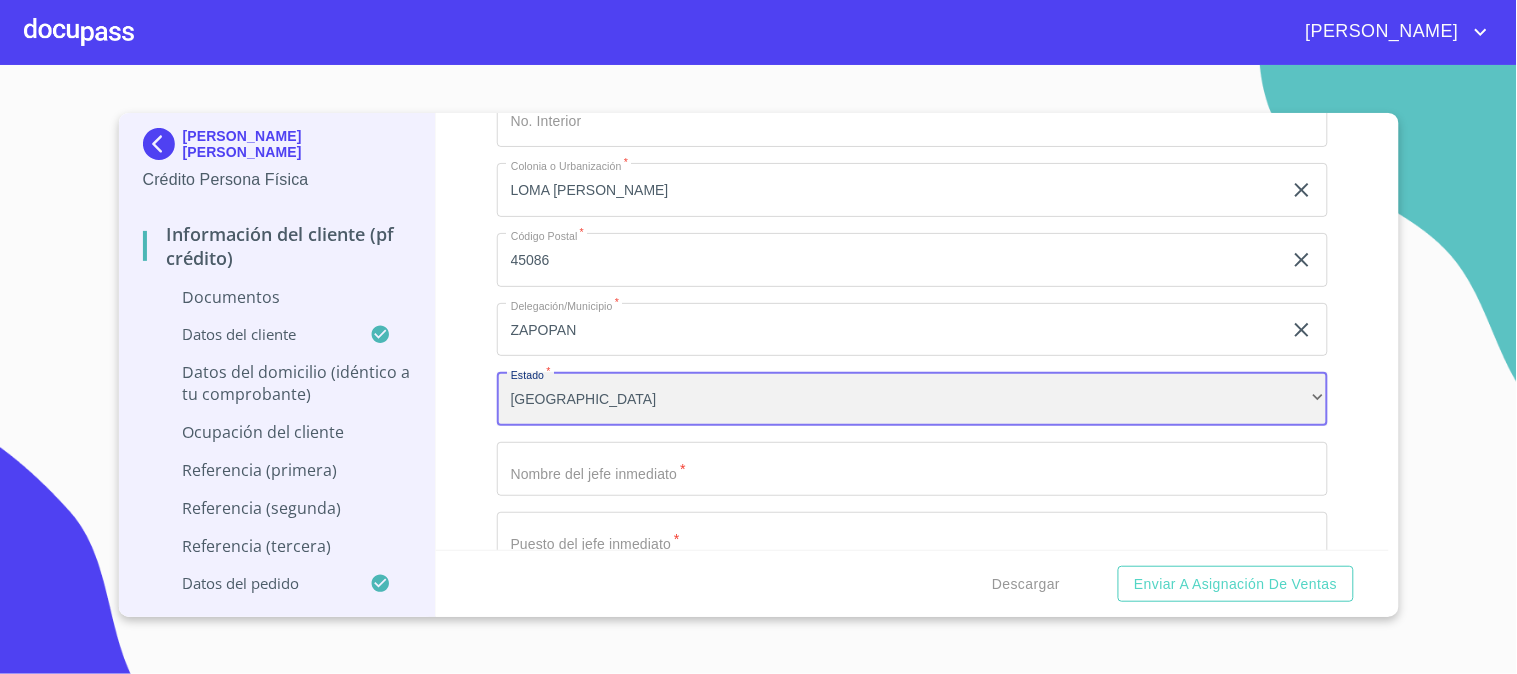 click on "[GEOGRAPHIC_DATA]" at bounding box center (912, 399) 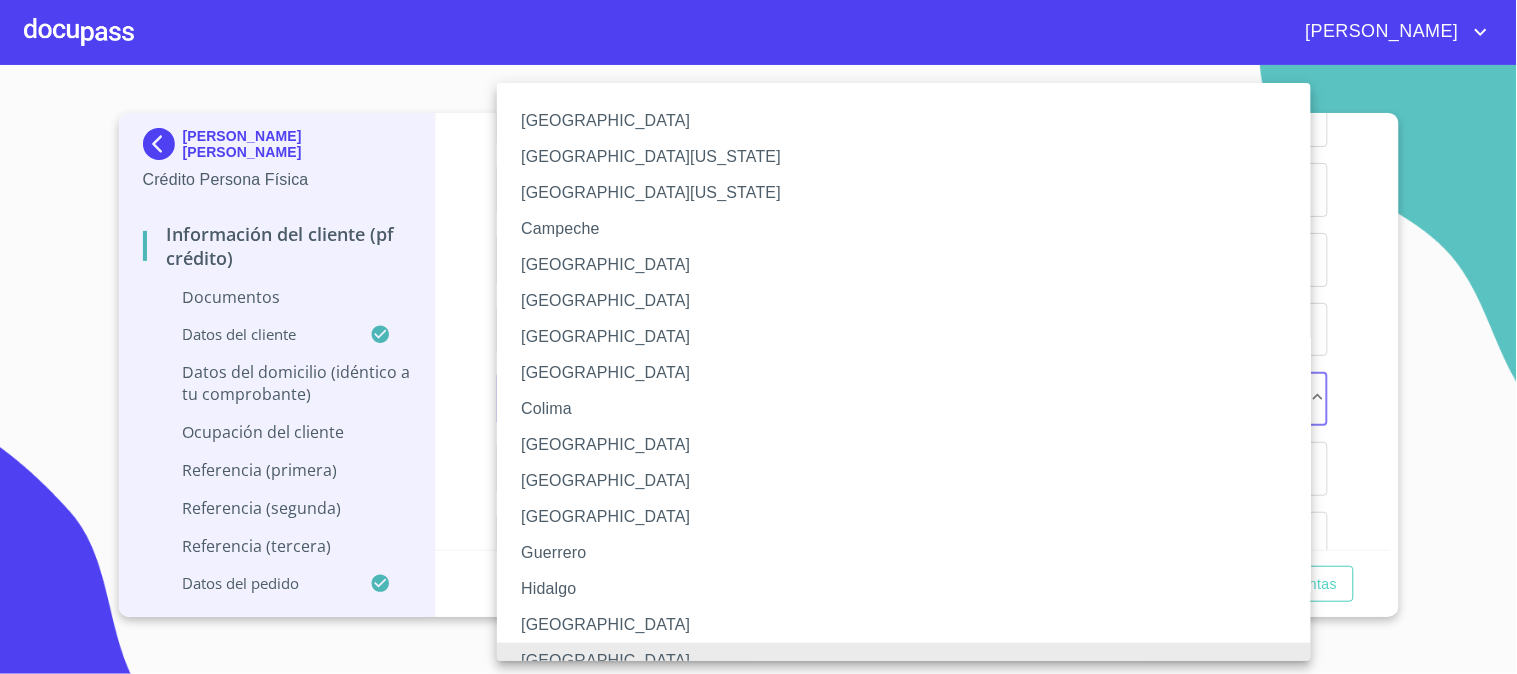 scroll, scrollTop: 17, scrollLeft: 0, axis: vertical 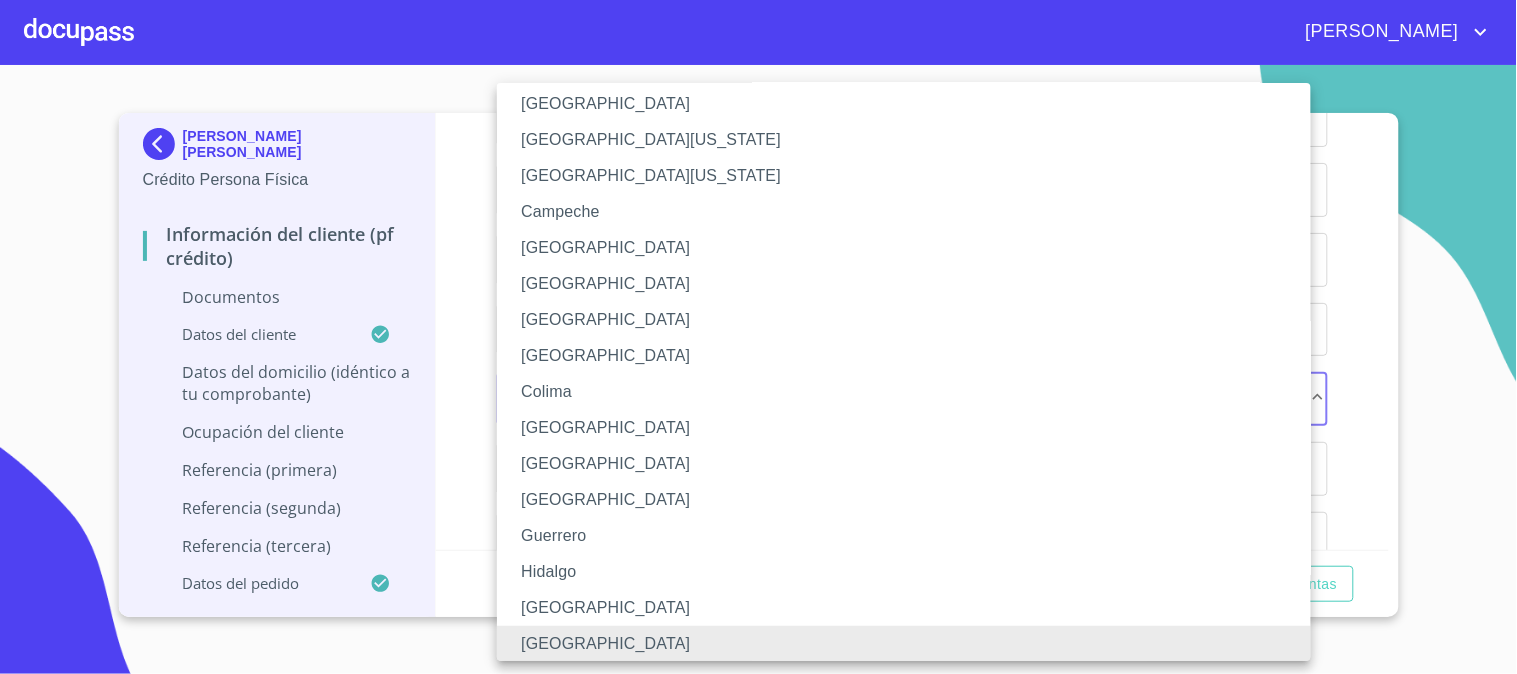 click on "[GEOGRAPHIC_DATA]" at bounding box center (912, 608) 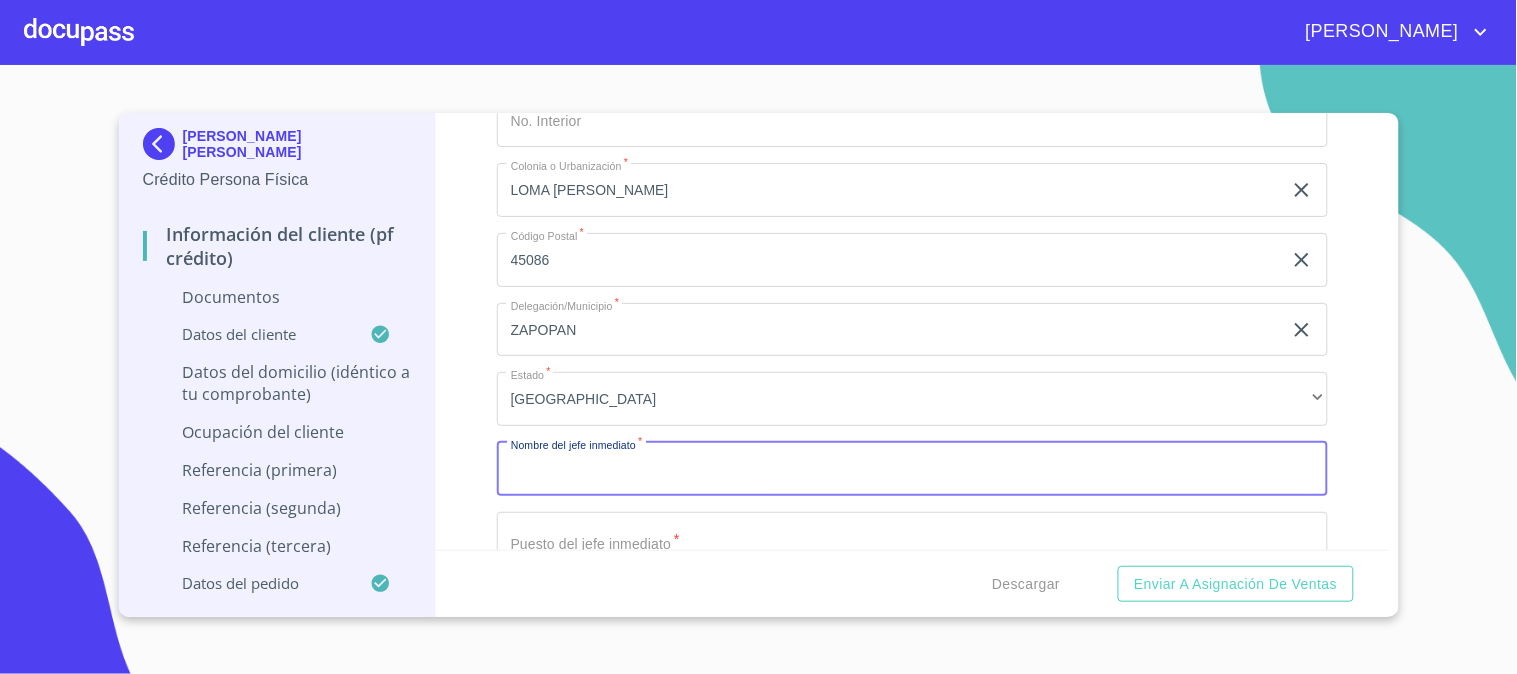 click on "Documento de identificación.   *" at bounding box center (912, 469) 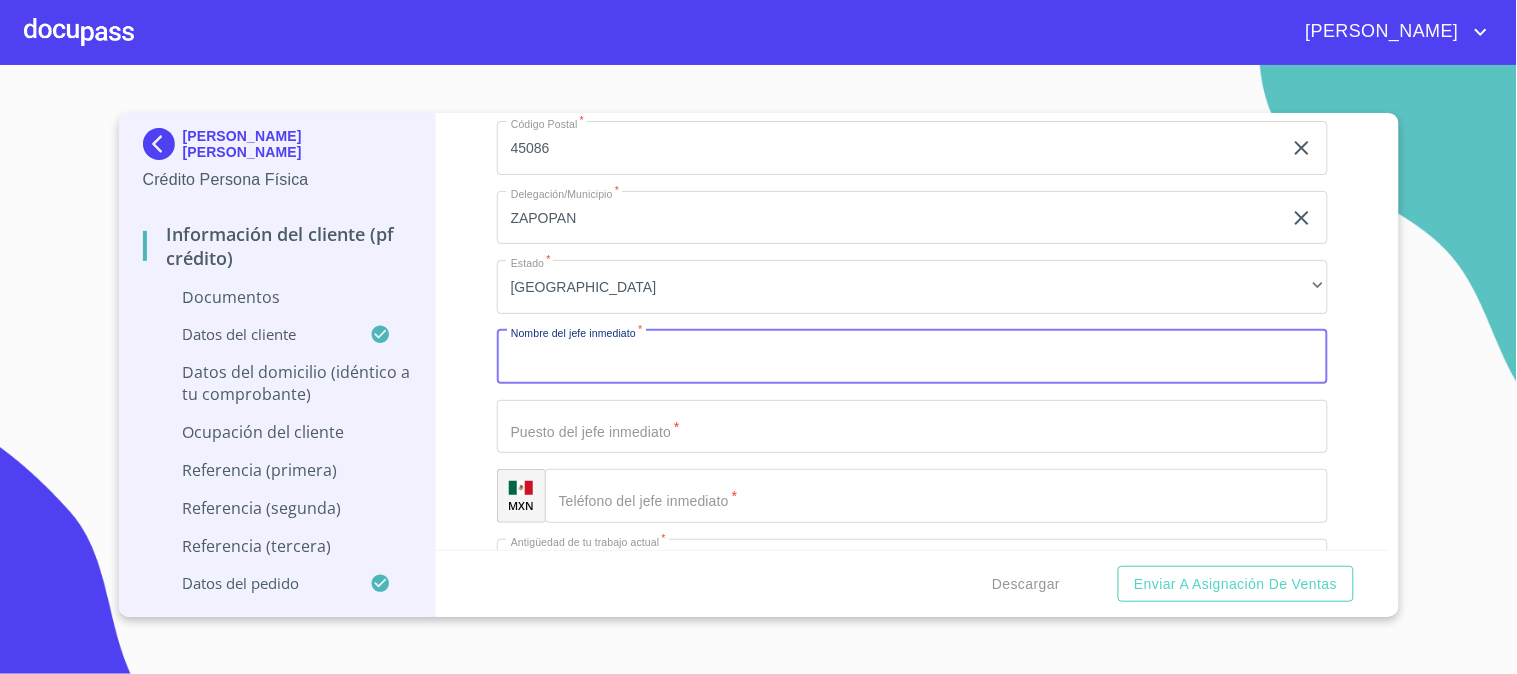 scroll, scrollTop: 6111, scrollLeft: 0, axis: vertical 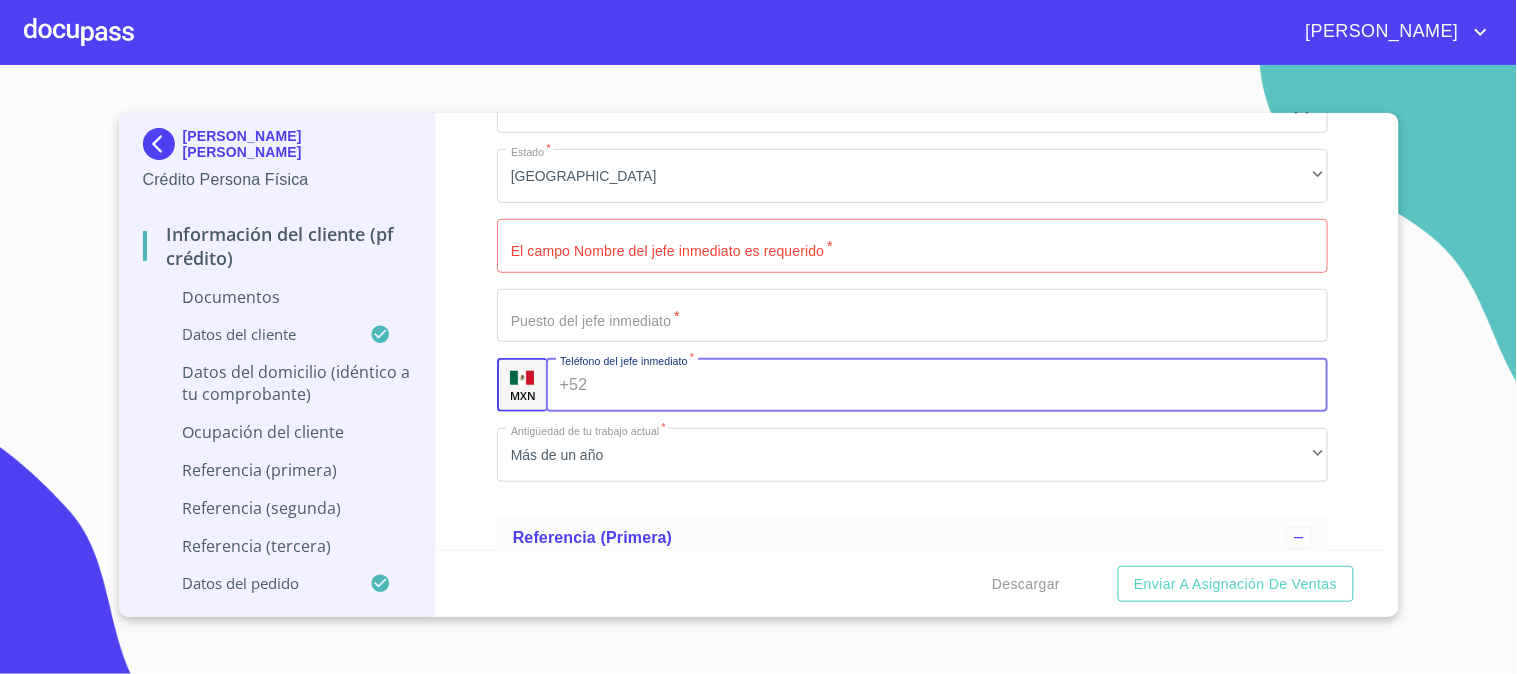 click on "Documento de identificación.   *" at bounding box center (961, 385) 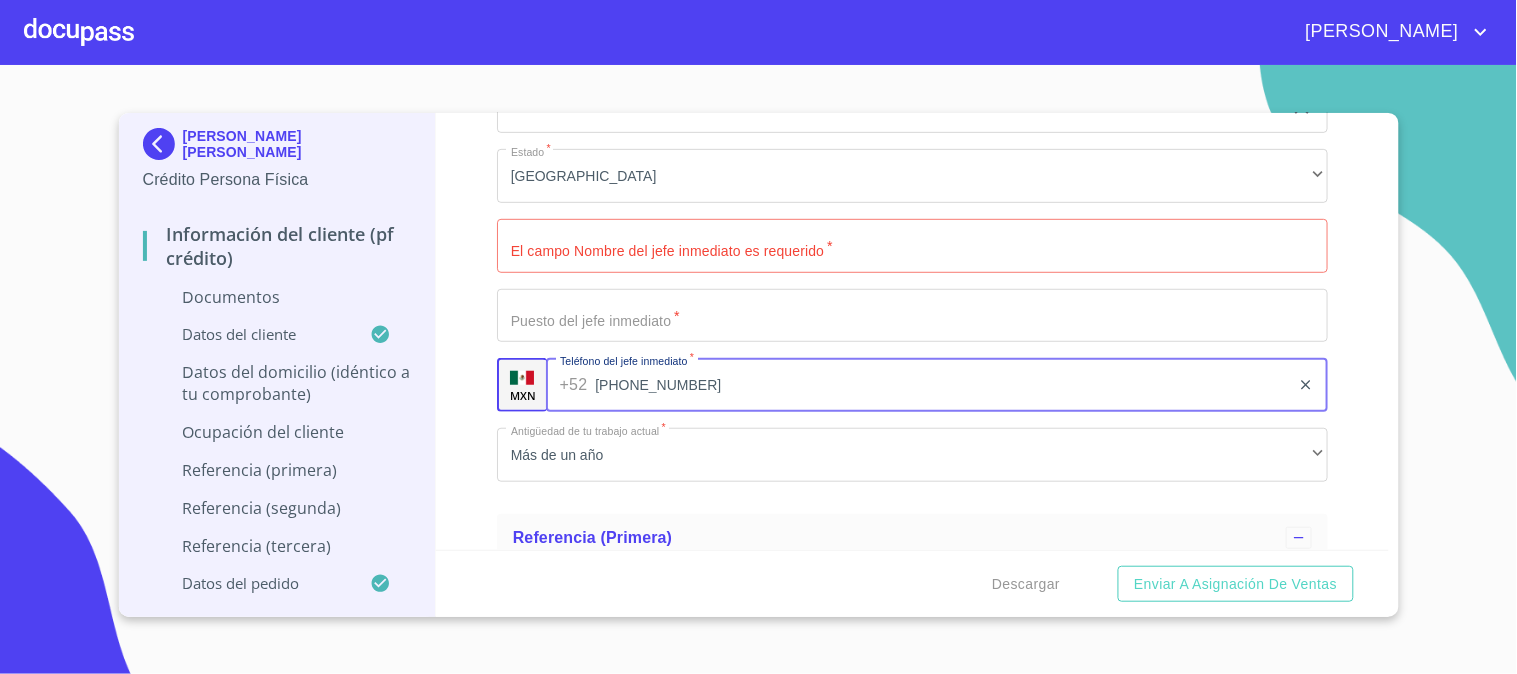 type on "[PHONE_NUMBER]" 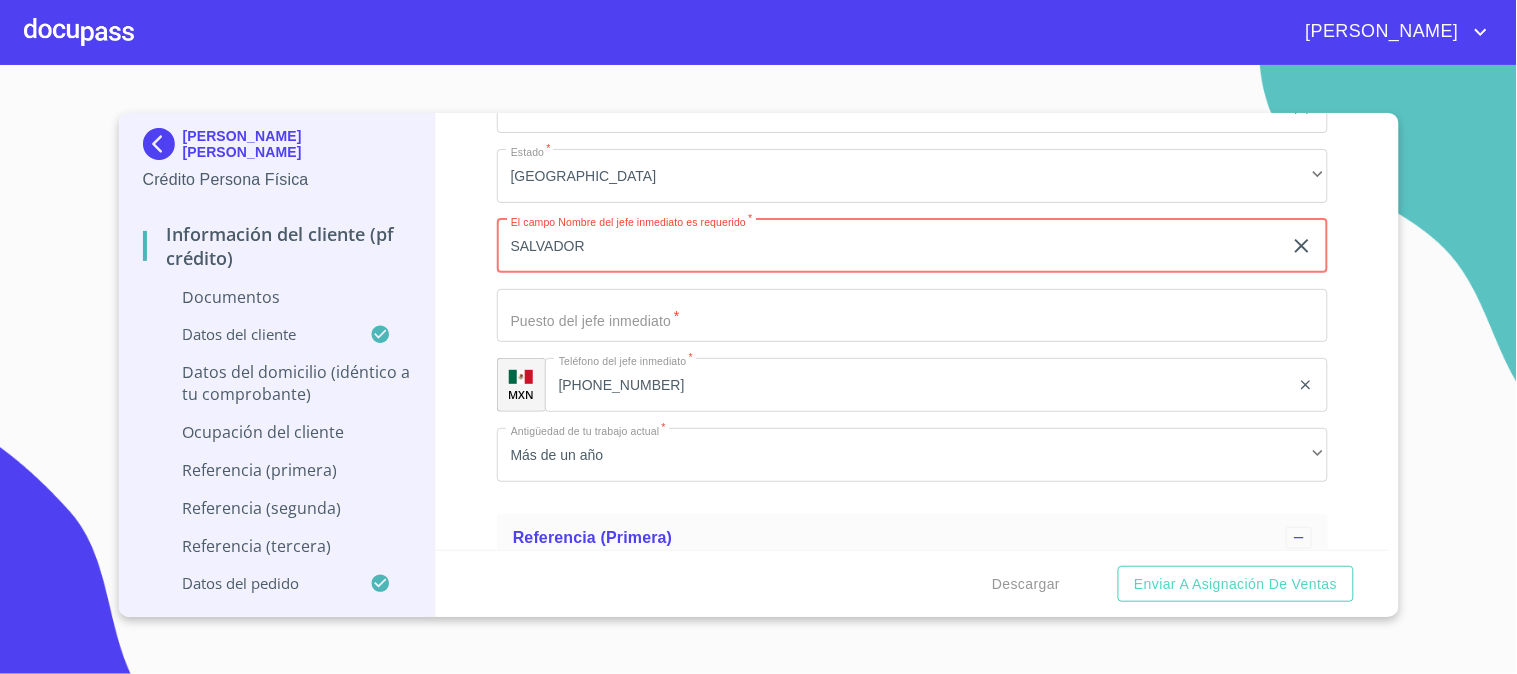type on "SALVADOR" 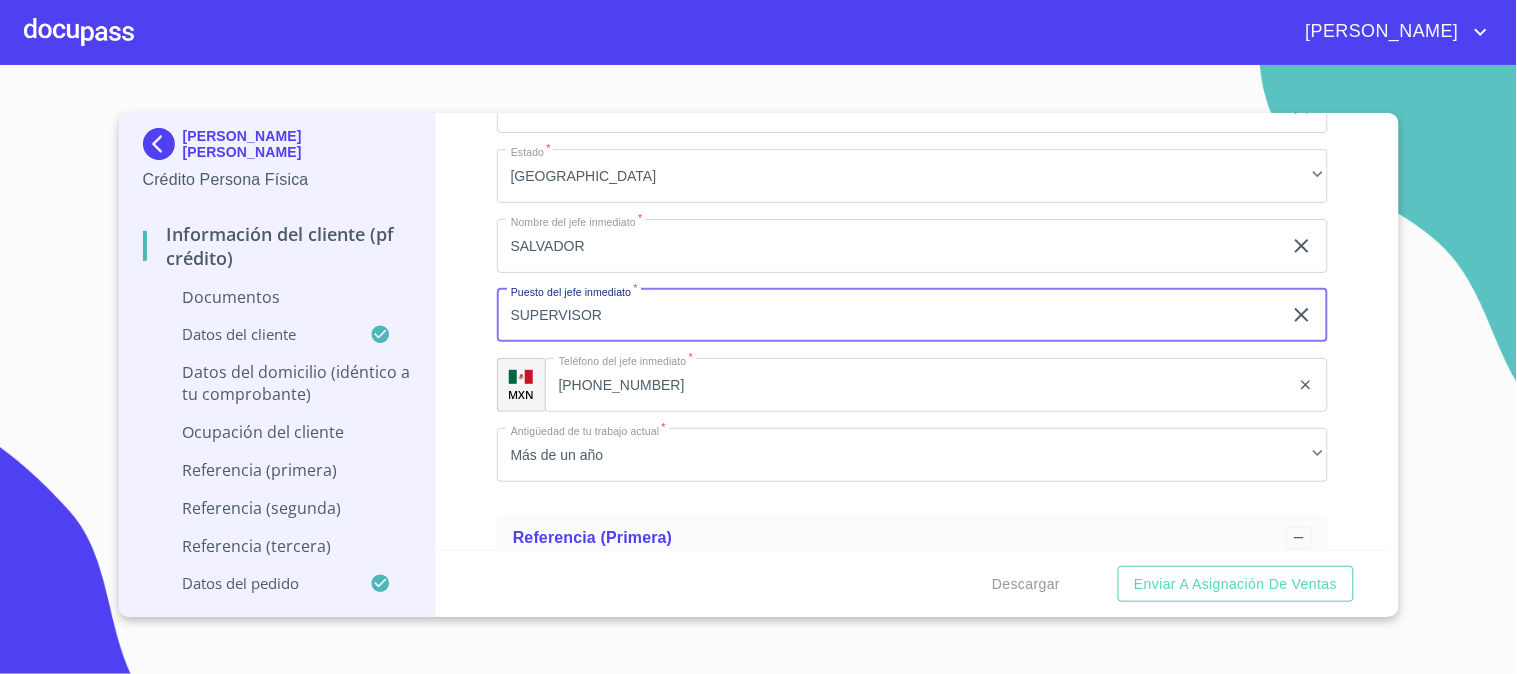 type on "SUPERVISOR" 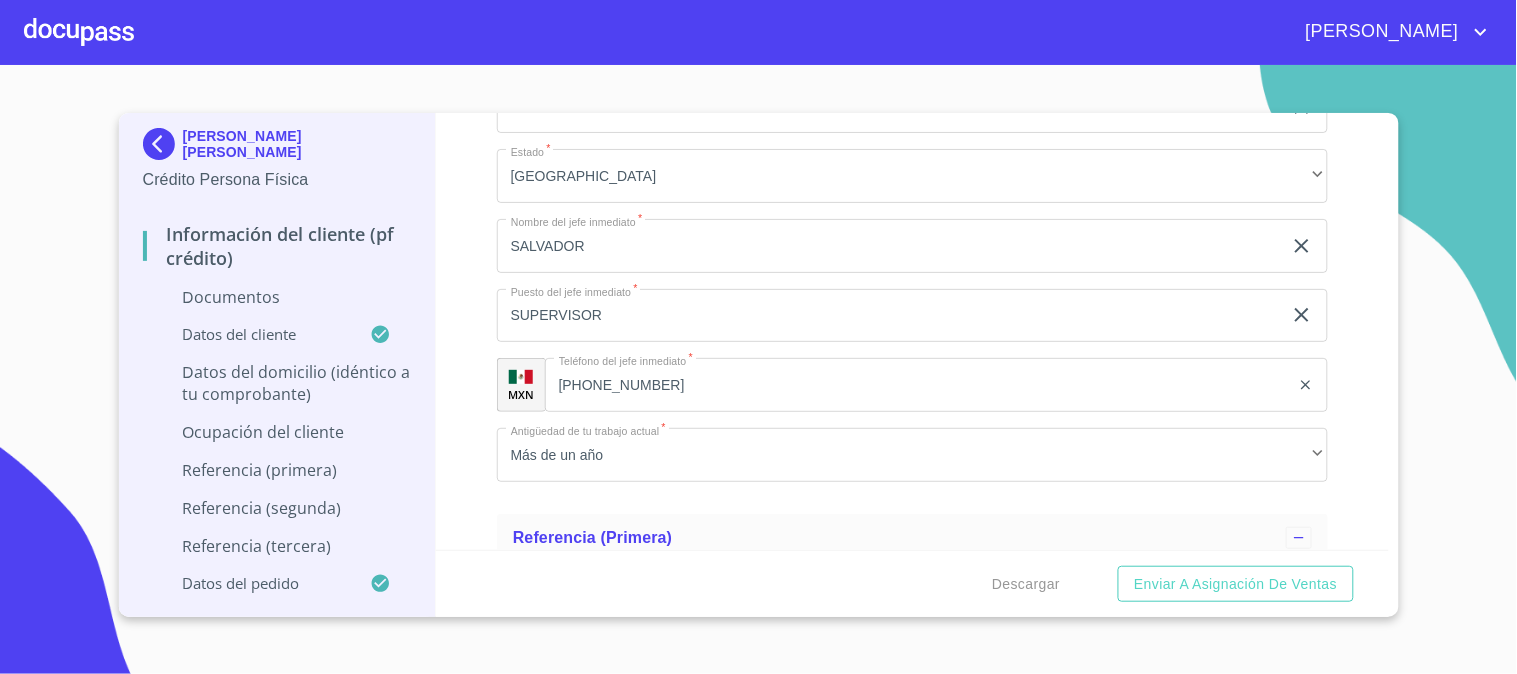click on "Información del cliente (PF crédito)   Documentos Documento de identificación.   * INE ​ Identificación Oficial * Arrastra o selecciona el (los) documento(s) para agregar Comprobante de Domicilio * Arrastra o selecciona el (los) documento(s) para agregar Fuente de ingresos   * Independiente/Dueño de negocio/Persona Moral ​ Comprobante de Ingresos mes 1 * Arrastra o selecciona el (los) documento(s) para agregar Comprobante de Ingresos mes 2 * Arrastra o selecciona el (los) documento(s) para agregar Comprobante de Ingresos mes 3 * Arrastra o selecciona el (los) documento(s) para agregar CURP * CURP [PERSON_NAME] de situación fiscal Arrastra o selecciona el (los) documento(s) para agregar Datos del cliente Apellido [PERSON_NAME]   * [PERSON_NAME] ​ Apellido Materno   * [PERSON_NAME] ​ Primer nombre   * [PERSON_NAME] ​ [PERSON_NAME] Nombre LEVYD ​ Fecha de nacimiento * 20 de feb. de [DEMOGRAPHIC_DATA] ​ RFC   * RACA9302209S7 ​ CURP   * RACA930220HDFMMB09 ​ ID de Identificación 3155088561289 ​ Nacionalidad   * ​ *" at bounding box center (912, 331) 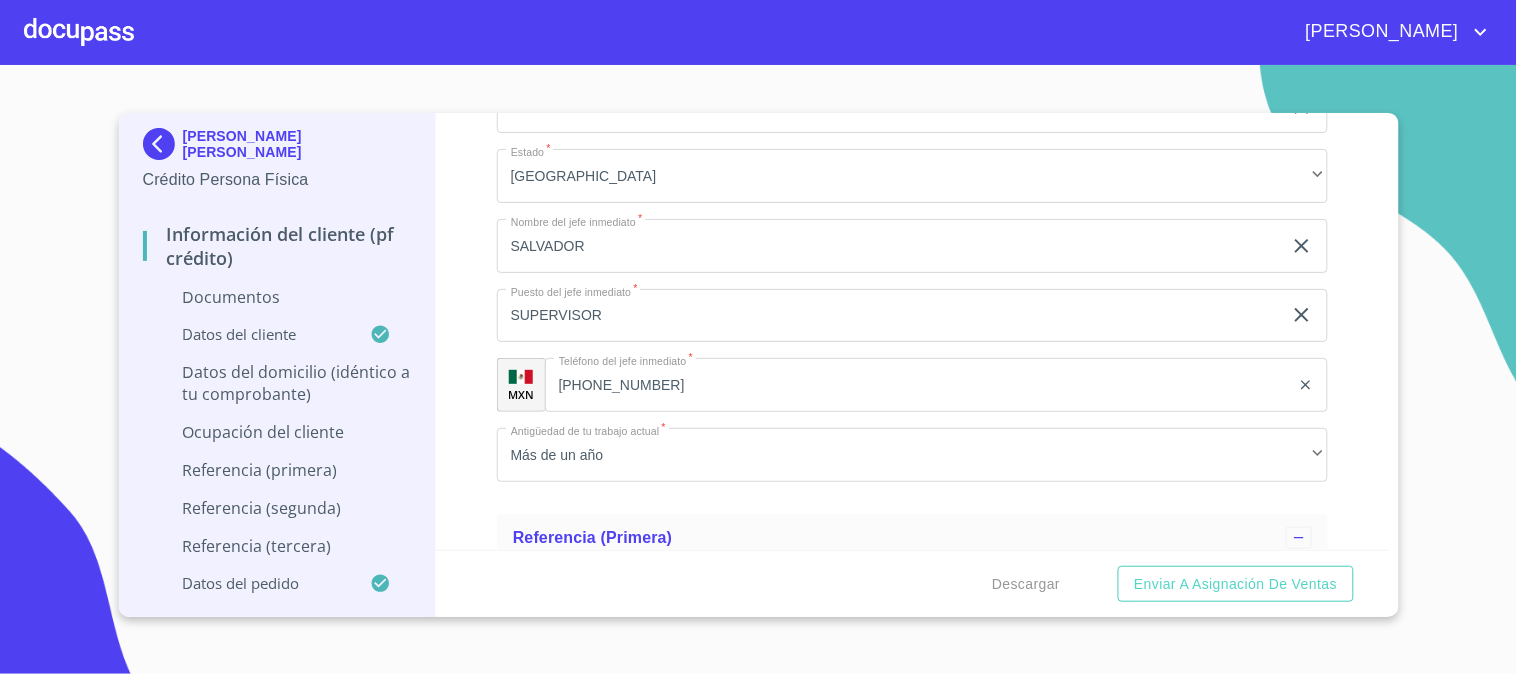 click on "SALVADOR" at bounding box center (889, -2919) 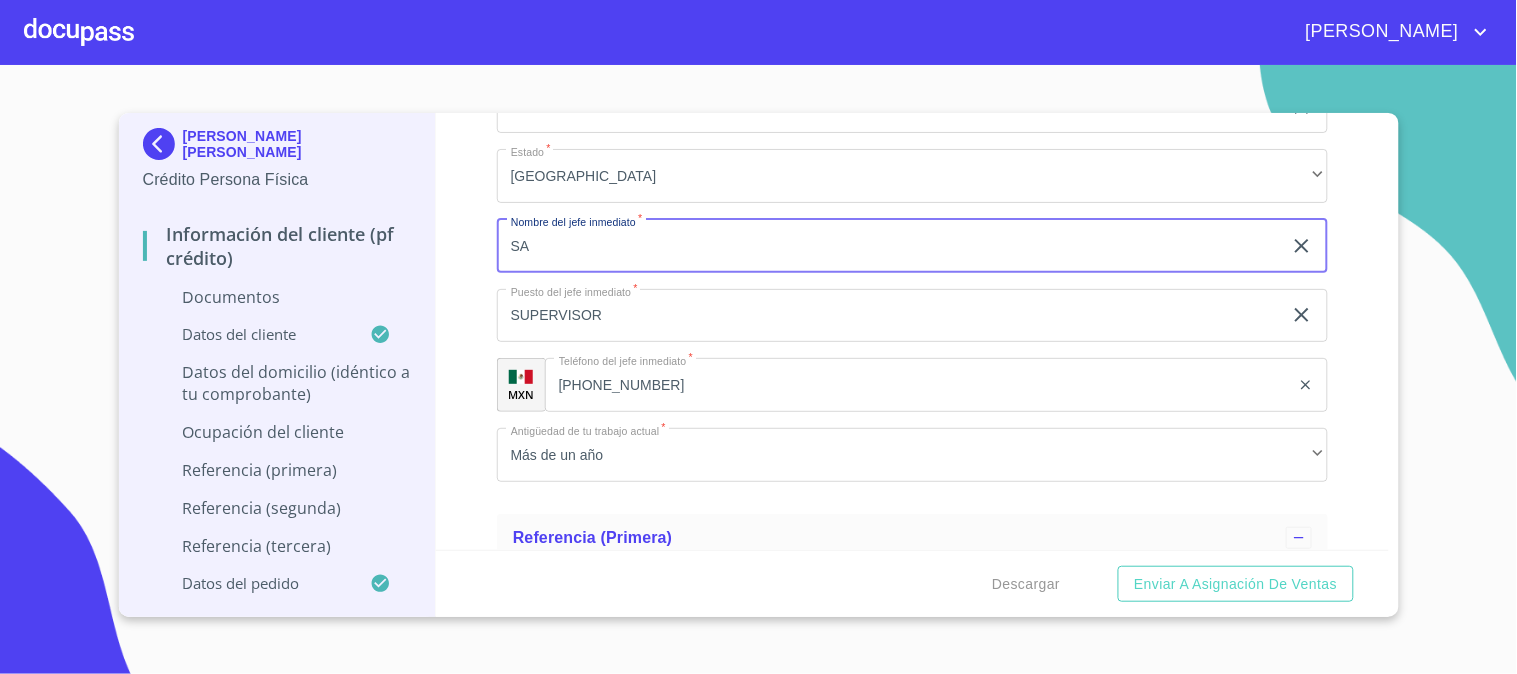 type on "S" 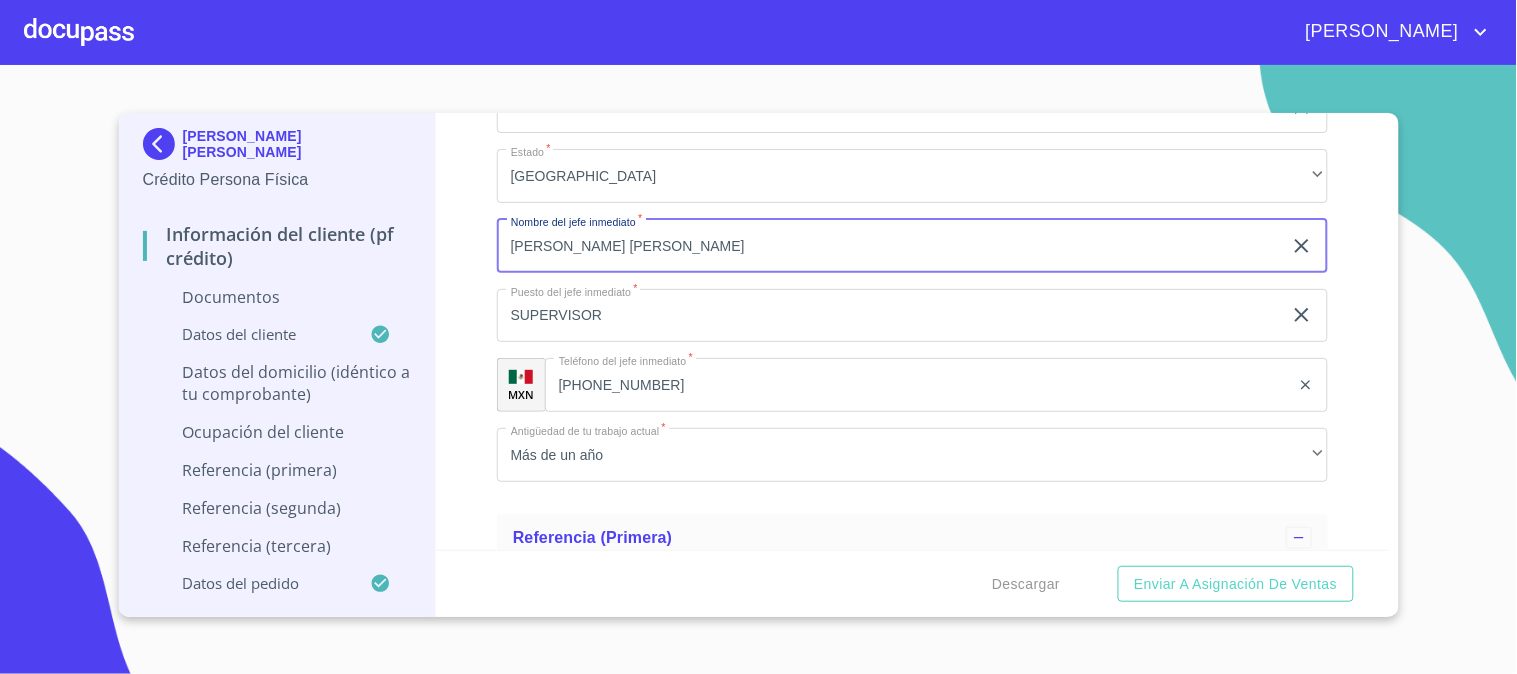 type on "[PERSON_NAME] [PERSON_NAME]" 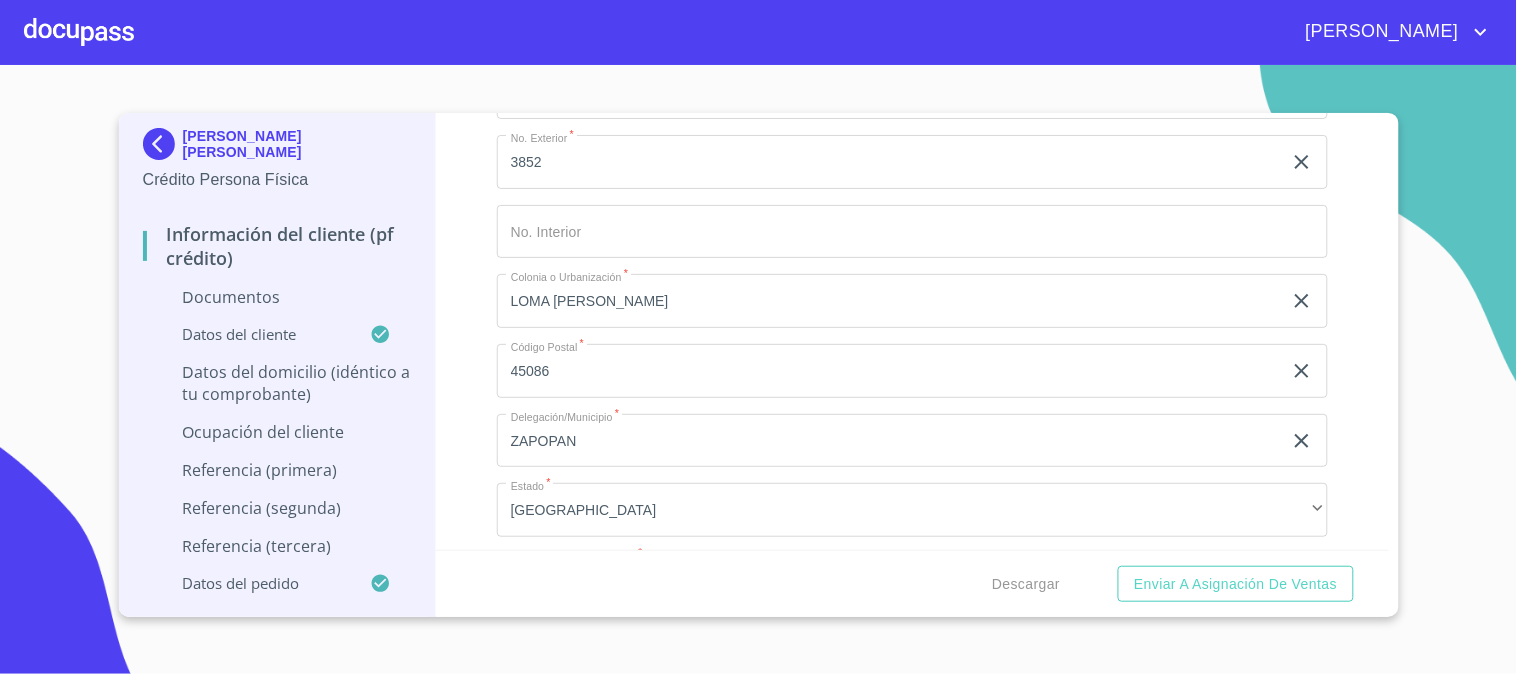 scroll, scrollTop: 5555, scrollLeft: 0, axis: vertical 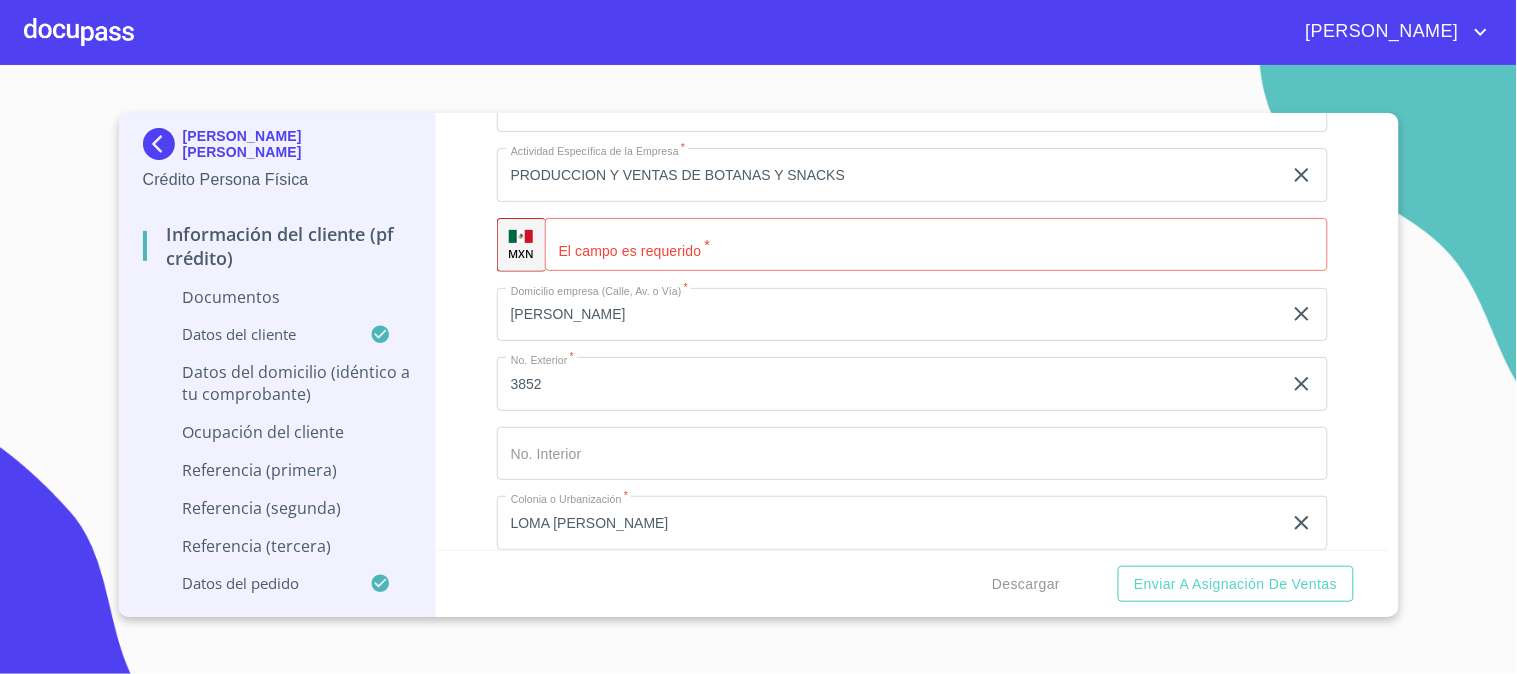 click on "​" at bounding box center (936, 245) 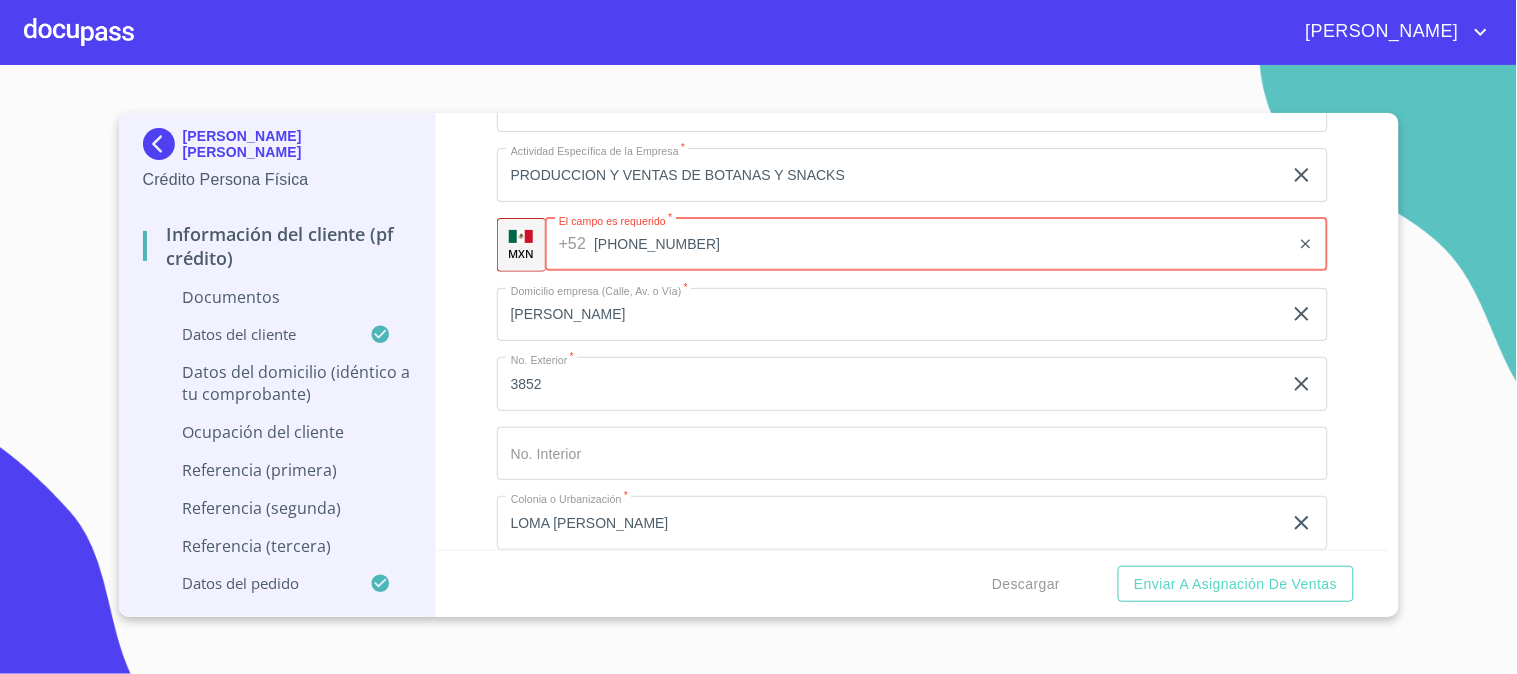 type on "[PHONE_NUMBER]" 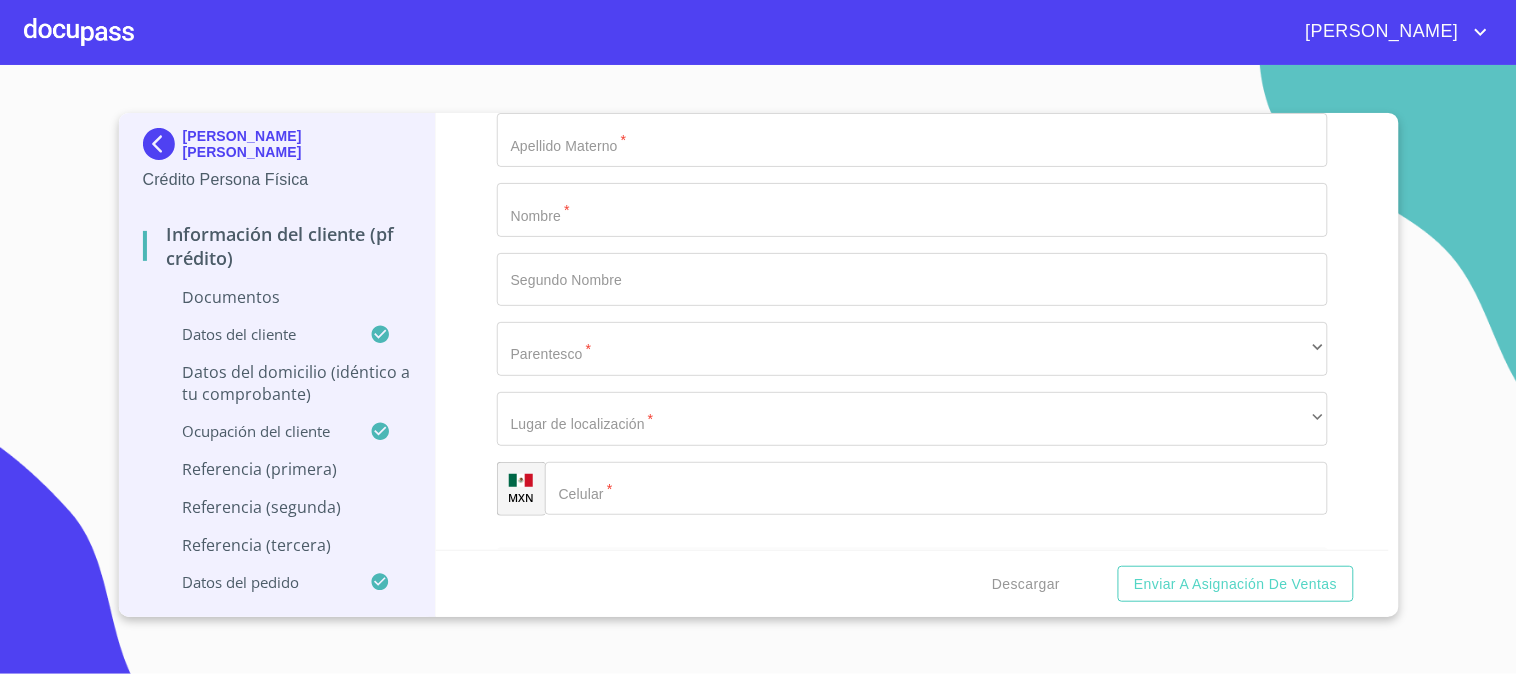 scroll, scrollTop: 6666, scrollLeft: 0, axis: vertical 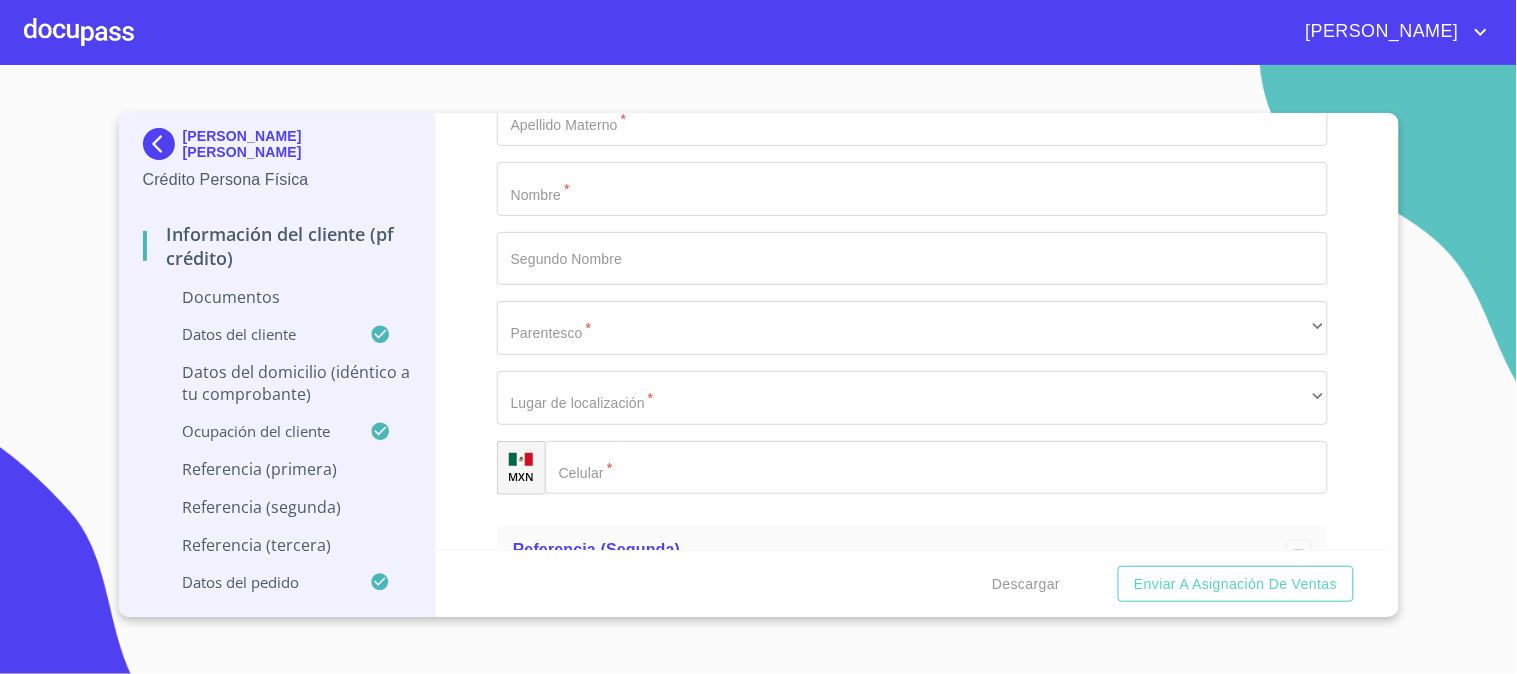 click on "Documento de identificación.   *" at bounding box center [889, -3474] 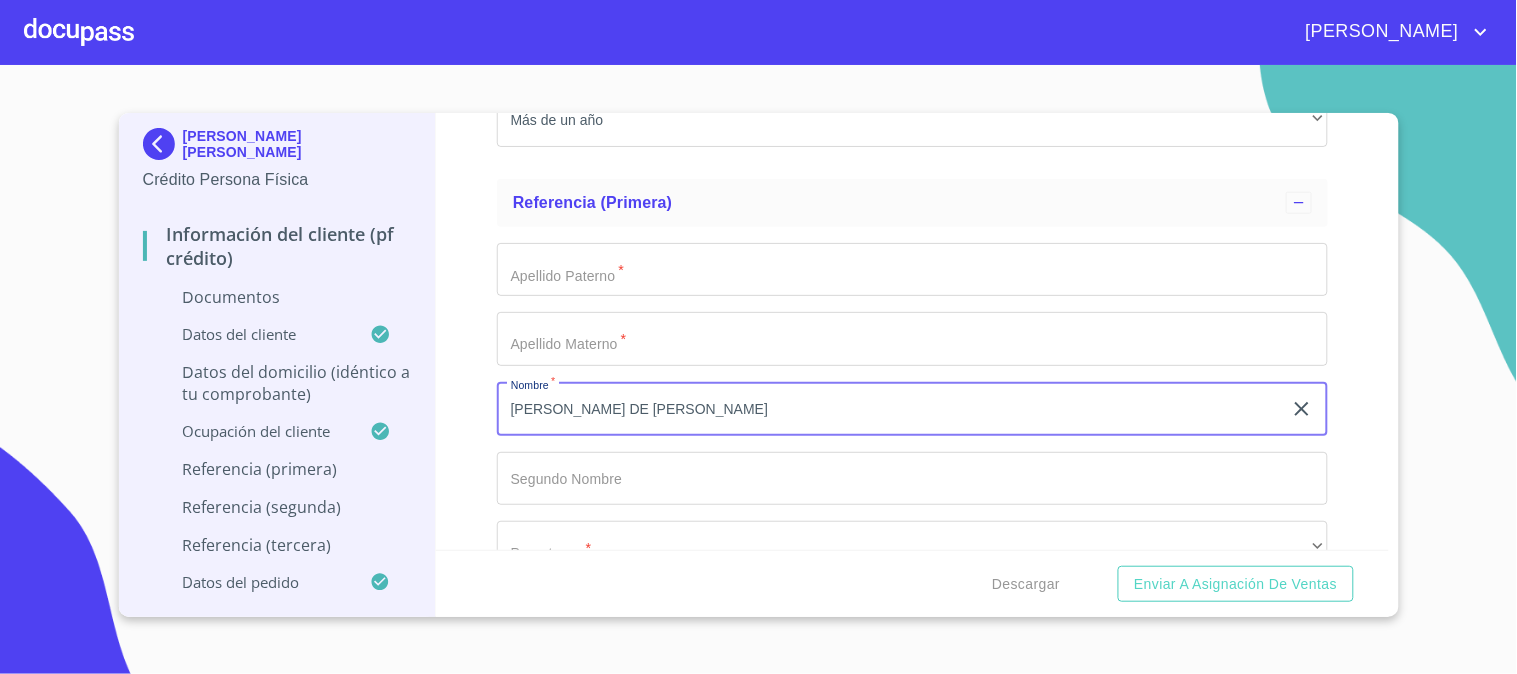 scroll, scrollTop: 6444, scrollLeft: 0, axis: vertical 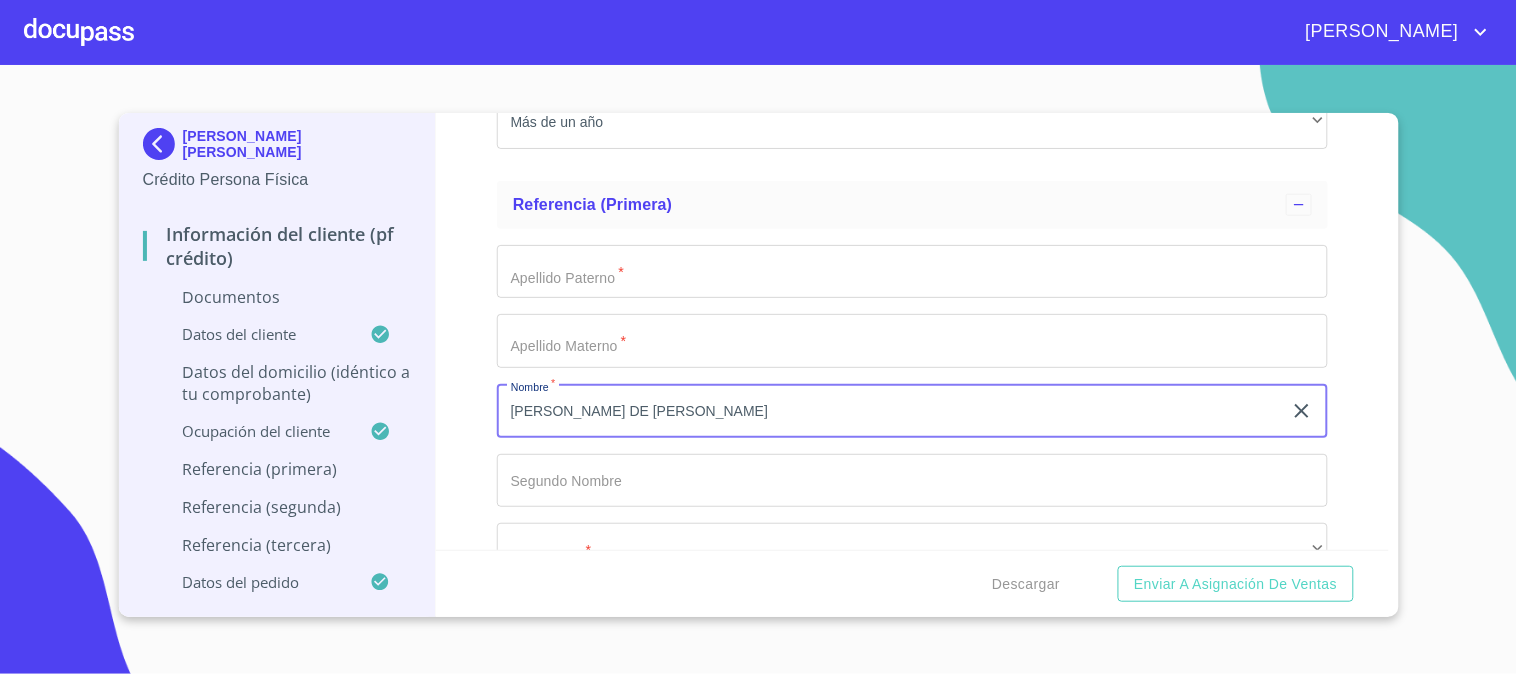 type on "[PERSON_NAME] DE [PERSON_NAME]" 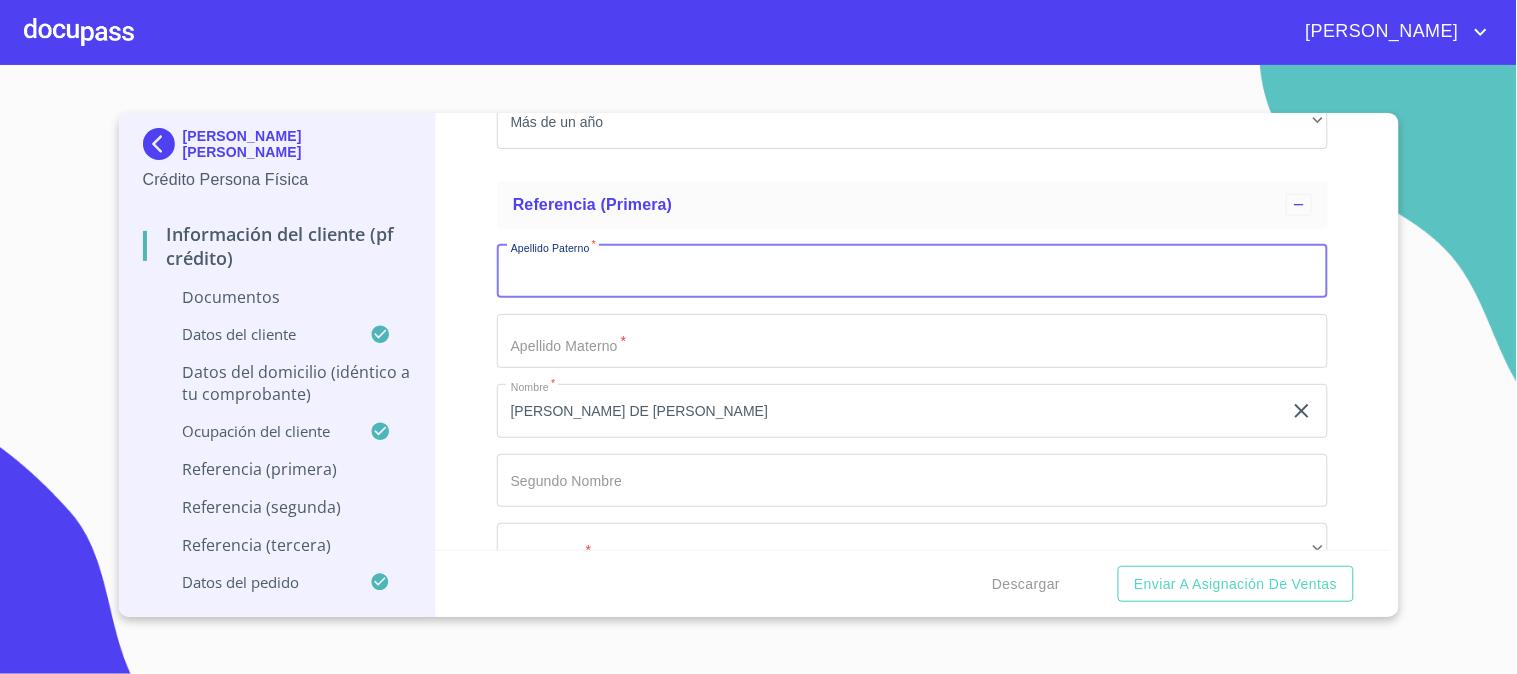 click on "Documento de identificación.   *" at bounding box center (912, 272) 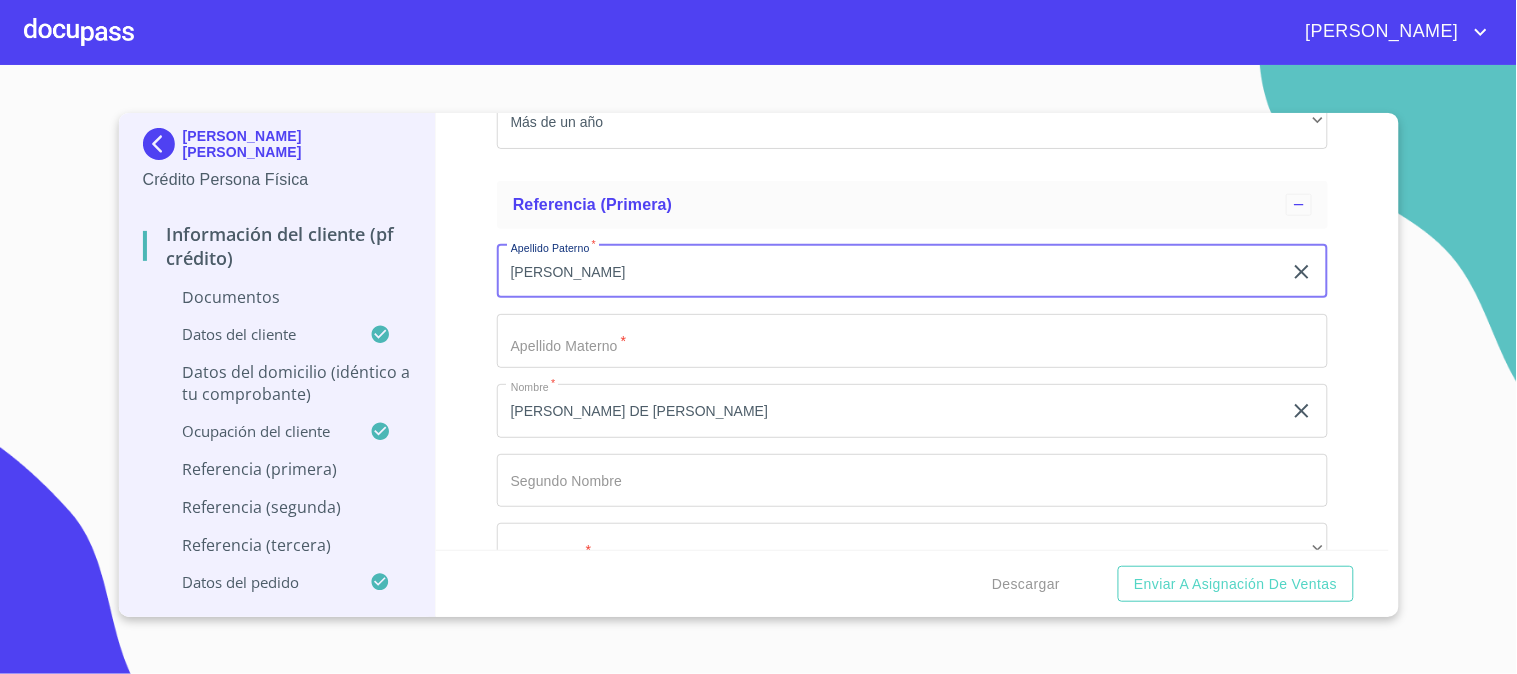 type on "[PERSON_NAME]" 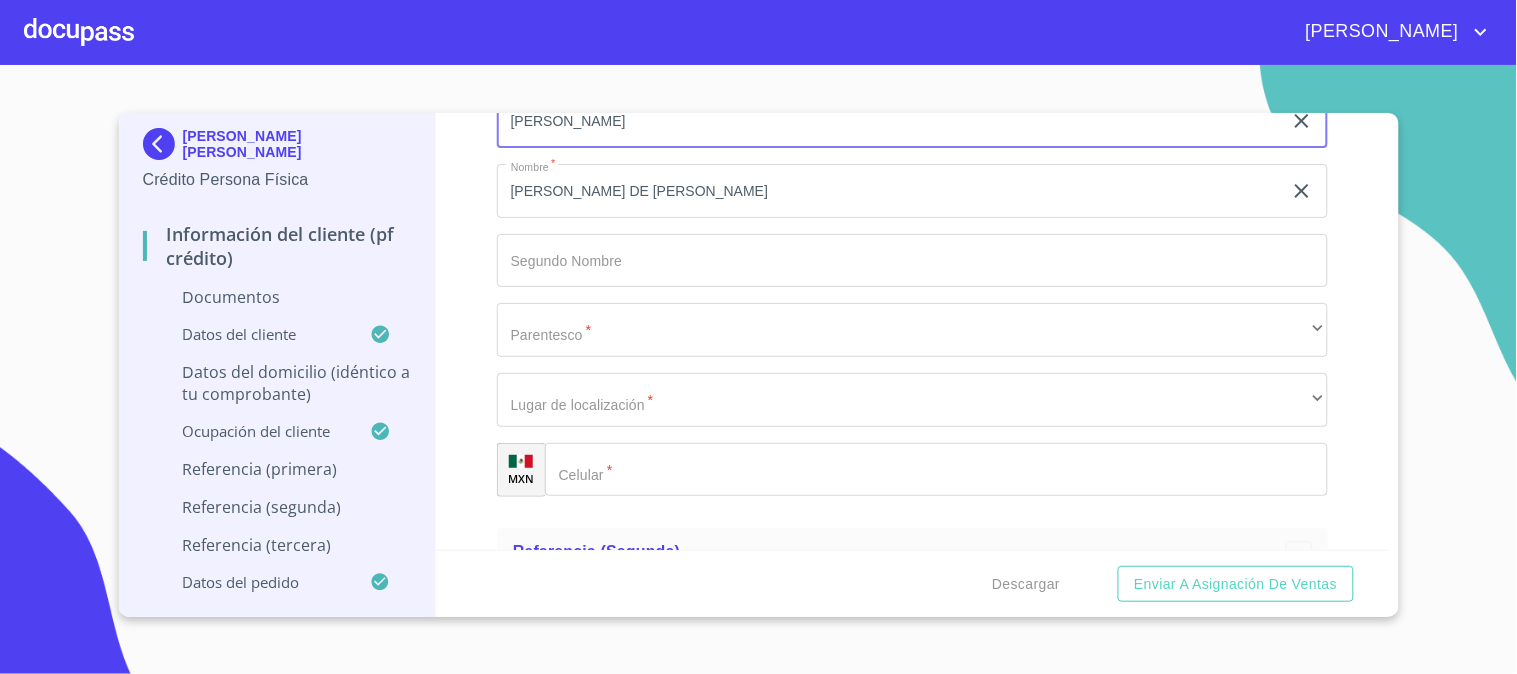 scroll, scrollTop: 6666, scrollLeft: 0, axis: vertical 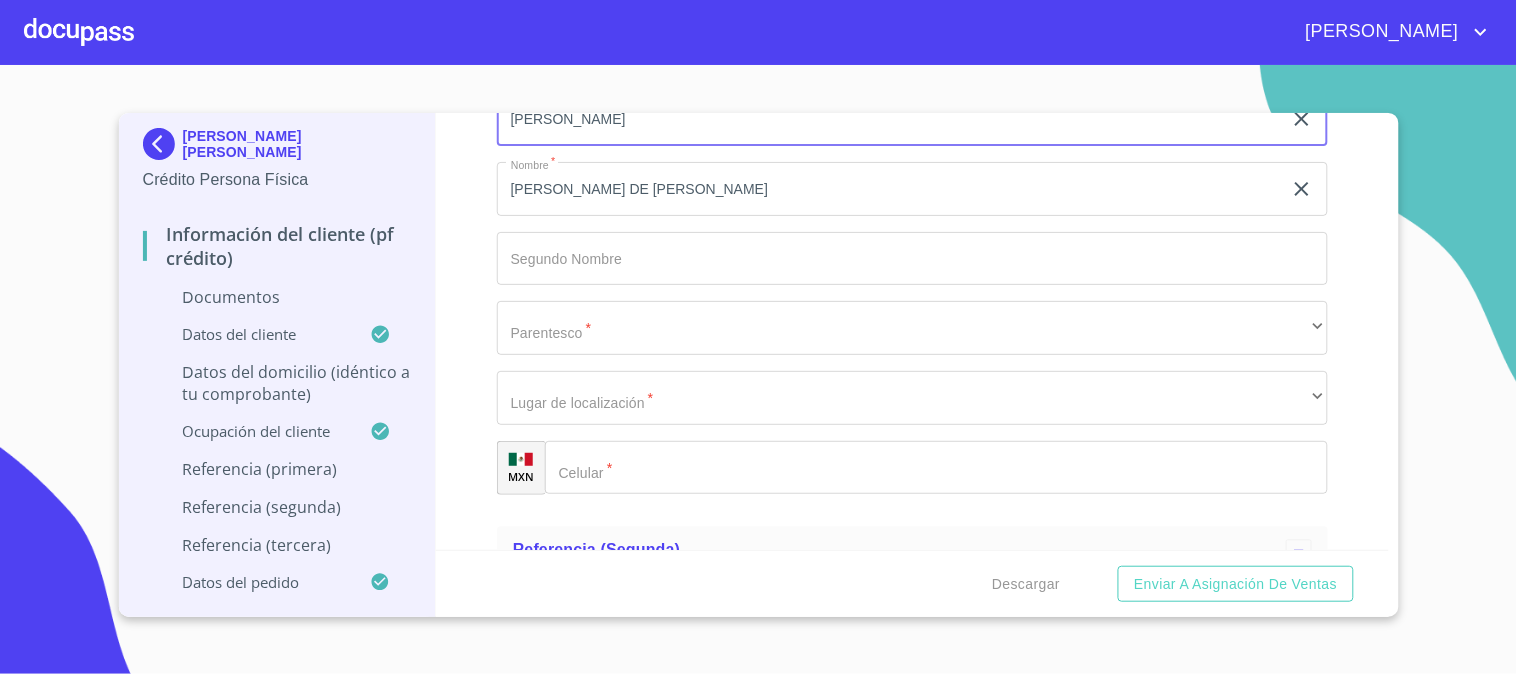 type on "[PERSON_NAME]" 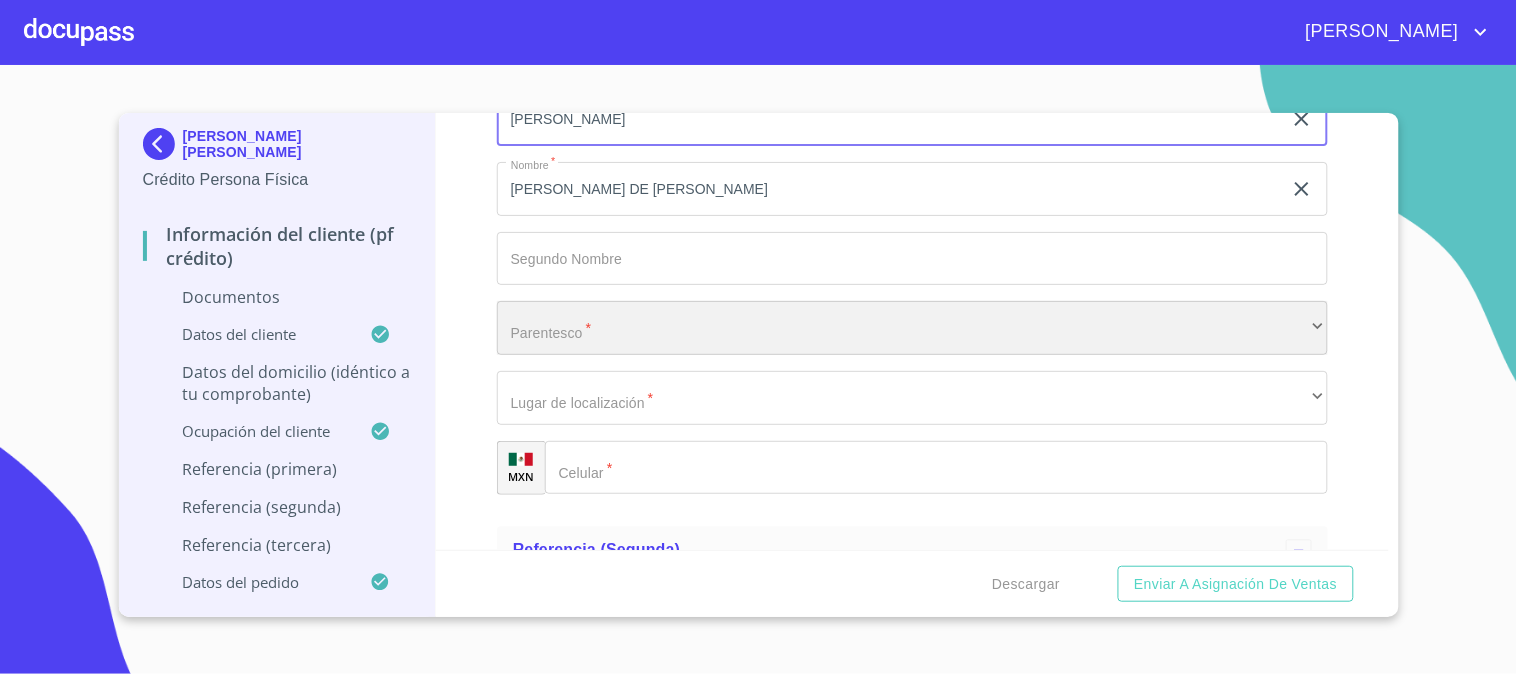 click on "​" at bounding box center [912, 328] 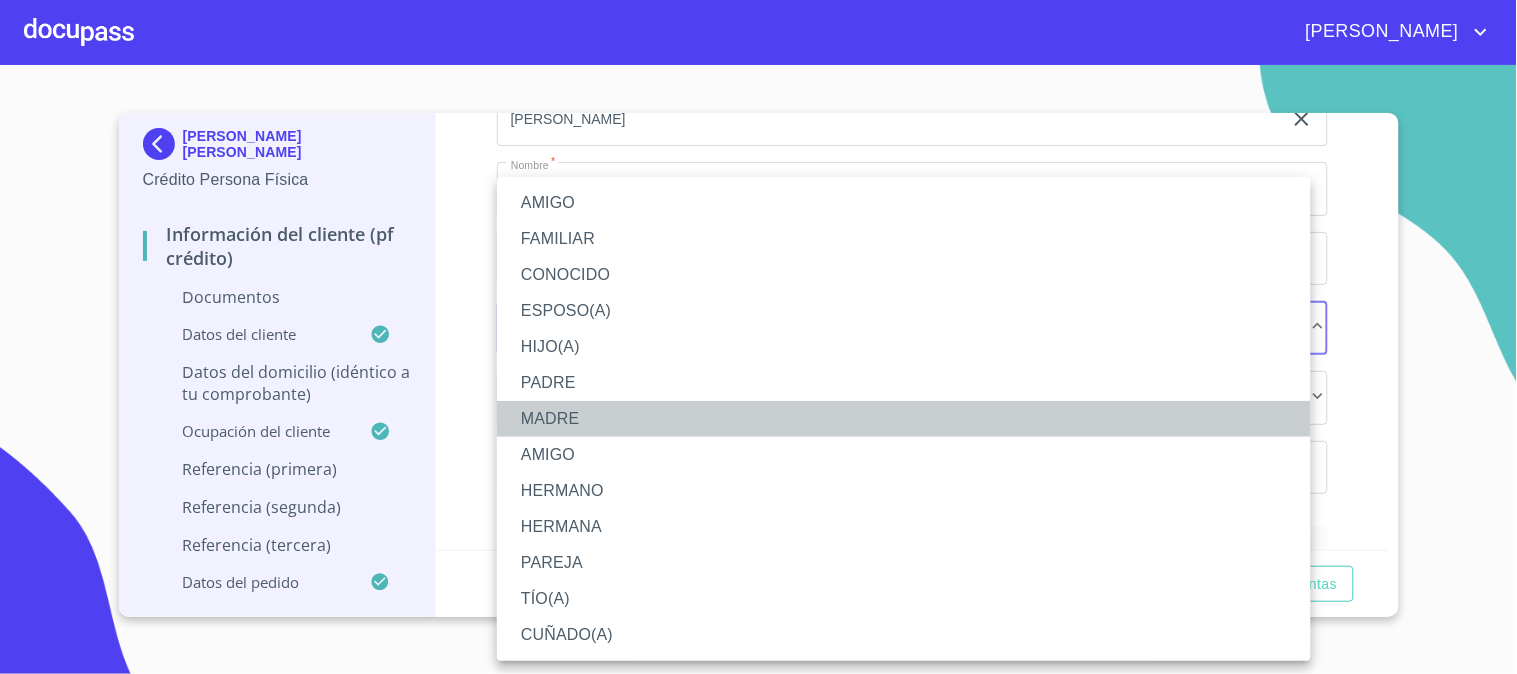 click on "MADRE" at bounding box center [904, 419] 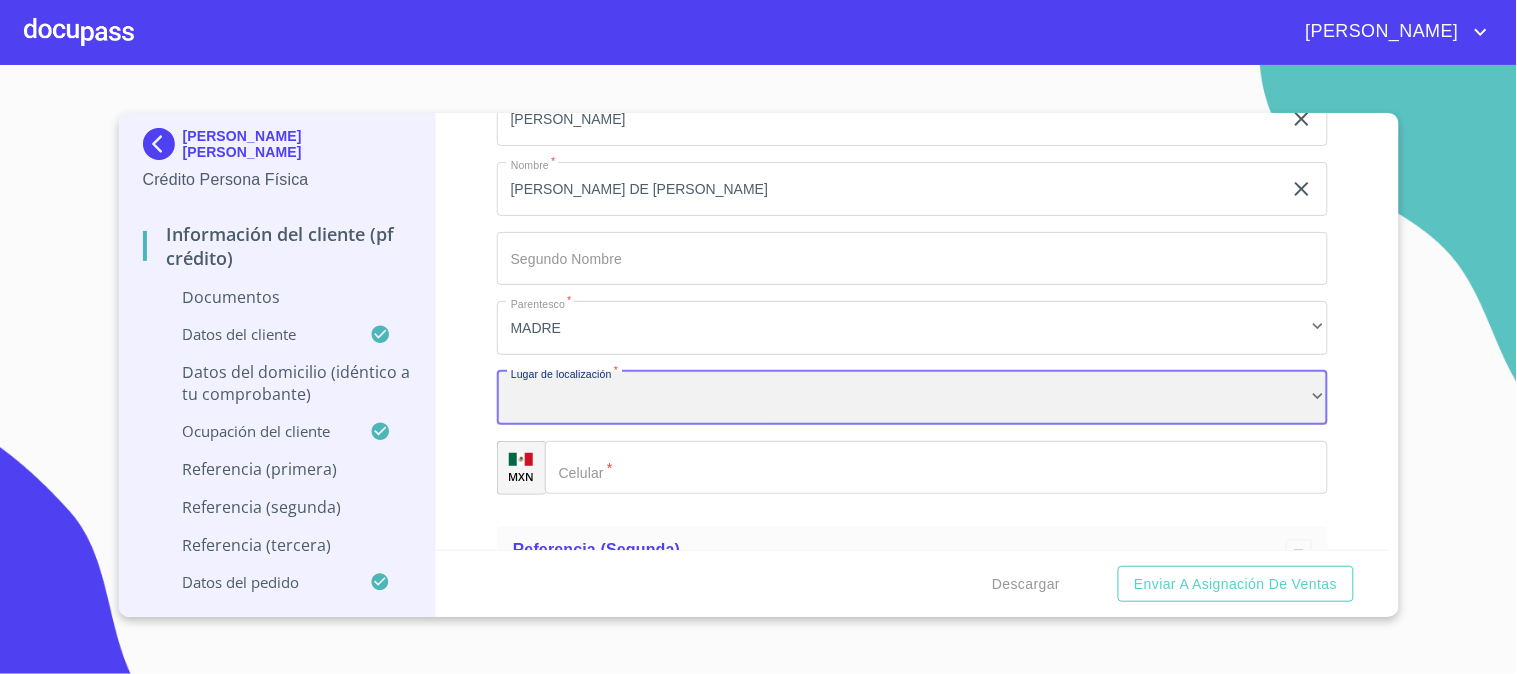 click on "​" at bounding box center [912, 398] 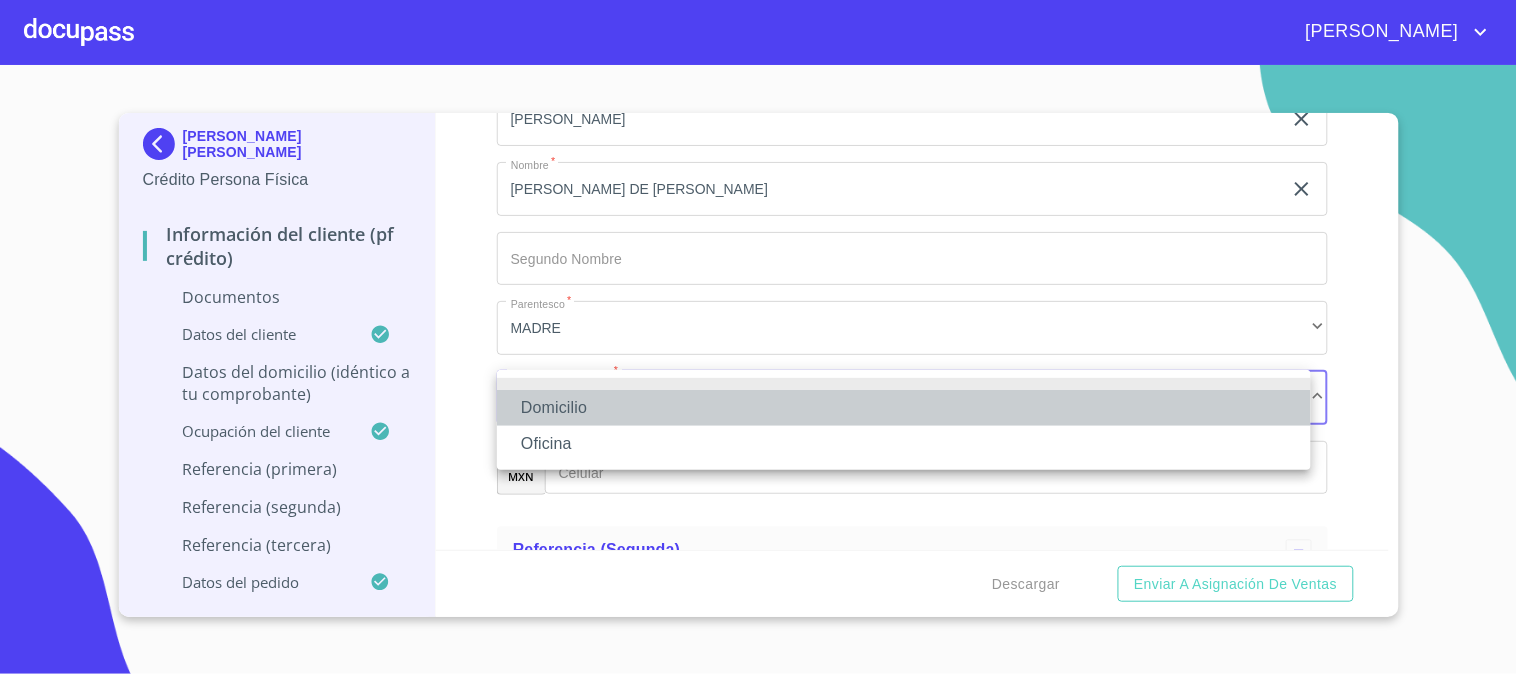 click on "Domicilio" at bounding box center [904, 408] 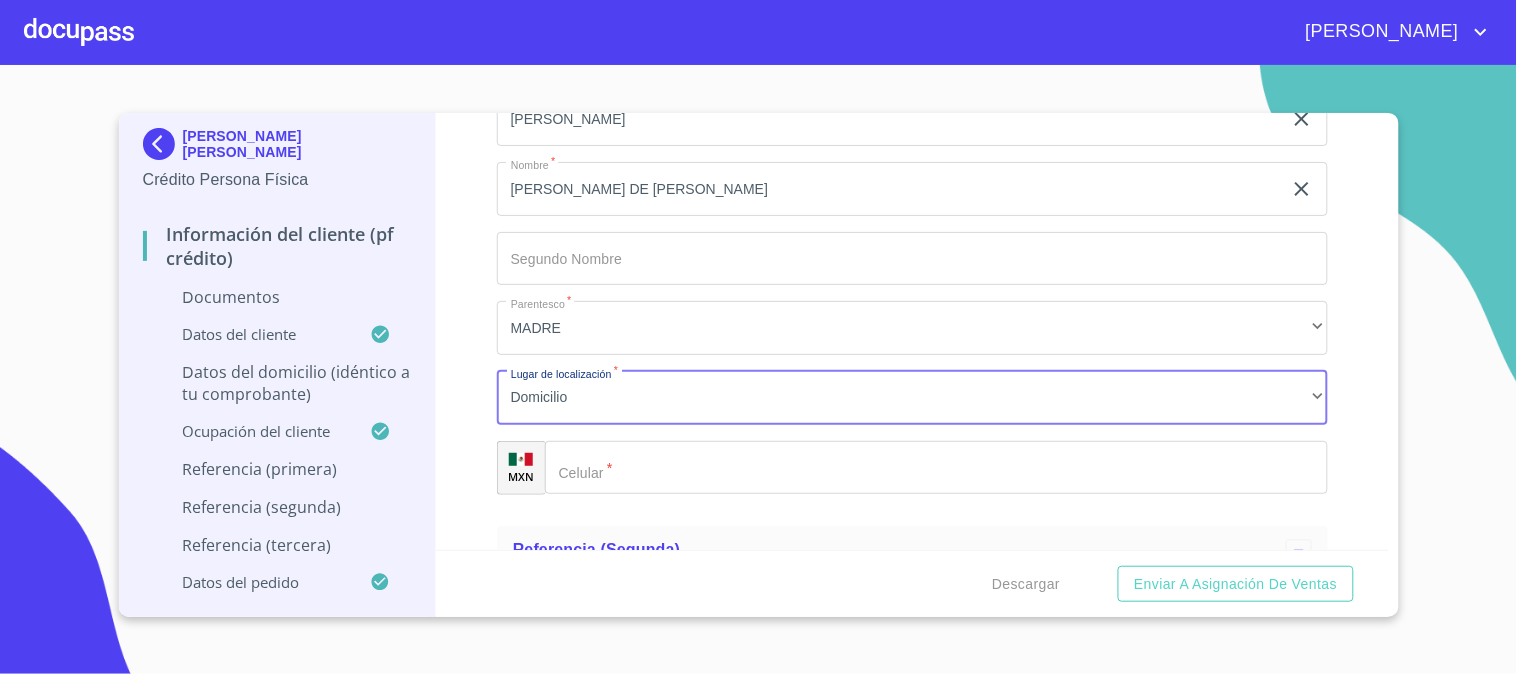 click on "​" at bounding box center [936, 468] 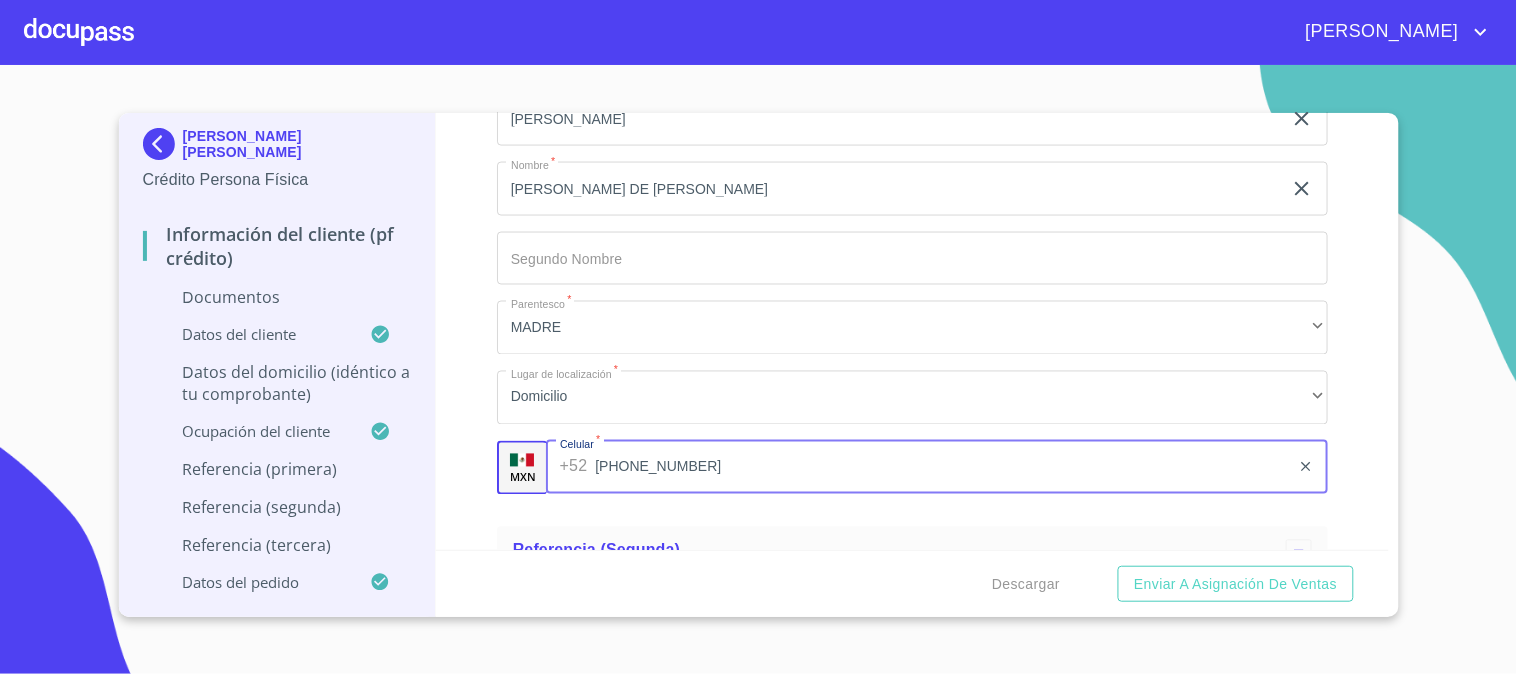 type on "[PHONE_NUMBER]" 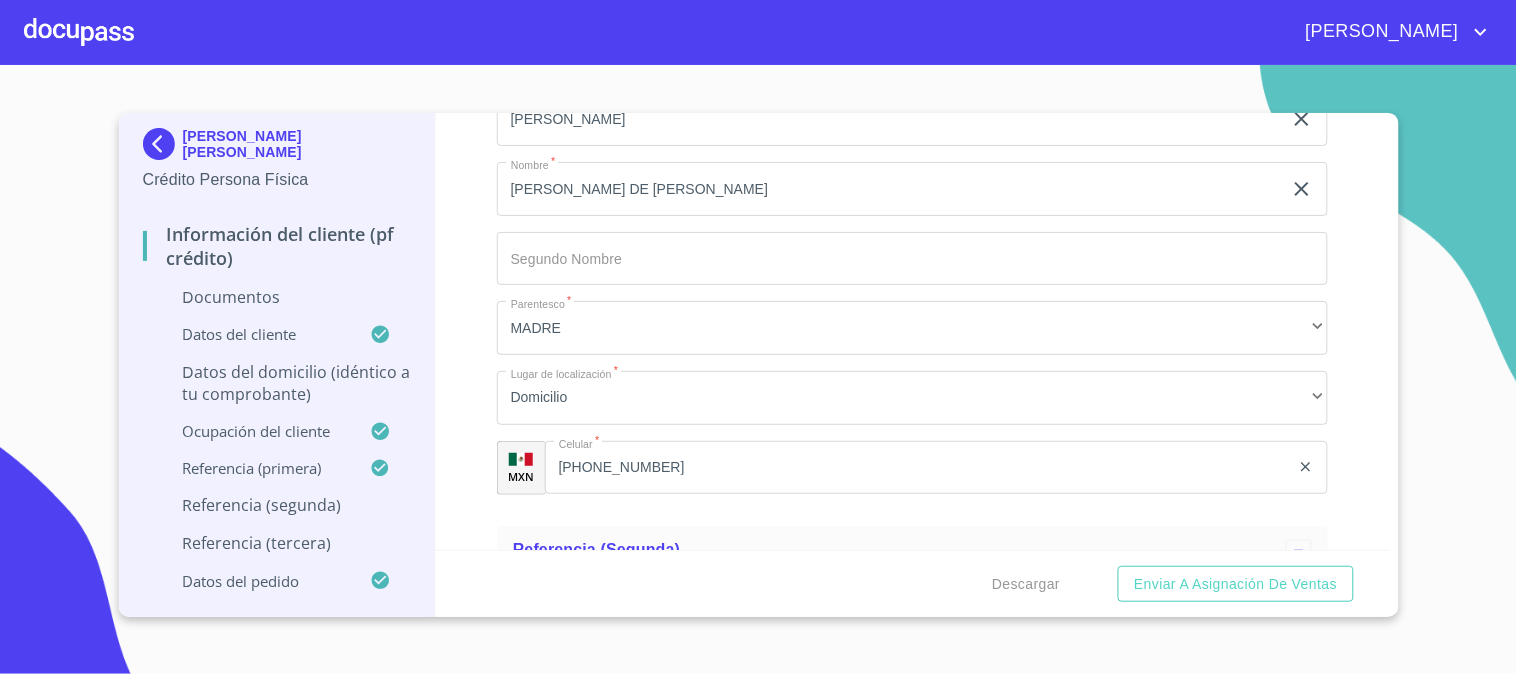 click on "Apellido [PERSON_NAME]   * [PERSON_NAME] ​ Apellido Materno   * [PERSON_NAME] ​ Nombre   * [PERSON_NAME] DE [PERSON_NAME] ​ [PERSON_NAME] Nombre ​ Parentesco   * MADRE ​ Lugar de localización   * Domicilio ​ MXN Celular   * [PHONE_NUMBER] ​" at bounding box center [912, 259] 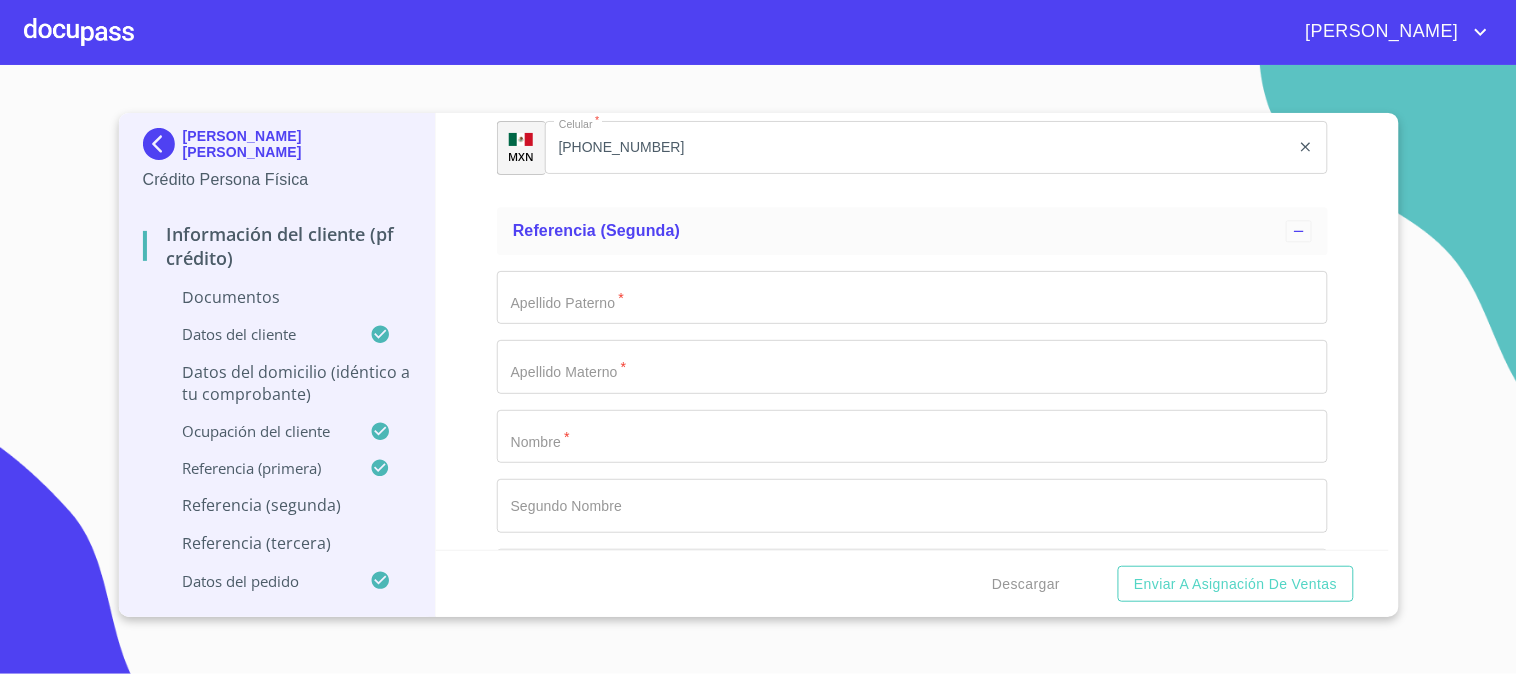 scroll, scrollTop: 7000, scrollLeft: 0, axis: vertical 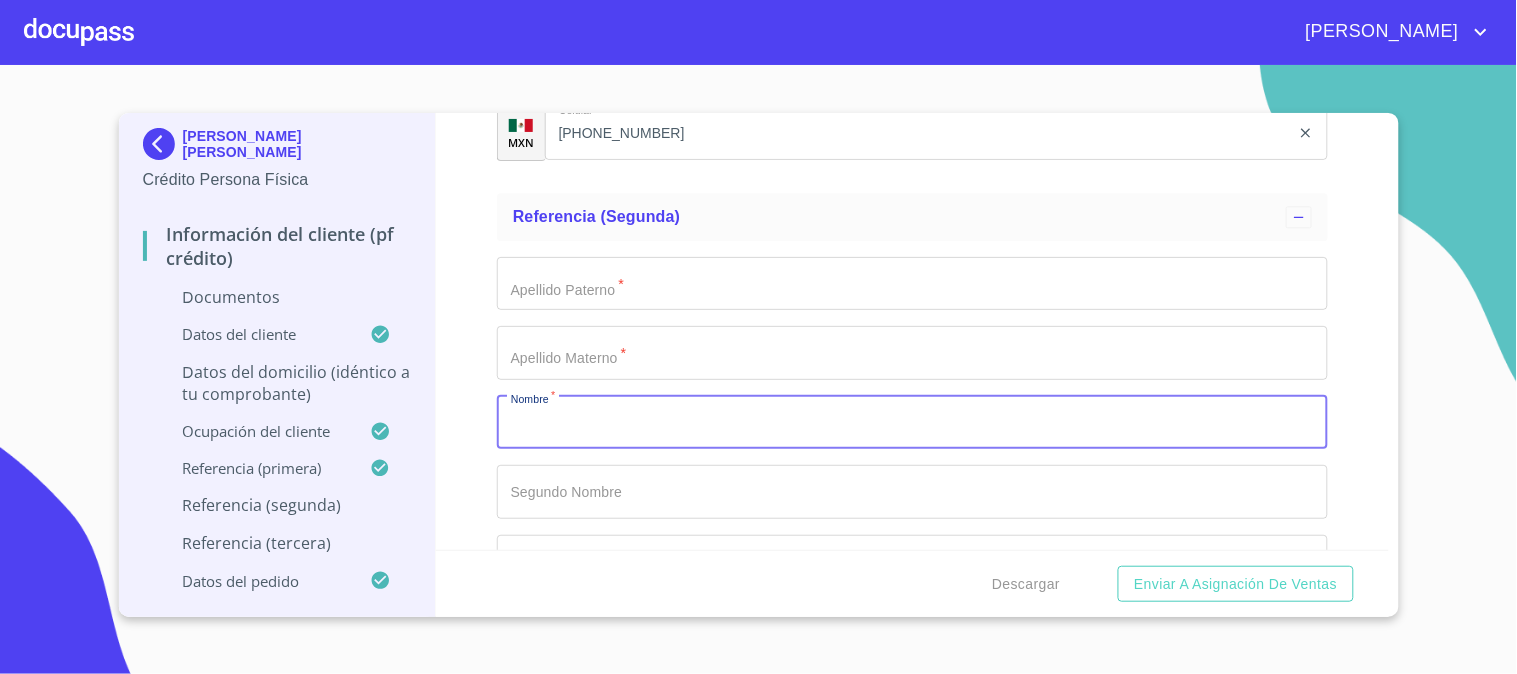 click on "Documento de identificación.   *" at bounding box center (912, 423) 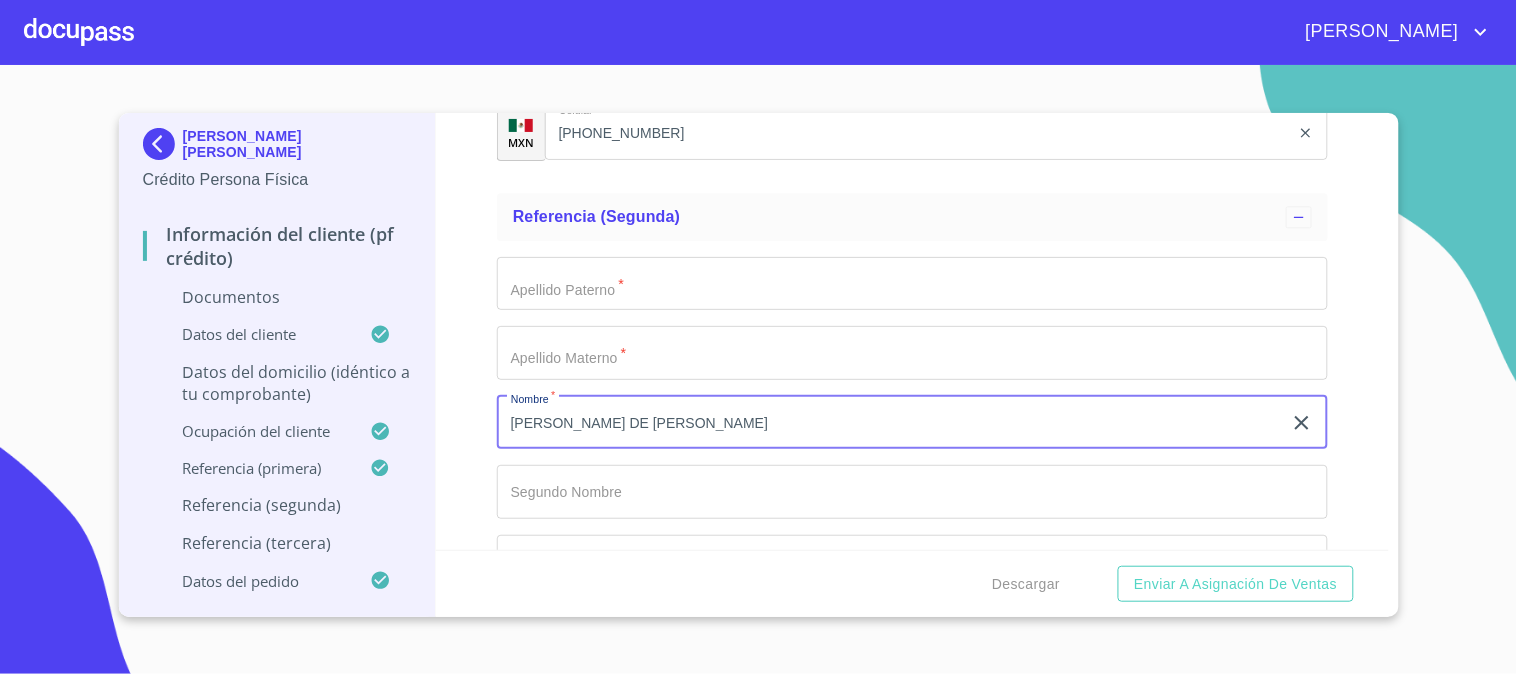 type on "[PERSON_NAME] DE [PERSON_NAME]" 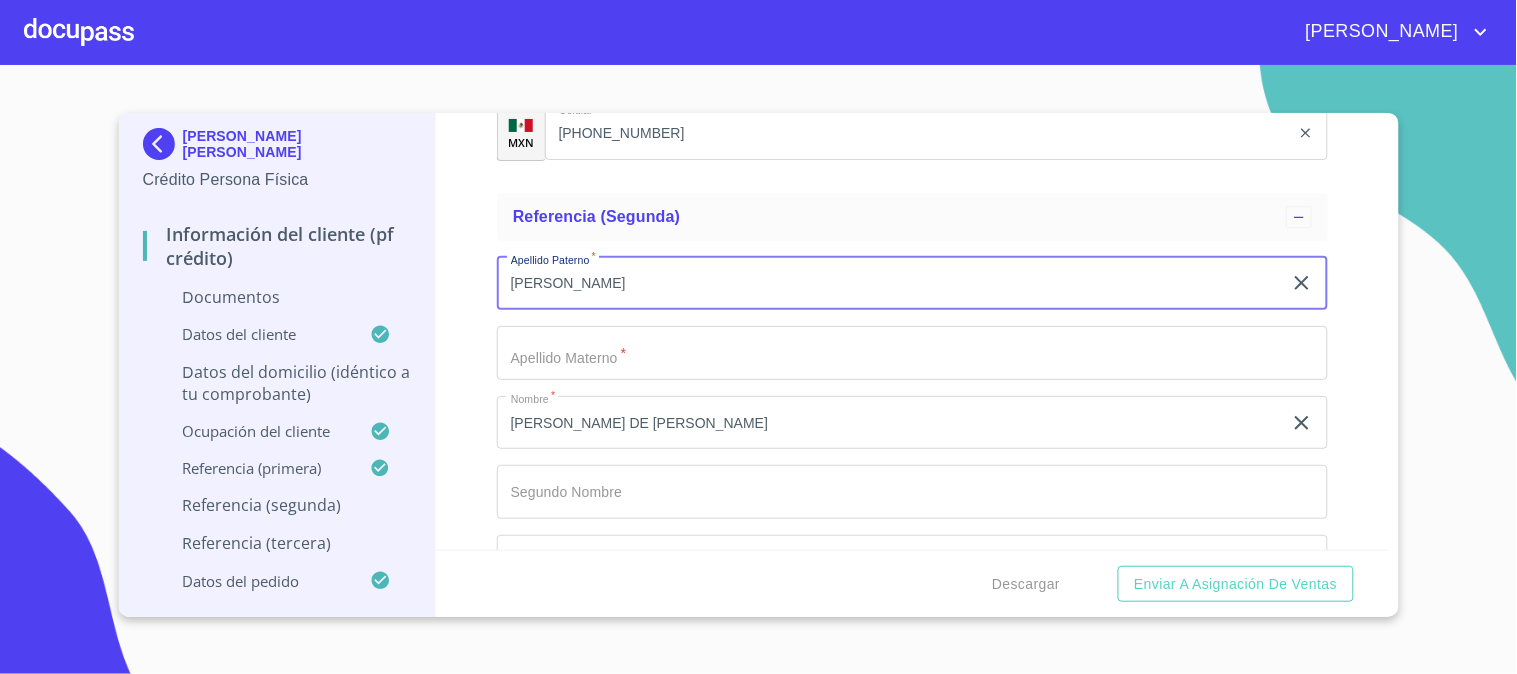 type on "[PERSON_NAME]" 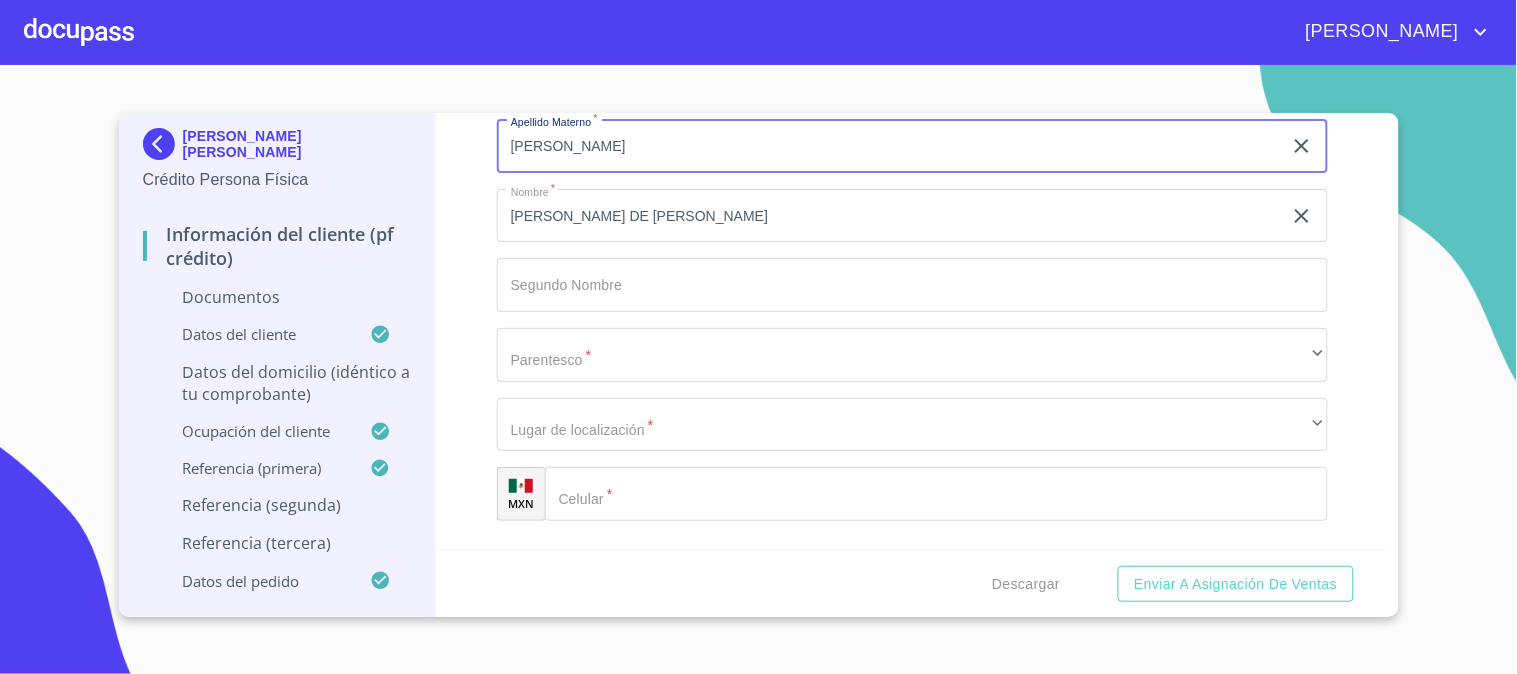 scroll, scrollTop: 7222, scrollLeft: 0, axis: vertical 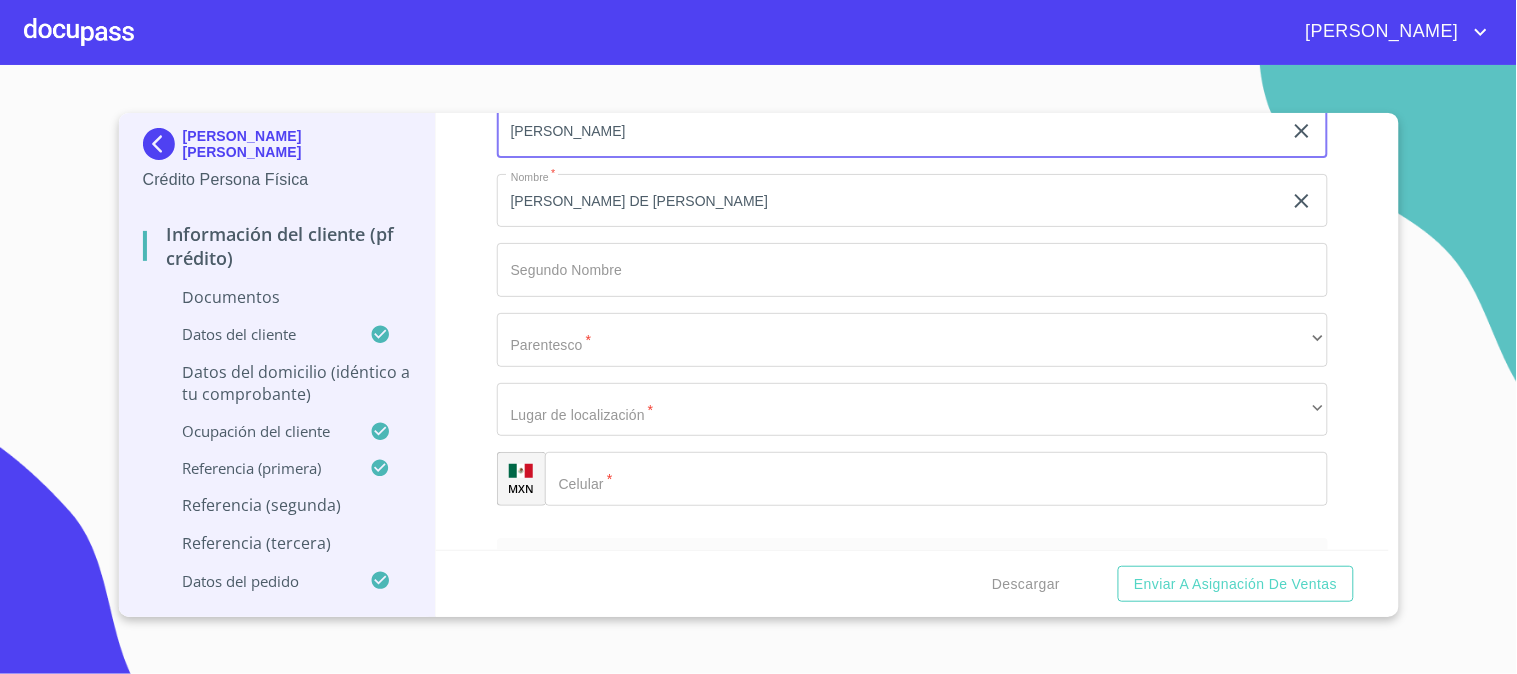 type on "[PERSON_NAME]" 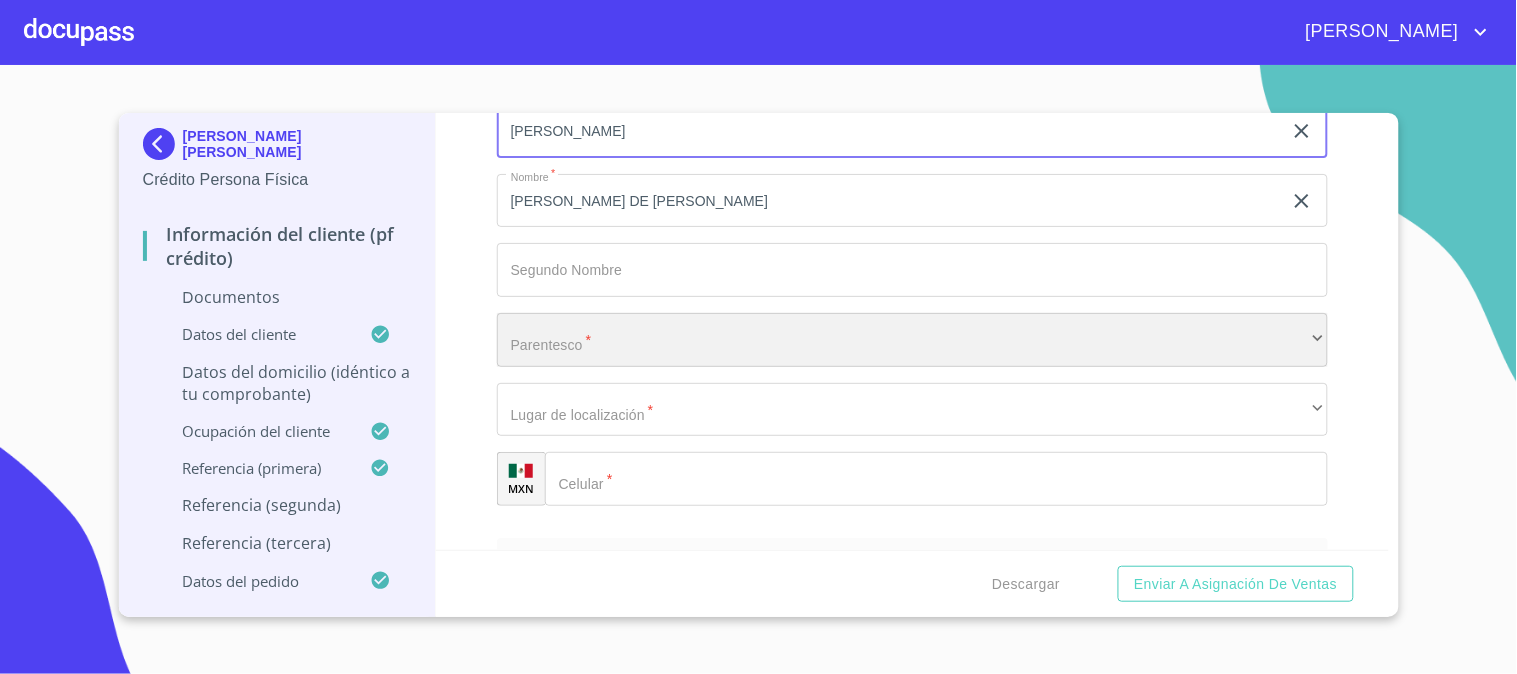 click on "​" at bounding box center (912, 340) 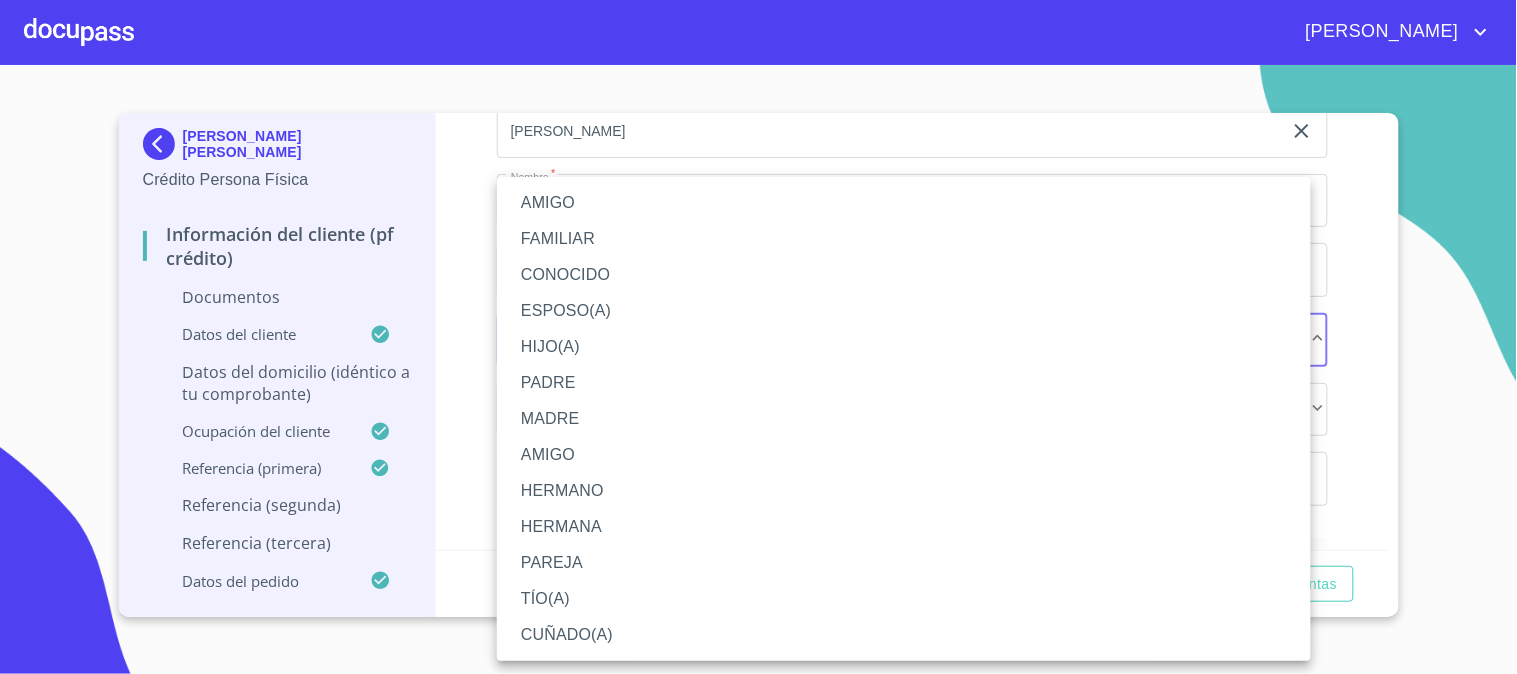click on "AMIGO" at bounding box center (904, 203) 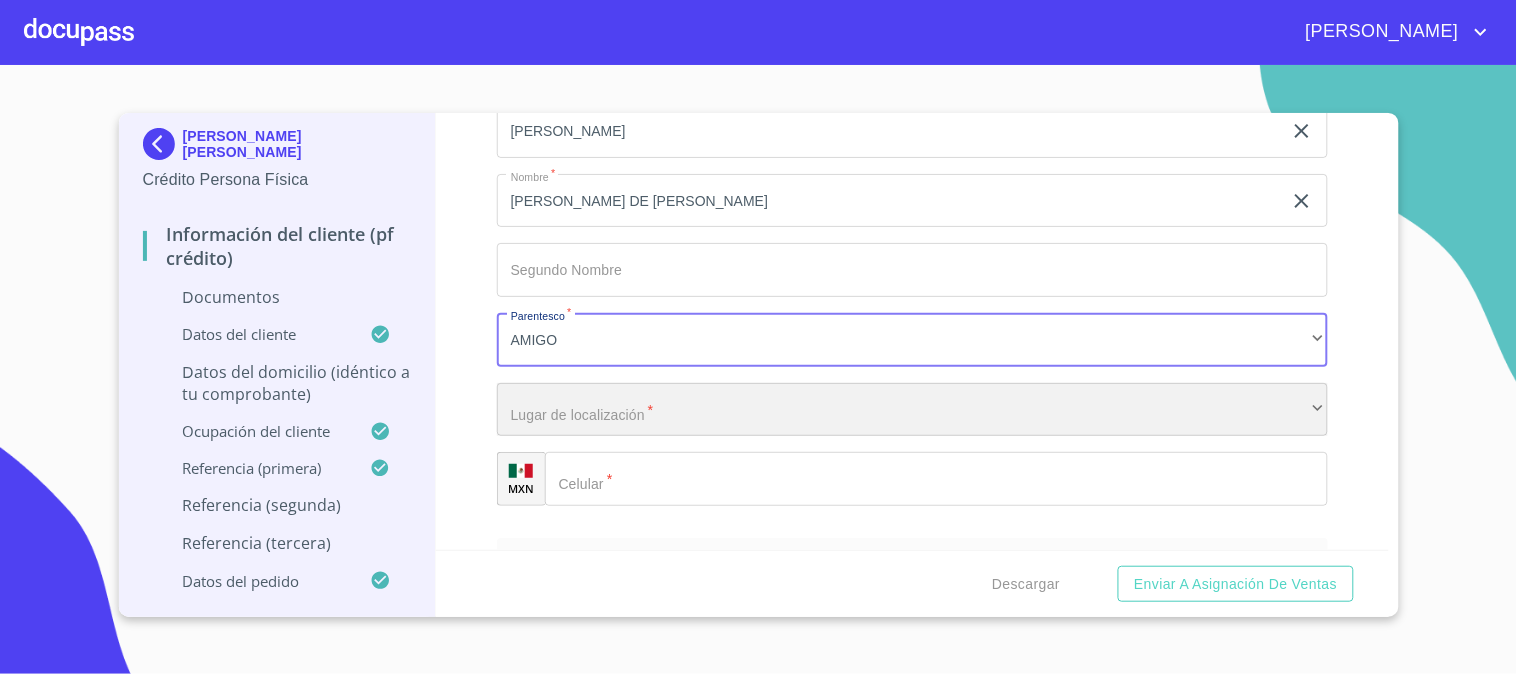 click on "​" at bounding box center [912, 410] 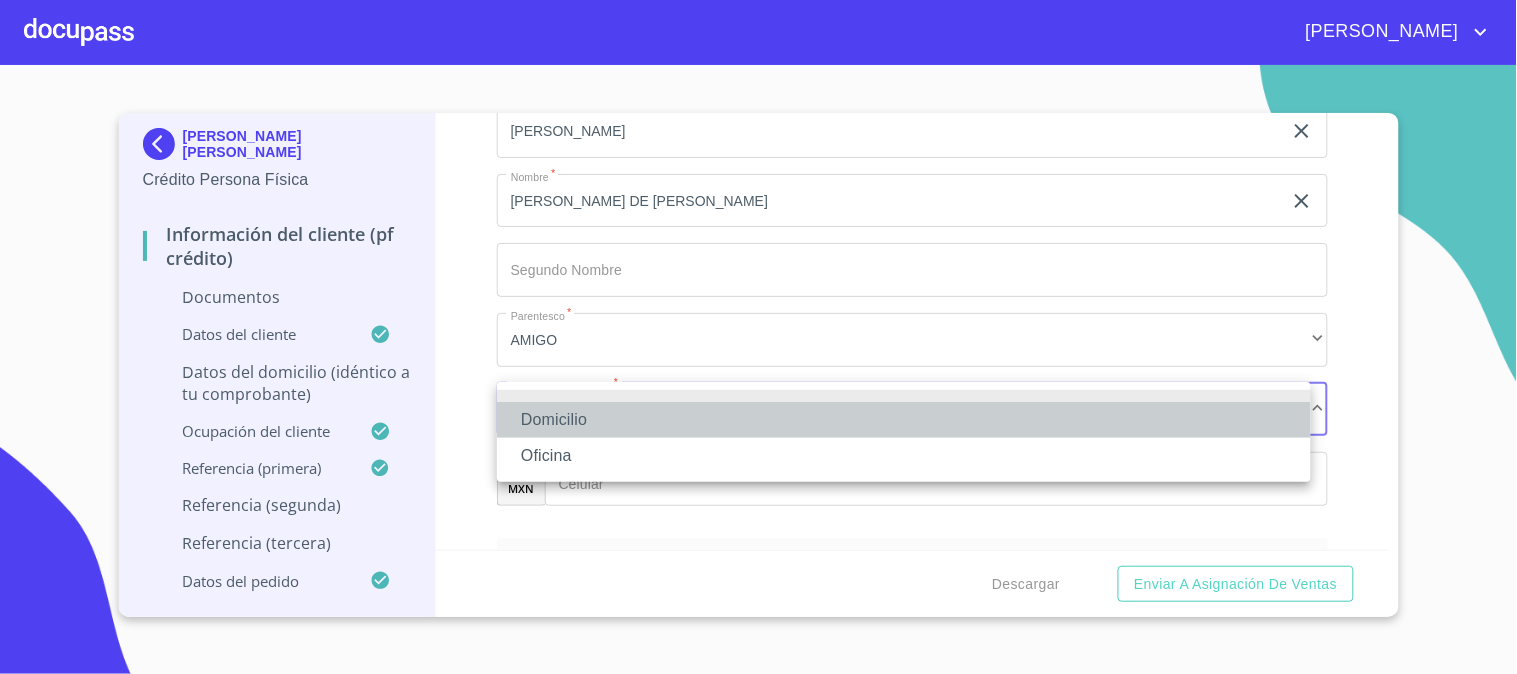 click on "Domicilio" at bounding box center [904, 420] 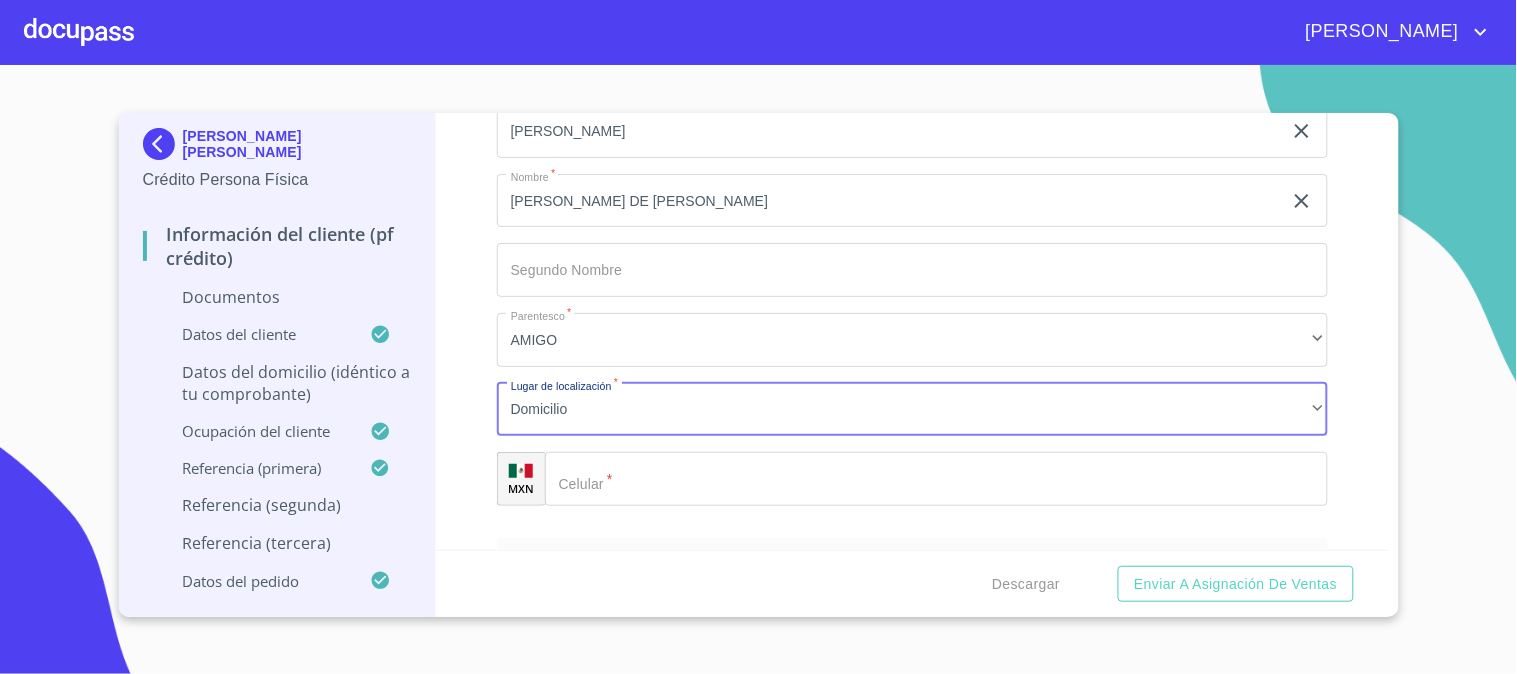 click on "Documento de identificación.   *" 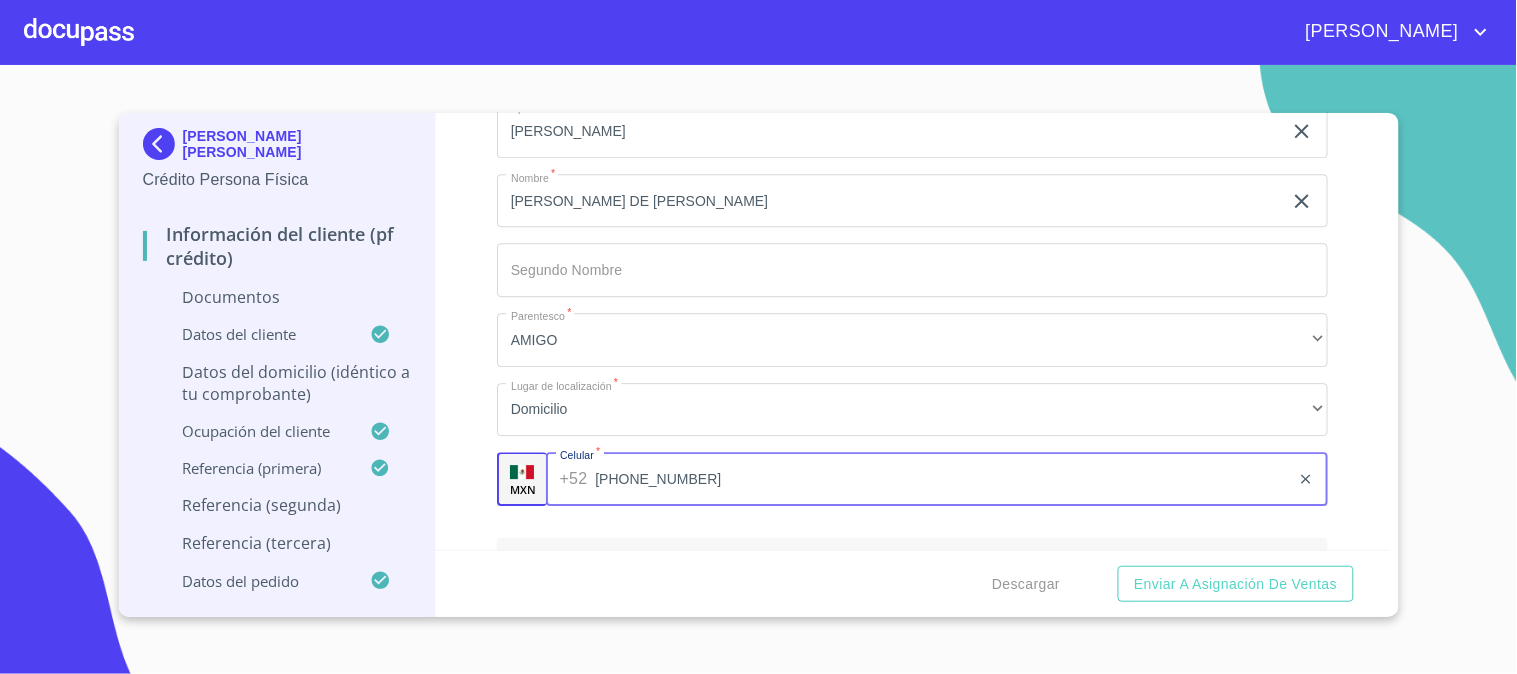 type on "[PHONE_NUMBER]" 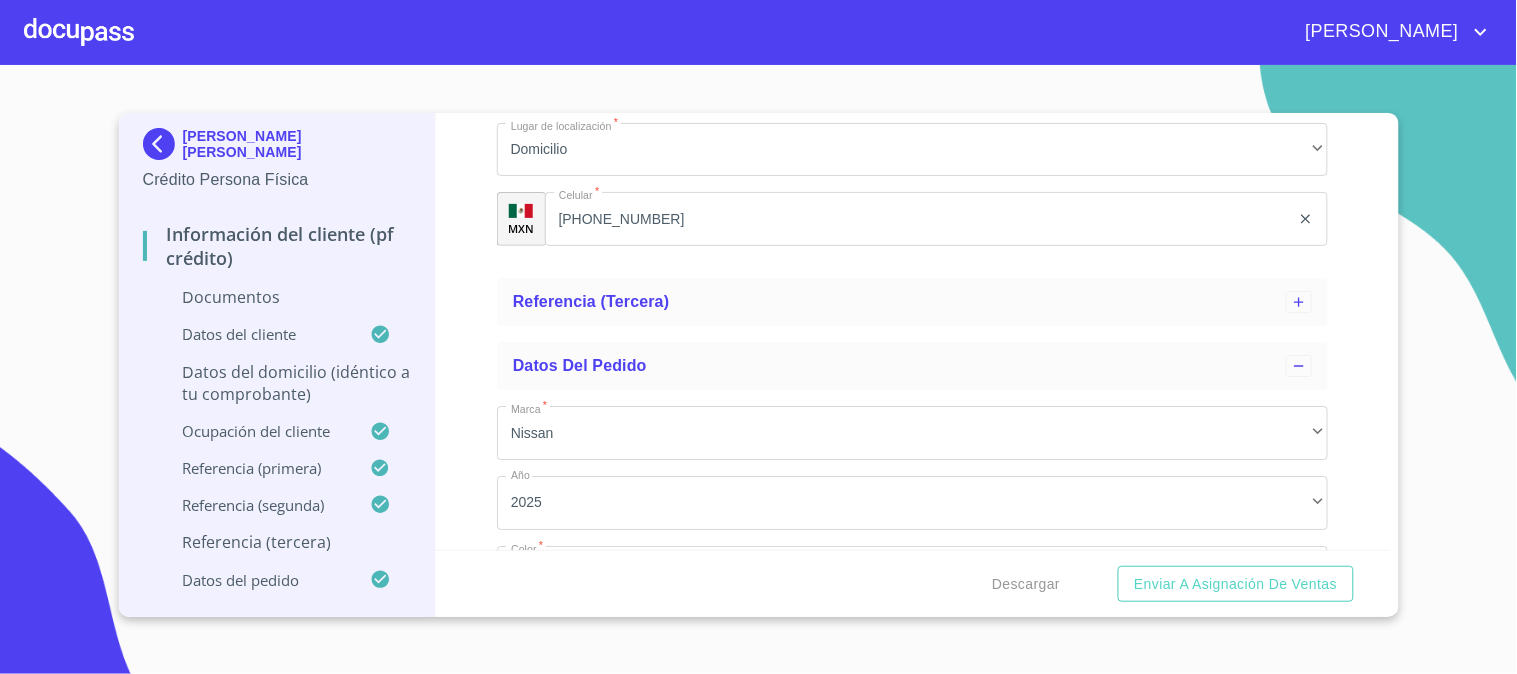scroll, scrollTop: 7468, scrollLeft: 0, axis: vertical 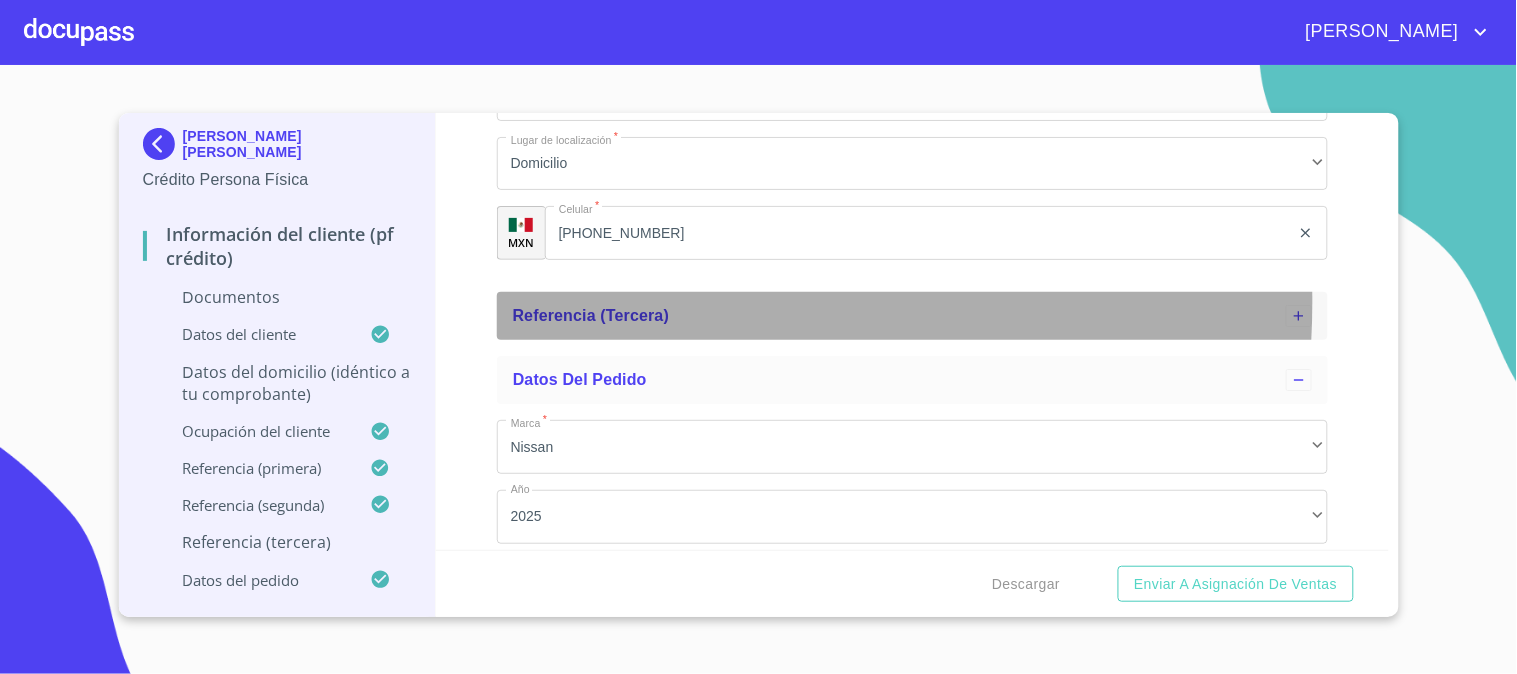 click on "Referencia (tercera)" at bounding box center [912, 316] 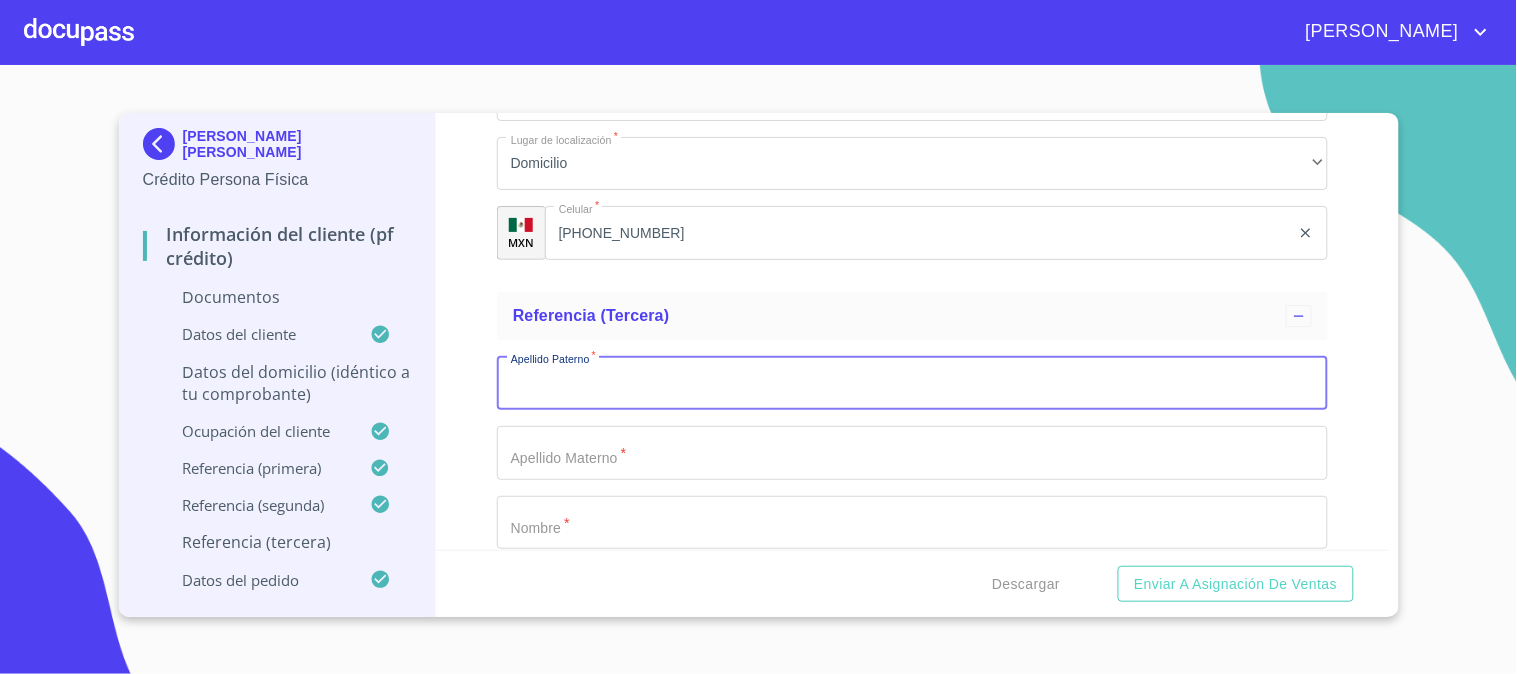 click on "Documento de identificación.   *" at bounding box center [912, 383] 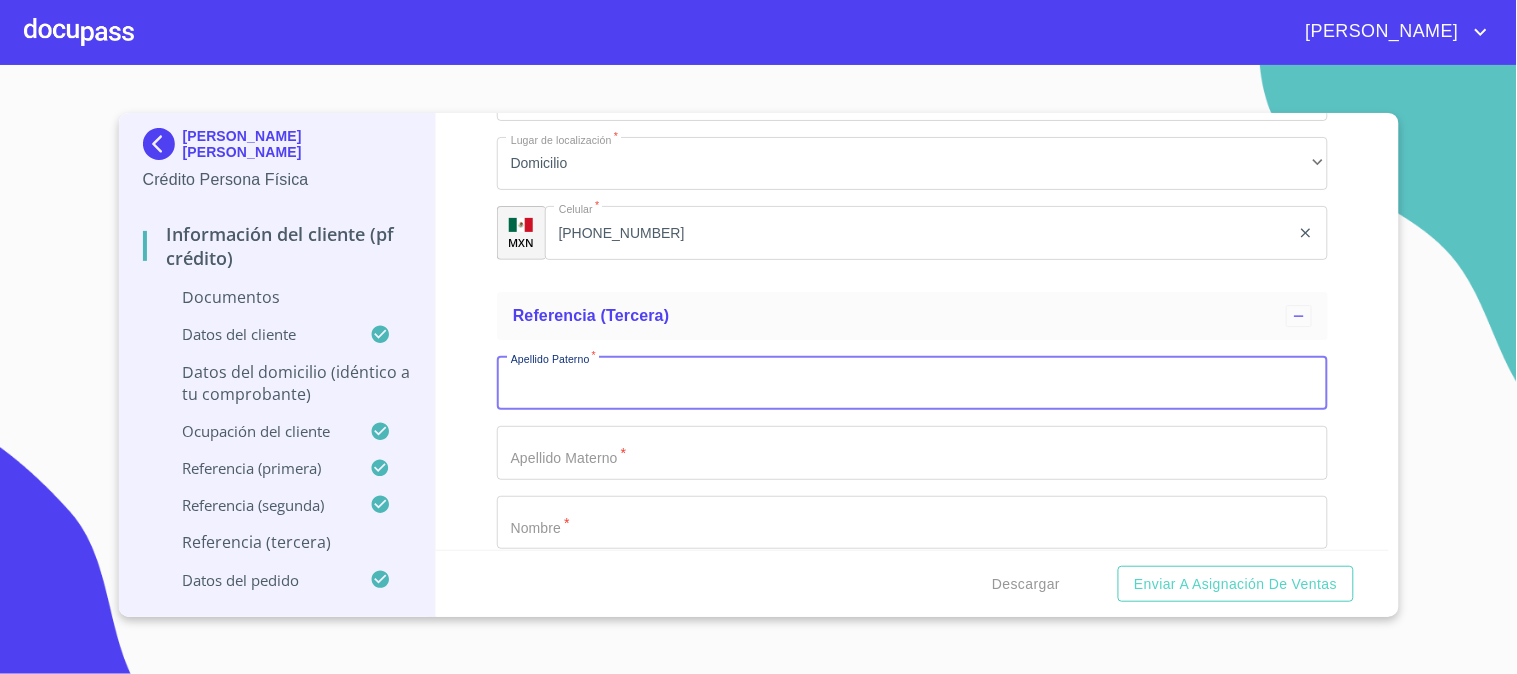 click on "Documento de identificación.   *" at bounding box center (889, -4276) 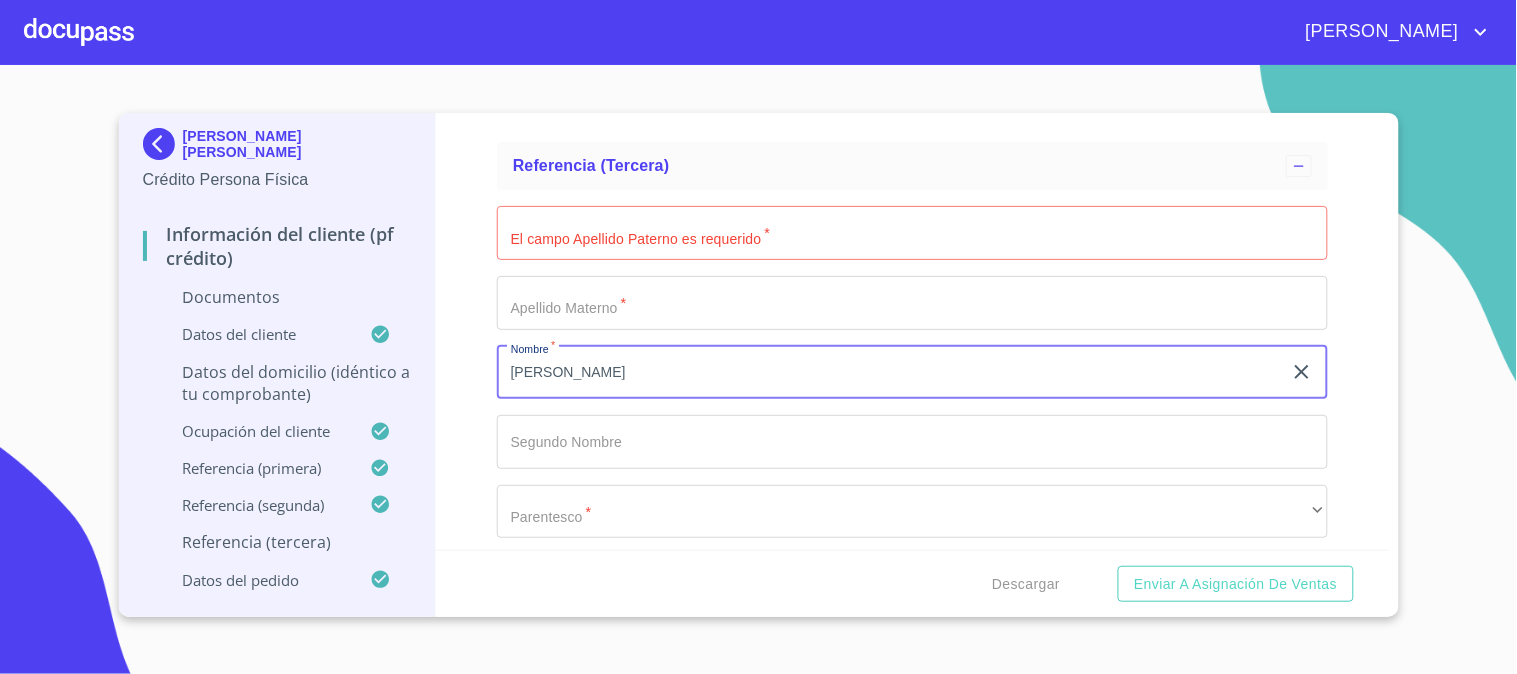 scroll, scrollTop: 7580, scrollLeft: 0, axis: vertical 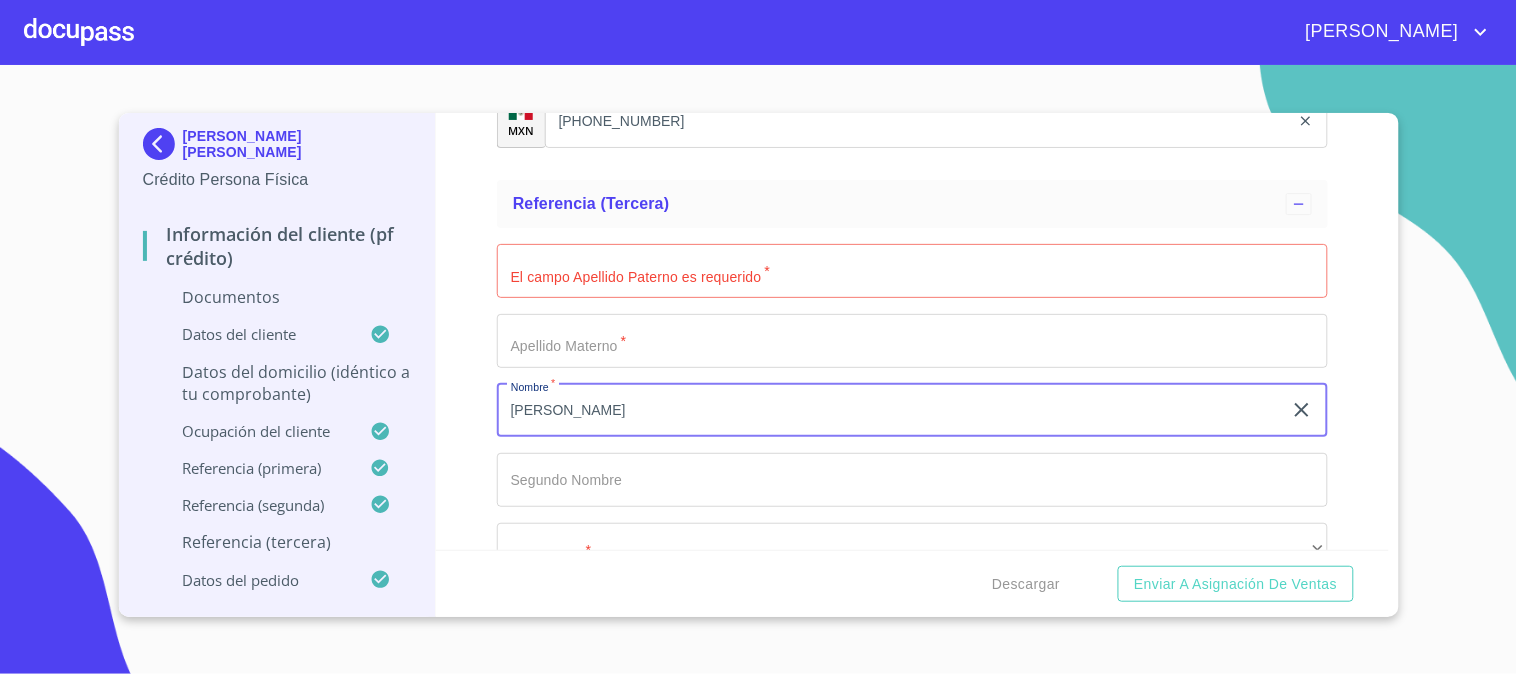 type on "[PERSON_NAME]" 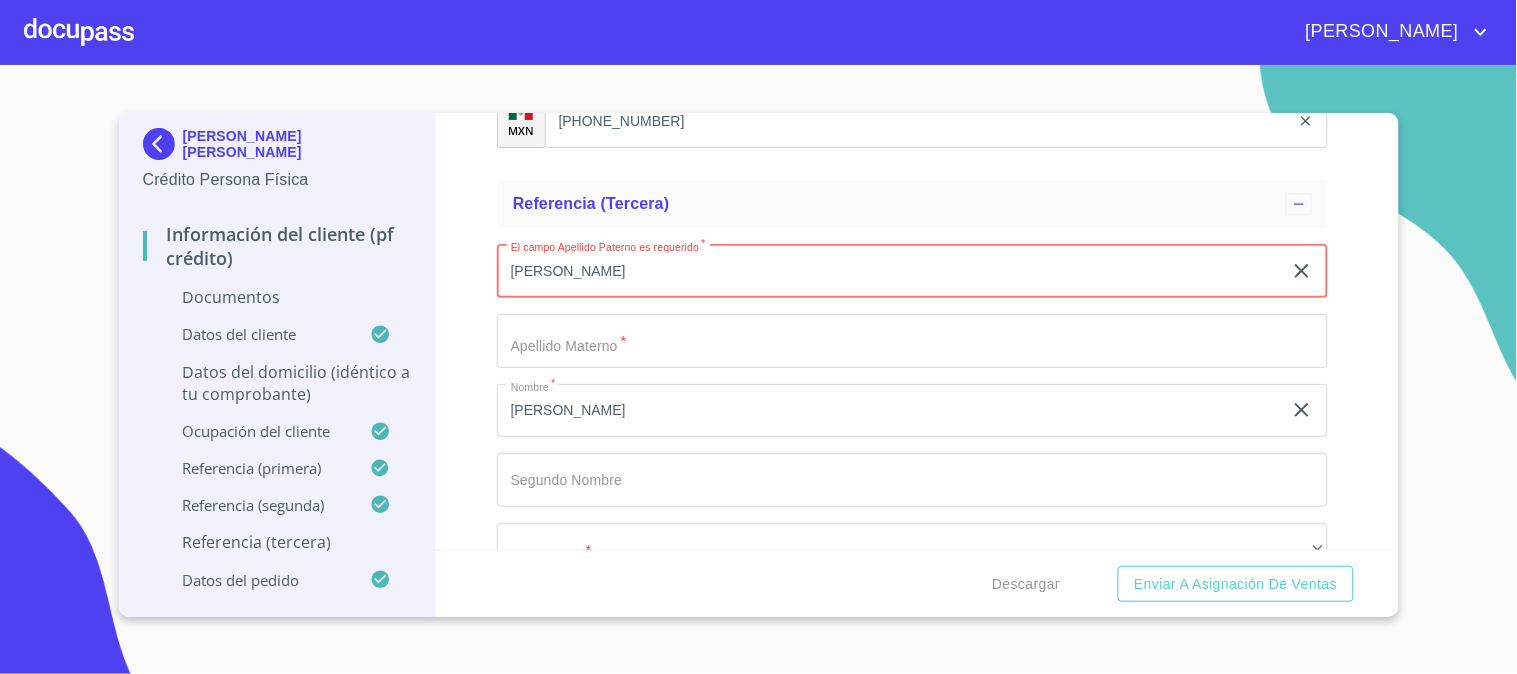 type on "[PERSON_NAME]" 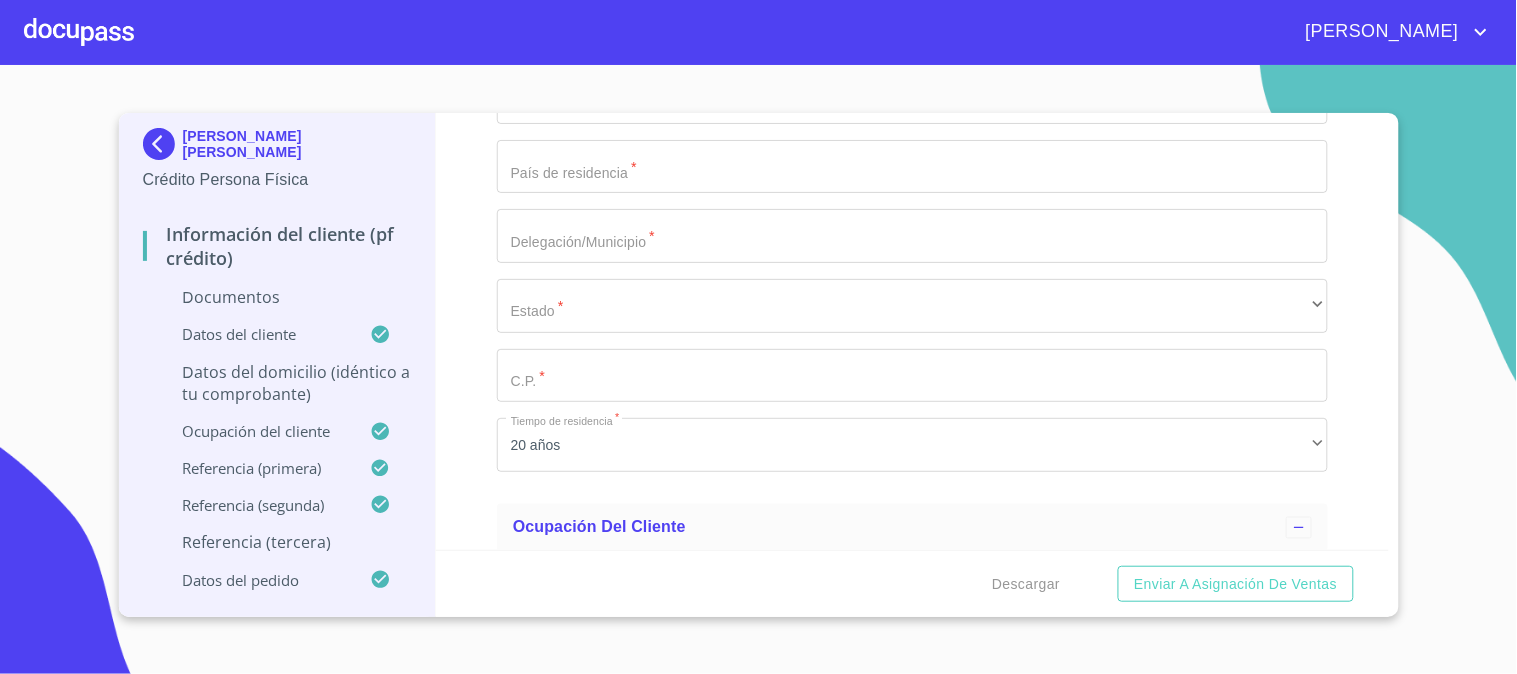 scroll, scrollTop: 4580, scrollLeft: 0, axis: vertical 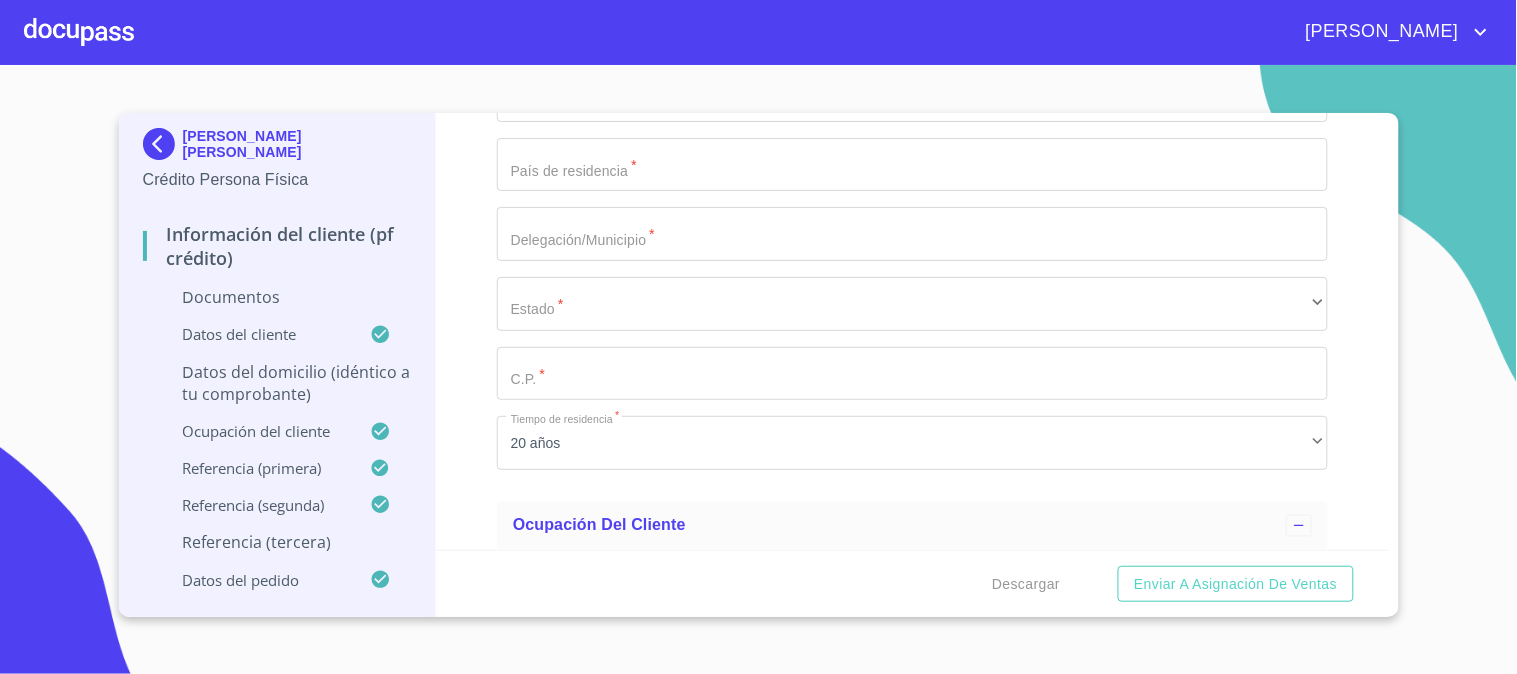 type on "[PERSON_NAME]" 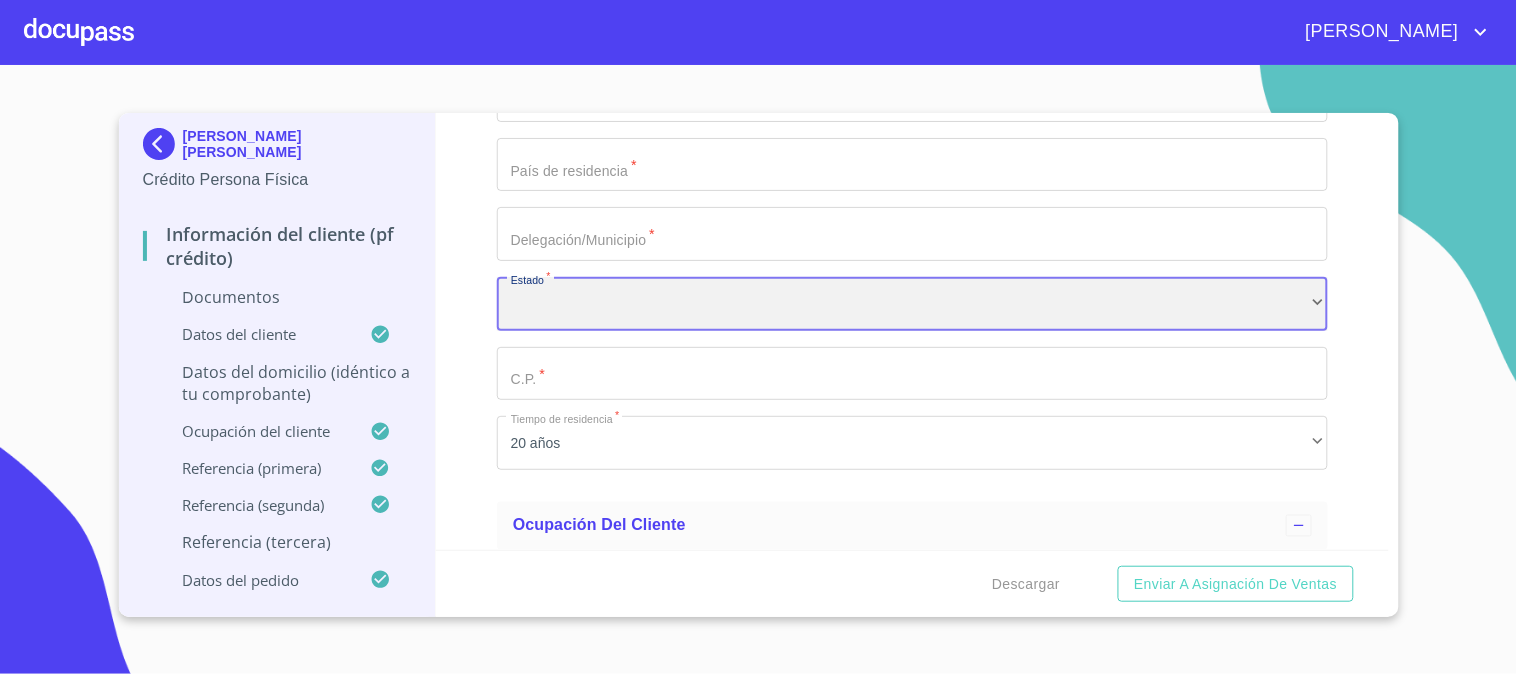 click on "​" at bounding box center (912, 304) 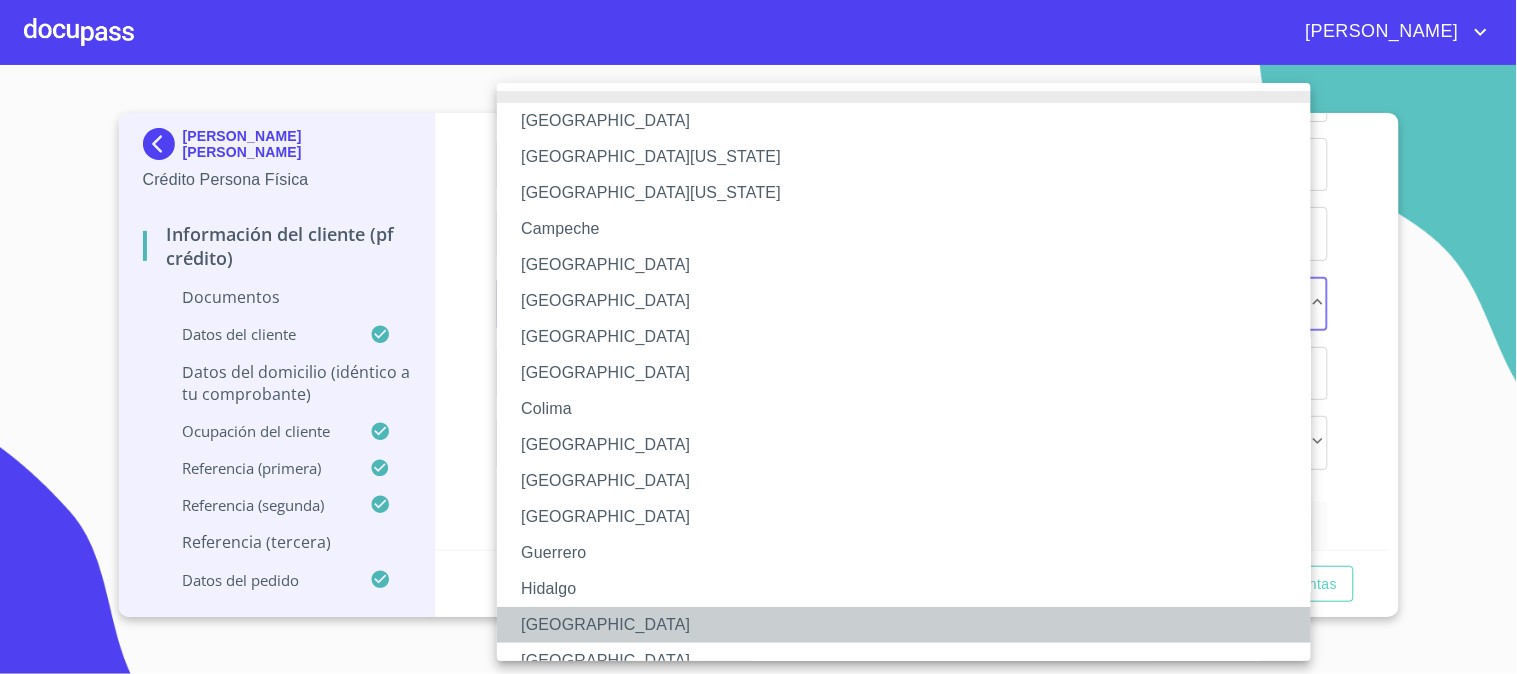 click on "[GEOGRAPHIC_DATA]" at bounding box center [912, 625] 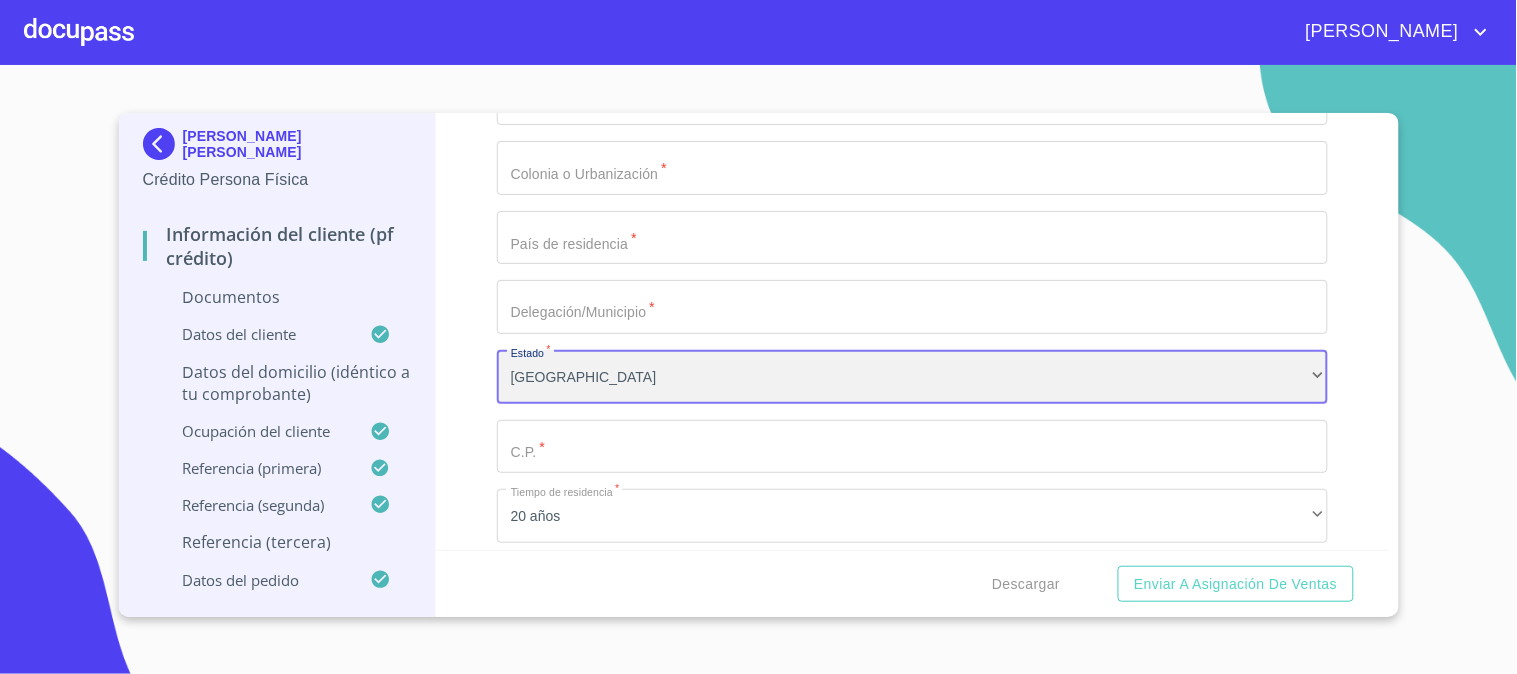 scroll, scrollTop: 4468, scrollLeft: 0, axis: vertical 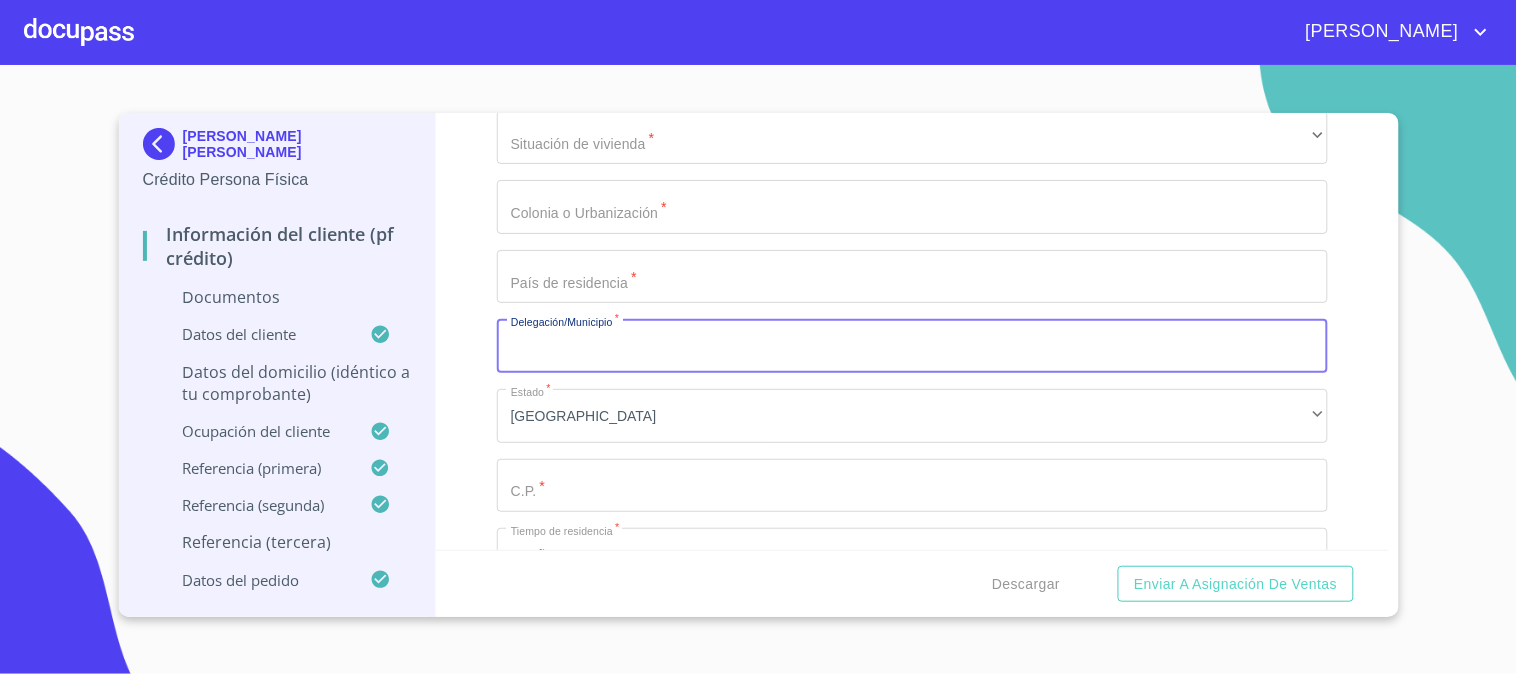 click on "Documento de identificación.   *" at bounding box center (912, 346) 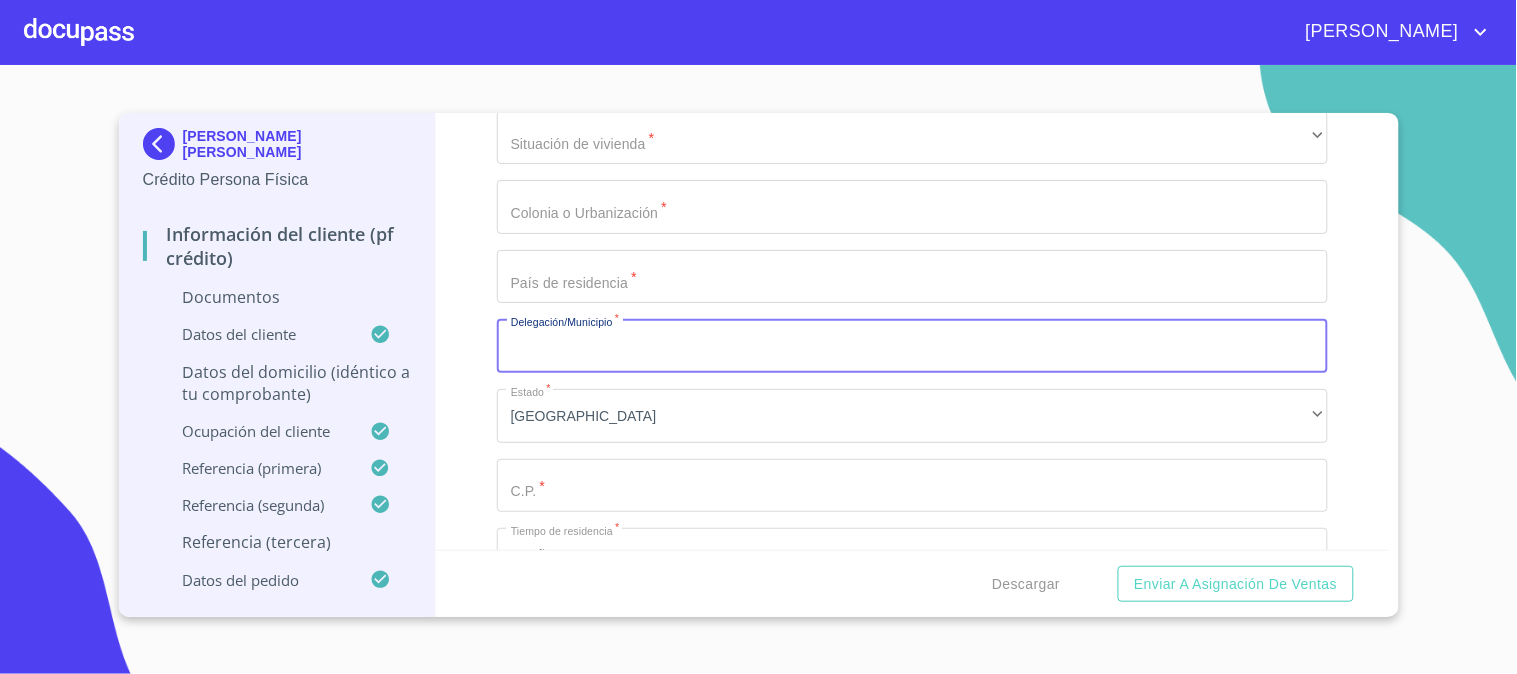 click on "Documento de identificación.   *" at bounding box center [889, -1276] 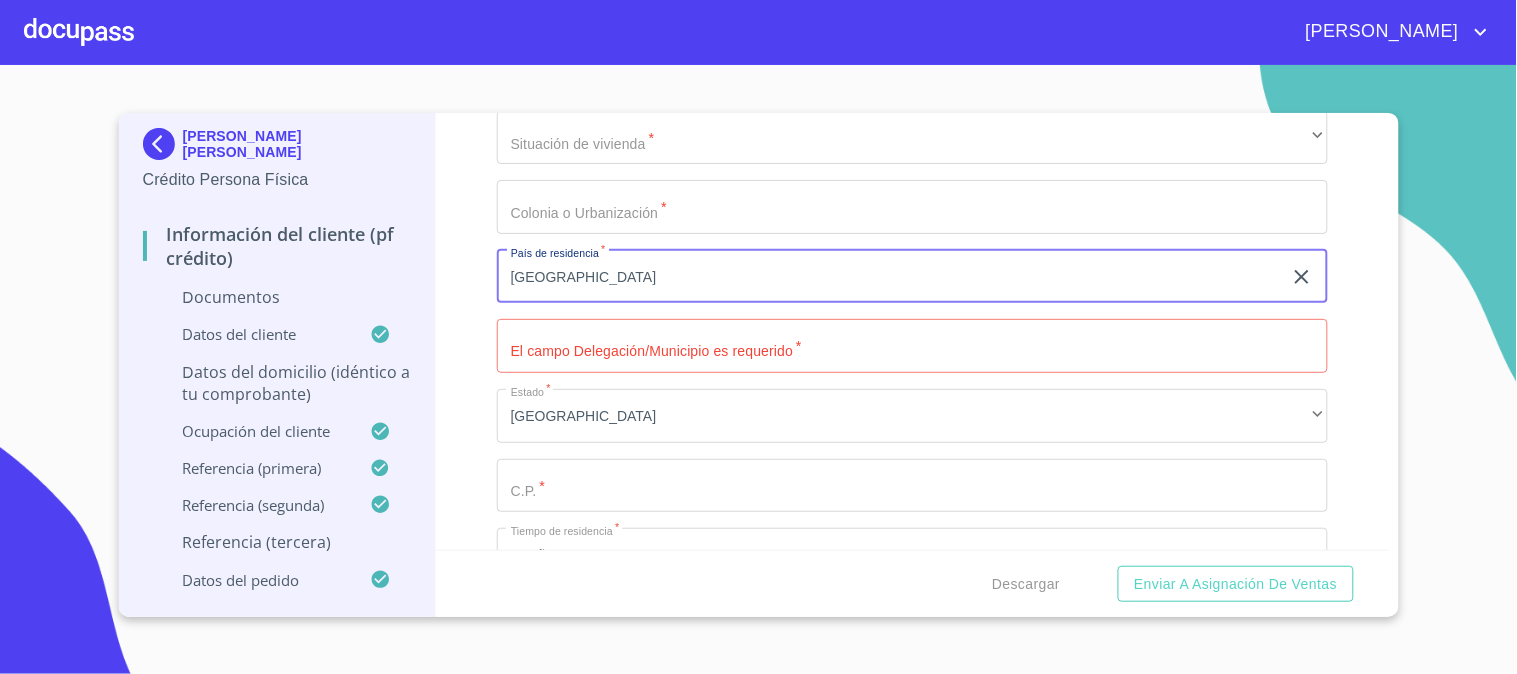 type on "[GEOGRAPHIC_DATA]" 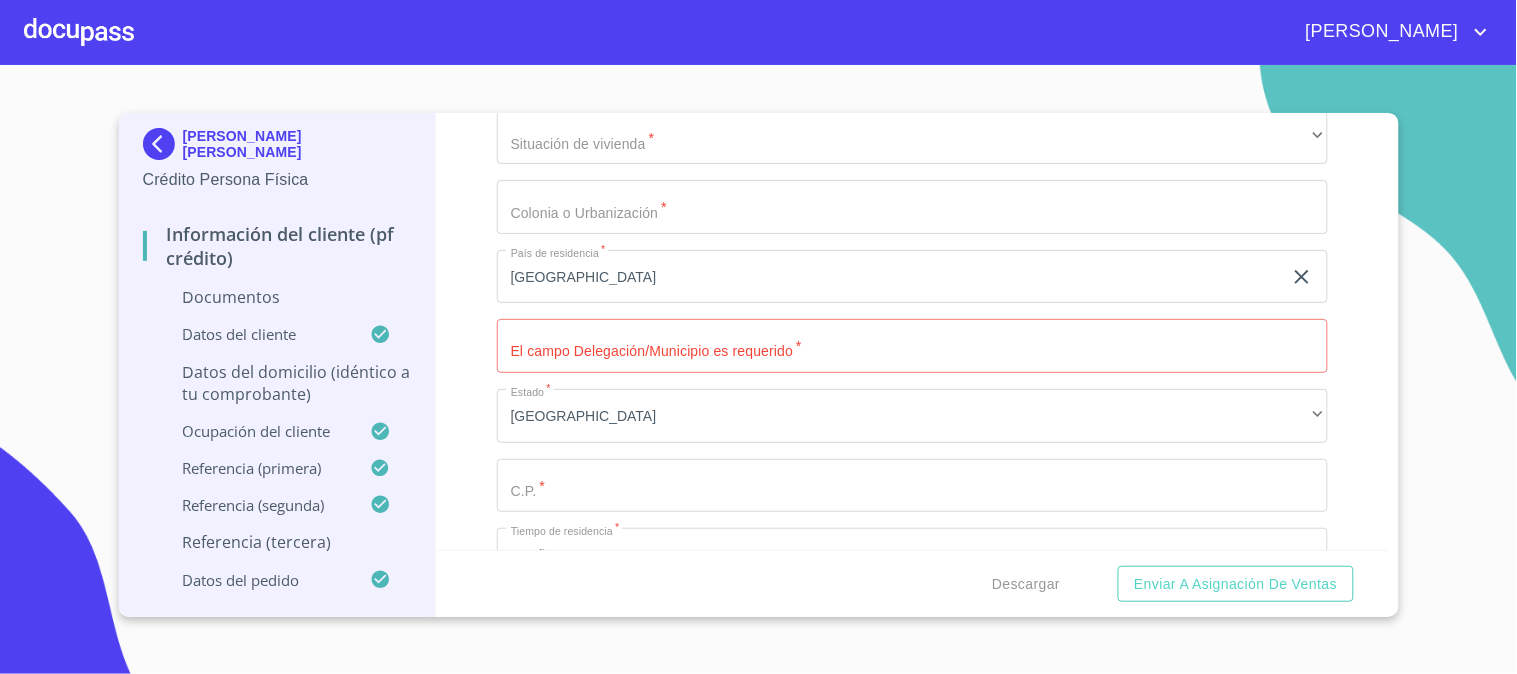 click on "Información del cliente (PF crédito)   Documentos Documento de identificación.   * INE ​ Identificación Oficial * Arrastra o selecciona el (los) documento(s) para agregar Comprobante de Domicilio * Arrastra o selecciona el (los) documento(s) para agregar Fuente de ingresos   * Independiente/Dueño de negocio/Persona Moral ​ Comprobante de Ingresos mes 1 * Arrastra o selecciona el (los) documento(s) para agregar Comprobante de Ingresos mes 2 * Arrastra o selecciona el (los) documento(s) para agregar Comprobante de Ingresos mes 3 * Arrastra o selecciona el (los) documento(s) para agregar CURP * CURP [PERSON_NAME] de situación fiscal Arrastra o selecciona el (los) documento(s) para agregar Datos del cliente Apellido [PERSON_NAME]   * [PERSON_NAME] ​ Apellido Materno   * [PERSON_NAME] ​ Primer nombre   * [PERSON_NAME] ​ [PERSON_NAME] Nombre LEVYD ​ Fecha de nacimiento * 20 de feb. de [DEMOGRAPHIC_DATA] ​ RFC   * RACA9302209S7 ​ CURP   * RACA930220HDFMMB09 ​ ID de Identificación 3155088561289 ​ Nacionalidad   * ​ *" at bounding box center [912, 331] 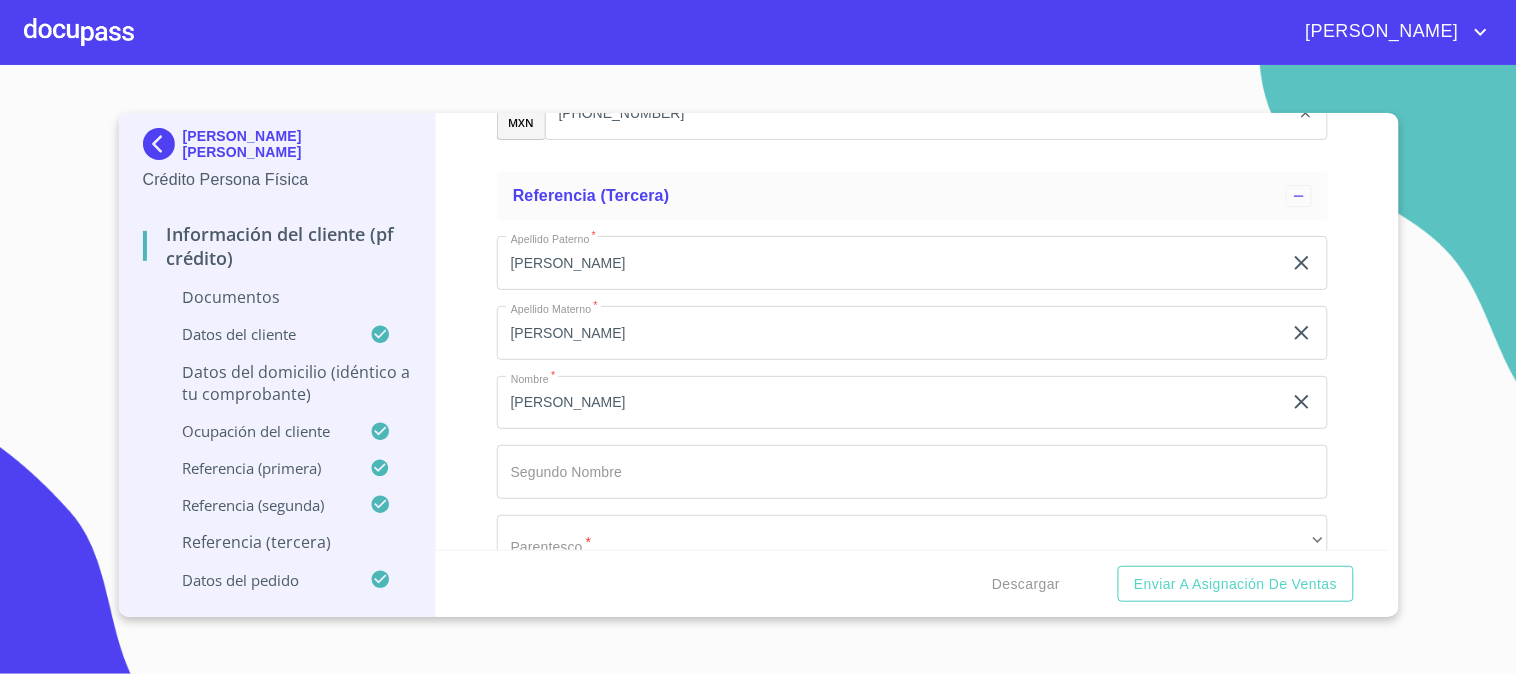 scroll, scrollTop: 7580, scrollLeft: 0, axis: vertical 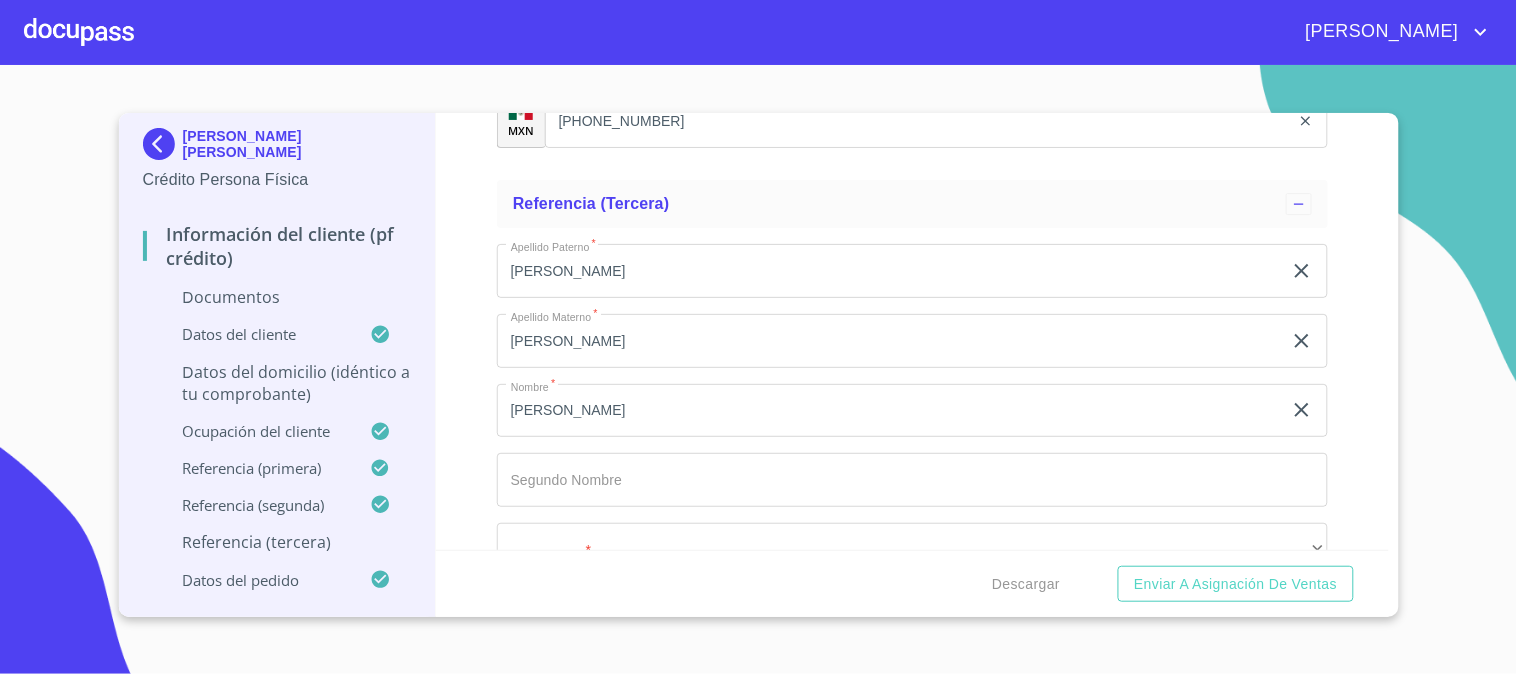 click on "[PERSON_NAME]" at bounding box center (889, -4388) 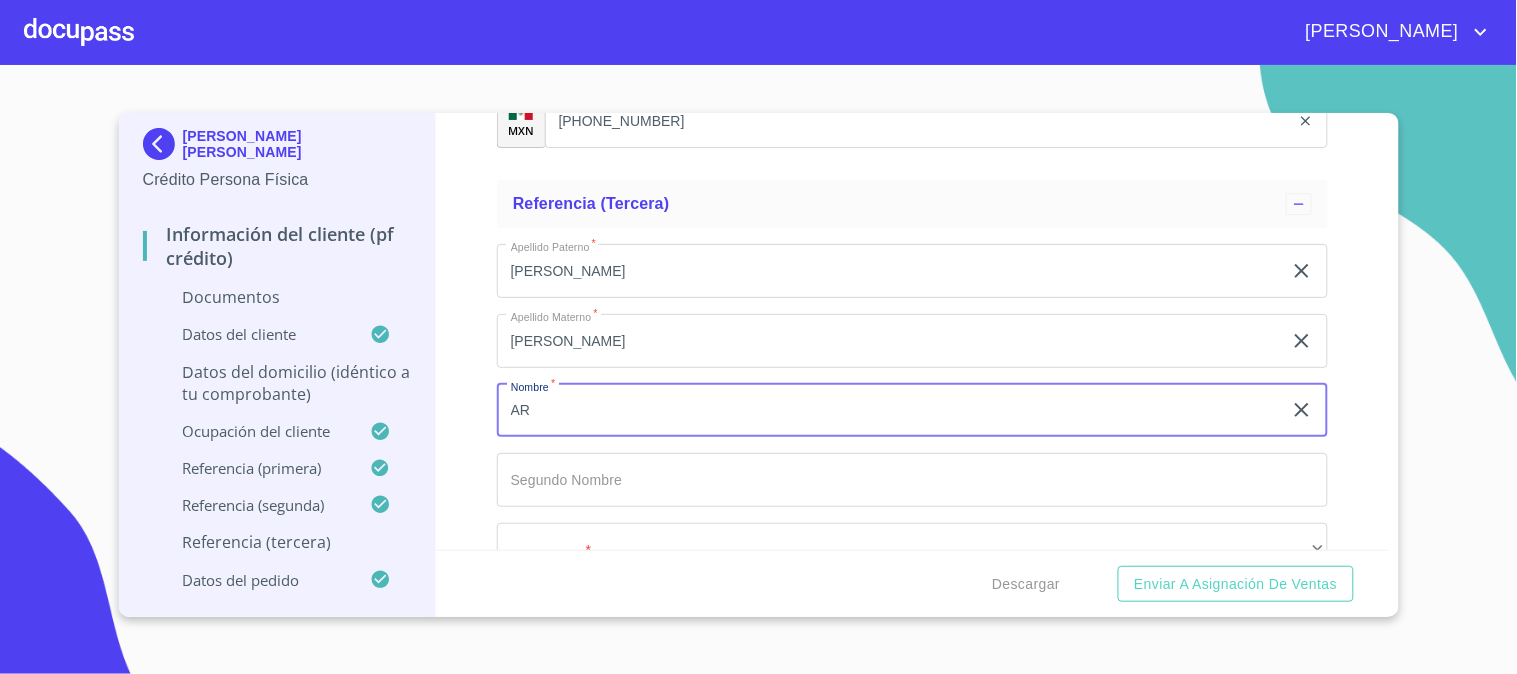 type on "A" 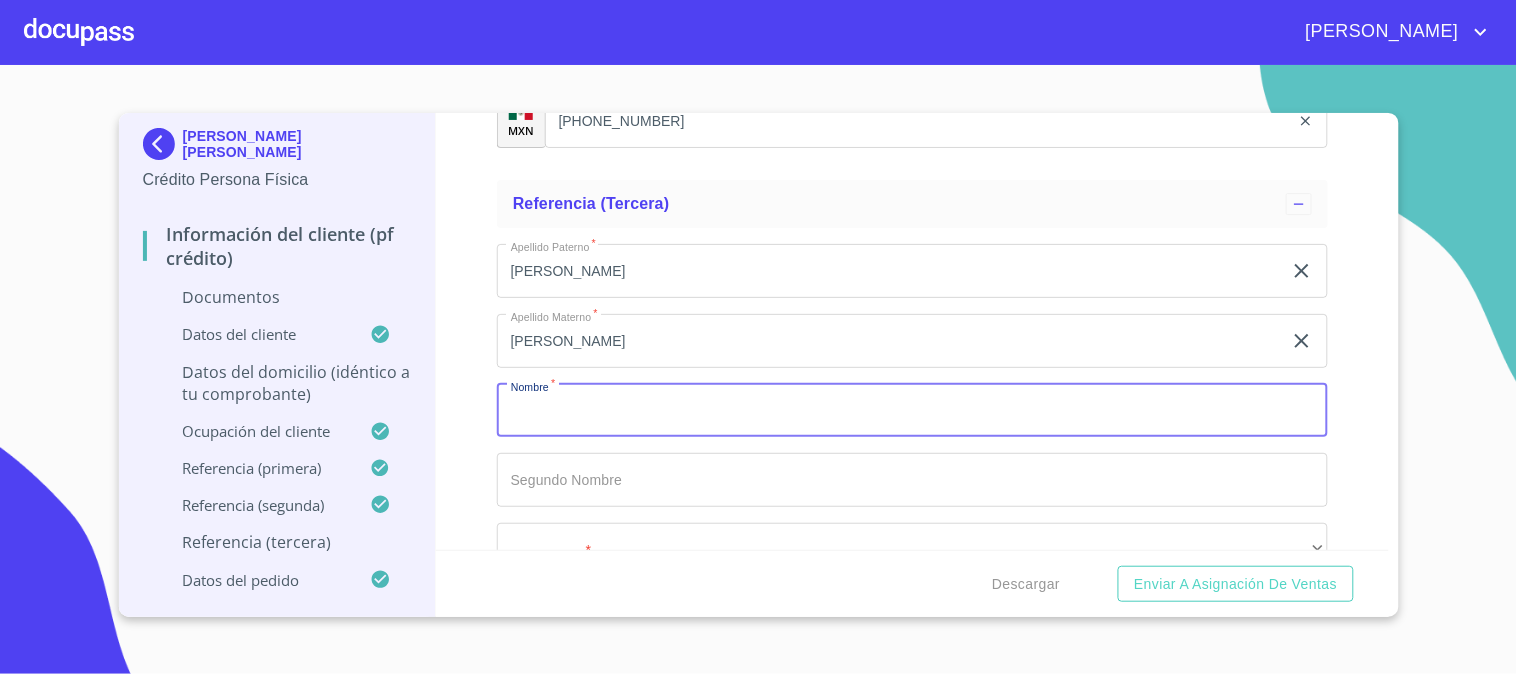 type 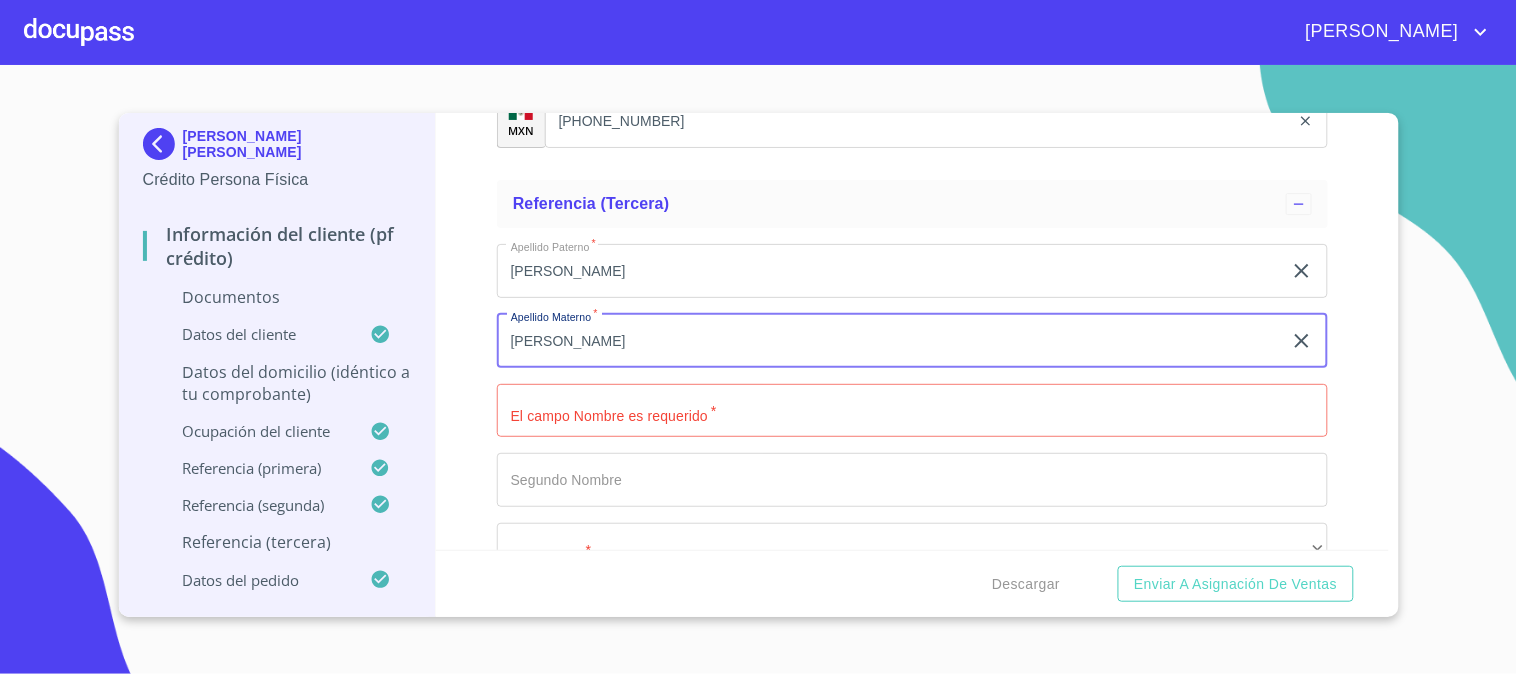 click on "[PERSON_NAME]" at bounding box center (889, 341) 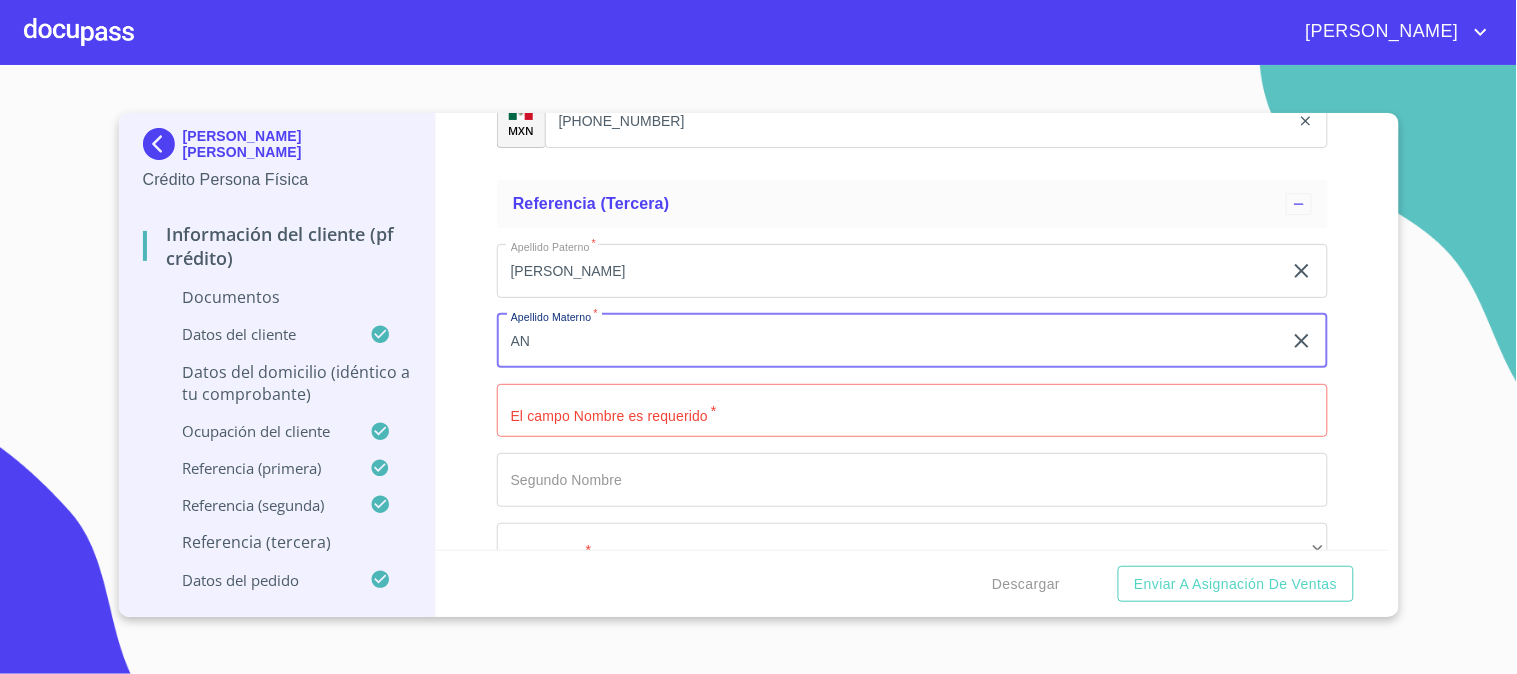 type on "A" 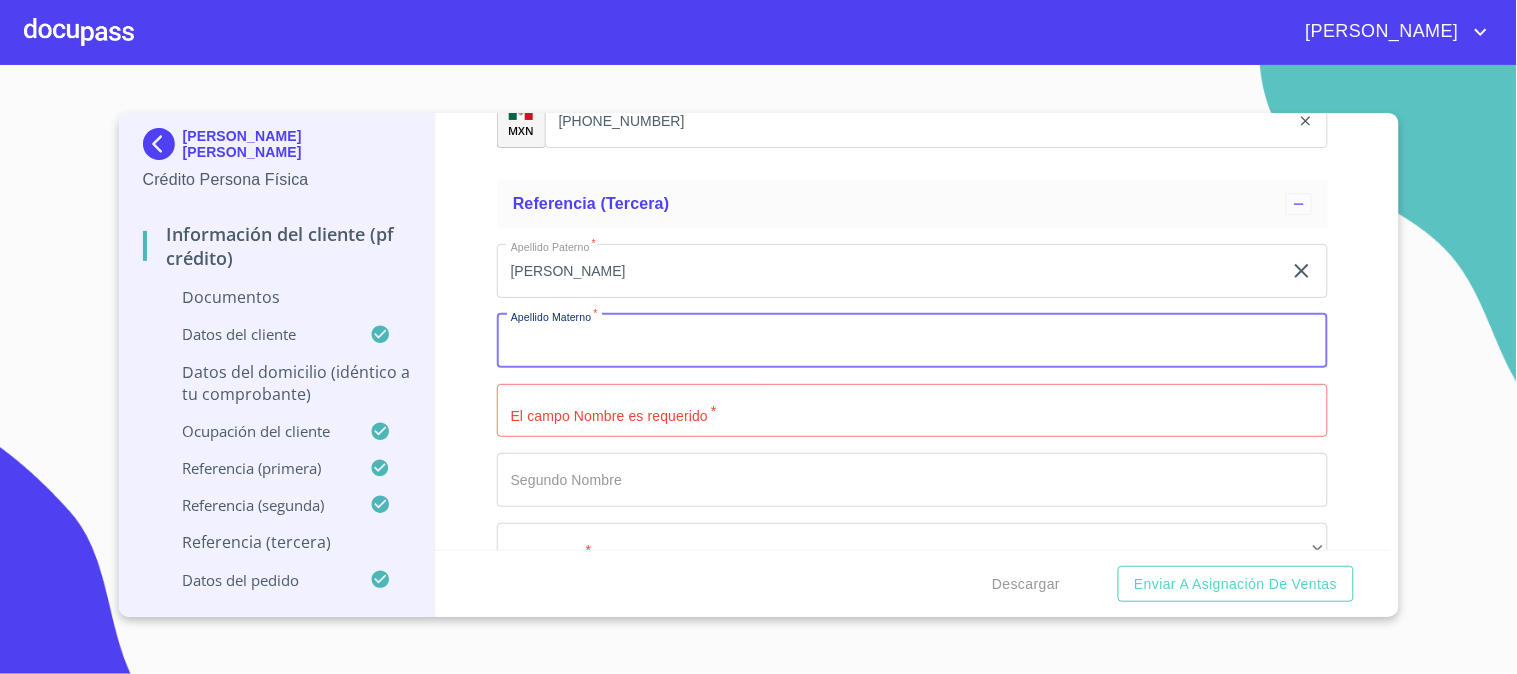 type 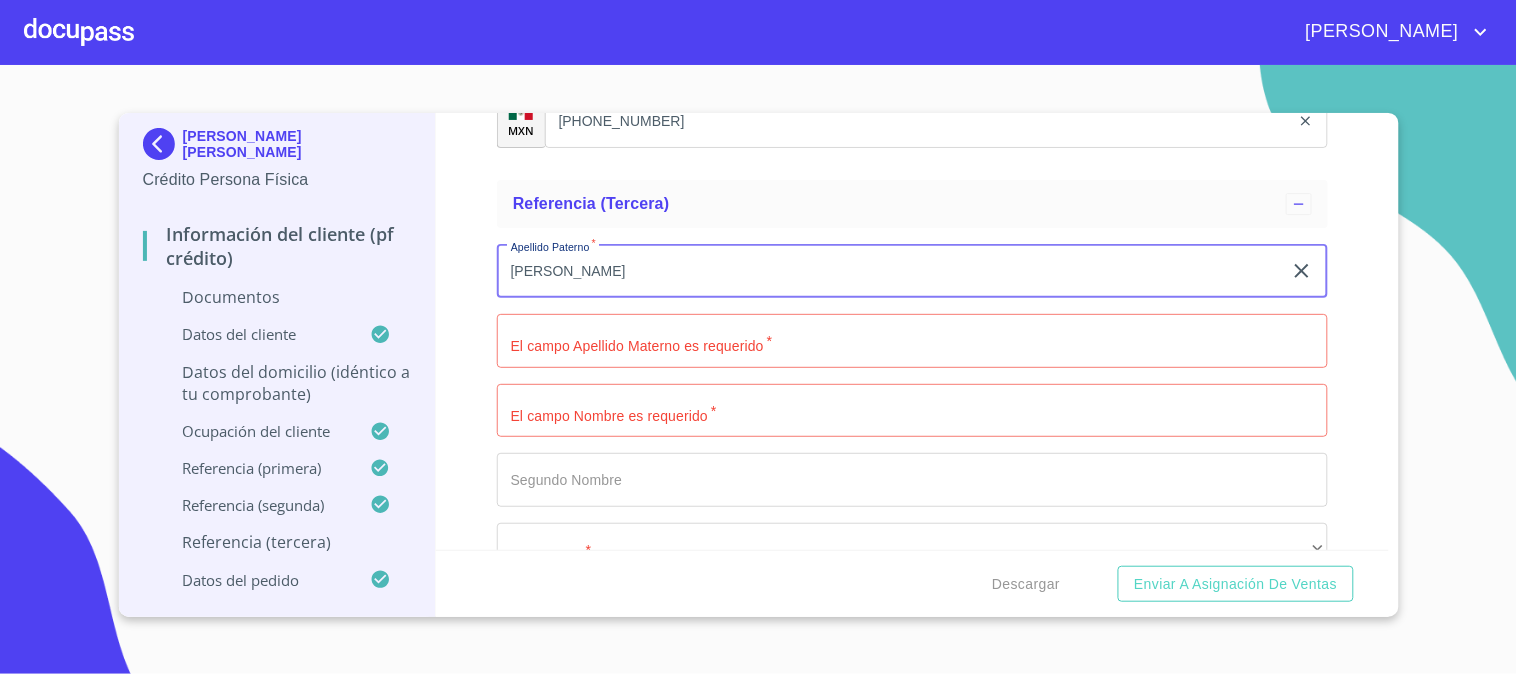 click on "[PERSON_NAME]" at bounding box center (889, 271) 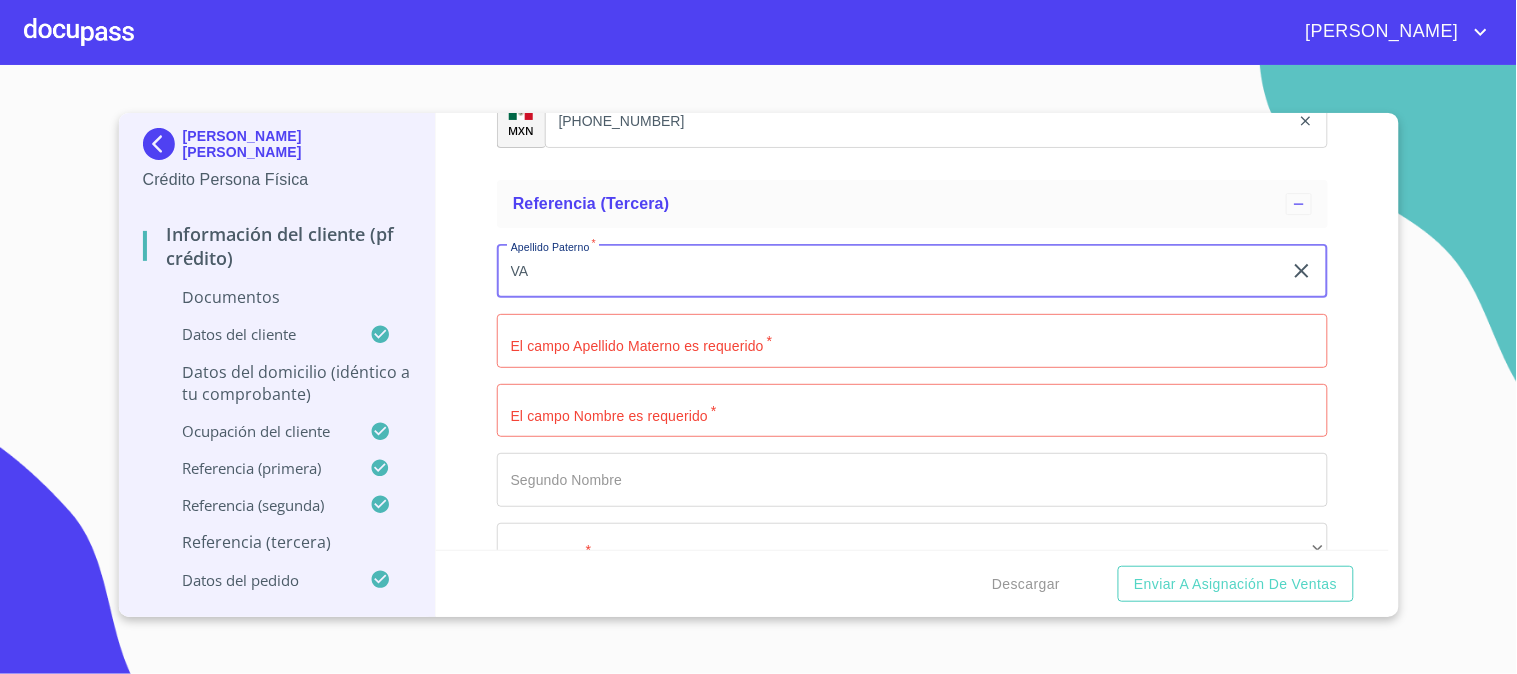 type on "V" 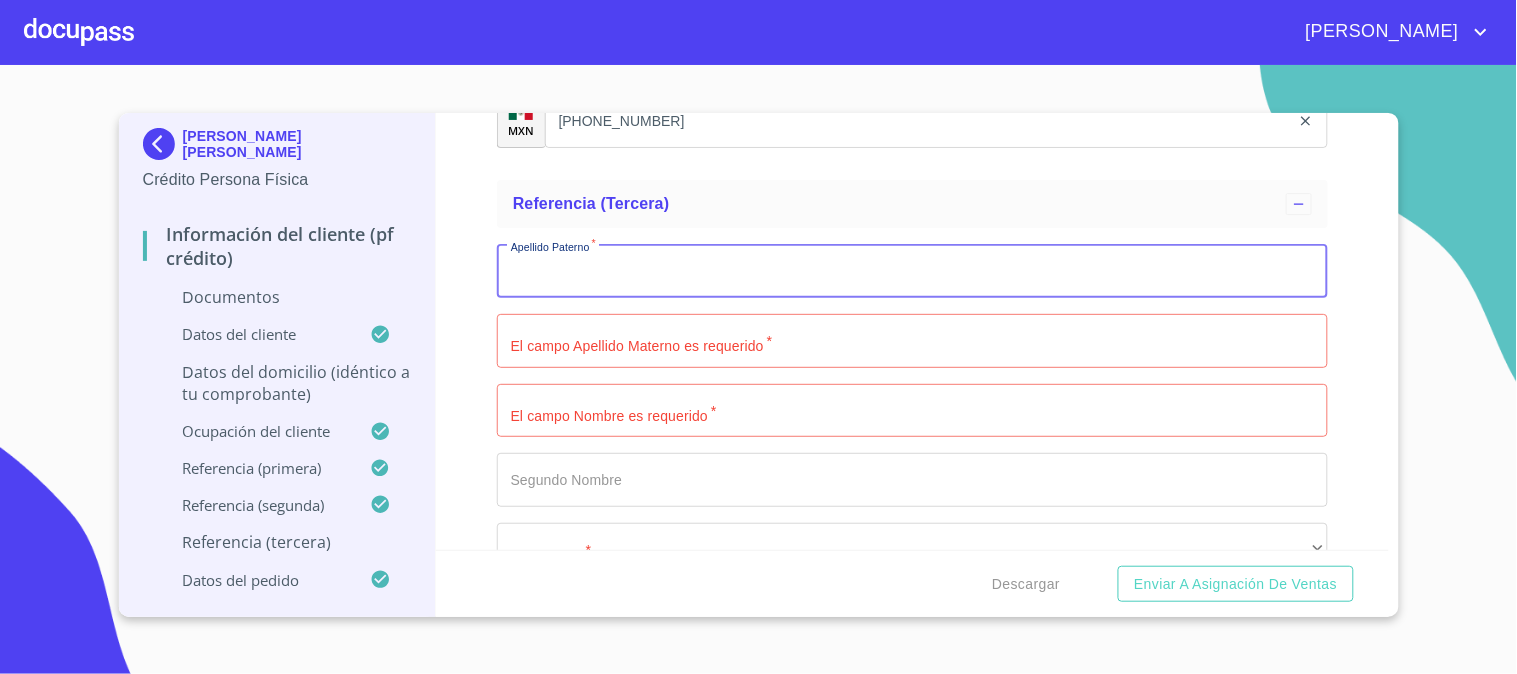 type 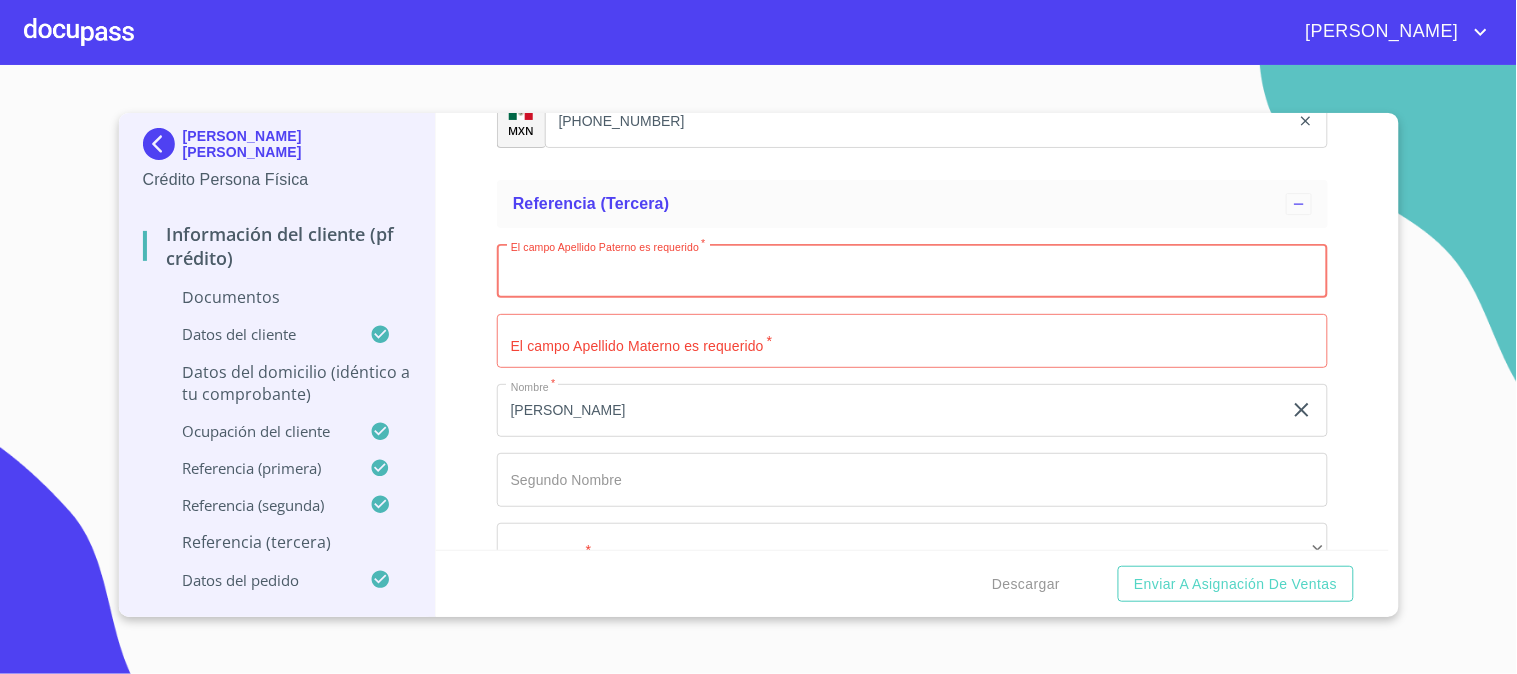 click on "Documento de identificación.   *" at bounding box center [912, 271] 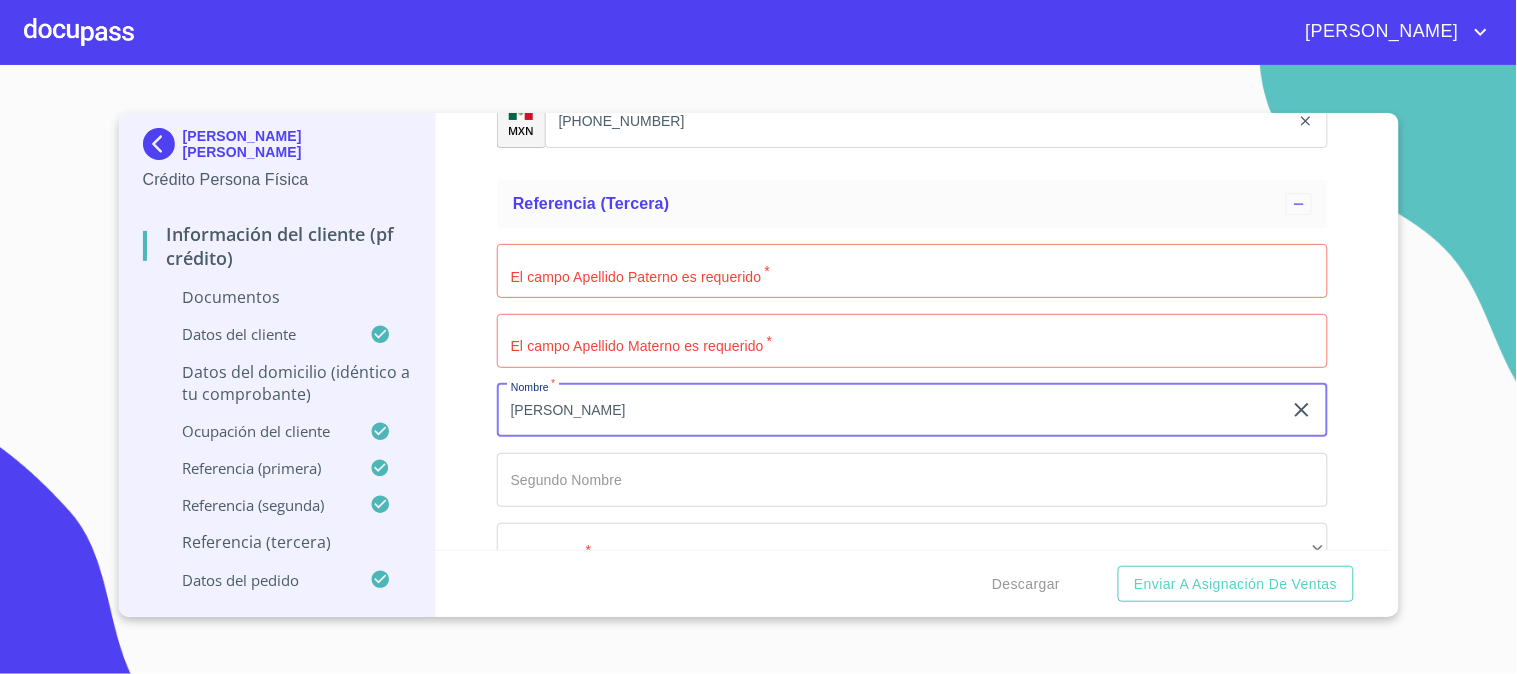 click on "[PERSON_NAME]" at bounding box center (889, 411) 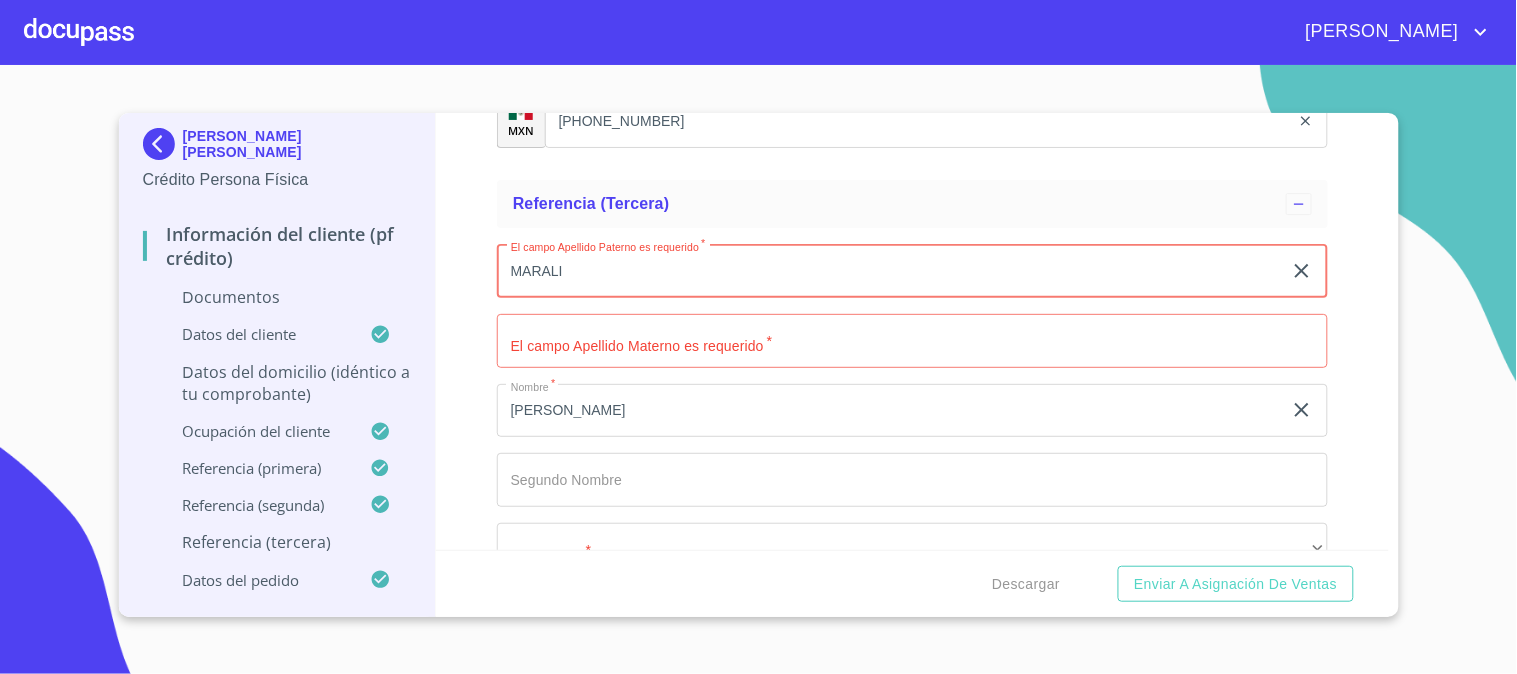 type on "MARALI" 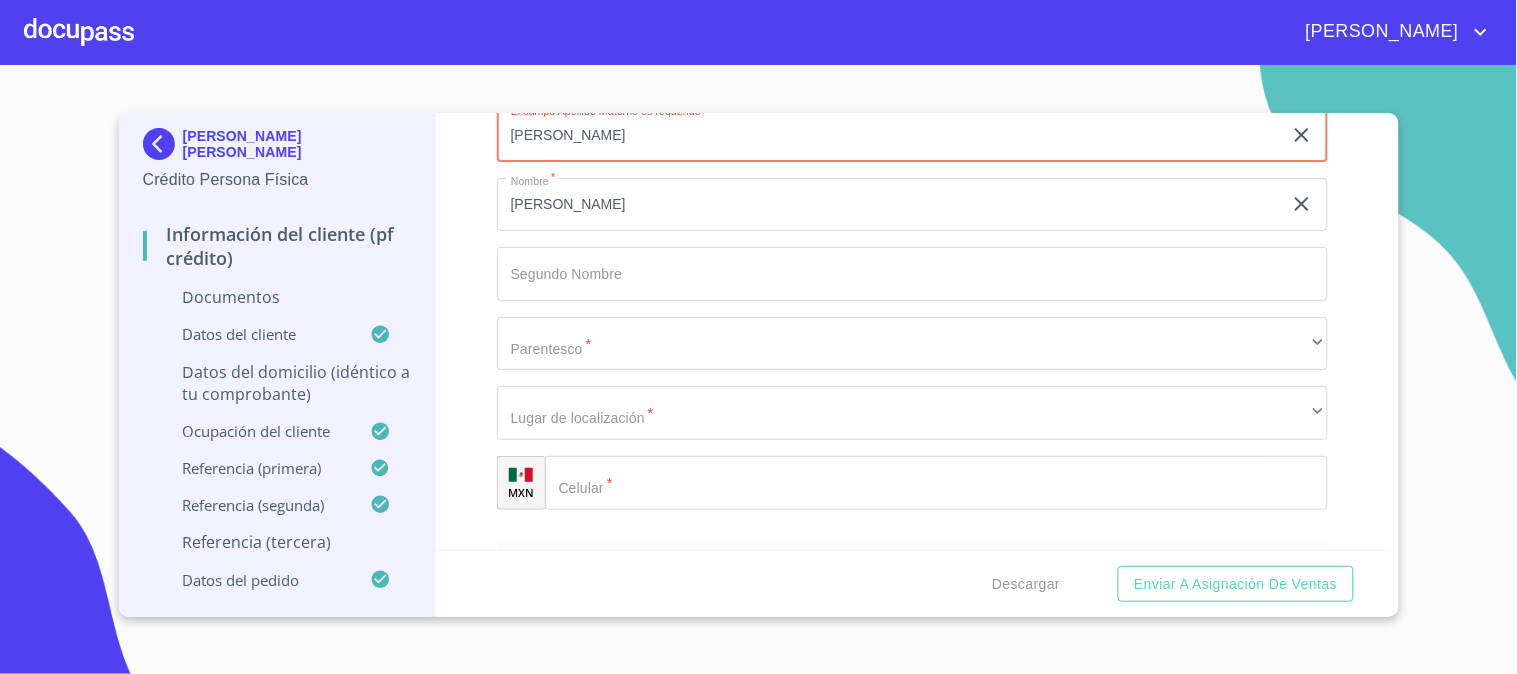 scroll, scrollTop: 7802, scrollLeft: 0, axis: vertical 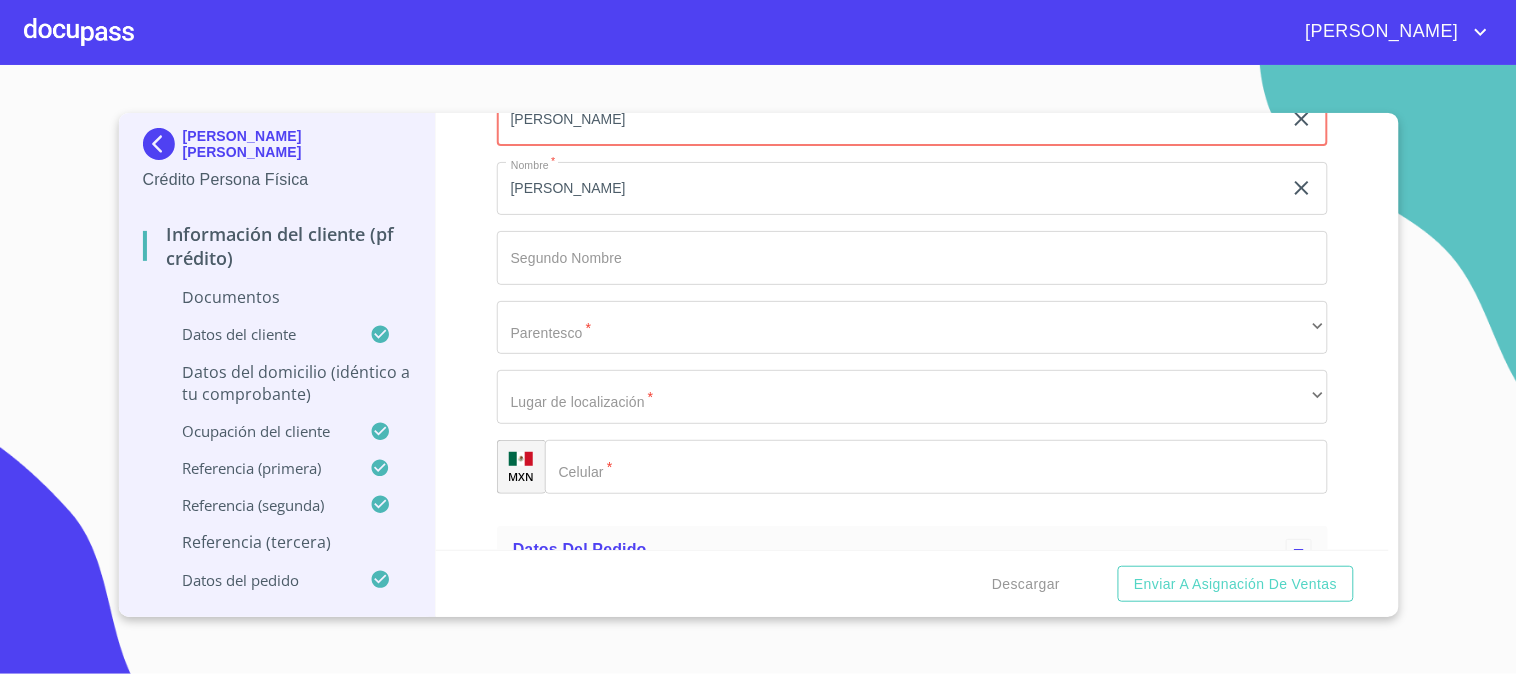 type on "[PERSON_NAME]" 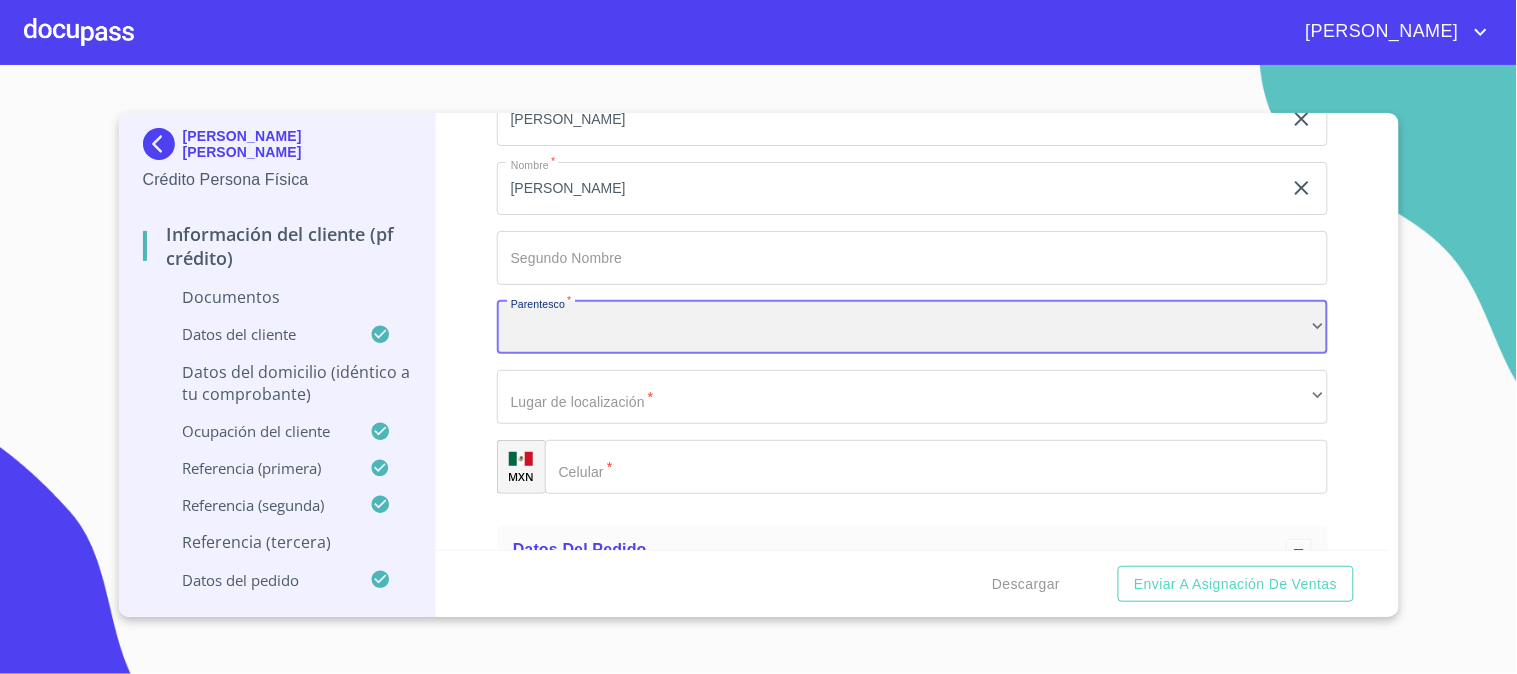 click on "​" at bounding box center (912, 328) 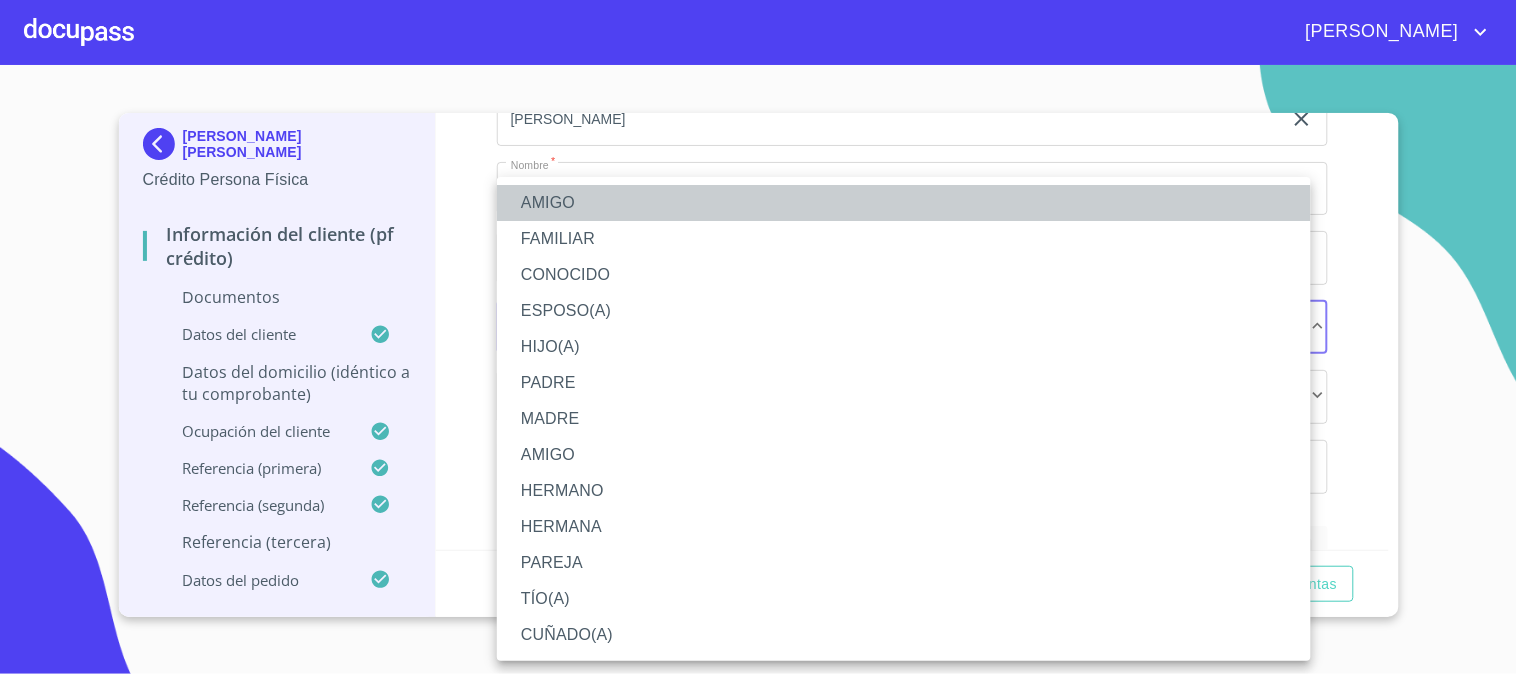 click on "AMIGO" at bounding box center [904, 203] 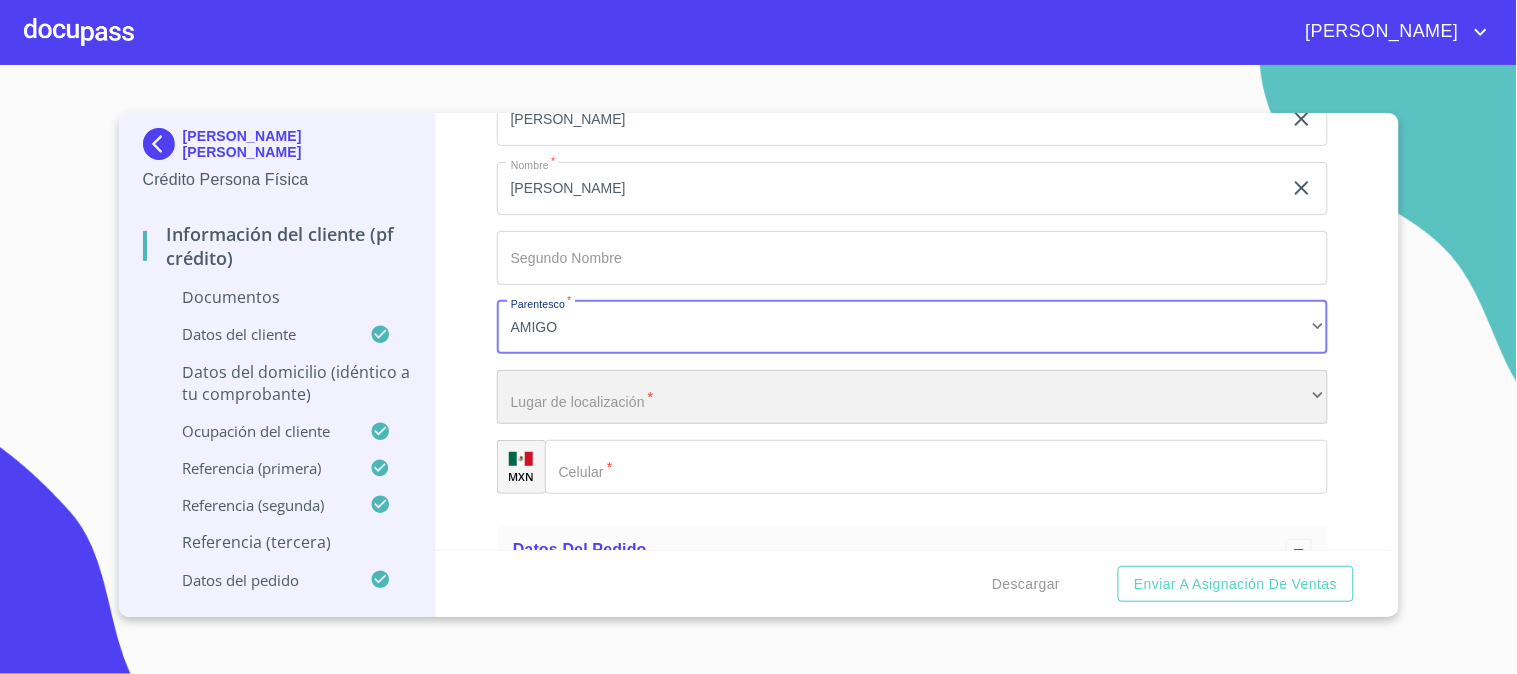 click on "​" at bounding box center (912, 397) 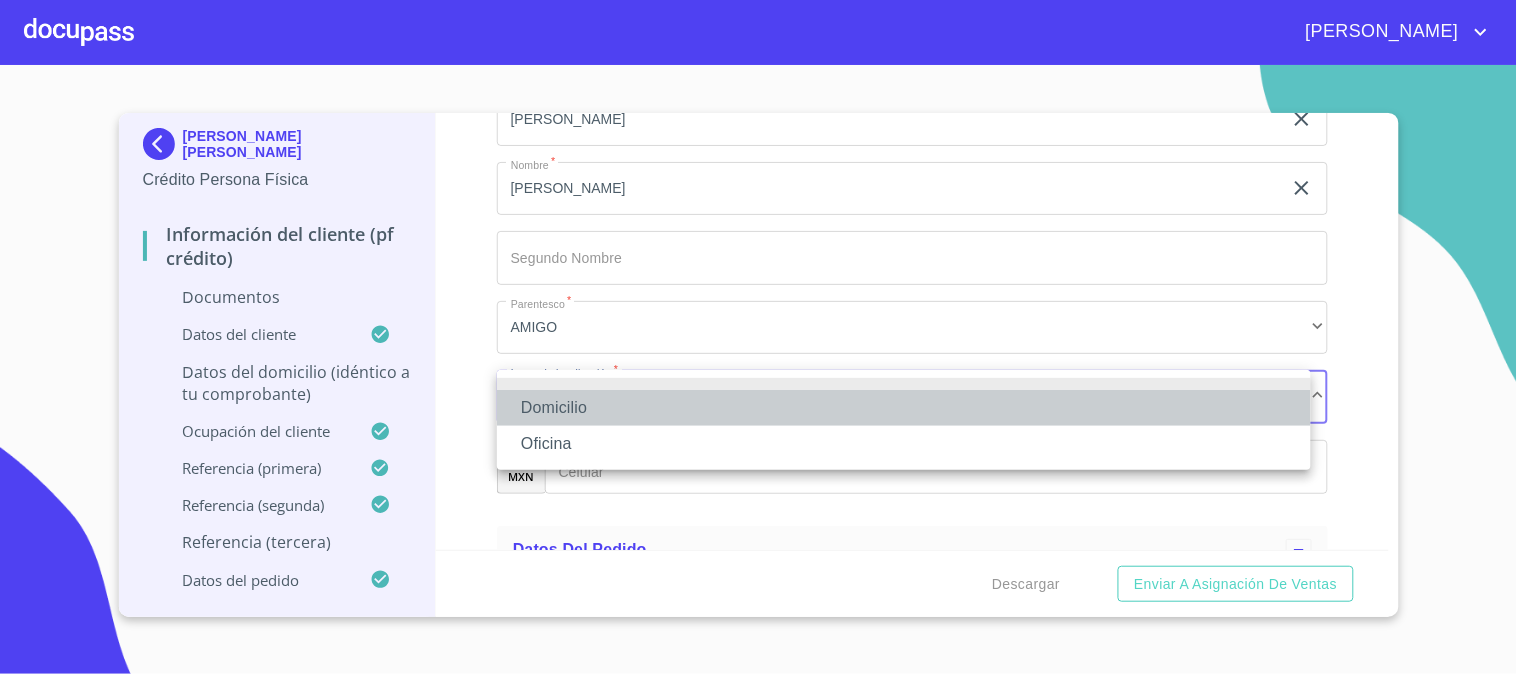 click on "Domicilio" at bounding box center [904, 408] 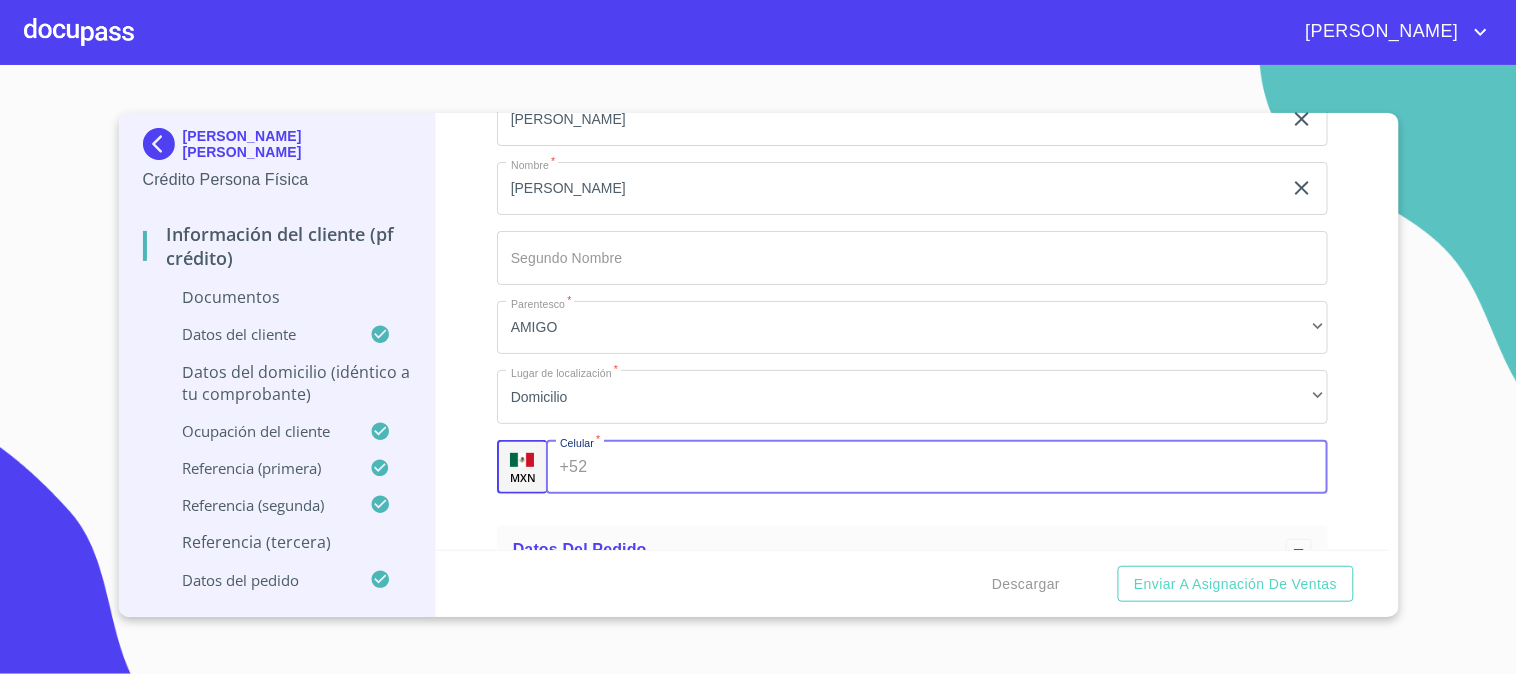 click on "Documento de identificación.   *" at bounding box center (961, 467) 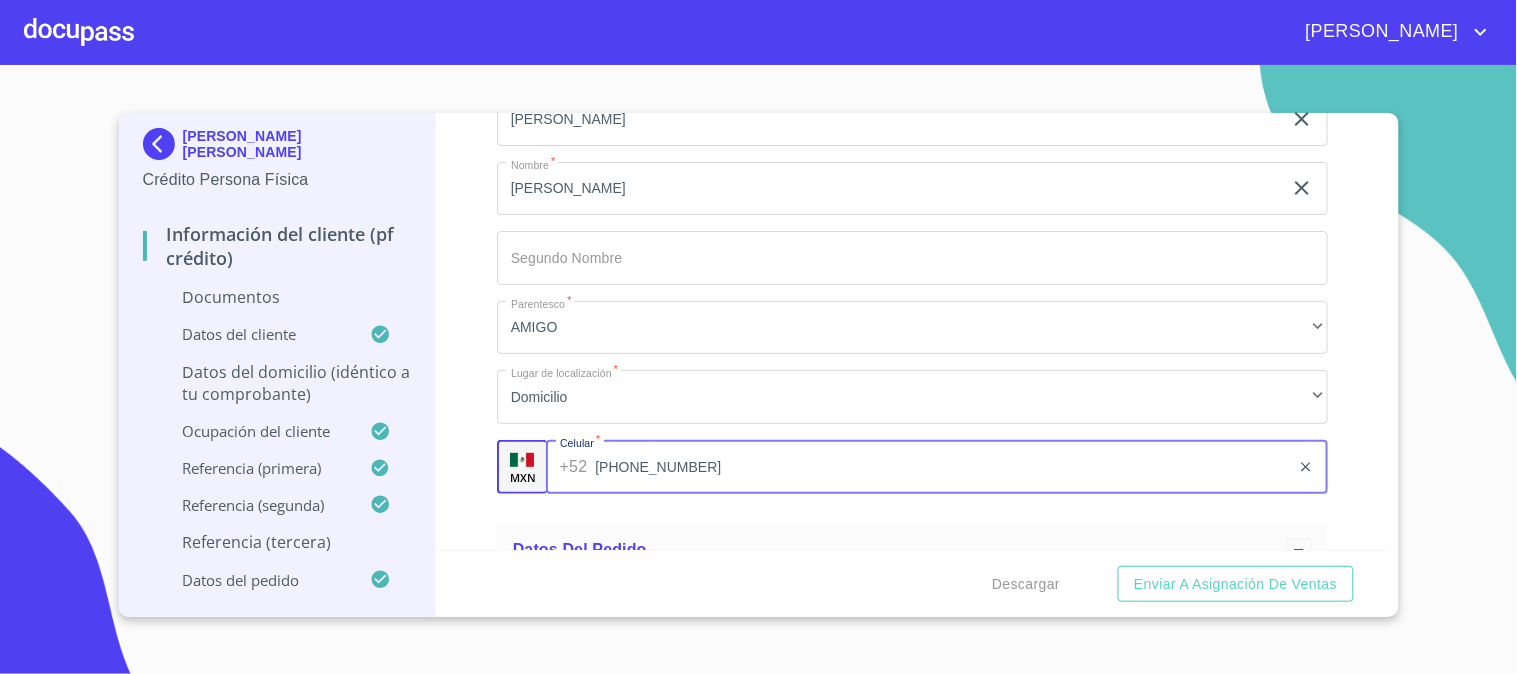 type on "[PHONE_NUMBER]" 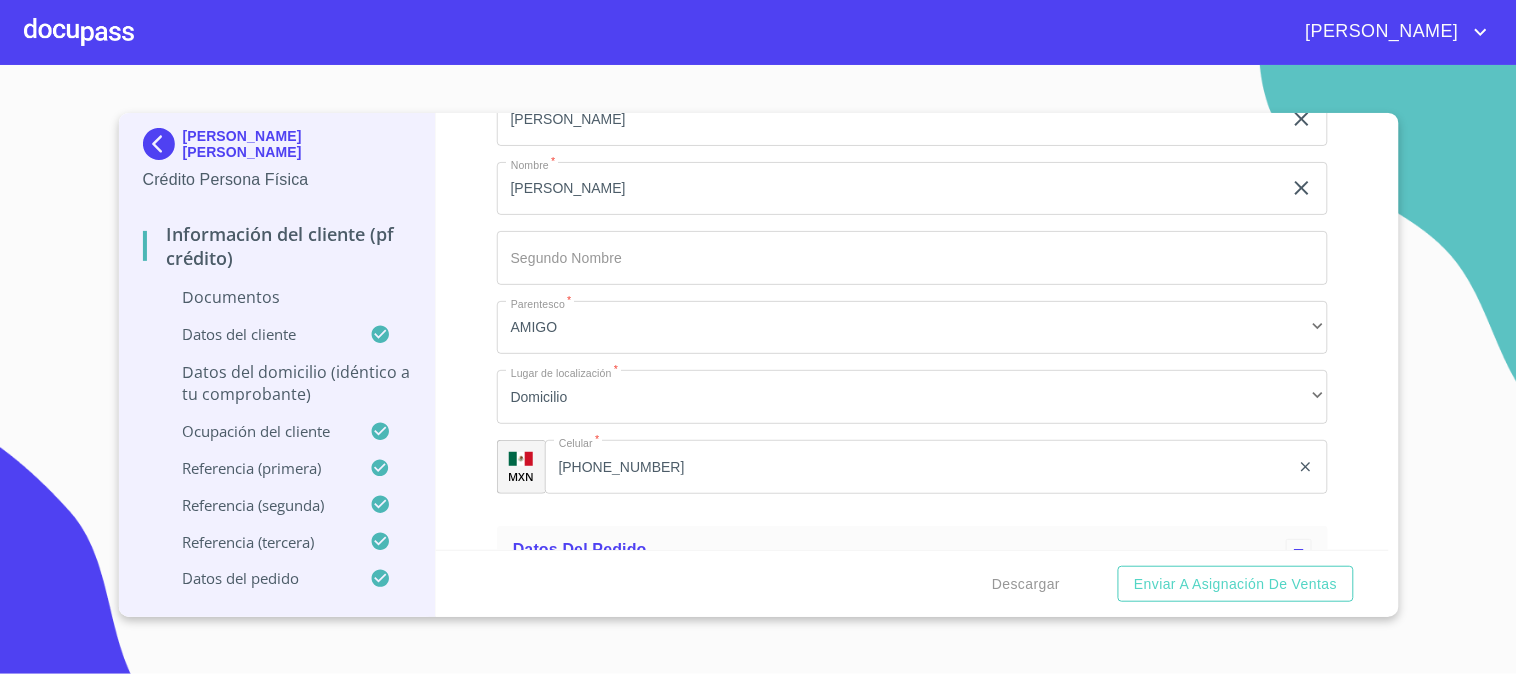 click on "Información del cliente (PF crédito)   Documentos Documento de identificación.   * INE ​ Identificación Oficial * Arrastra o selecciona el (los) documento(s) para agregar Comprobante de Domicilio * Arrastra o selecciona el (los) documento(s) para agregar Fuente de ingresos   * Independiente/Dueño de negocio/Persona Moral ​ Comprobante de Ingresos mes 1 * Arrastra o selecciona el (los) documento(s) para agregar Comprobante de Ingresos mes 2 * Arrastra o selecciona el (los) documento(s) para agregar Comprobante de Ingresos mes 3 * Arrastra o selecciona el (los) documento(s) para agregar CURP * CURP [PERSON_NAME] de situación fiscal Arrastra o selecciona el (los) documento(s) para agregar Datos del cliente Apellido [PERSON_NAME]   * [PERSON_NAME] ​ Apellido Materno   * [PERSON_NAME] ​ Primer nombre   * [PERSON_NAME] ​ [PERSON_NAME] Nombre LEVYD ​ Fecha de nacimiento * 20 de feb. de [DEMOGRAPHIC_DATA] ​ RFC   * RACA9302209S7 ​ CURP   * RACA930220HDFMMB09 ​ ID de Identificación 3155088561289 ​ Nacionalidad   * ​ *" at bounding box center (912, 331) 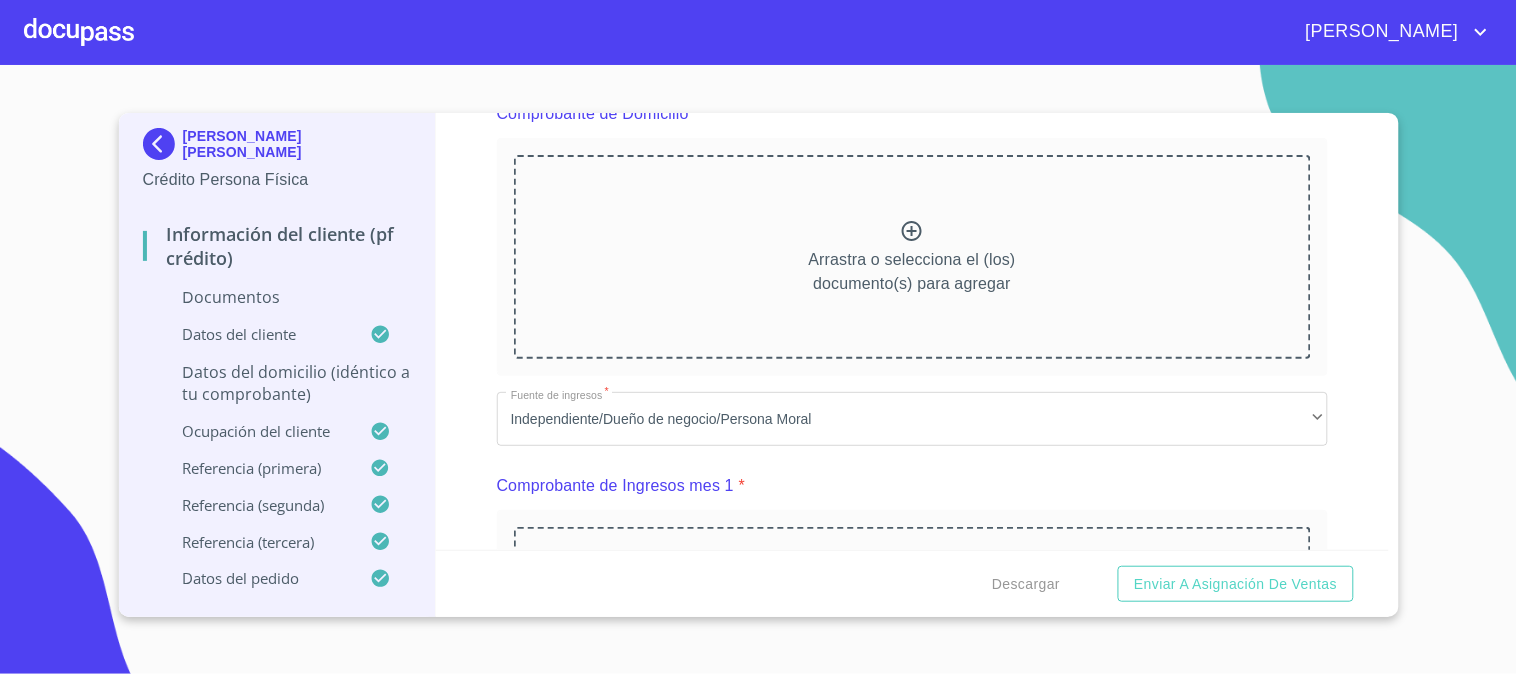 scroll, scrollTop: 555, scrollLeft: 0, axis: vertical 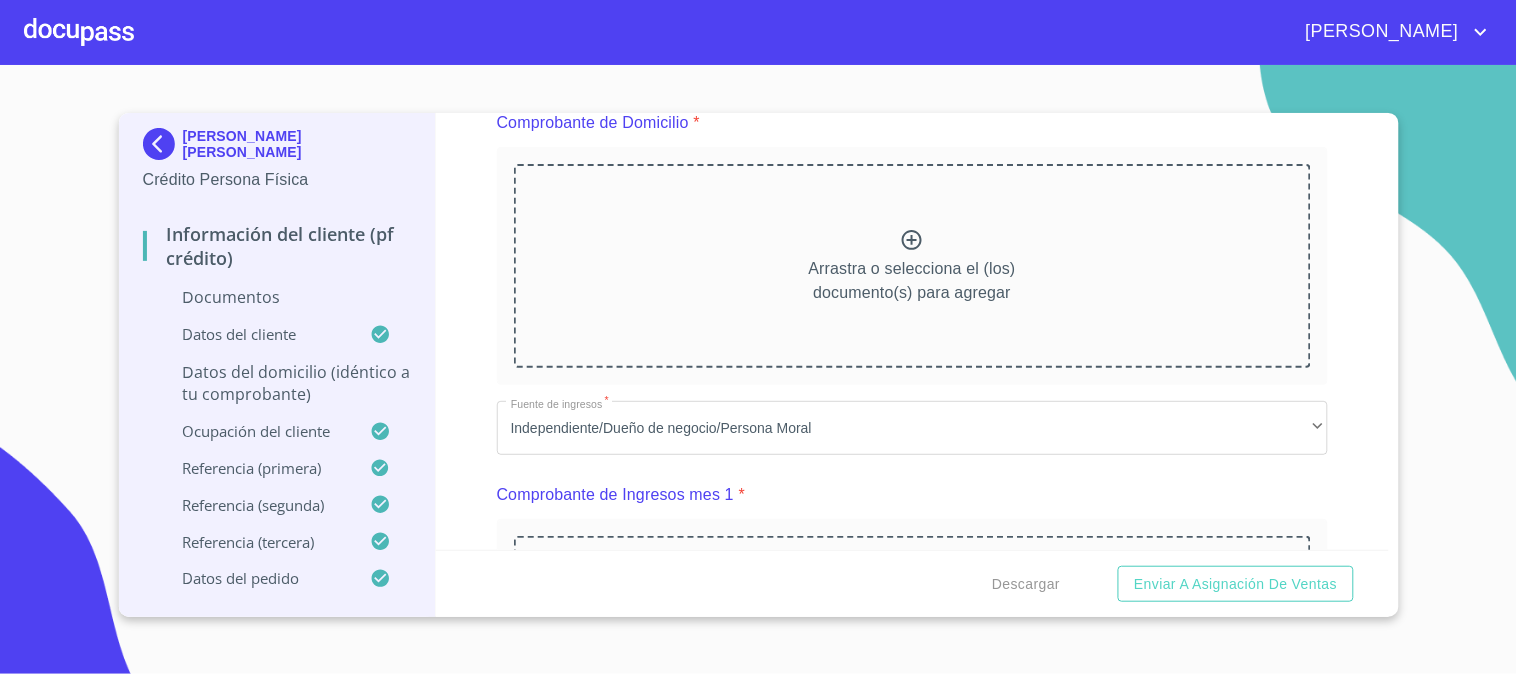 click 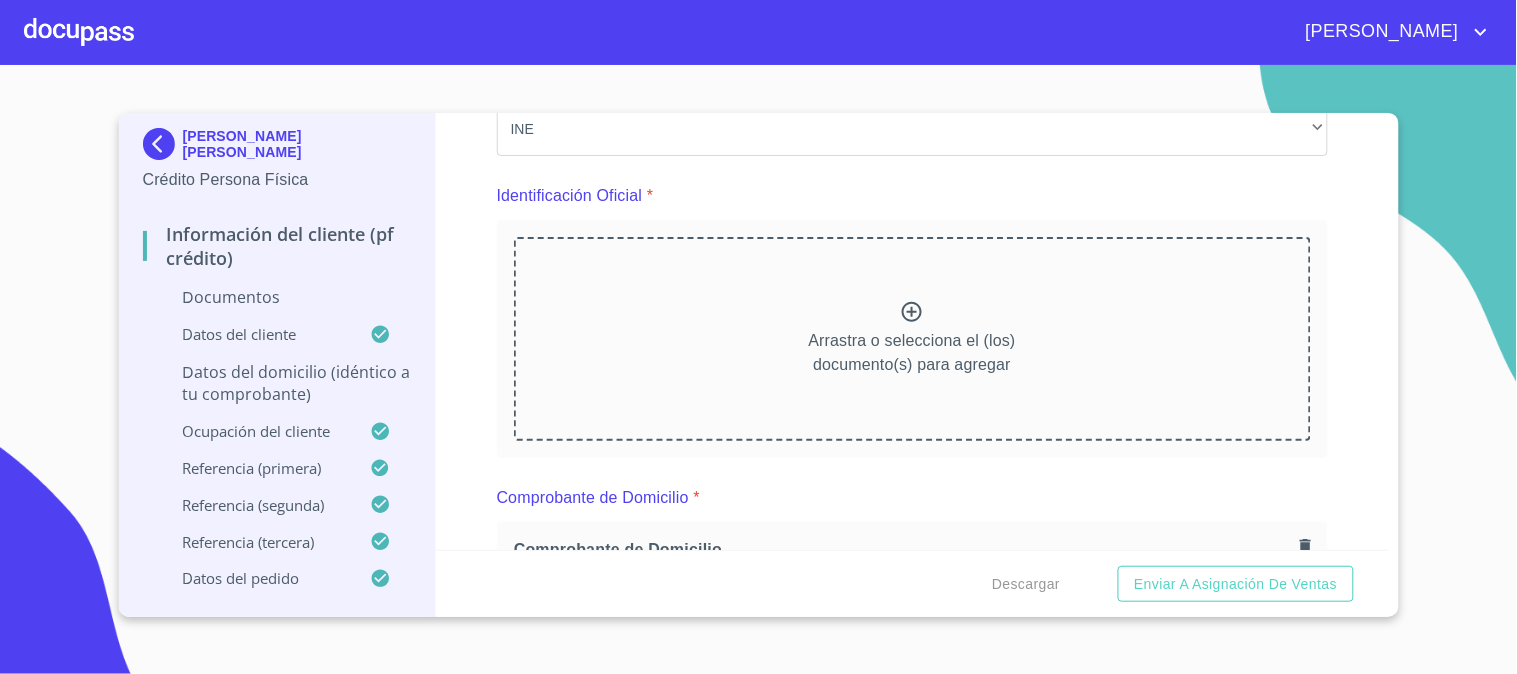 scroll, scrollTop: 222, scrollLeft: 0, axis: vertical 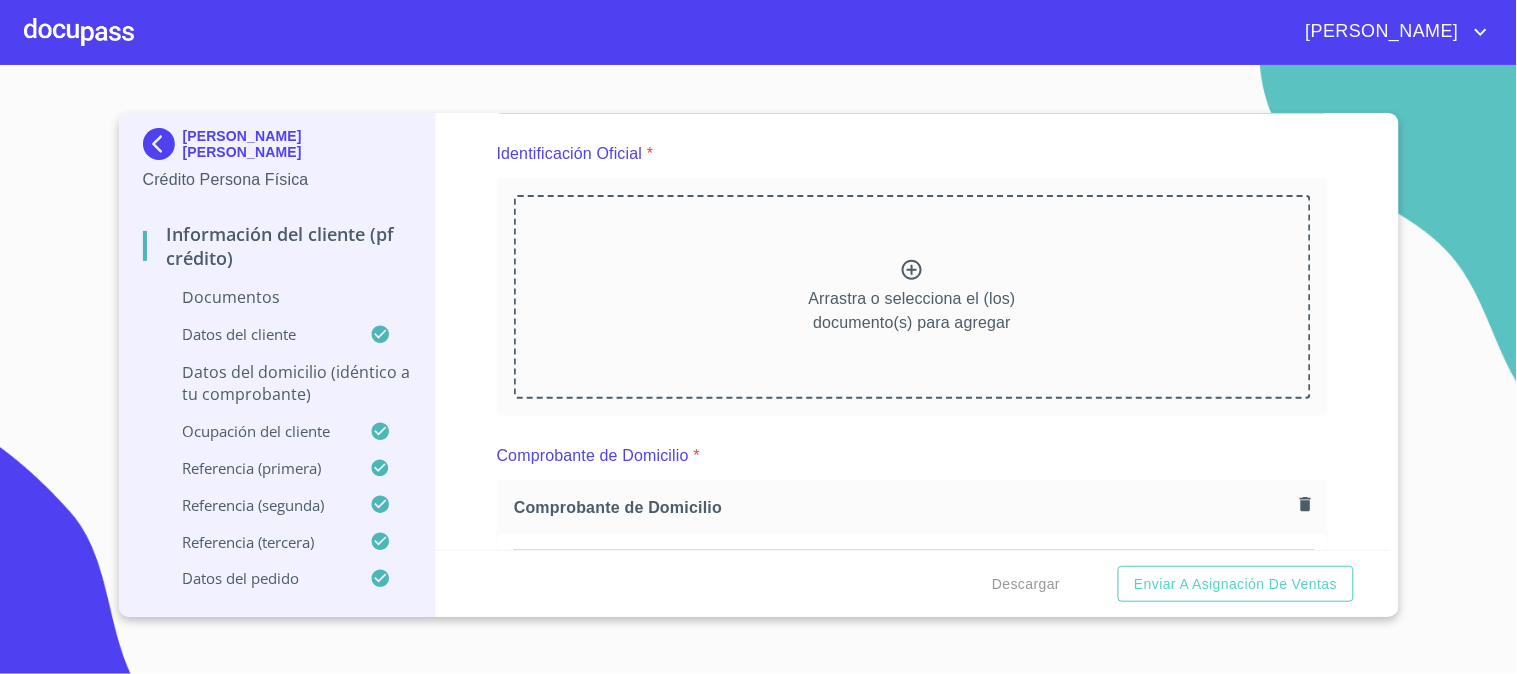 click 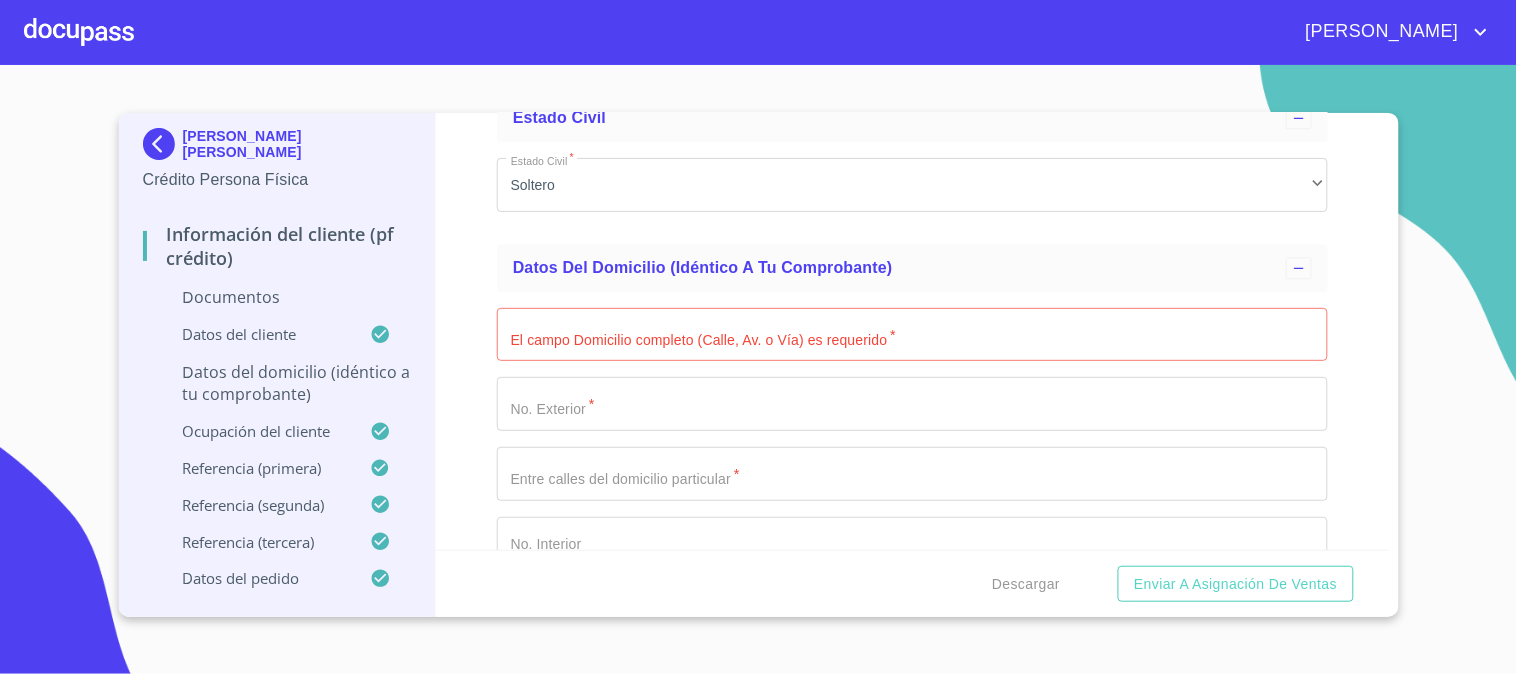 scroll, scrollTop: 5222, scrollLeft: 0, axis: vertical 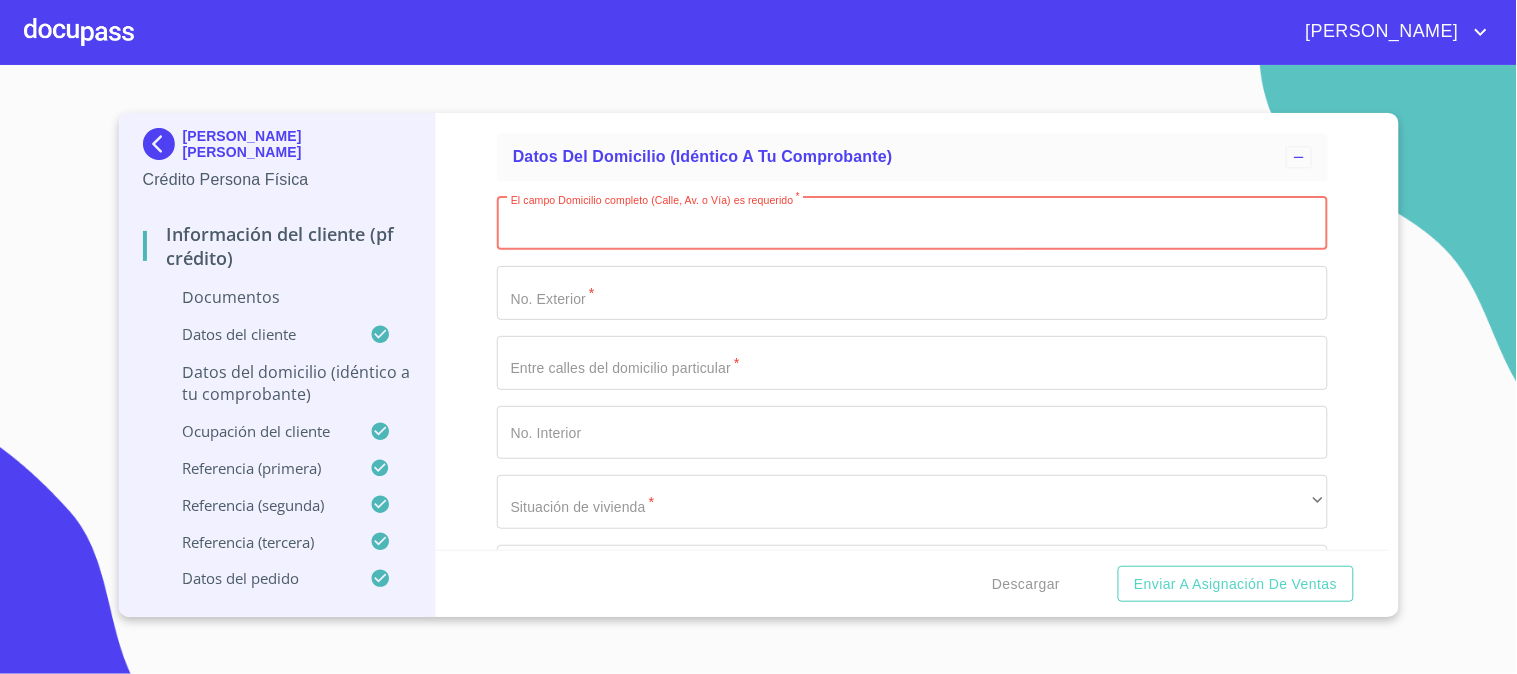 click on "Documento de identificación.   *" at bounding box center [912, 224] 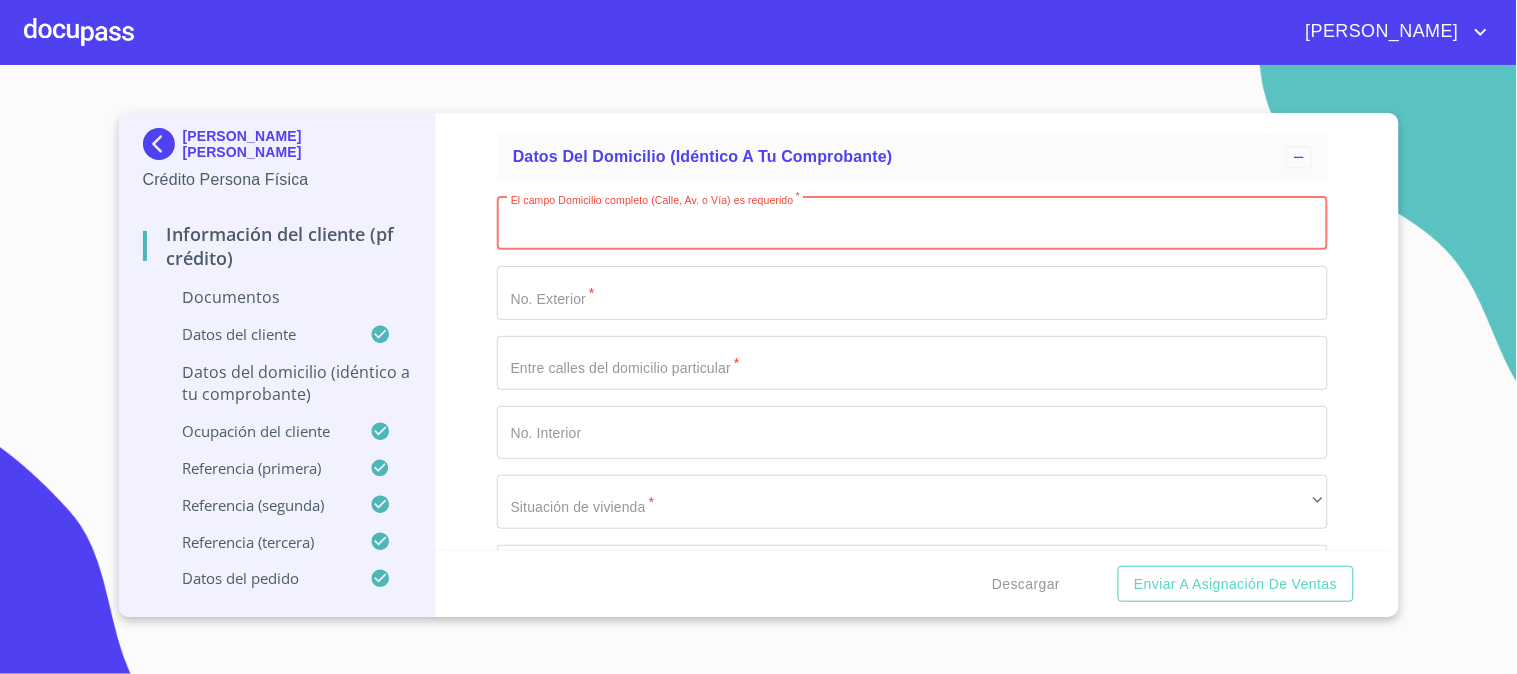 paste on "OPALO" 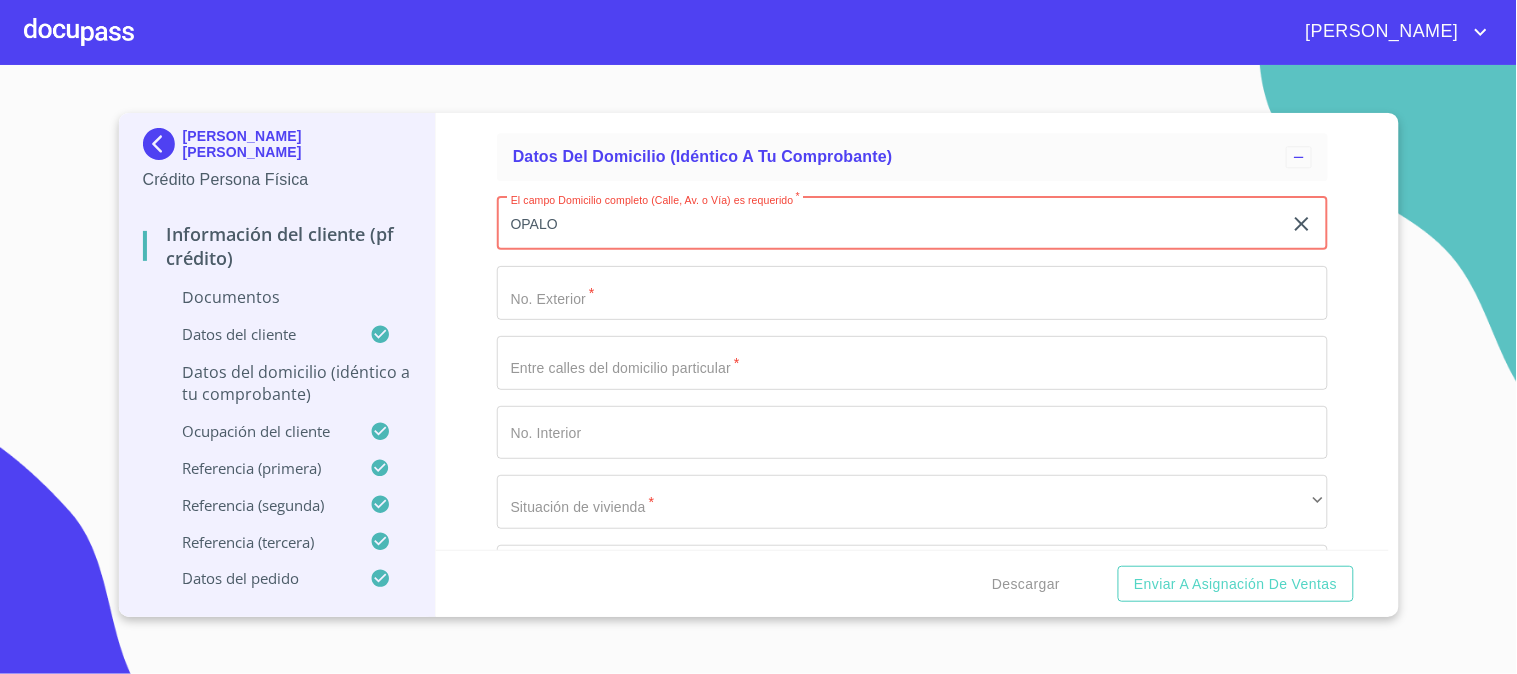 type on "OPALO" 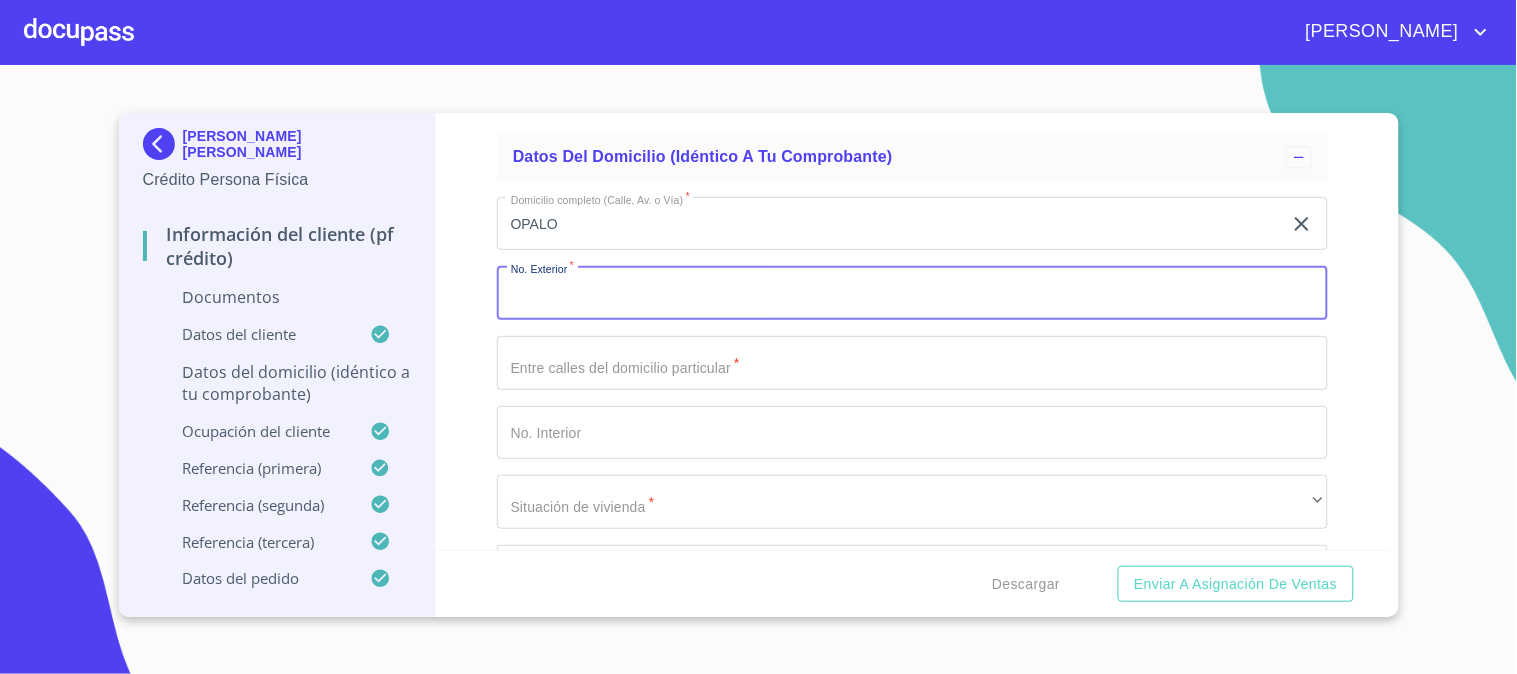 click on "Documento de identificación.   *" at bounding box center (912, 293) 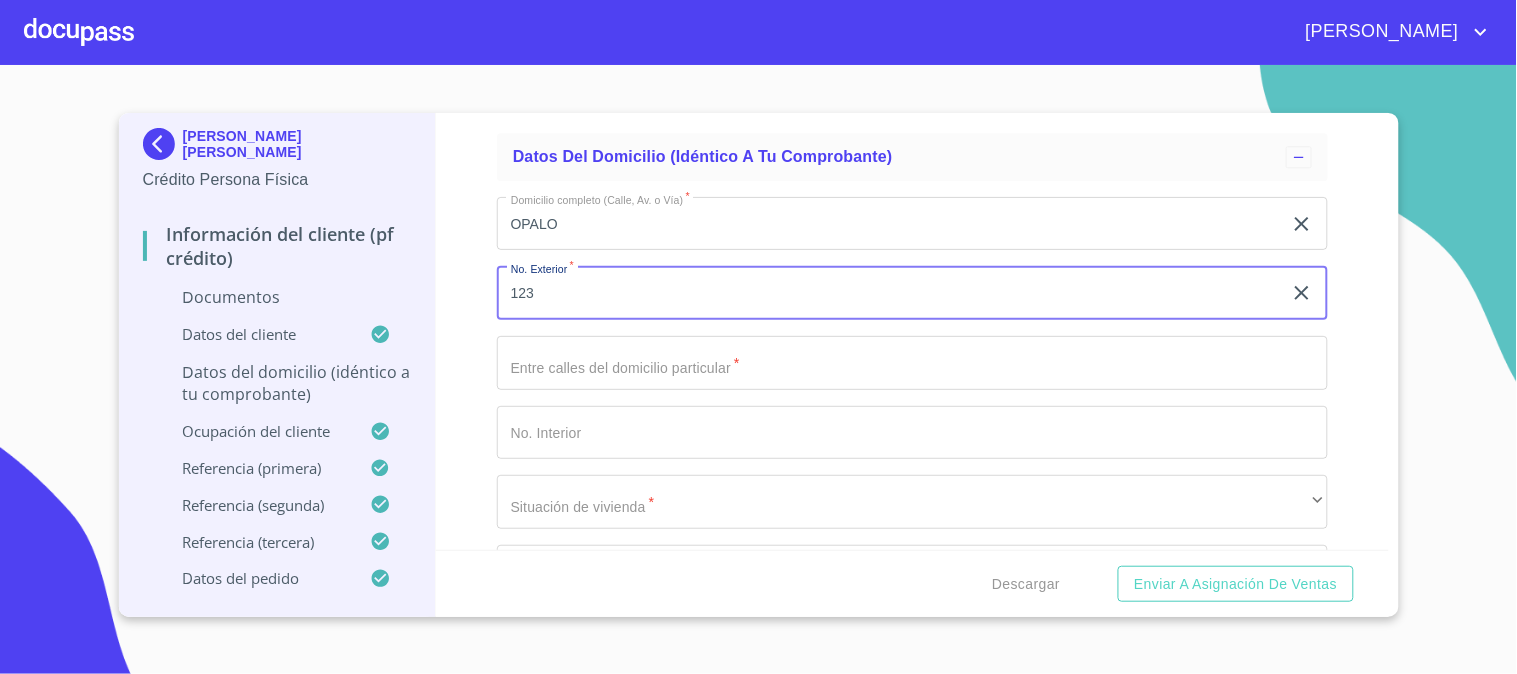 type on "123" 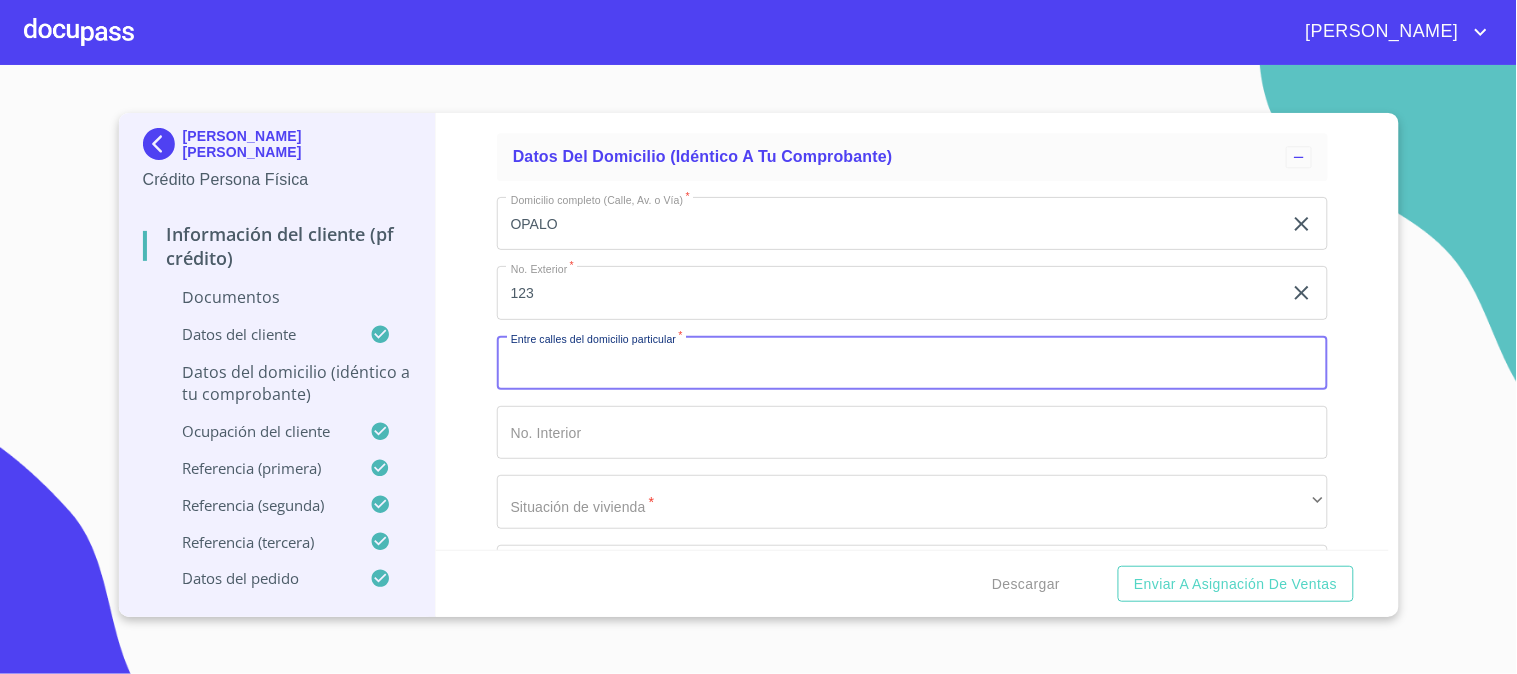 paste on "[PERSON_NAME]" 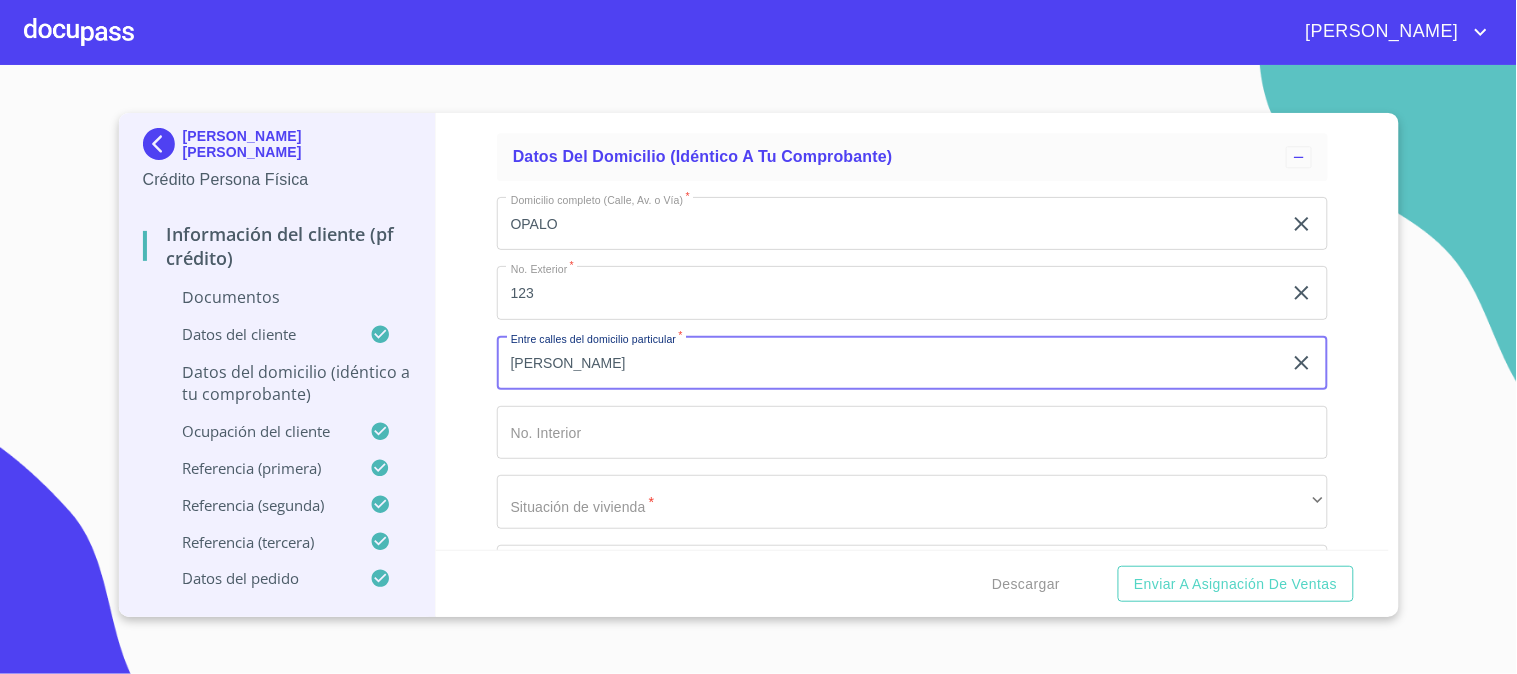 type on "[PERSON_NAME]" 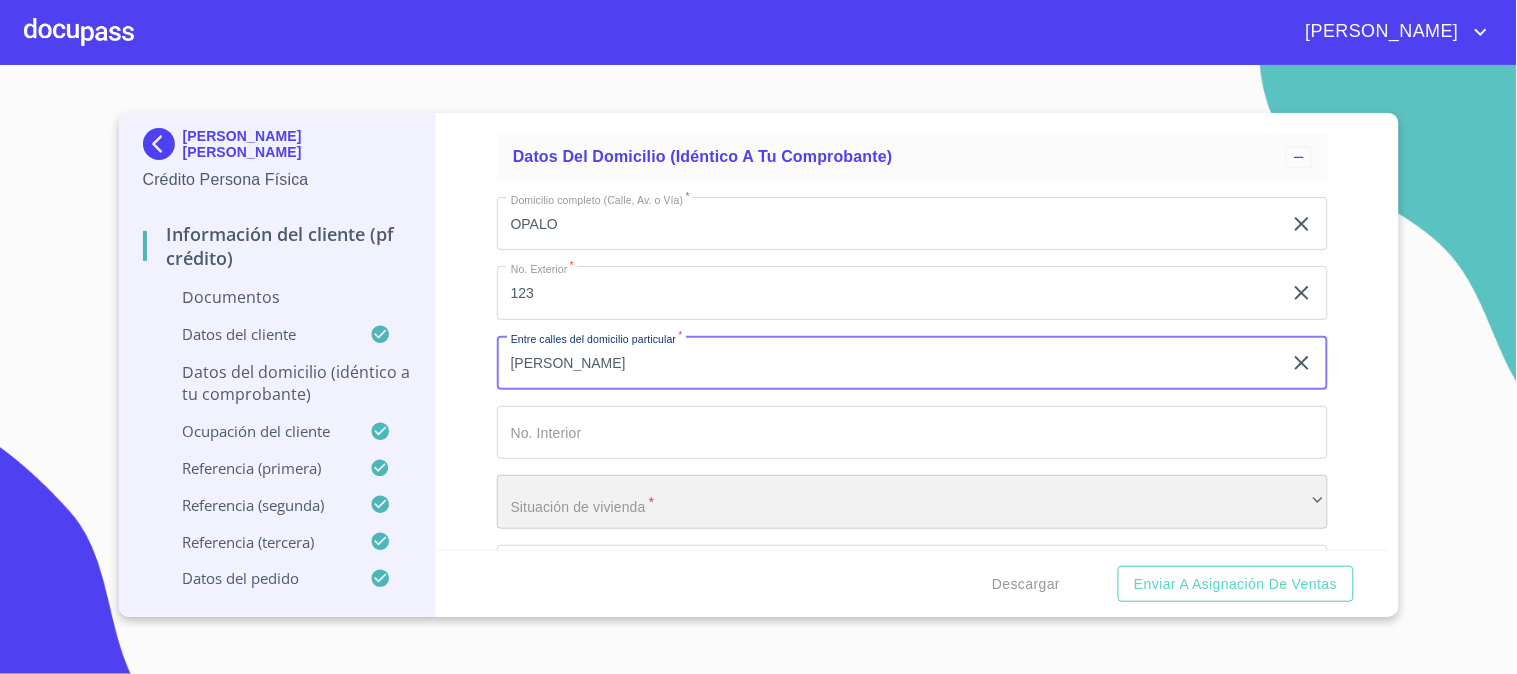 click on "​" at bounding box center (912, 502) 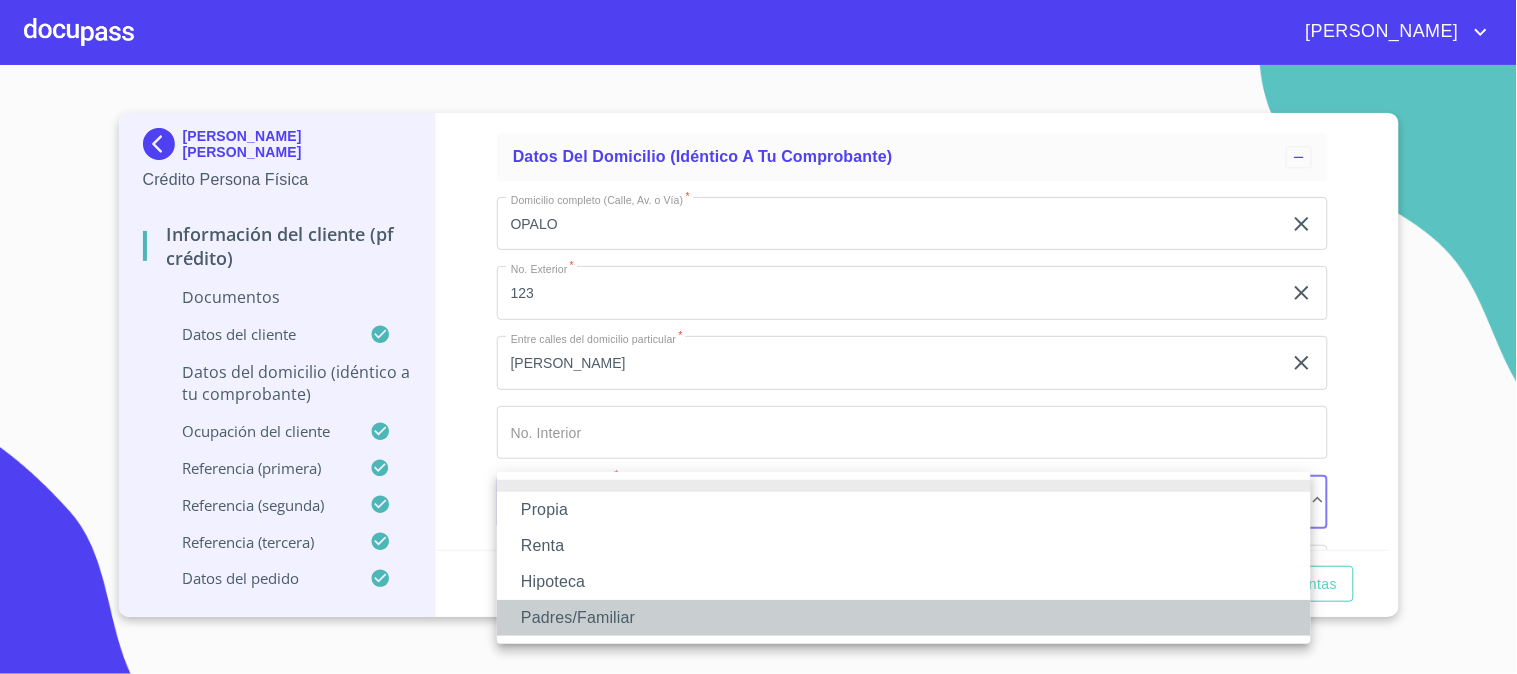 click on "Padres/Familiar" at bounding box center [904, 618] 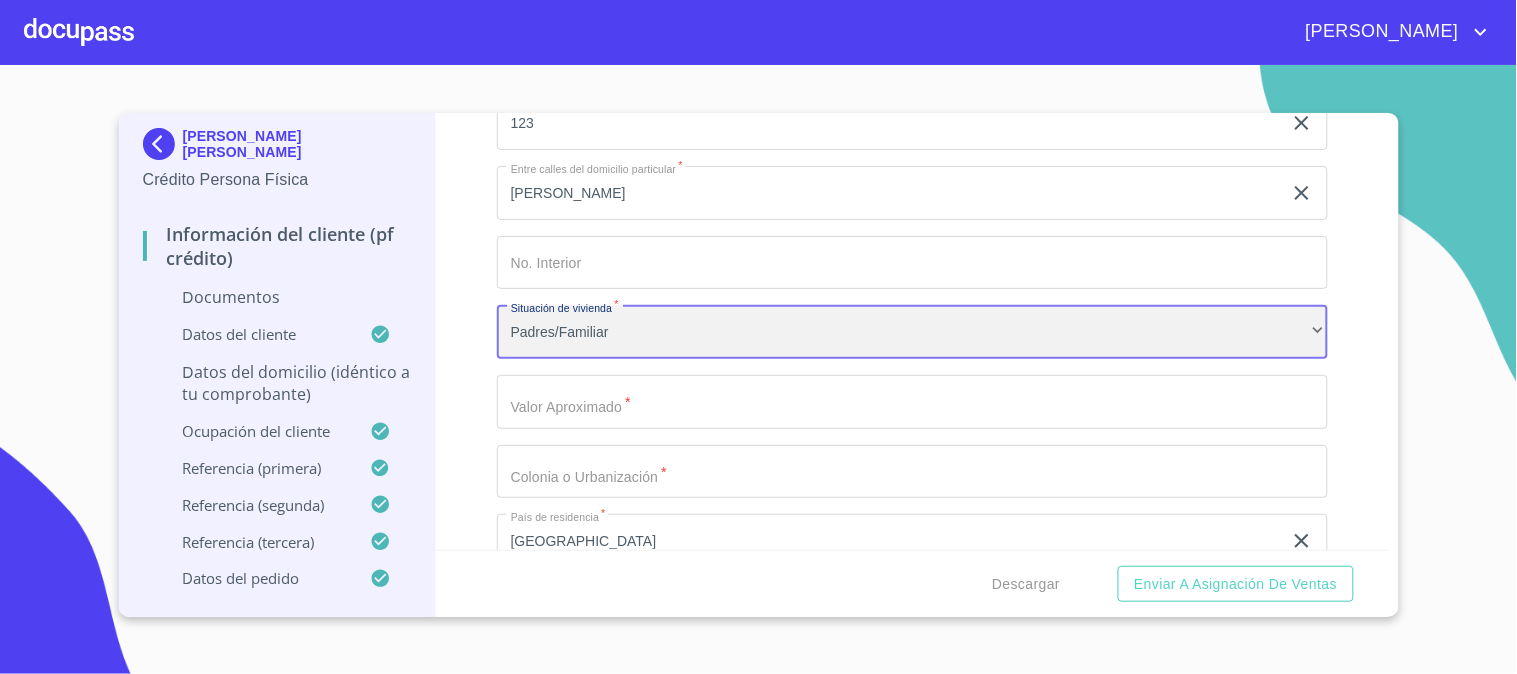 scroll, scrollTop: 5444, scrollLeft: 0, axis: vertical 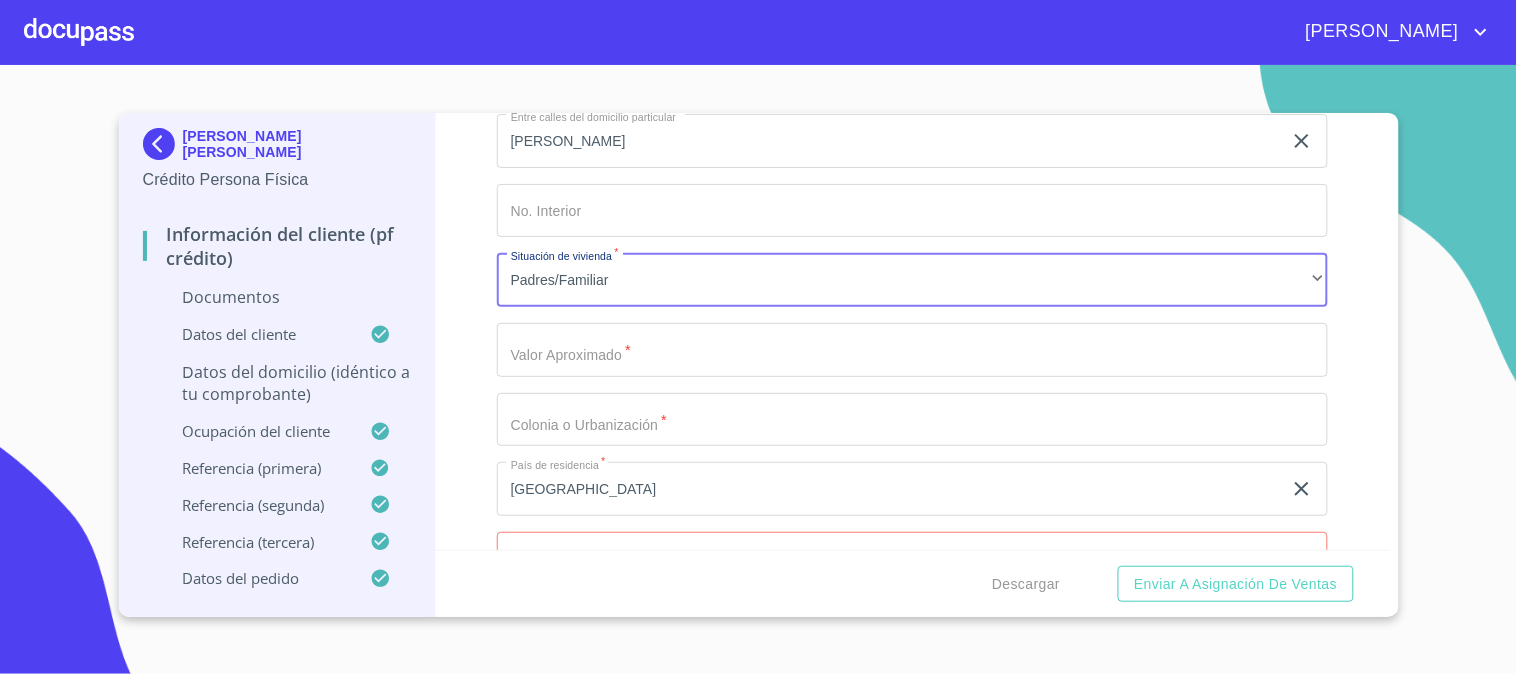 click on "Documento de identificación.   *" at bounding box center (889, -1133) 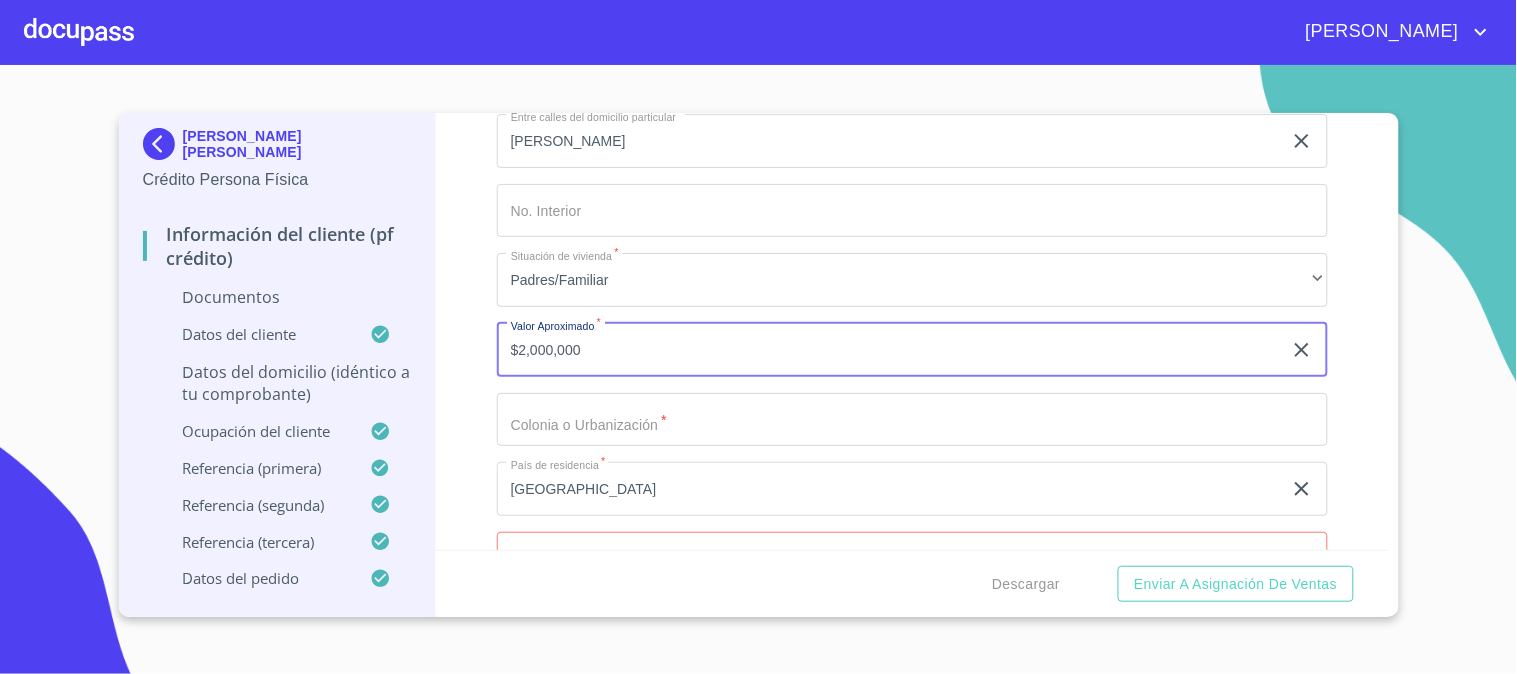 type on "$2,000,000" 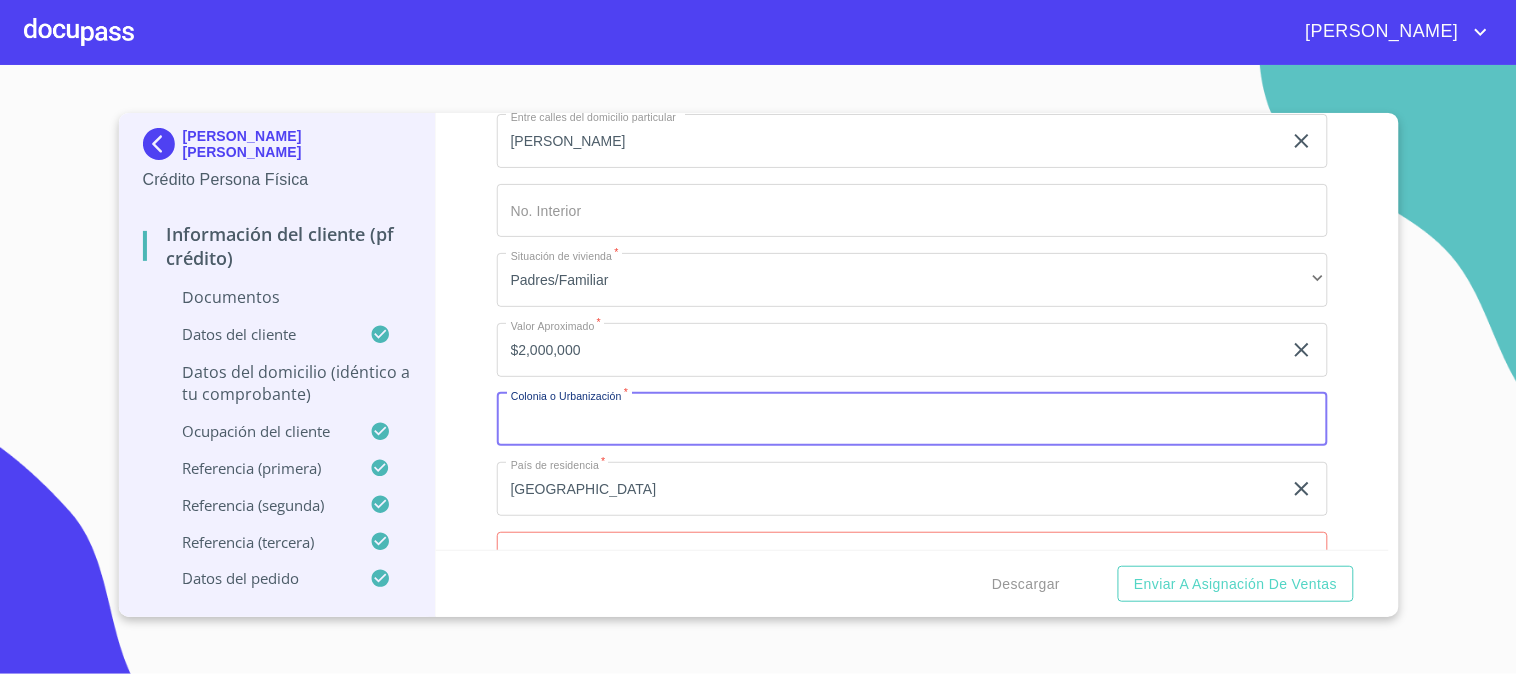 click on "Documento de identificación.   *" at bounding box center [912, 420] 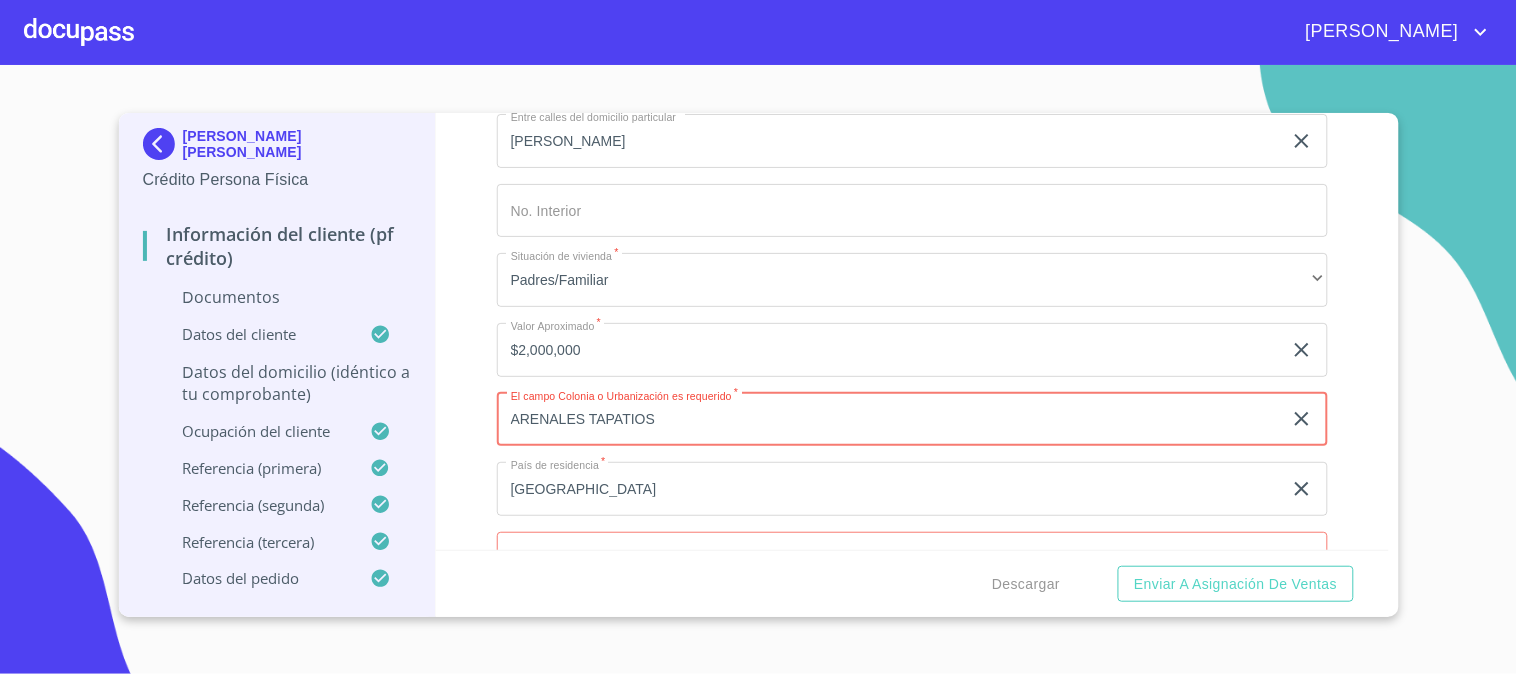 scroll, scrollTop: 5555, scrollLeft: 0, axis: vertical 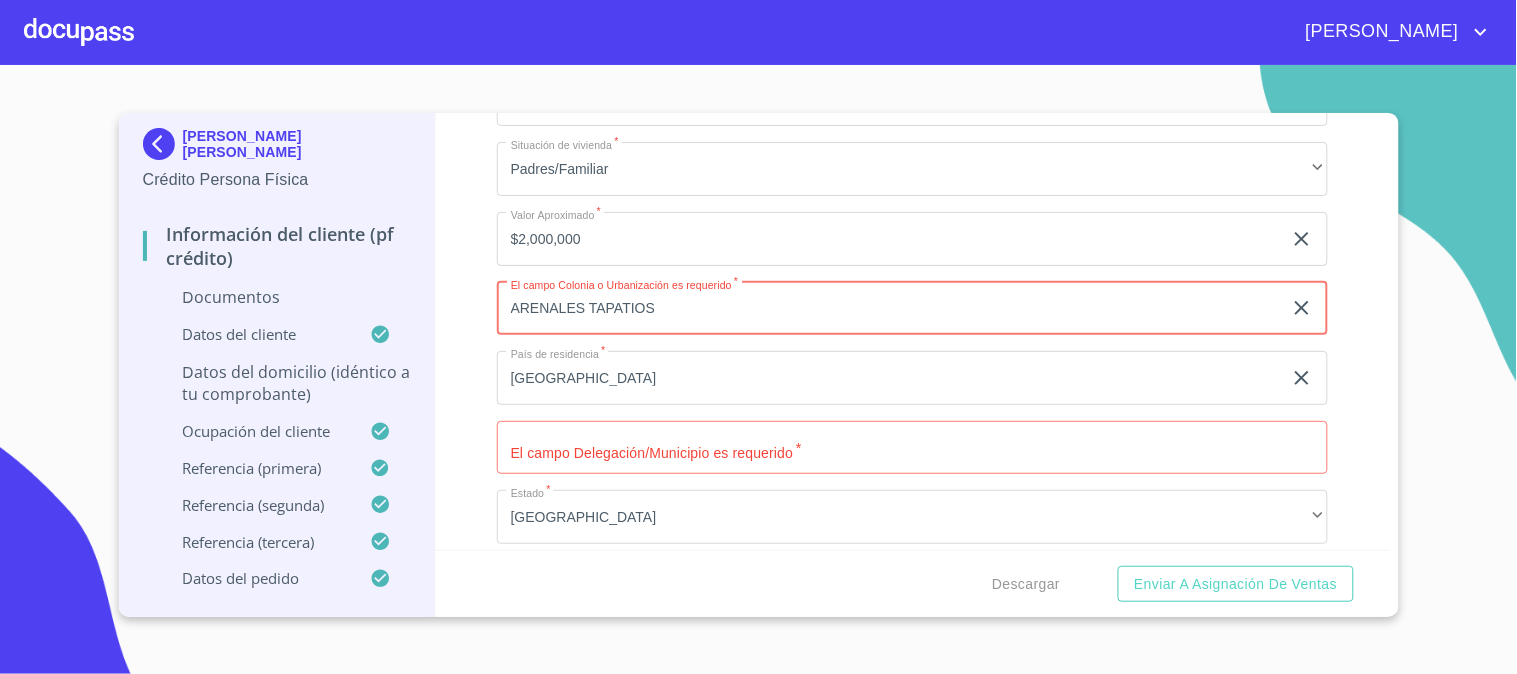 type on "ARENALES TAPATIOS" 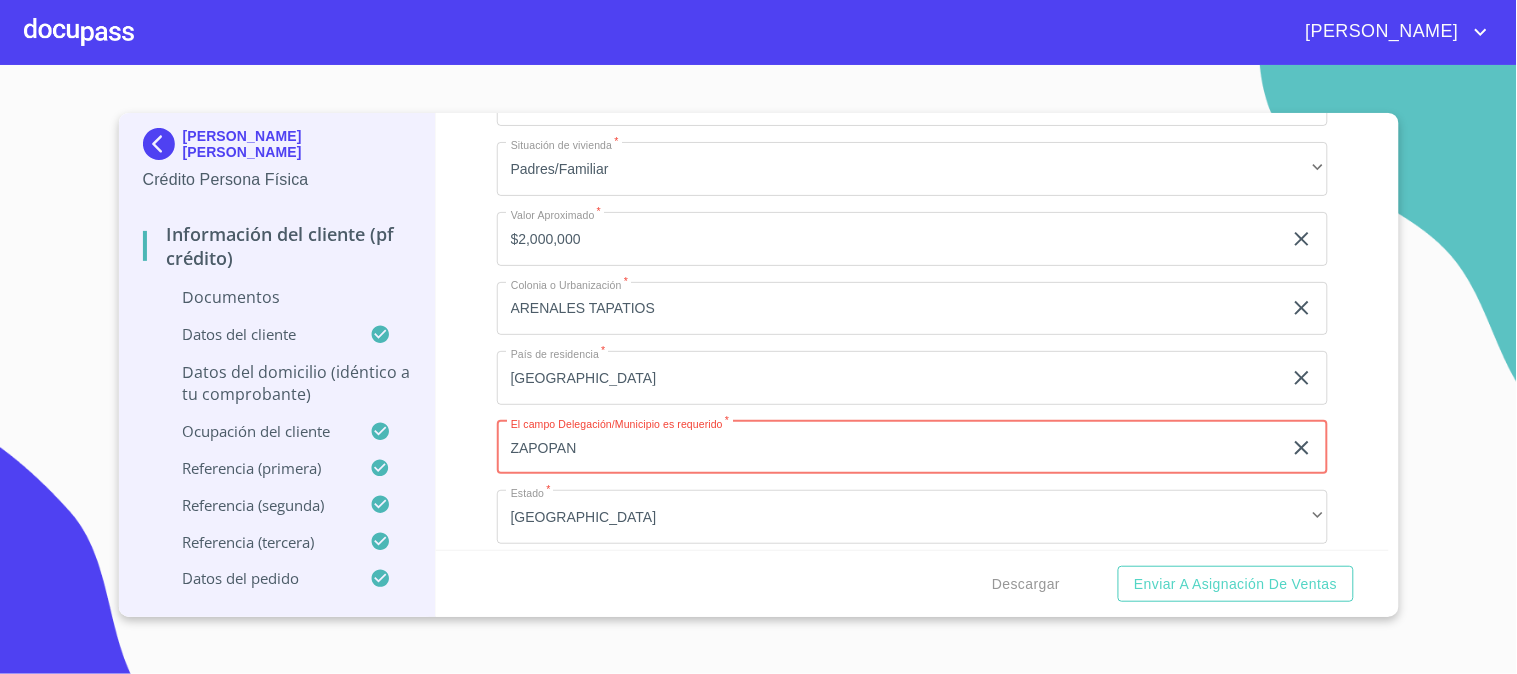 type on "ZAPOPAN" 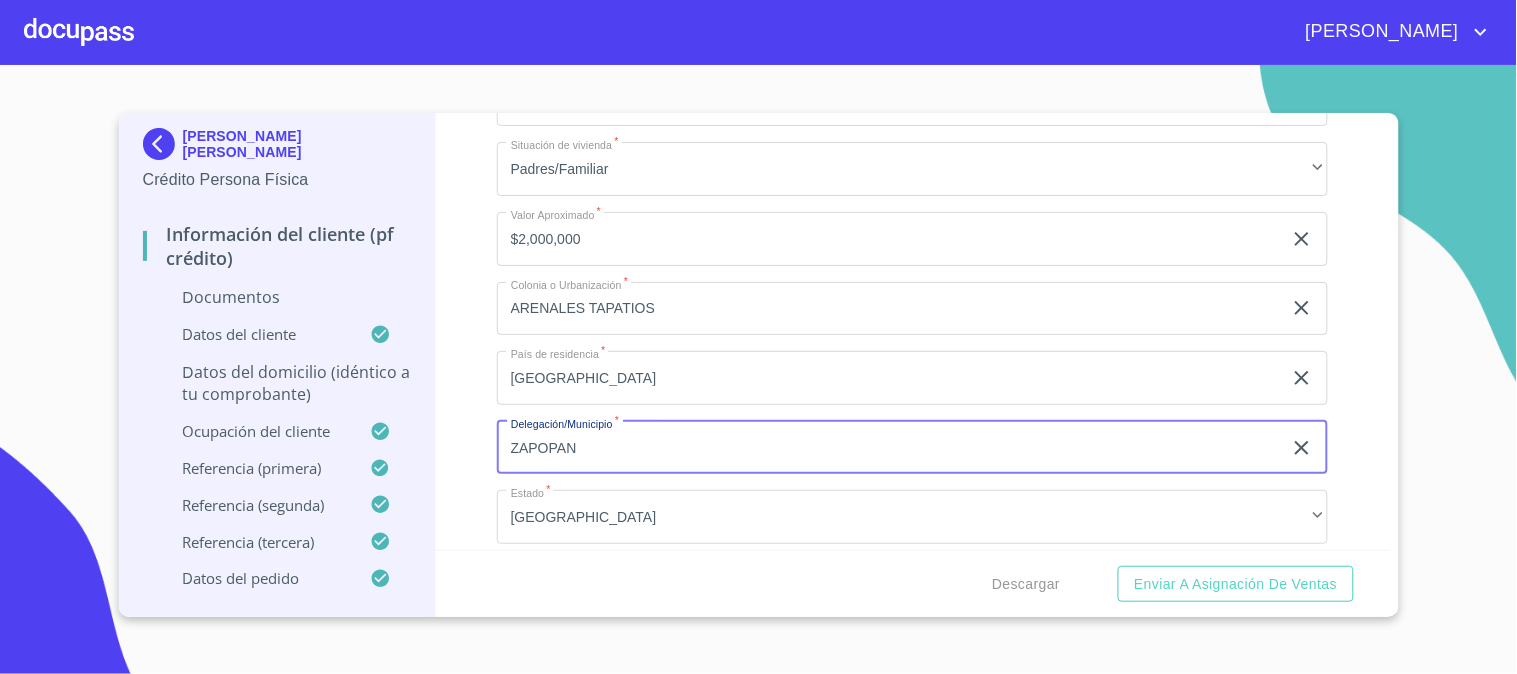 click on "Información del cliente (PF crédito)   Documentos Documento de identificación.   * INE ​ Identificación Oficial * Identificación Oficial Identificación Oficial Comprobante de Domicilio * Comprobante de Domicilio Comprobante de Domicilio Fuente de ingresos   * Independiente/Dueño de negocio/Persona Moral ​ Comprobante de Ingresos mes 1 * Arrastra o selecciona el (los) documento(s) para agregar Comprobante de Ingresos mes 2 * Arrastra o selecciona el (los) documento(s) para agregar Comprobante de Ingresos mes 3 * Arrastra o selecciona el (los) documento(s) para agregar CURP * CURP [PERSON_NAME] de situación fiscal Arrastra o selecciona el (los) documento(s) para agregar Datos del cliente Apellido [PERSON_NAME]   * [PERSON_NAME] ​ Apellido Materno   * [PERSON_NAME] ​ Primer nombre   * [PERSON_NAME] ​ [PERSON_NAME] Nombre LEVYD ​ Fecha de nacimiento * 20 de feb. de [DEMOGRAPHIC_DATA] ​ RFC   * RACA9302209S7 ​ CURP   * RACA930220HDFMMB09 ​ ID de Identificación 3155088561289 ​ Nacionalidad   * Mexicana ​   * *" at bounding box center [912, 331] 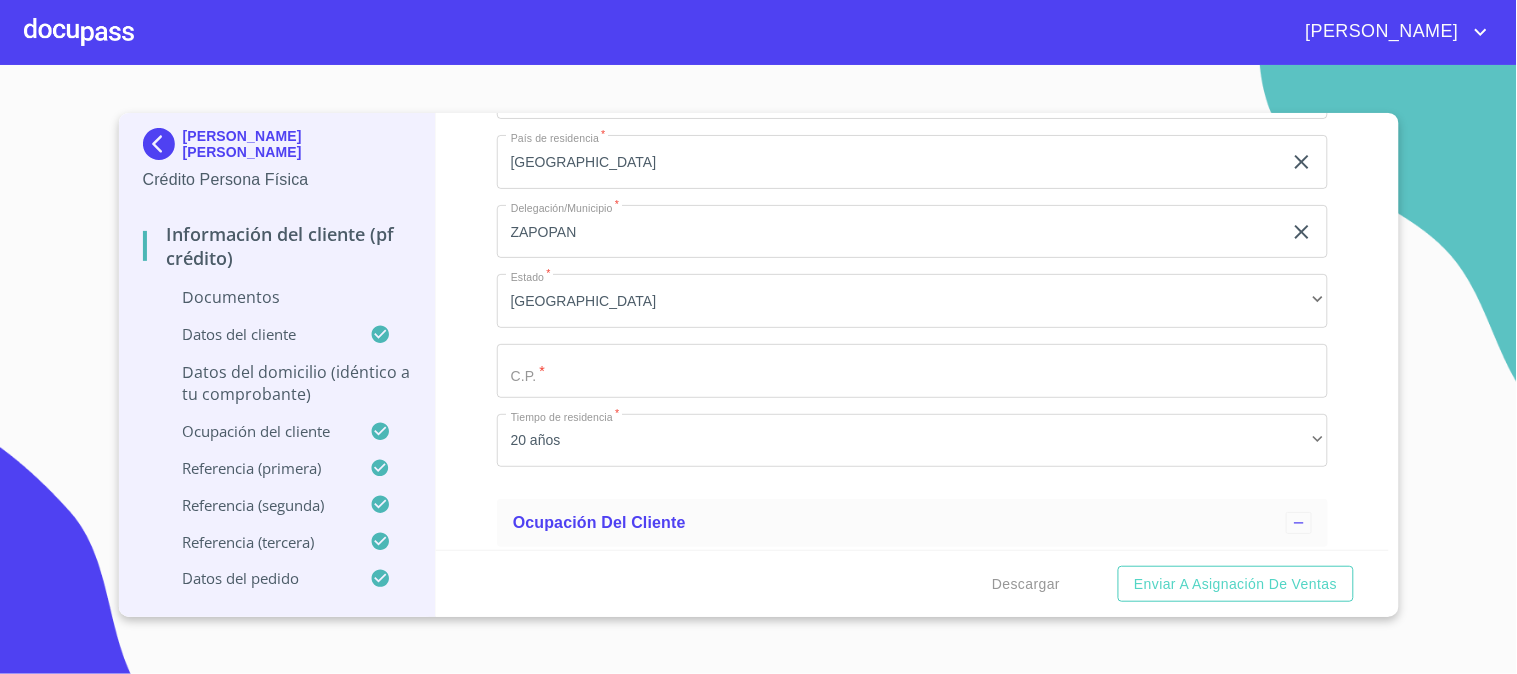 scroll, scrollTop: 5777, scrollLeft: 0, axis: vertical 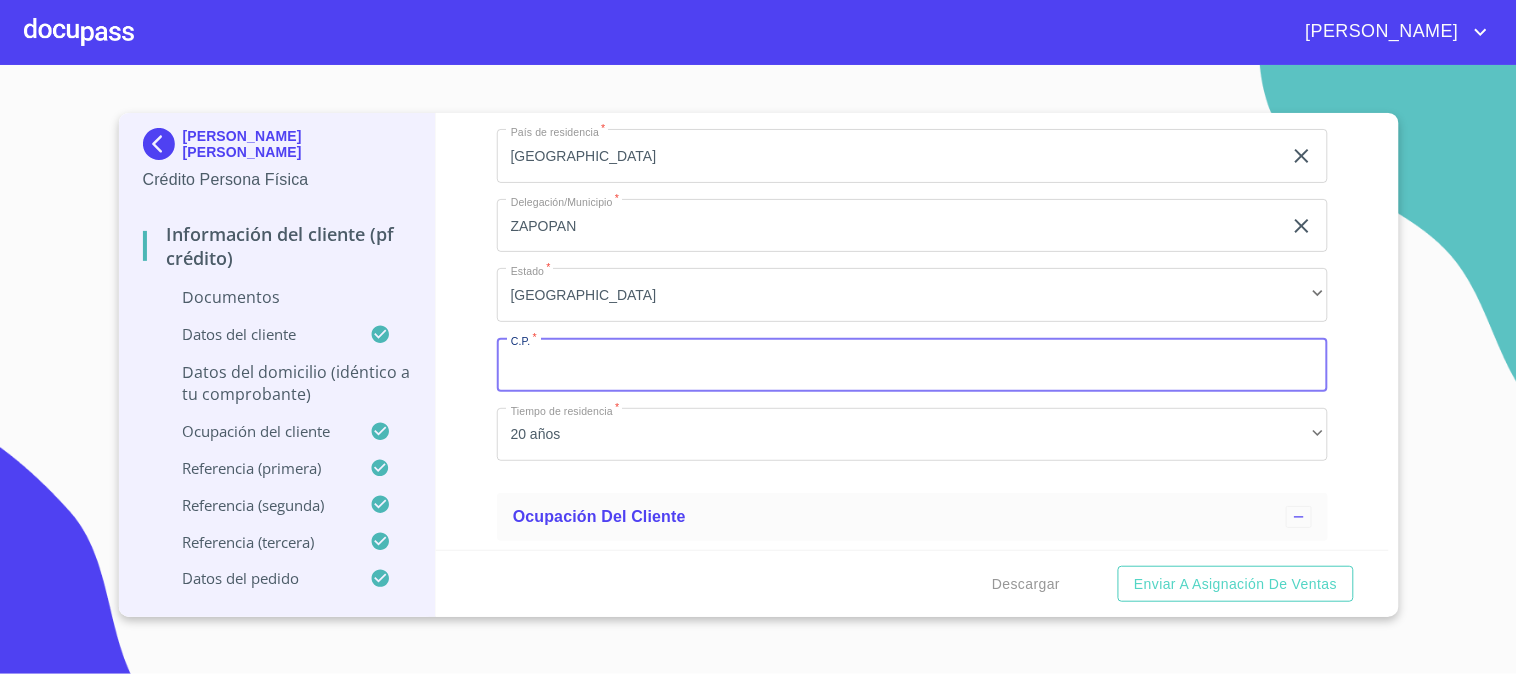 click on "Documento de identificación.   *" at bounding box center (912, 365) 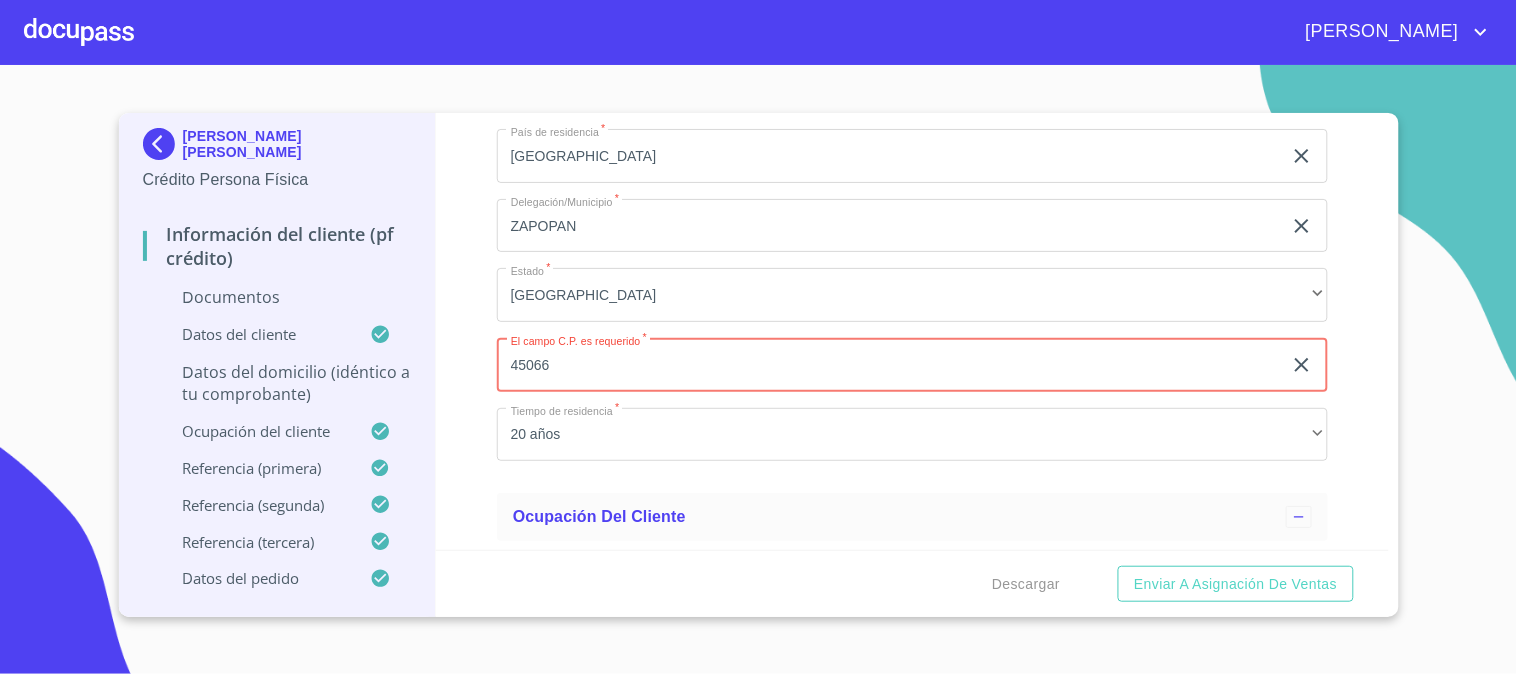 type on "45066" 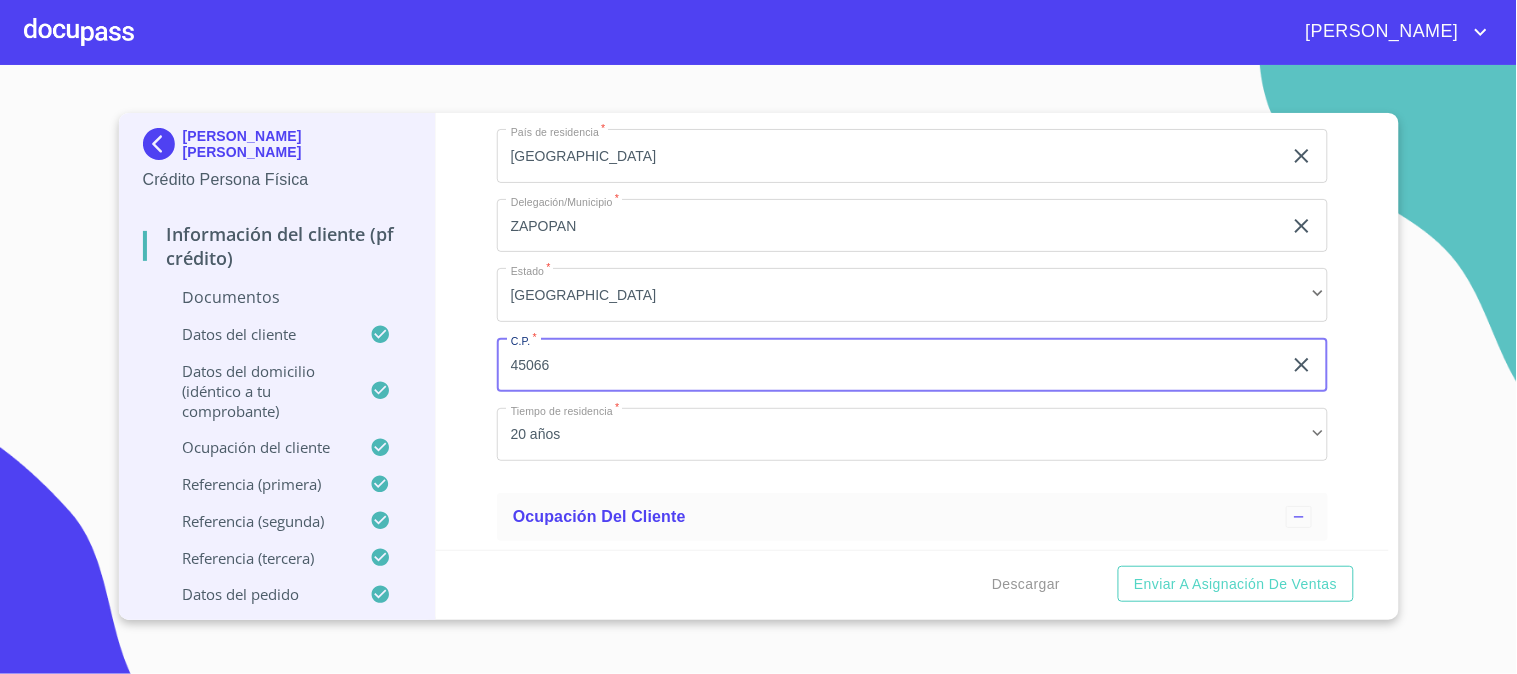 click on "Información del cliente (PF crédito)   Documentos Documento de identificación.   * INE ​ Identificación Oficial * Identificación Oficial Identificación Oficial Comprobante de Domicilio * Comprobante de Domicilio Comprobante de Domicilio Fuente de ingresos   * Independiente/Dueño de negocio/Persona Moral ​ Comprobante de Ingresos mes 1 * Arrastra o selecciona el (los) documento(s) para agregar Comprobante de Ingresos mes 2 * Arrastra o selecciona el (los) documento(s) para agregar Comprobante de Ingresos mes 3 * Arrastra o selecciona el (los) documento(s) para agregar CURP * CURP [PERSON_NAME] de situación fiscal Arrastra o selecciona el (los) documento(s) para agregar Datos del cliente Apellido [PERSON_NAME]   * [PERSON_NAME] ​ Apellido Materno   * [PERSON_NAME] ​ Primer nombre   * [PERSON_NAME] ​ [PERSON_NAME] Nombre LEVYD ​ Fecha de nacimiento * 20 de feb. de [DEMOGRAPHIC_DATA] ​ RFC   * RACA9302209S7 ​ CURP   * RACA930220HDFMMB09 ​ ID de Identificación 3155088561289 ​ Nacionalidad   * Mexicana ​   * *" at bounding box center [912, 331] 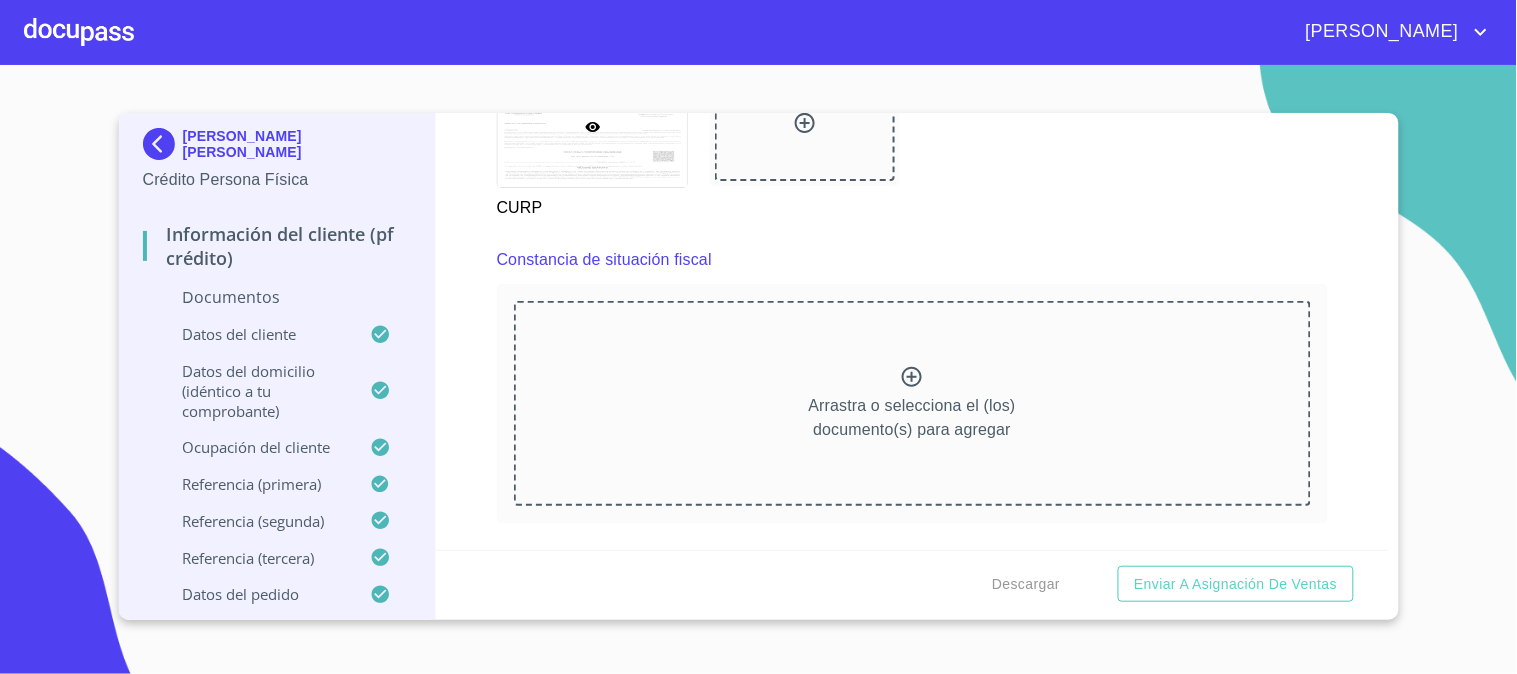 scroll, scrollTop: 3444, scrollLeft: 0, axis: vertical 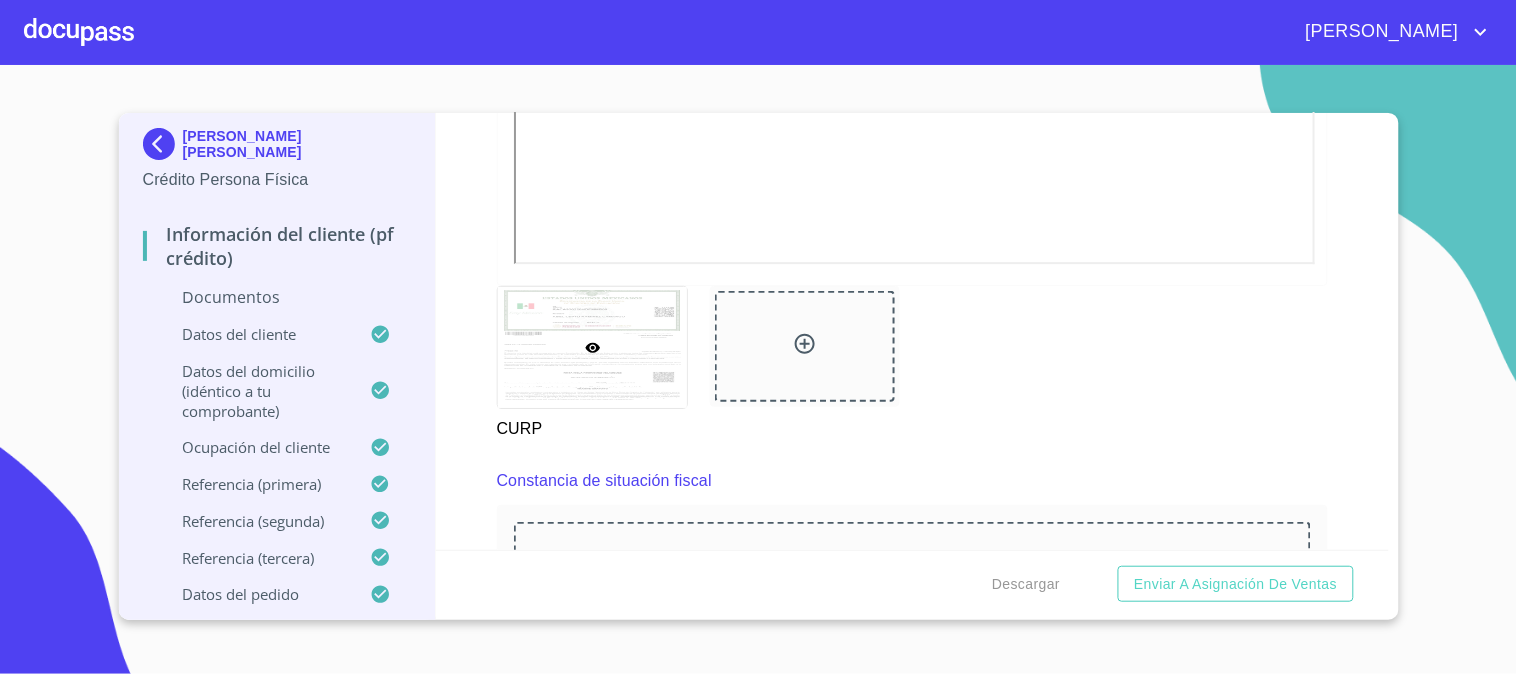 click on "Información del cliente (PF crédito)   Documentos Documento de identificación.   * INE ​ Identificación Oficial * Identificación Oficial Identificación Oficial Comprobante de Domicilio * Comprobante de Domicilio Comprobante de Domicilio Fuente de ingresos   * Independiente/Dueño de negocio/Persona Moral ​ Comprobante de Ingresos mes 1 * Arrastra o selecciona el (los) documento(s) para agregar Comprobante de Ingresos mes 2 * Arrastra o selecciona el (los) documento(s) para agregar Comprobante de Ingresos mes 3 * Arrastra o selecciona el (los) documento(s) para agregar CURP * CURP [PERSON_NAME] de situación fiscal Arrastra o selecciona el (los) documento(s) para agregar Datos del cliente Apellido [PERSON_NAME]   * [PERSON_NAME] ​ Apellido Materno   * [PERSON_NAME] ​ Primer nombre   * [PERSON_NAME] ​ [PERSON_NAME] Nombre LEVYD ​ Fecha de nacimiento * 20 de feb. de [DEMOGRAPHIC_DATA] ​ RFC   * RACA9302209S7 ​ CURP   * RACA930220HDFMMB09 ​ ID de Identificación 3155088561289 ​ Nacionalidad   * Mexicana ​   * *" at bounding box center (912, 331) 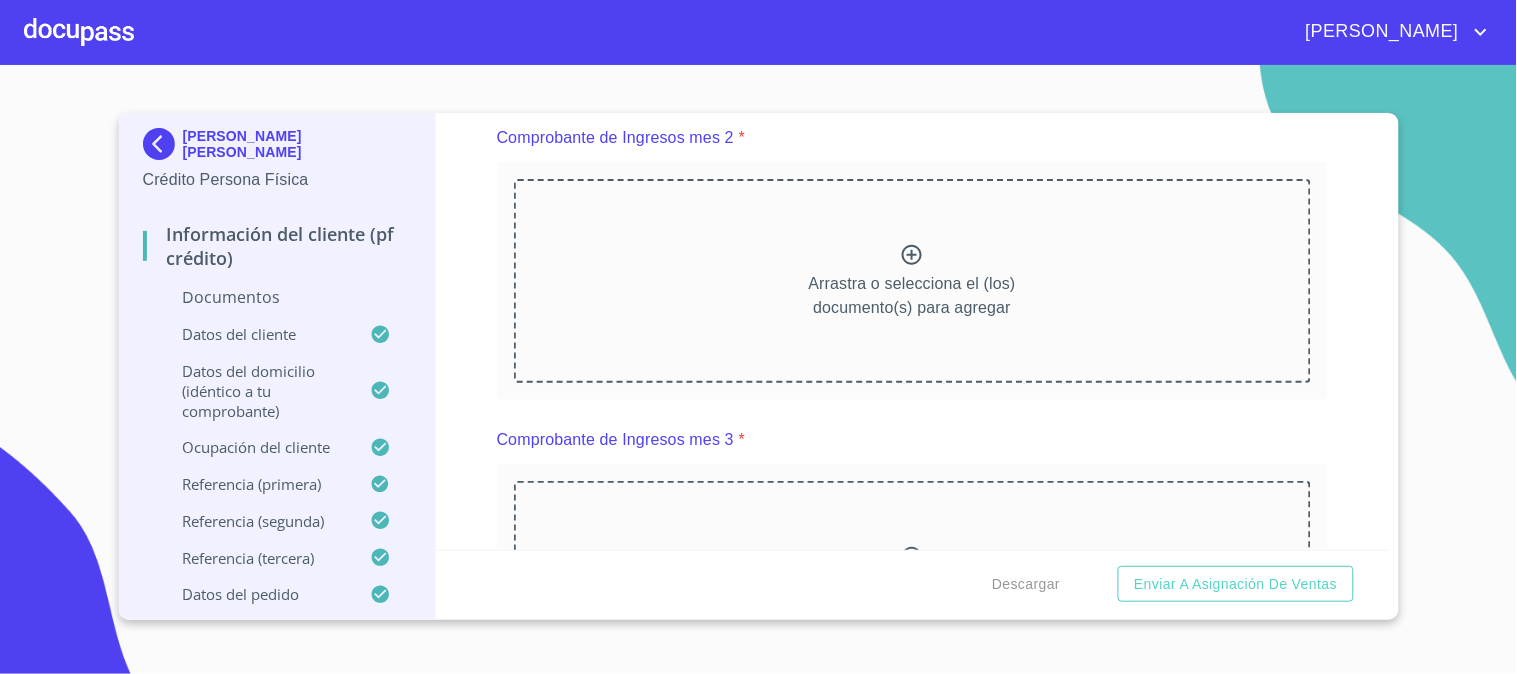 scroll, scrollTop: 1888, scrollLeft: 0, axis: vertical 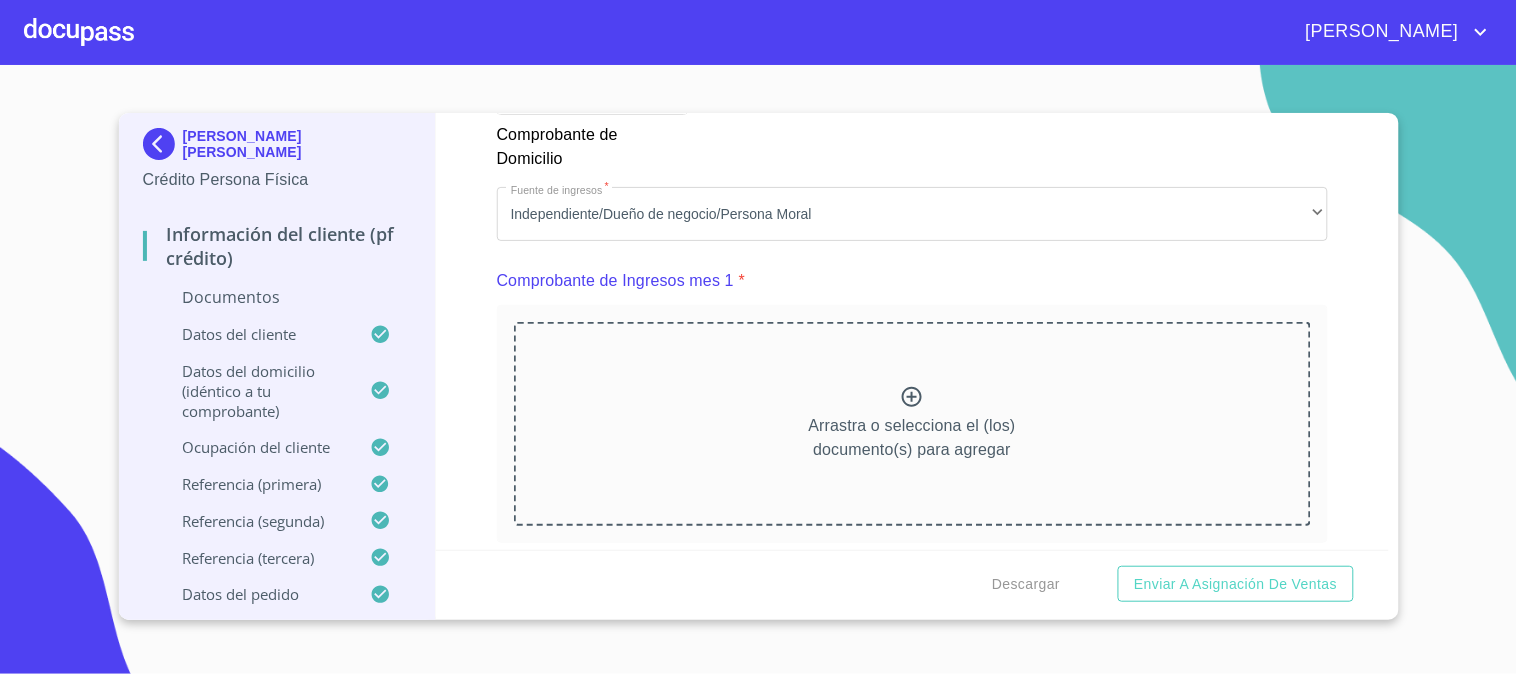 click 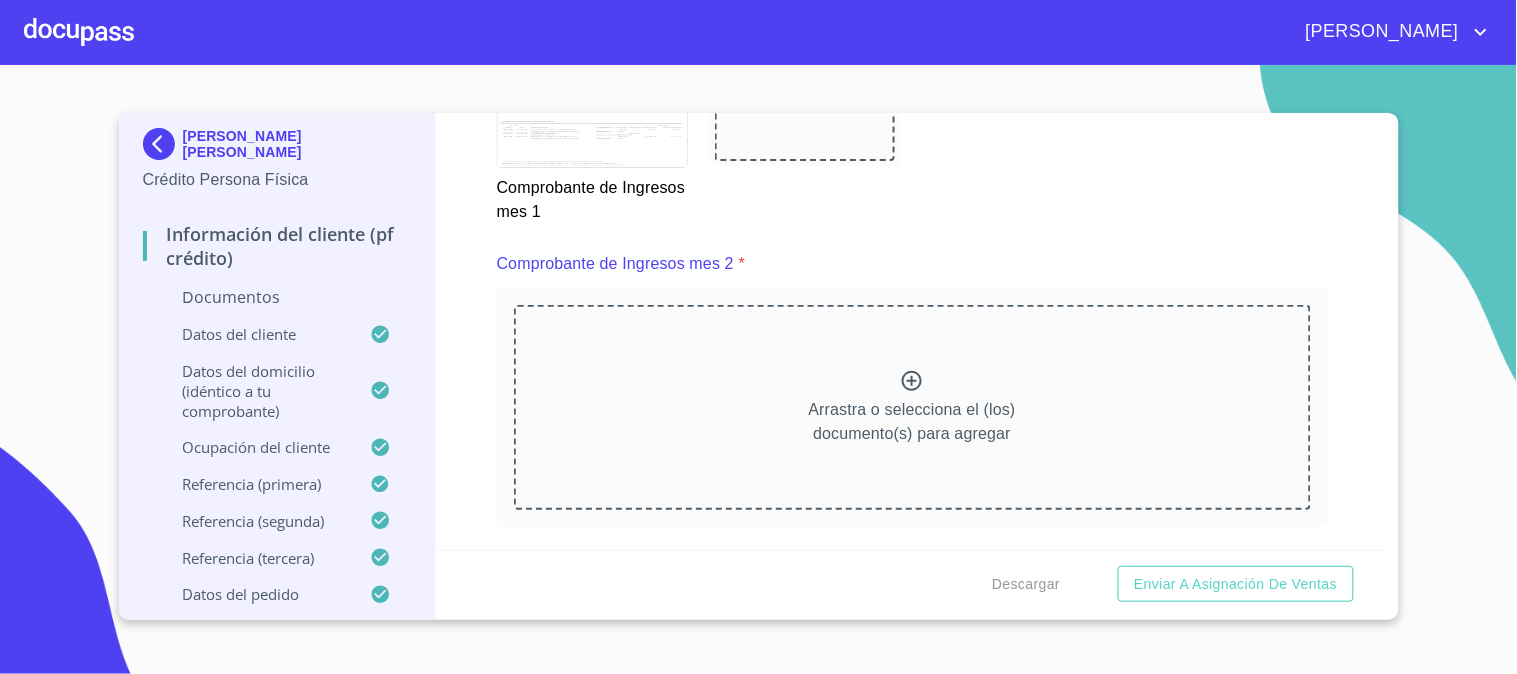 scroll, scrollTop: 2777, scrollLeft: 0, axis: vertical 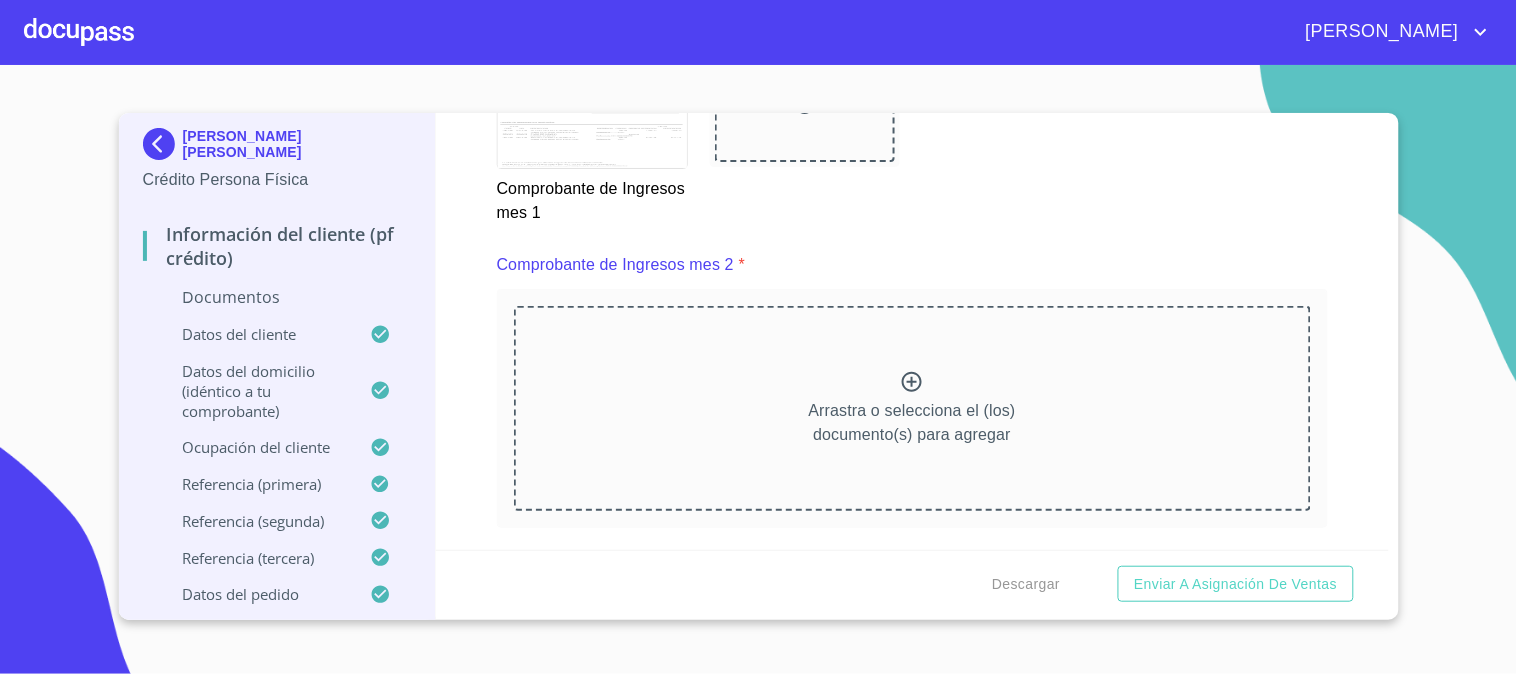click 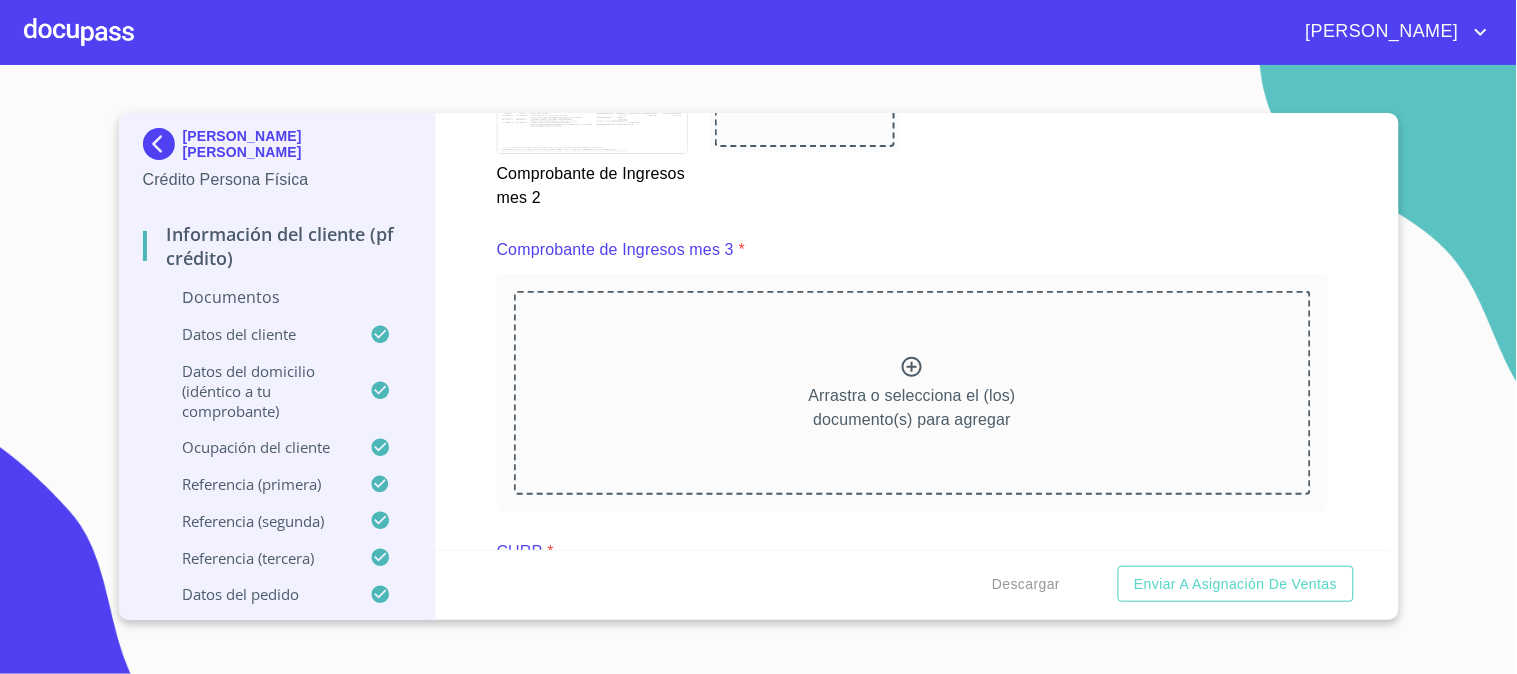 scroll, scrollTop: 3777, scrollLeft: 0, axis: vertical 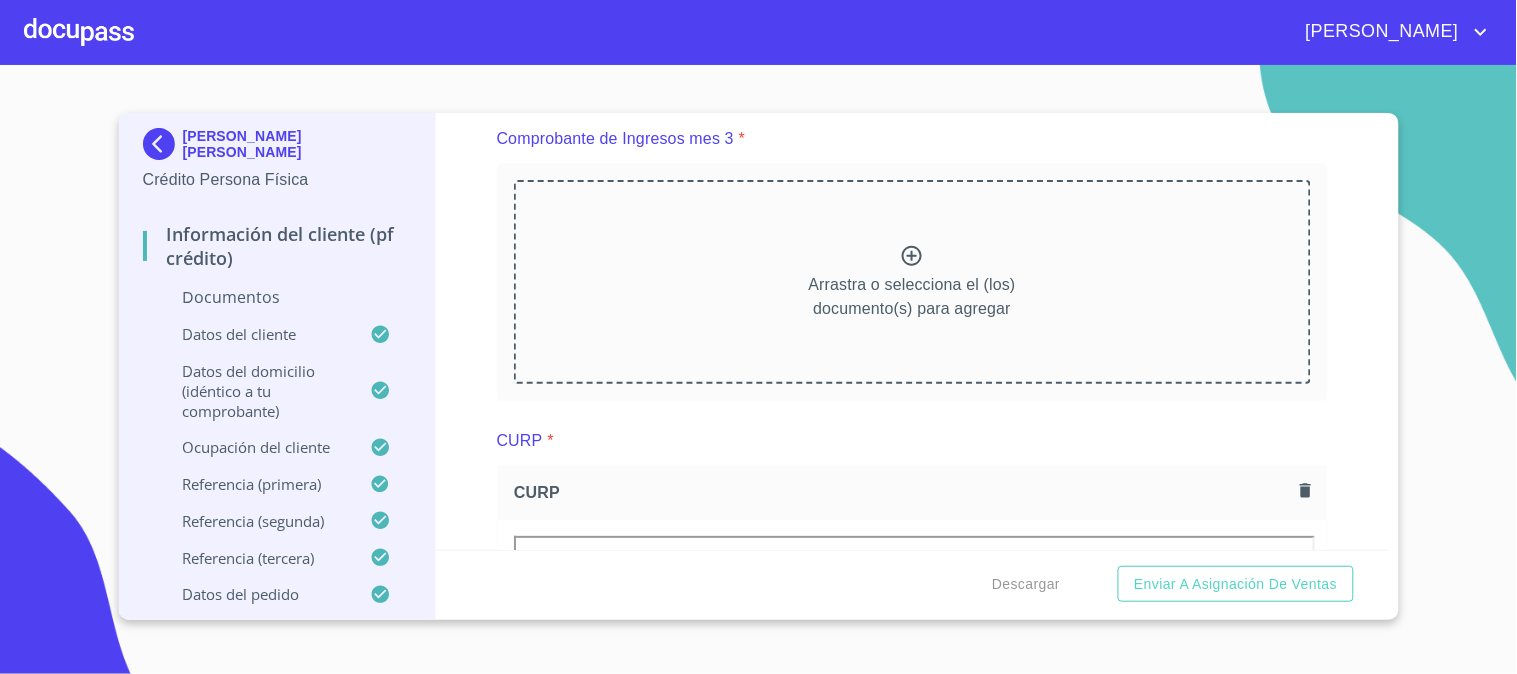 click 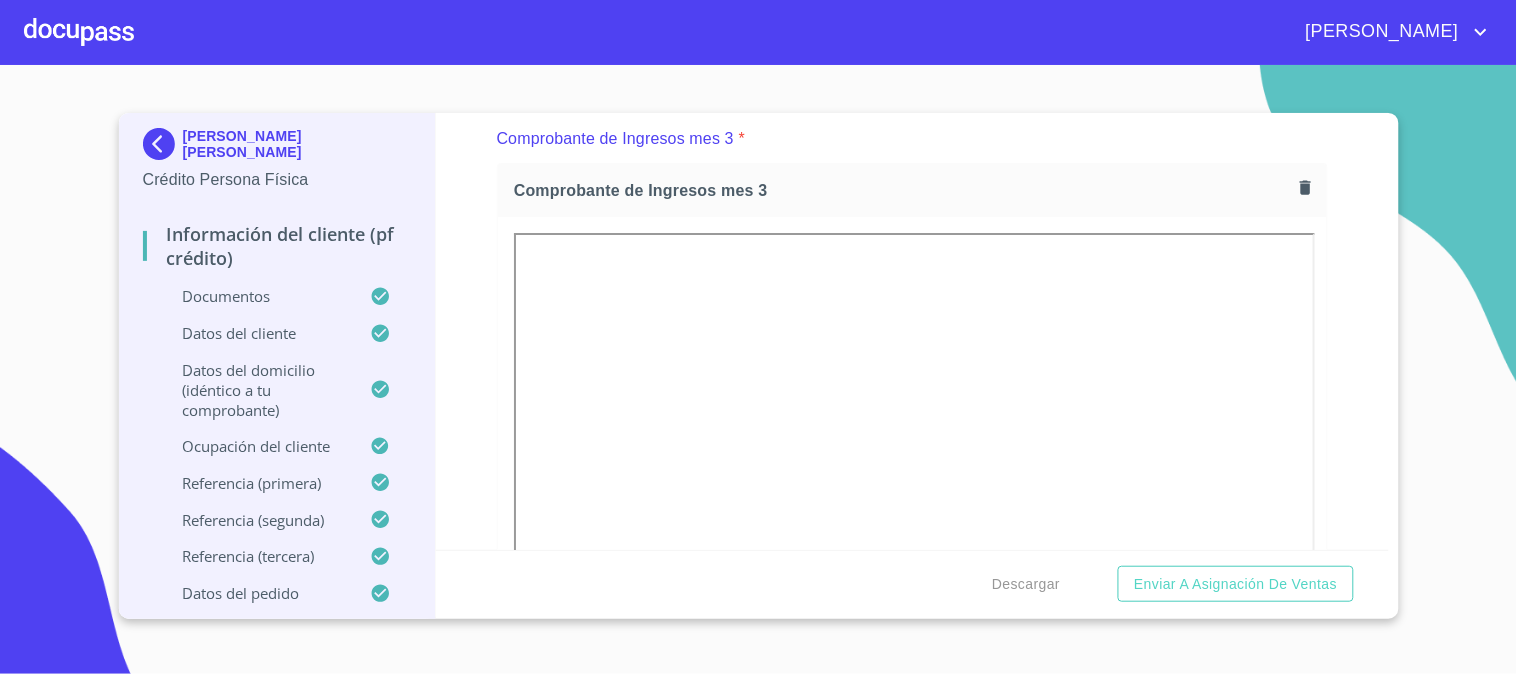 drag, startPoint x: 431, startPoint y: 435, endPoint x: 463, endPoint y: 444, distance: 33.24154 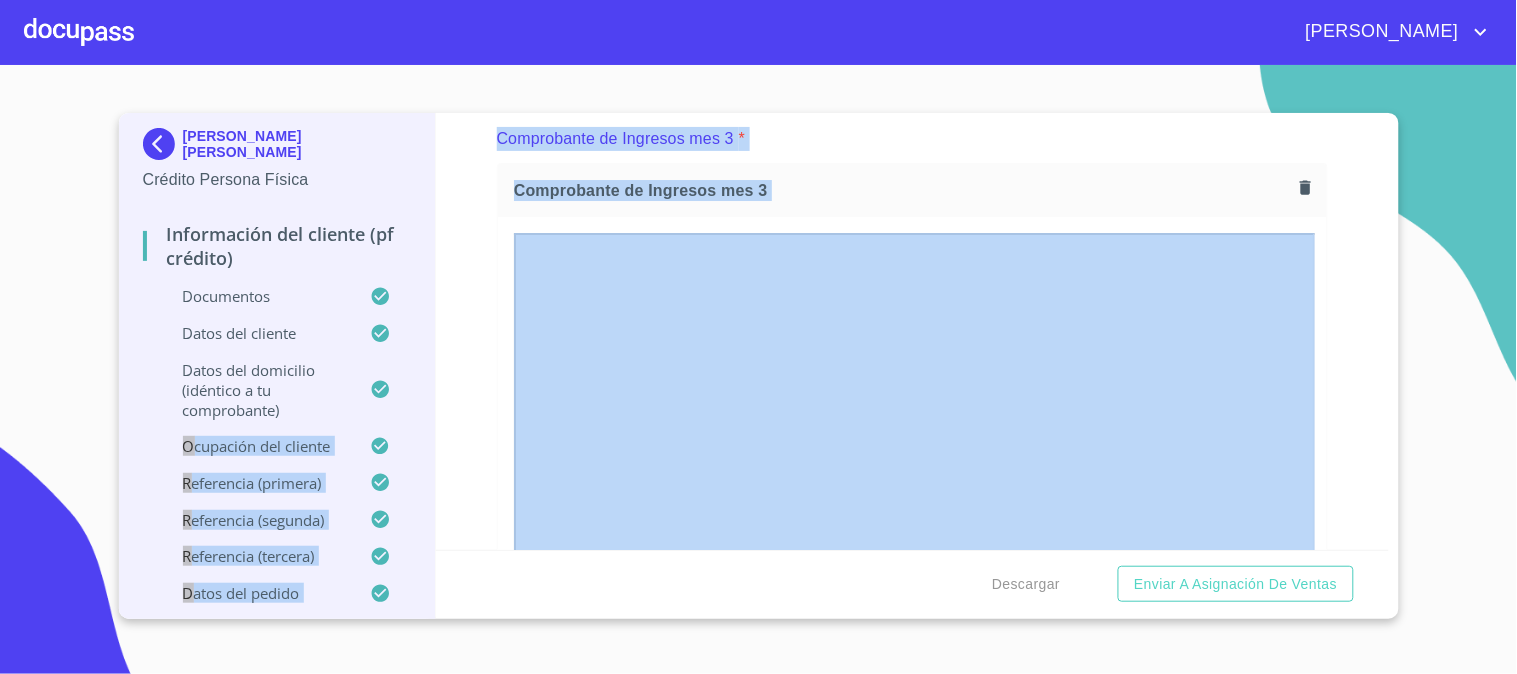 click on "Información del cliente (PF crédito)   Documentos Documento de identificación.   * INE ​ Identificación Oficial * Identificación Oficial Identificación Oficial Comprobante de Domicilio * Comprobante de Domicilio Comprobante de Domicilio Fuente de ingresos   * Independiente/Dueño de negocio/Persona Moral ​ Comprobante de Ingresos mes 1 * Comprobante de Ingresos mes 1 Comprobante de Ingresos mes 1 Comprobante de Ingresos mes 2 * Comprobante de Ingresos mes 2 Comprobante de Ingresos mes 2 Comprobante de Ingresos mes 3 * Comprobante de Ingresos mes 3 Comprobante de Ingresos mes 3 CURP * CURP [PERSON_NAME] de situación fiscal Arrastra o selecciona el (los) documento(s) para agregar Datos del cliente Apellido [PERSON_NAME]   * [PERSON_NAME] ​ Apellido Materno   * [PERSON_NAME] ​ Primer nombre   * [PERSON_NAME] ​ [PERSON_NAME] Nombre LEVYD ​ Fecha de nacimiento * 20 de feb. de [DEMOGRAPHIC_DATA] ​ RFC   * RACA9302209S7 ​ CURP   * RACA930220HDFMMB09 ​ ID de Identificación 3155088561289 ​ Nacionalidad   * Mexicana ​" at bounding box center (912, 331) 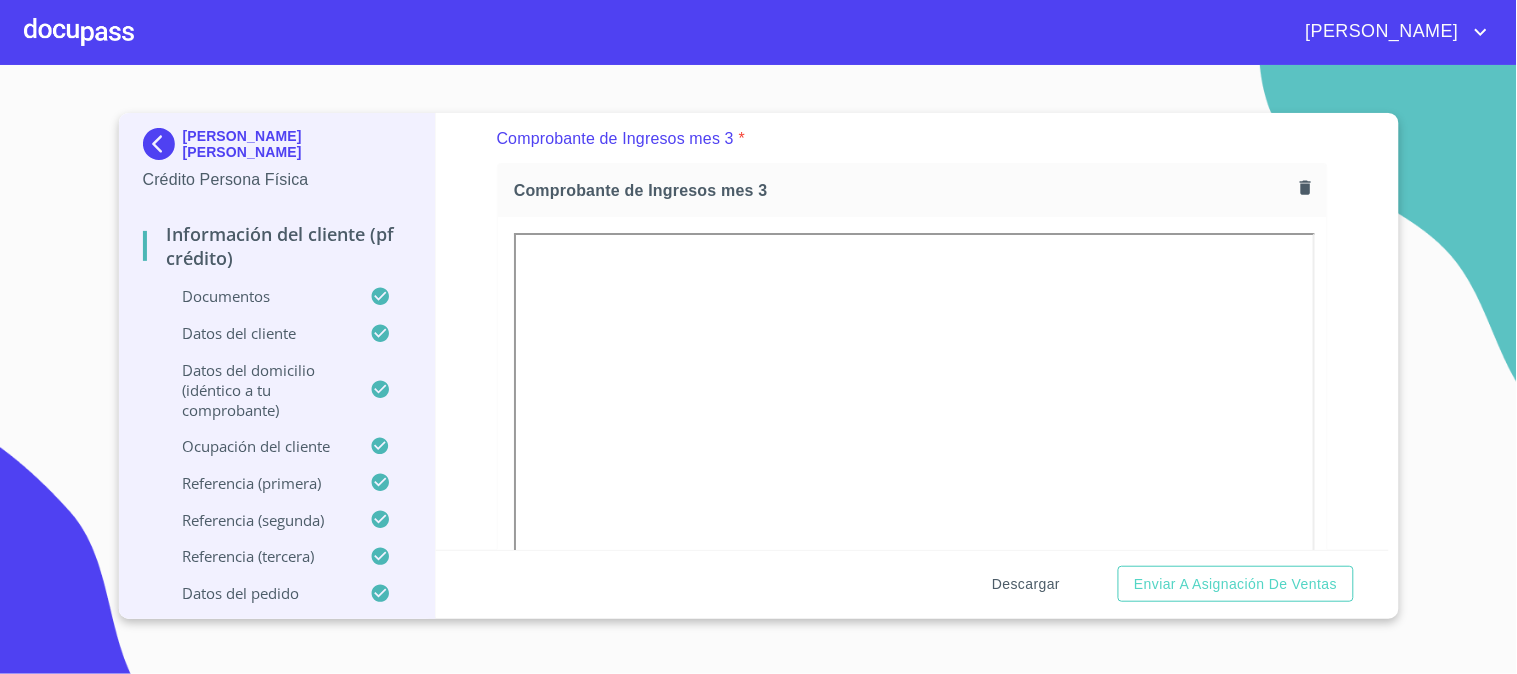 click on "Descargar" at bounding box center [1026, 584] 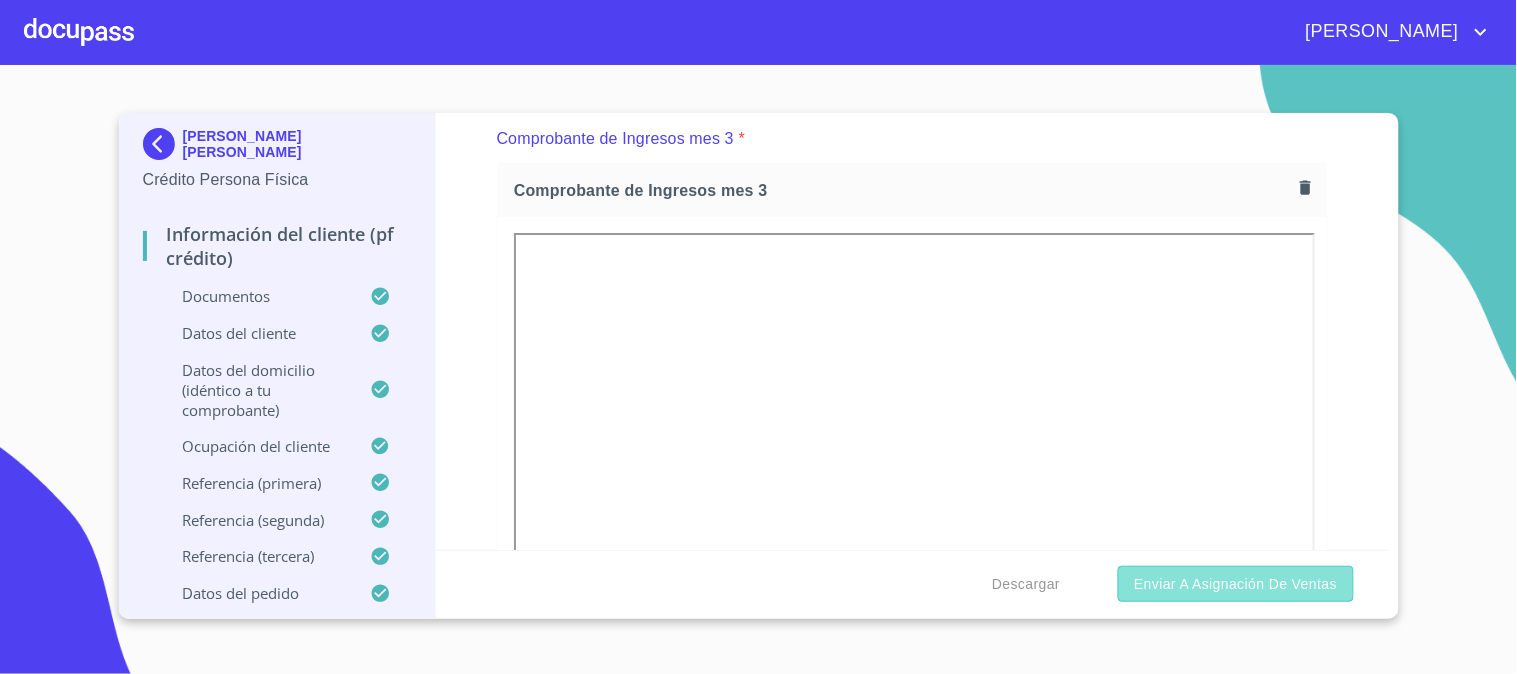 click on "Enviar a Asignación de Ventas" at bounding box center [1235, 584] 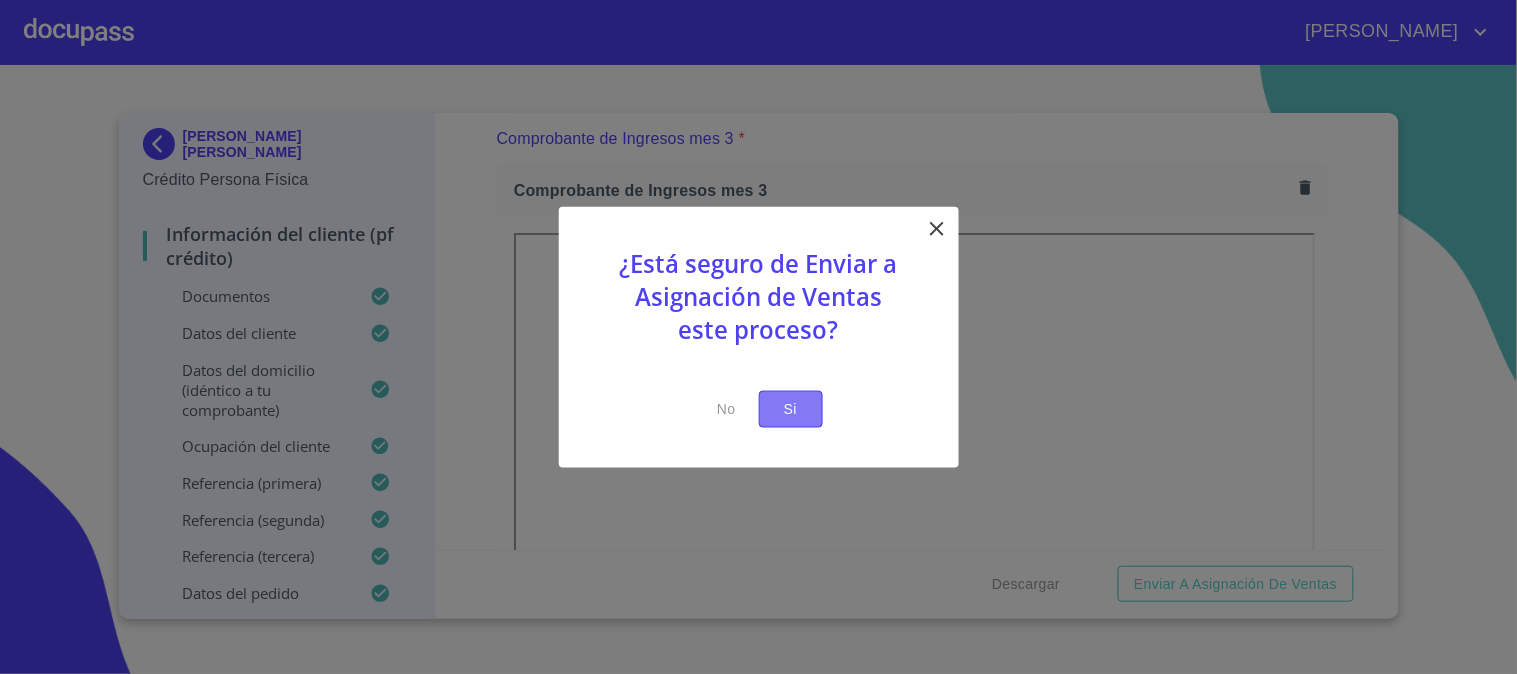 click on "Si" at bounding box center (791, 409) 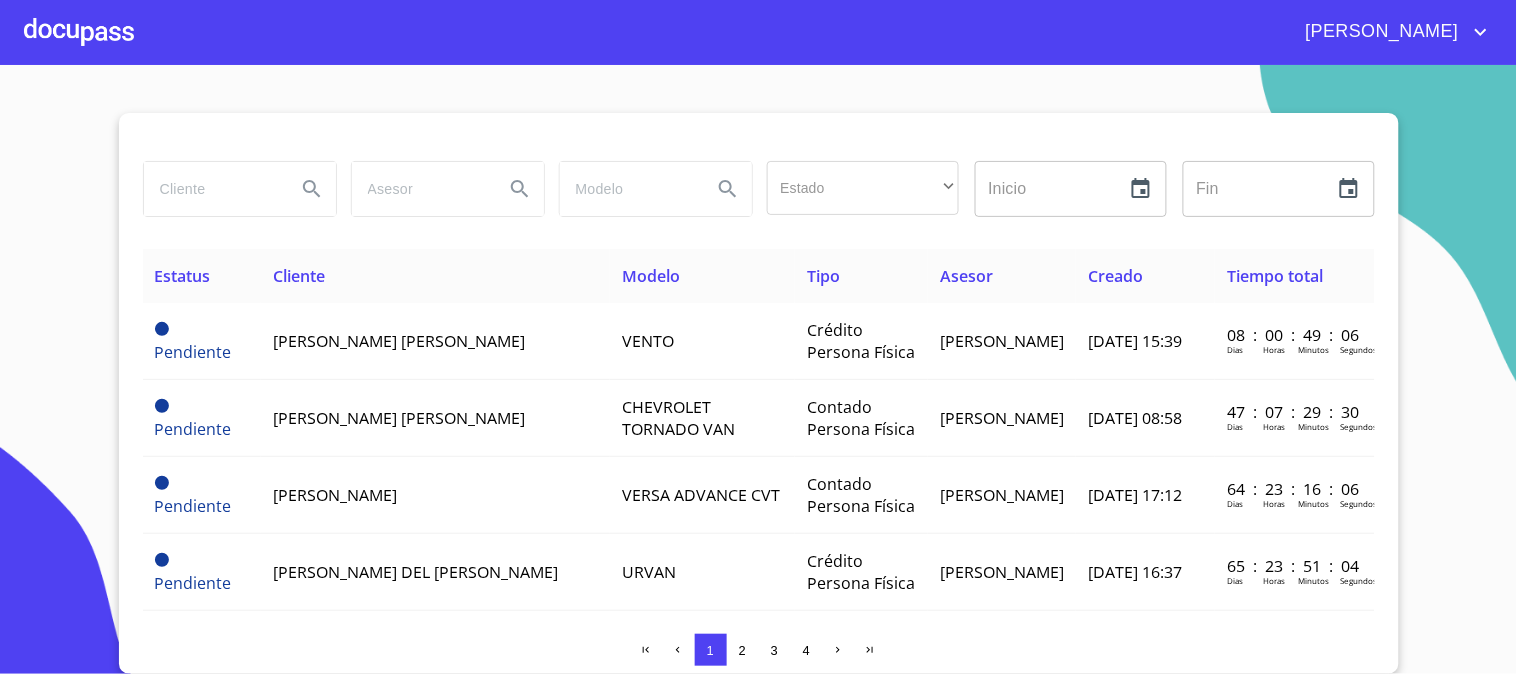 click at bounding box center [79, 32] 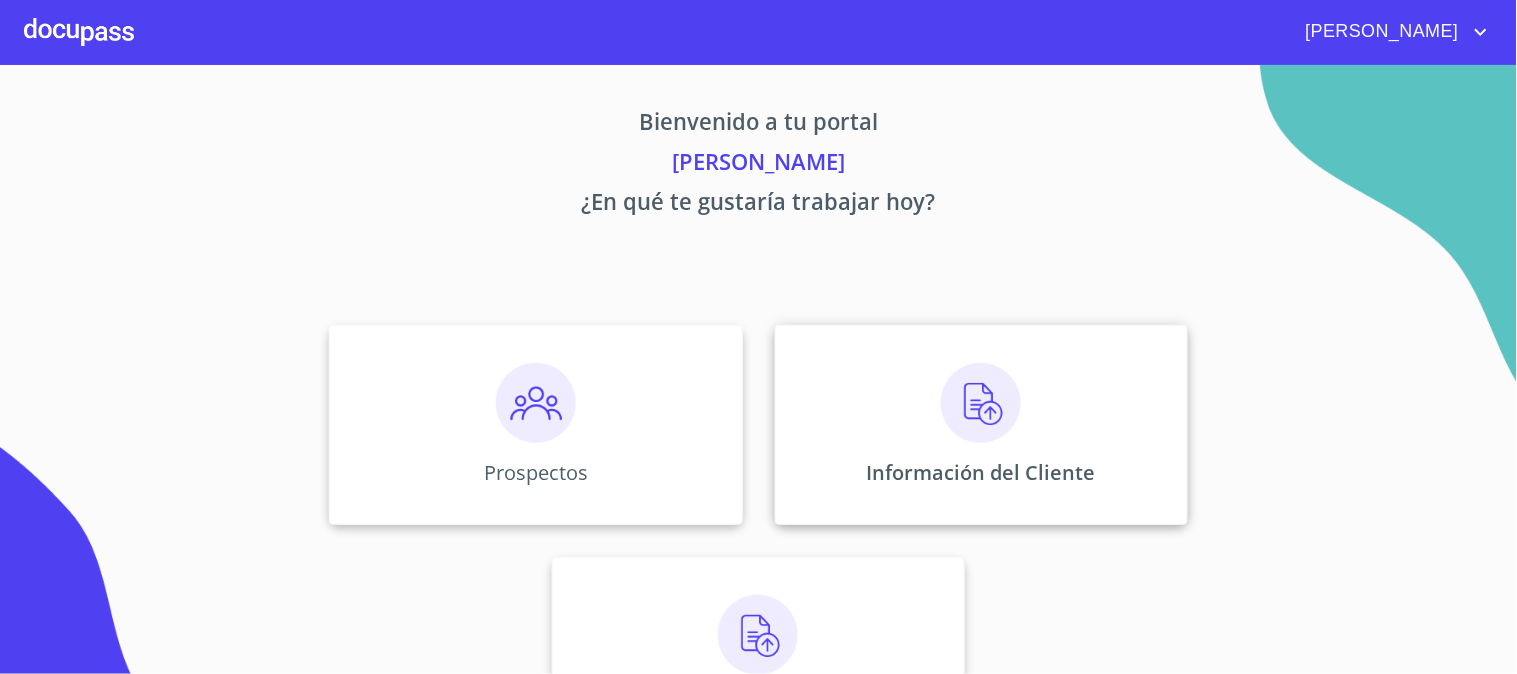 click at bounding box center (981, 403) 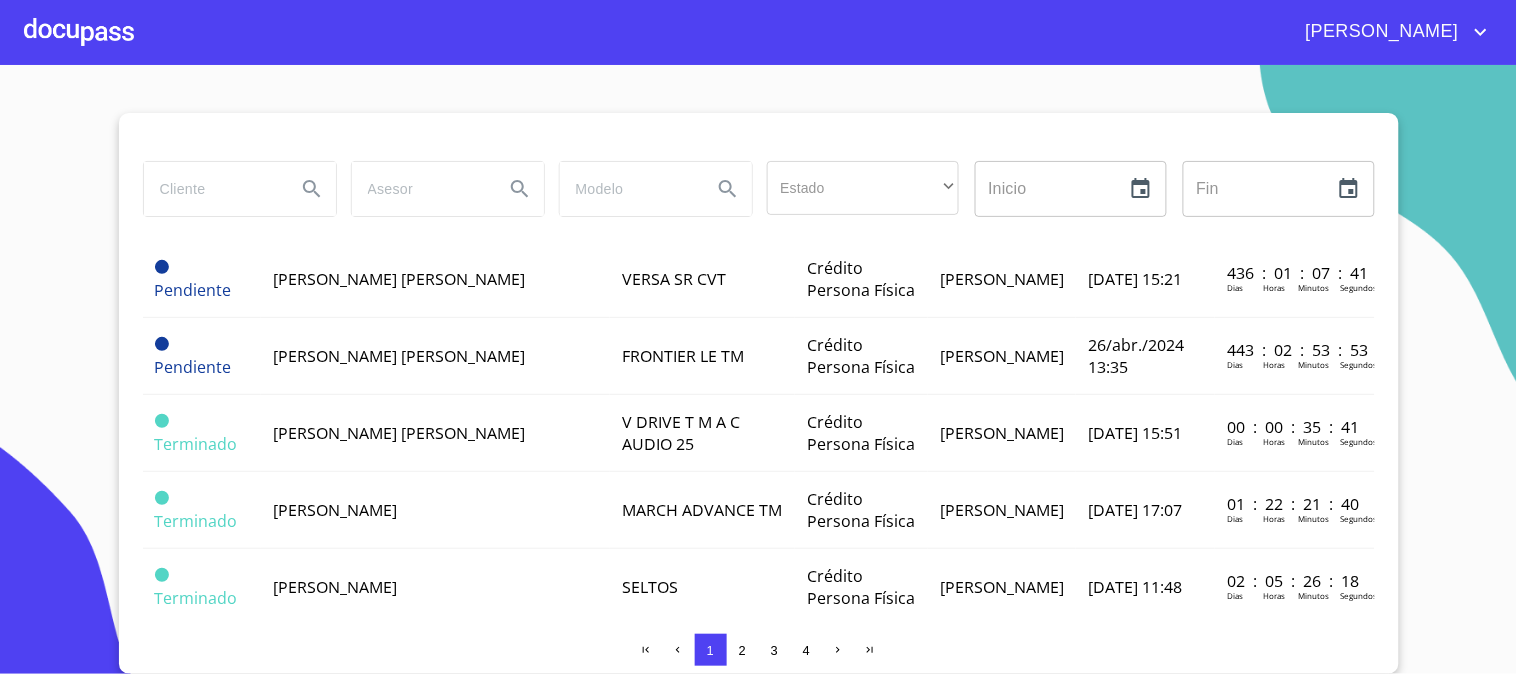 scroll, scrollTop: 1333, scrollLeft: 0, axis: vertical 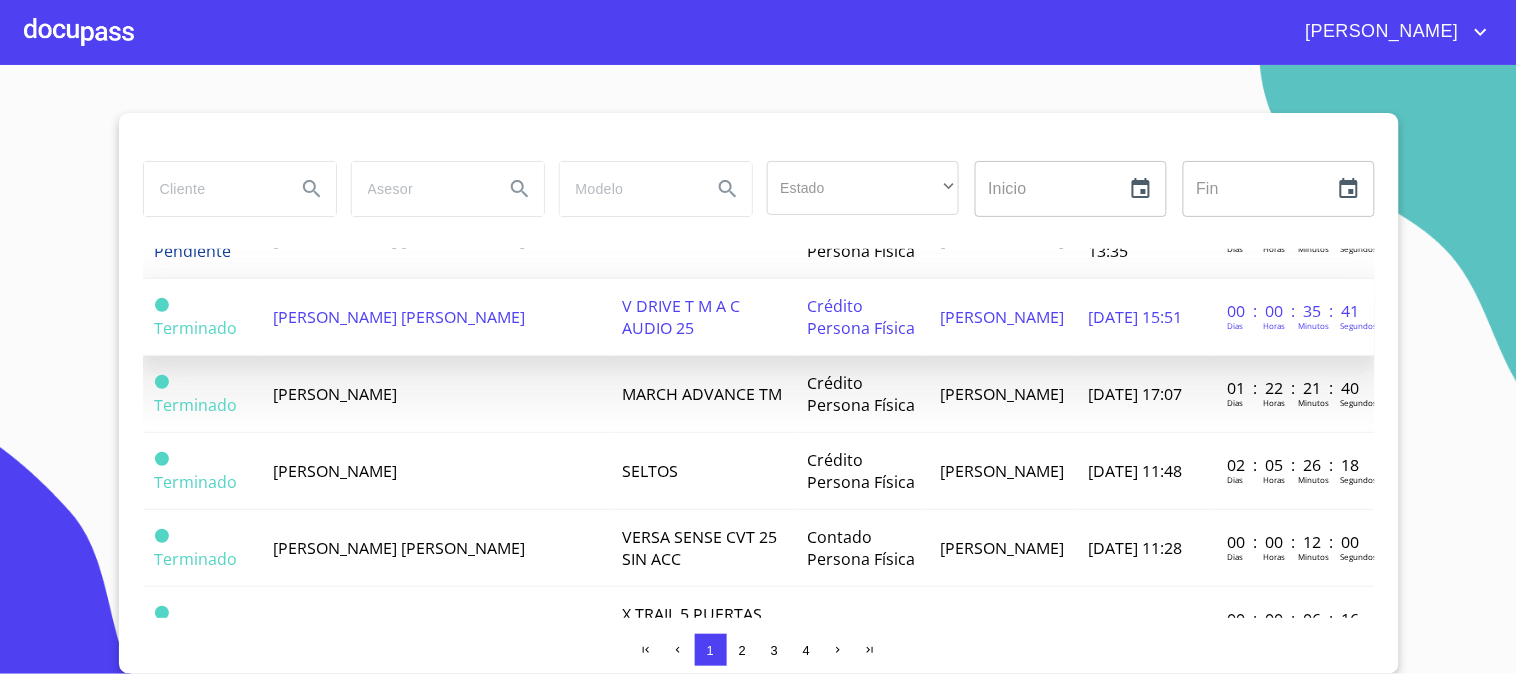 click on "[PERSON_NAME] [PERSON_NAME]" at bounding box center [399, 317] 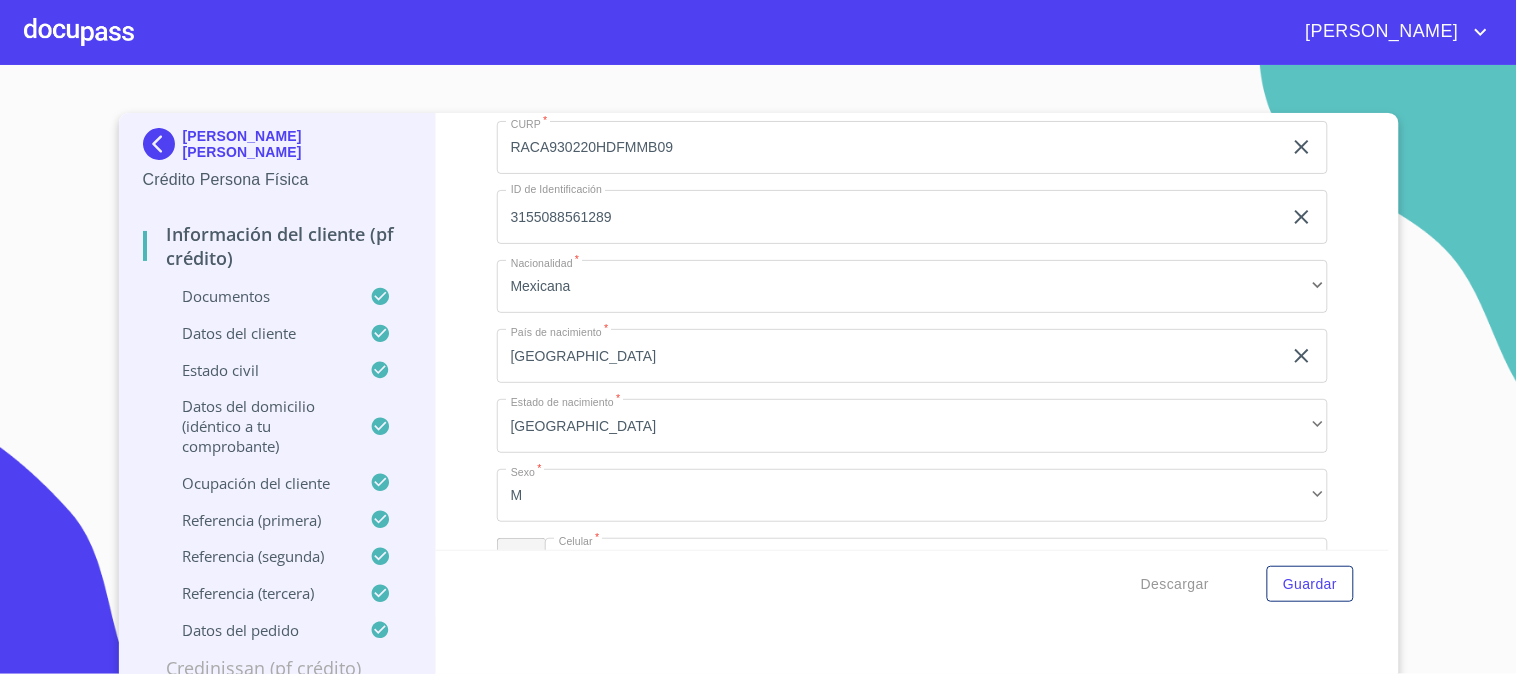 scroll, scrollTop: 6184, scrollLeft: 0, axis: vertical 